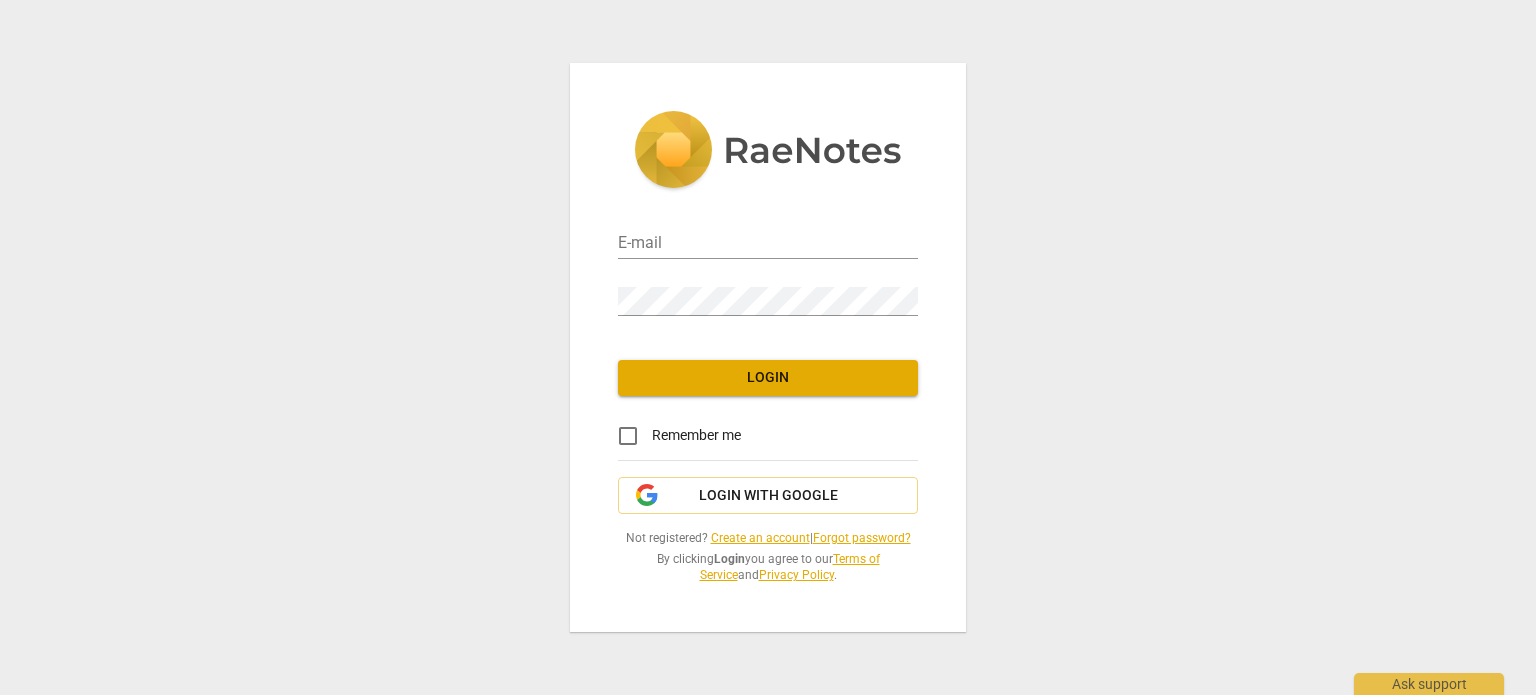 scroll, scrollTop: 0, scrollLeft: 0, axis: both 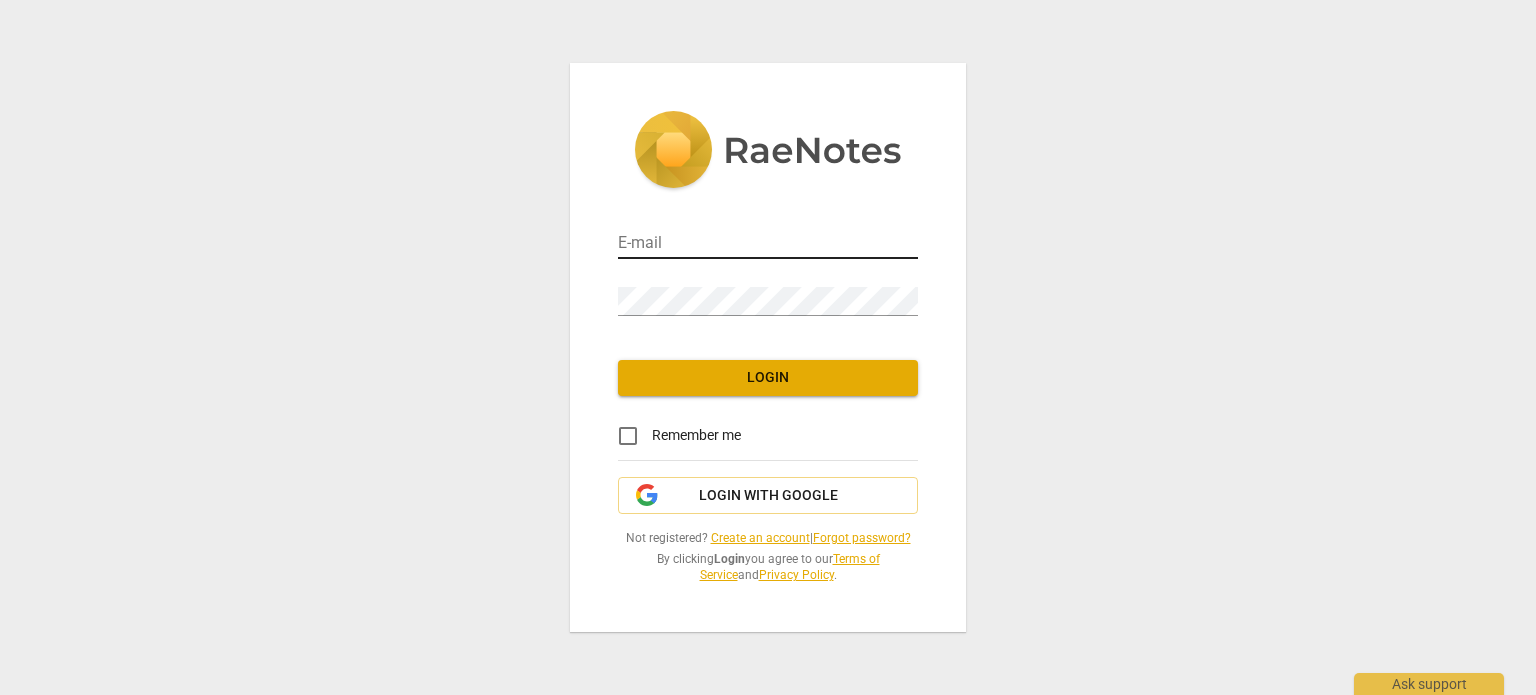 click at bounding box center (768, 244) 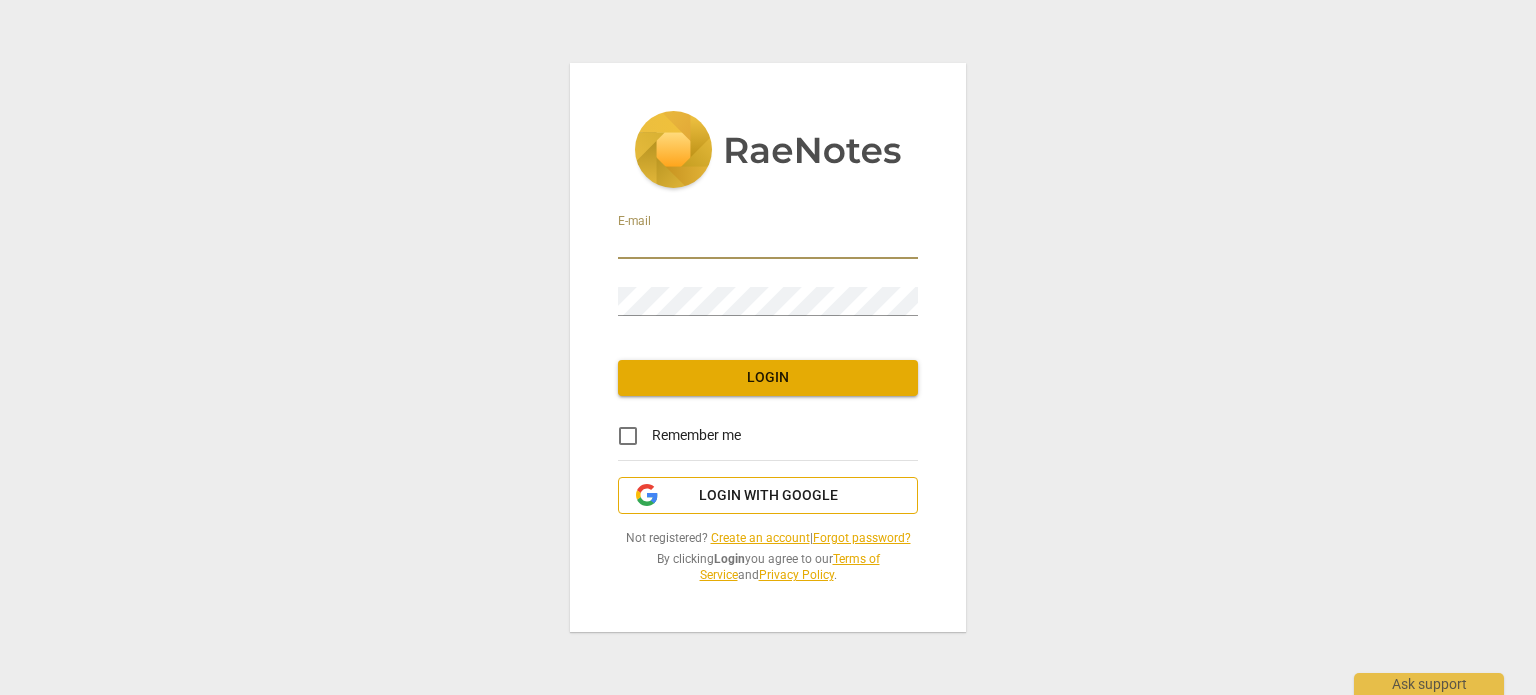 click on "Login with Google" at bounding box center [768, 496] 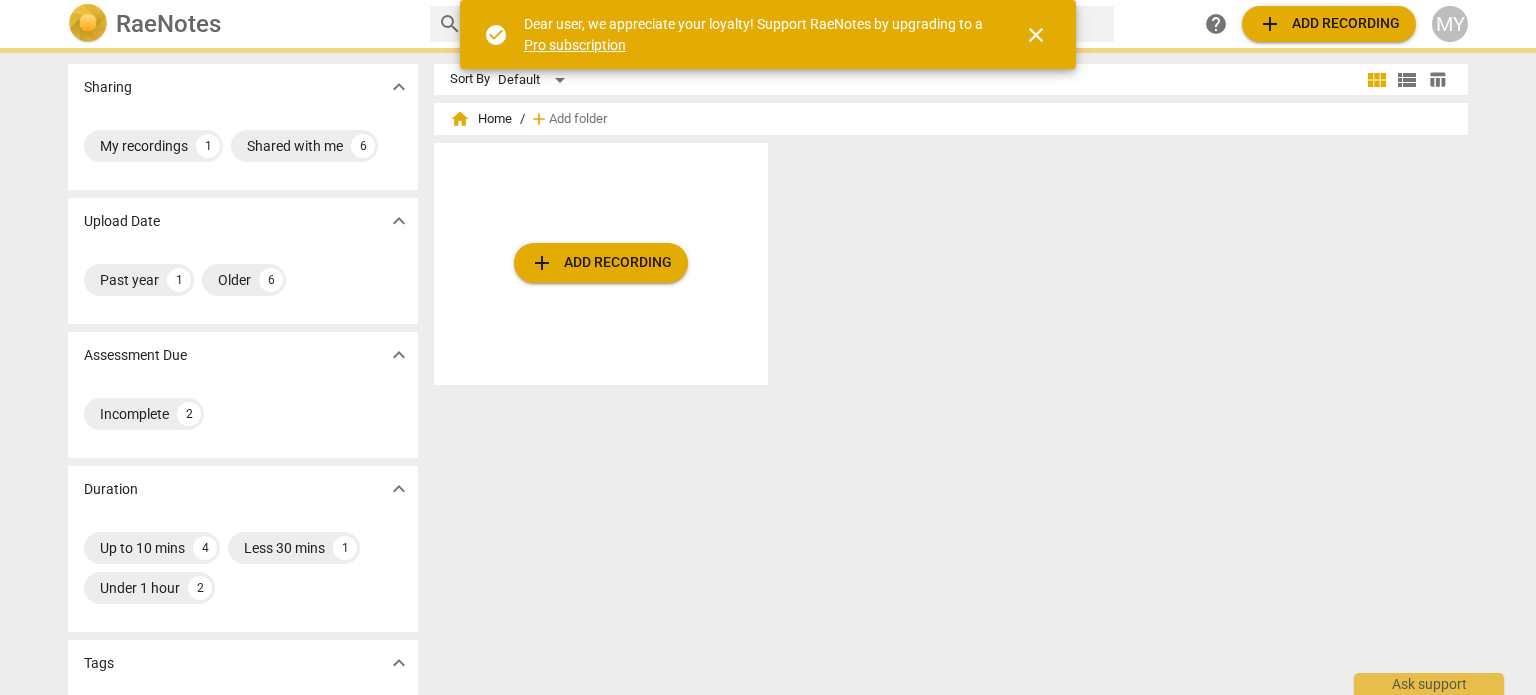 scroll, scrollTop: 0, scrollLeft: 0, axis: both 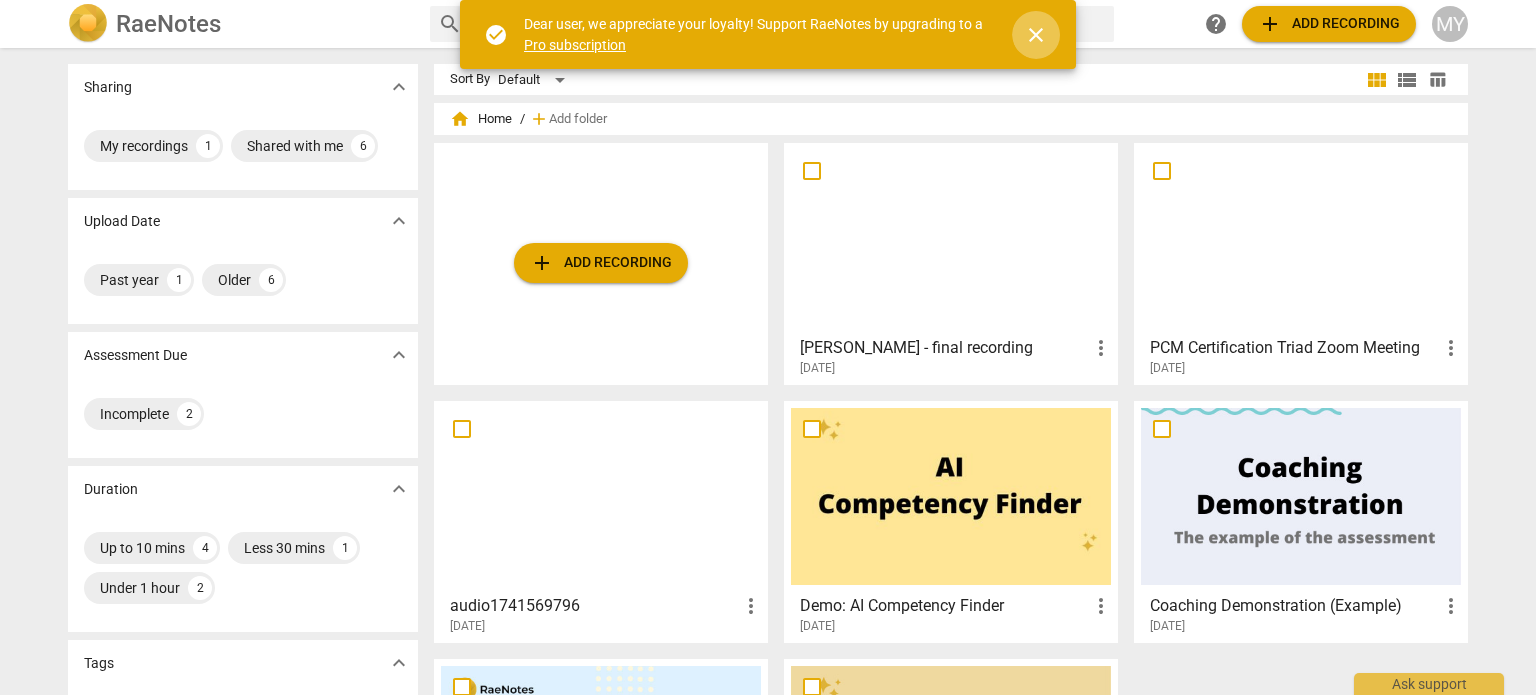 click on "close" at bounding box center [1036, 35] 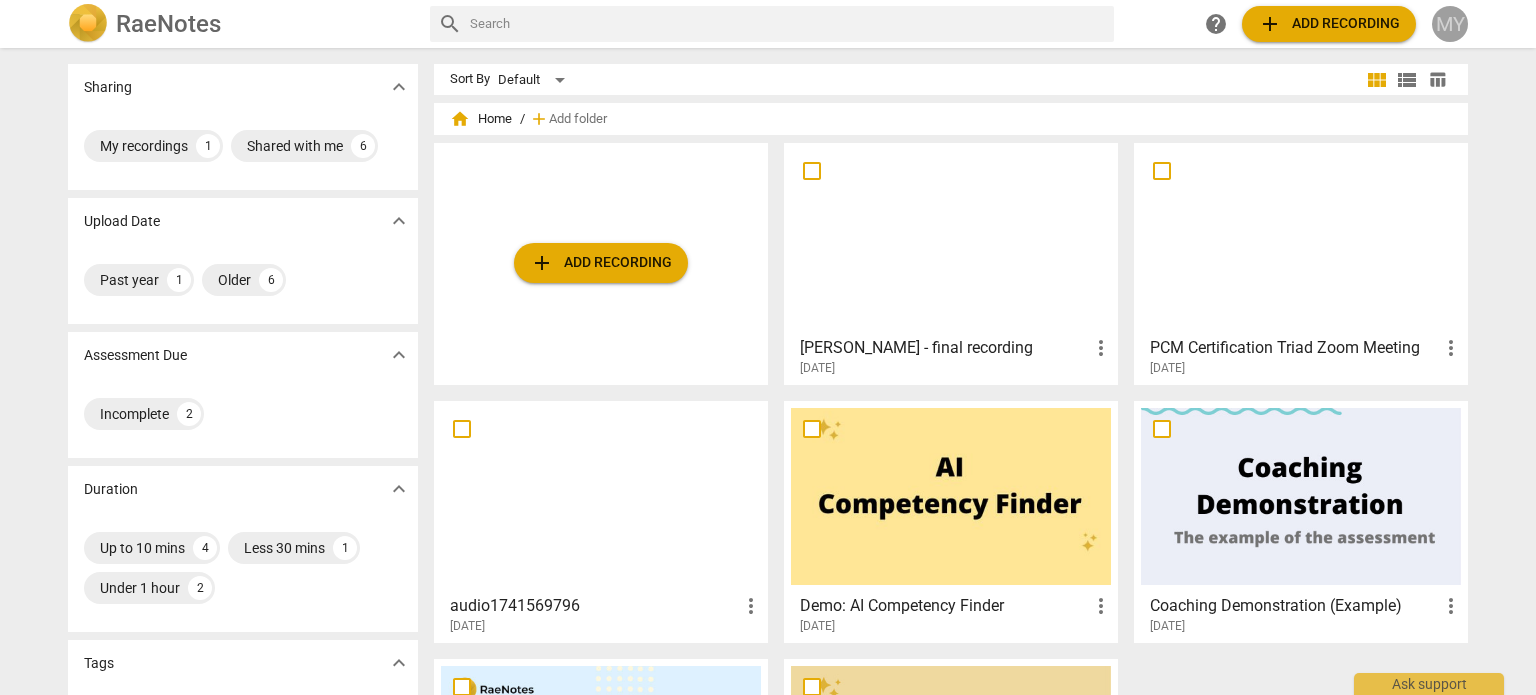 click on "MY" at bounding box center (1450, 24) 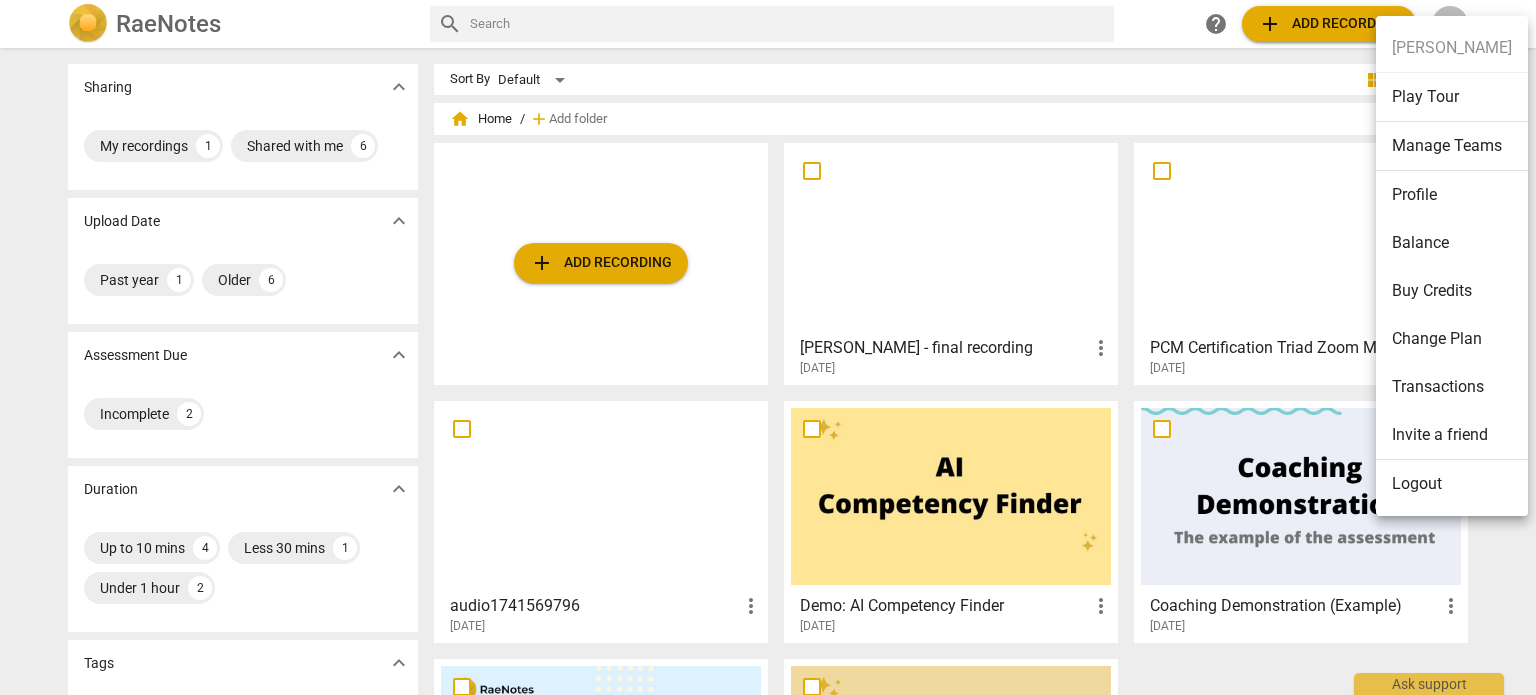 click on "Profile" at bounding box center (1452, 195) 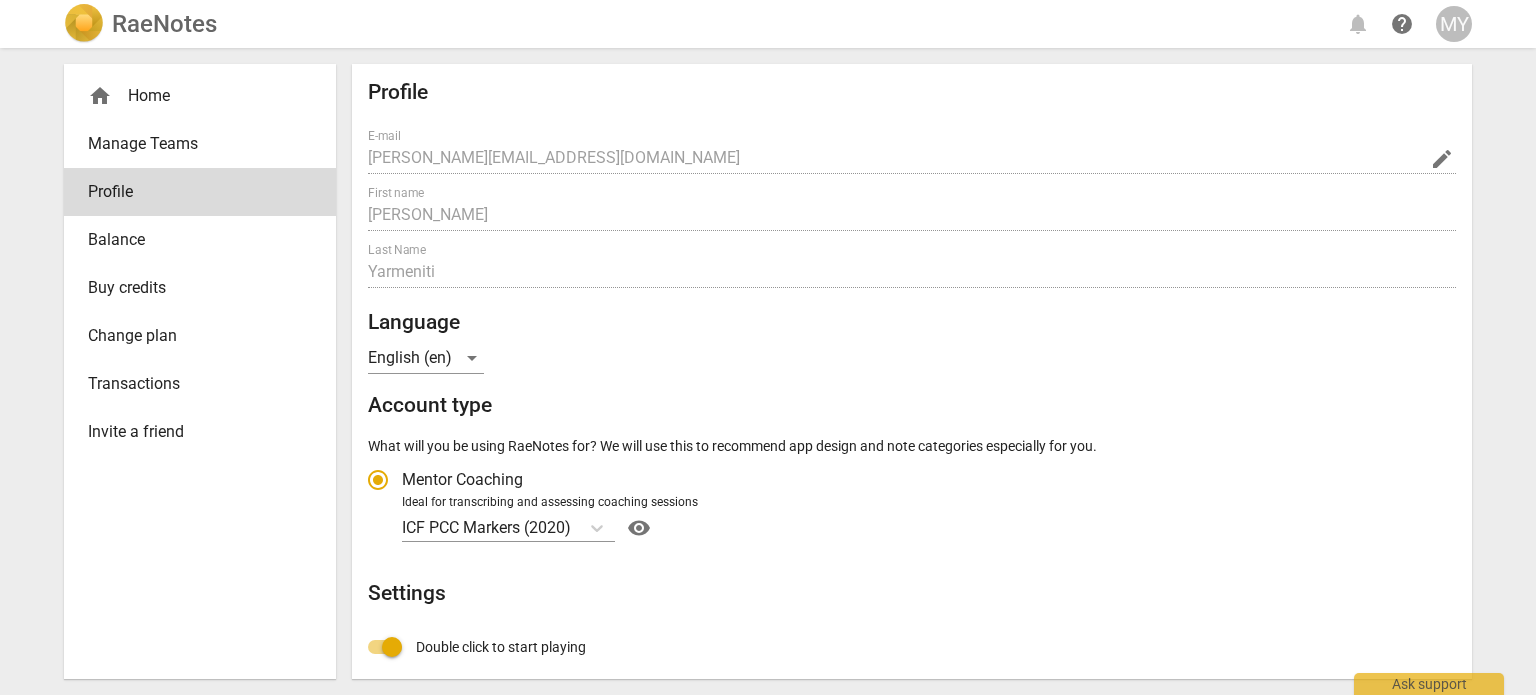 radio on "false" 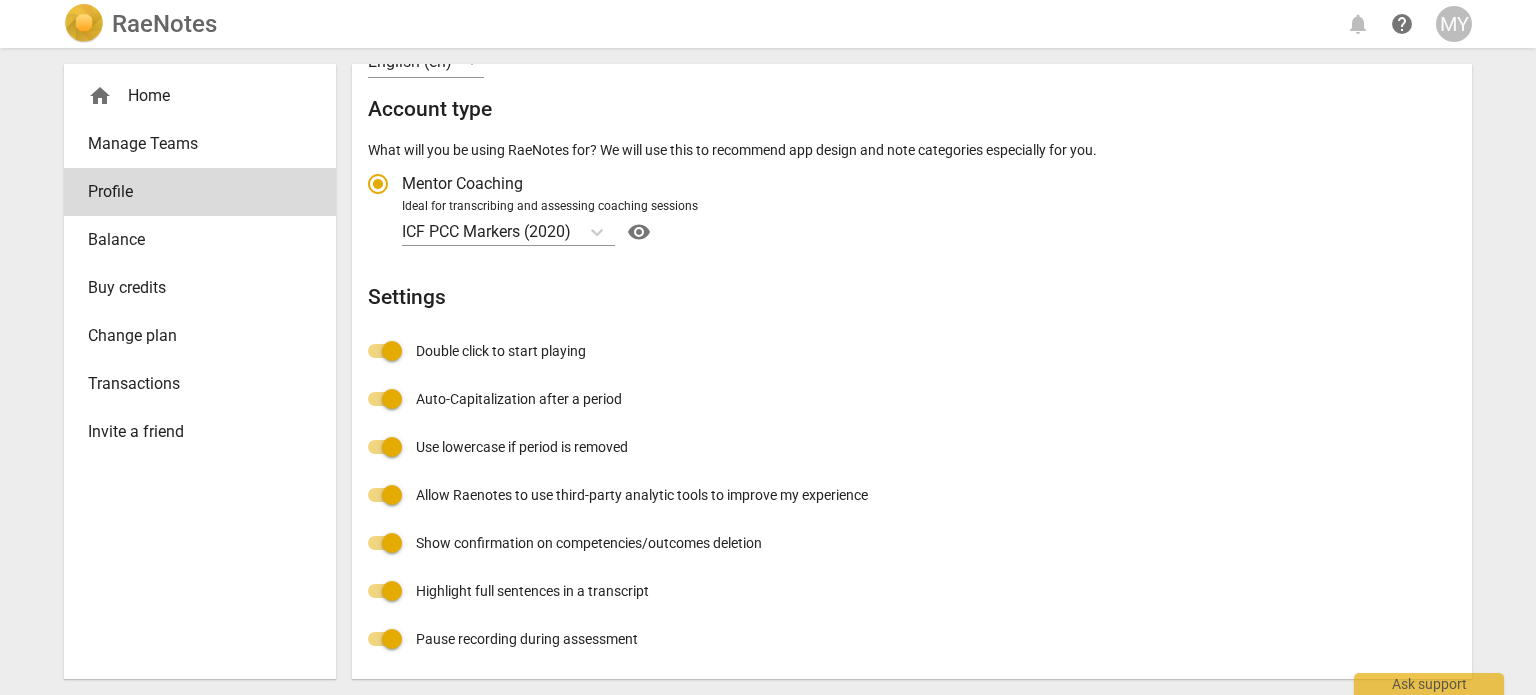 scroll, scrollTop: 0, scrollLeft: 0, axis: both 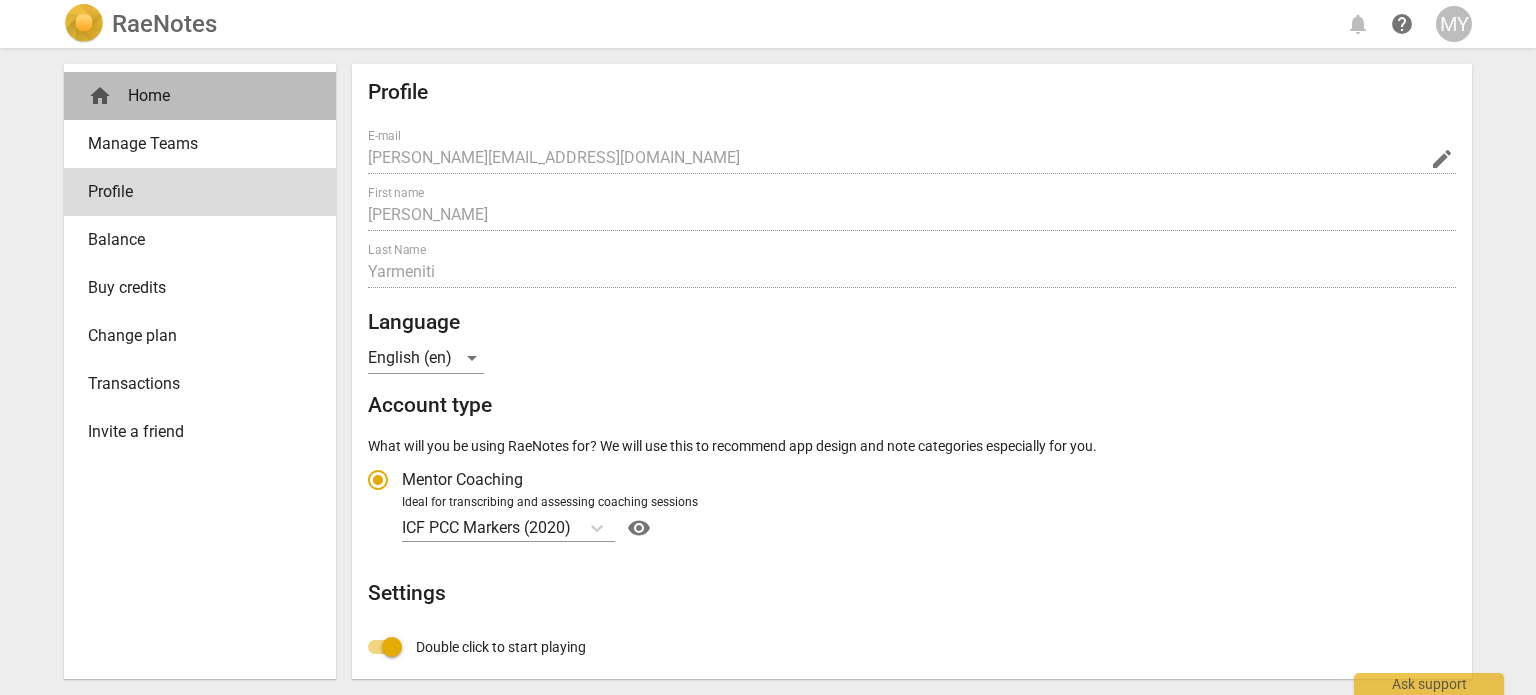 click on "home Home" at bounding box center [192, 96] 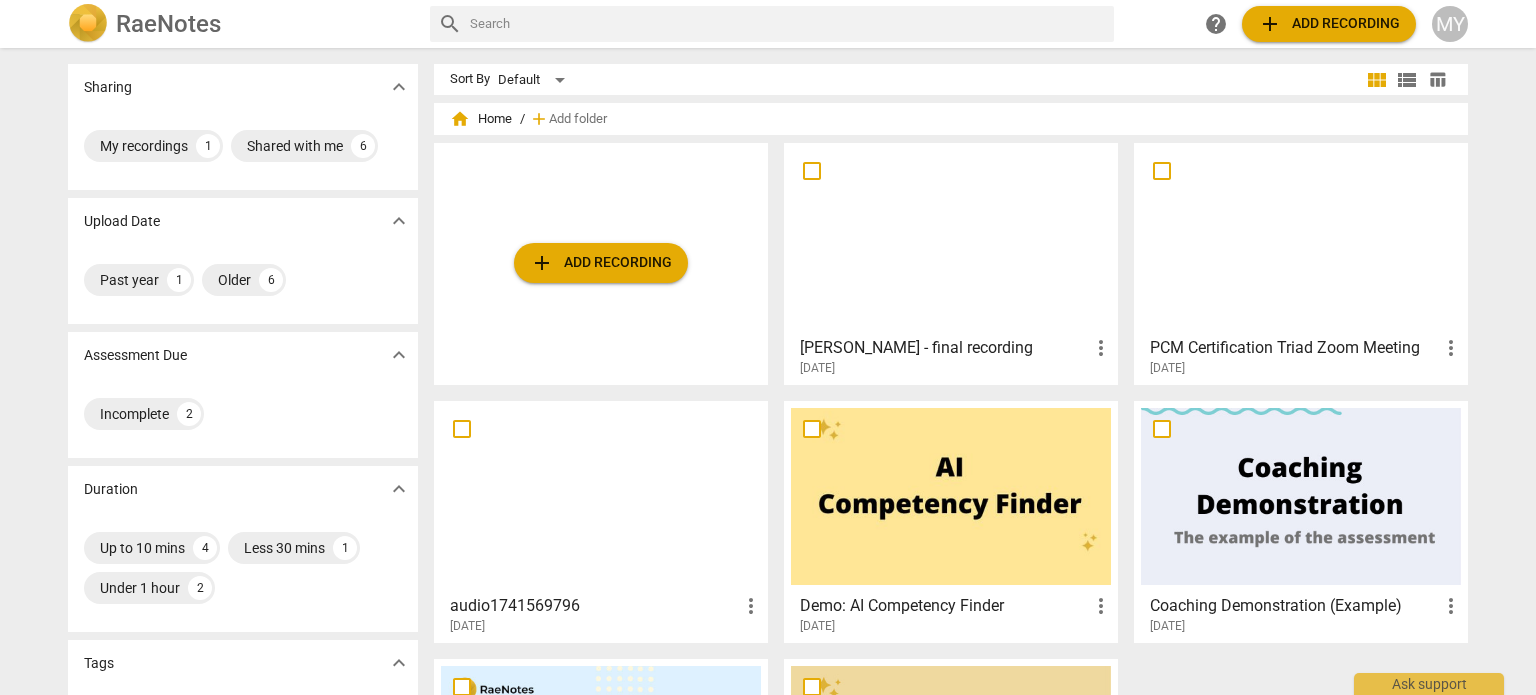 click on "add   Add recording" at bounding box center (1329, 24) 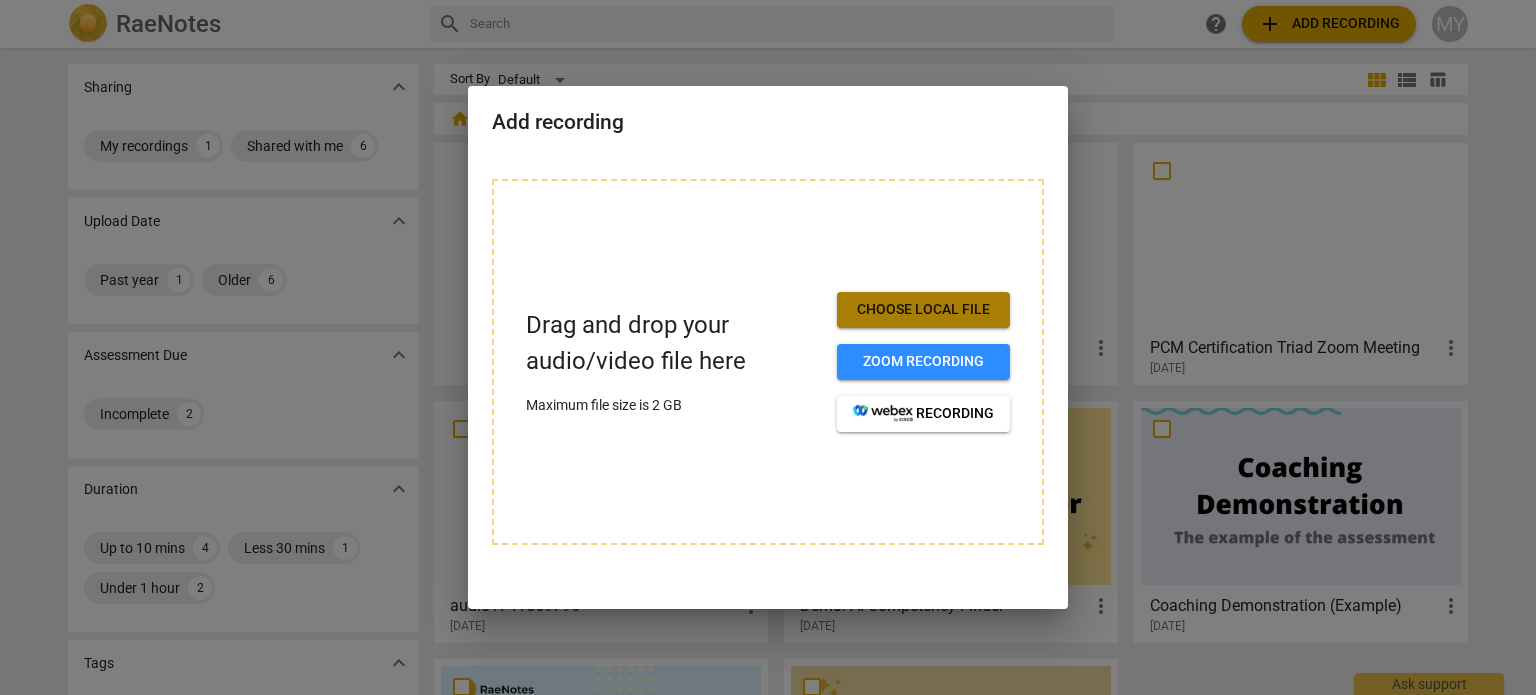 click on "Choose local file" at bounding box center (923, 310) 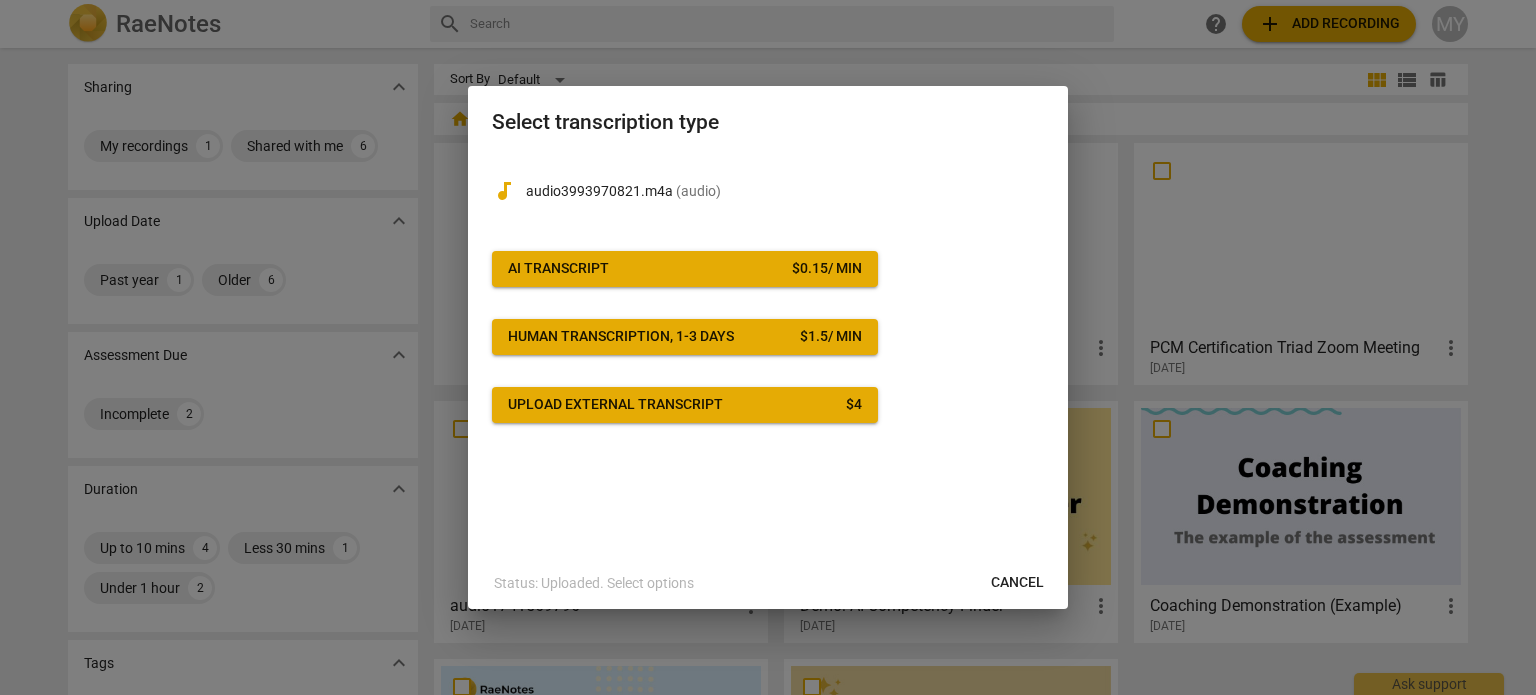 drag, startPoint x: 1008, startPoint y: 577, endPoint x: 848, endPoint y: 65, distance: 536.4177 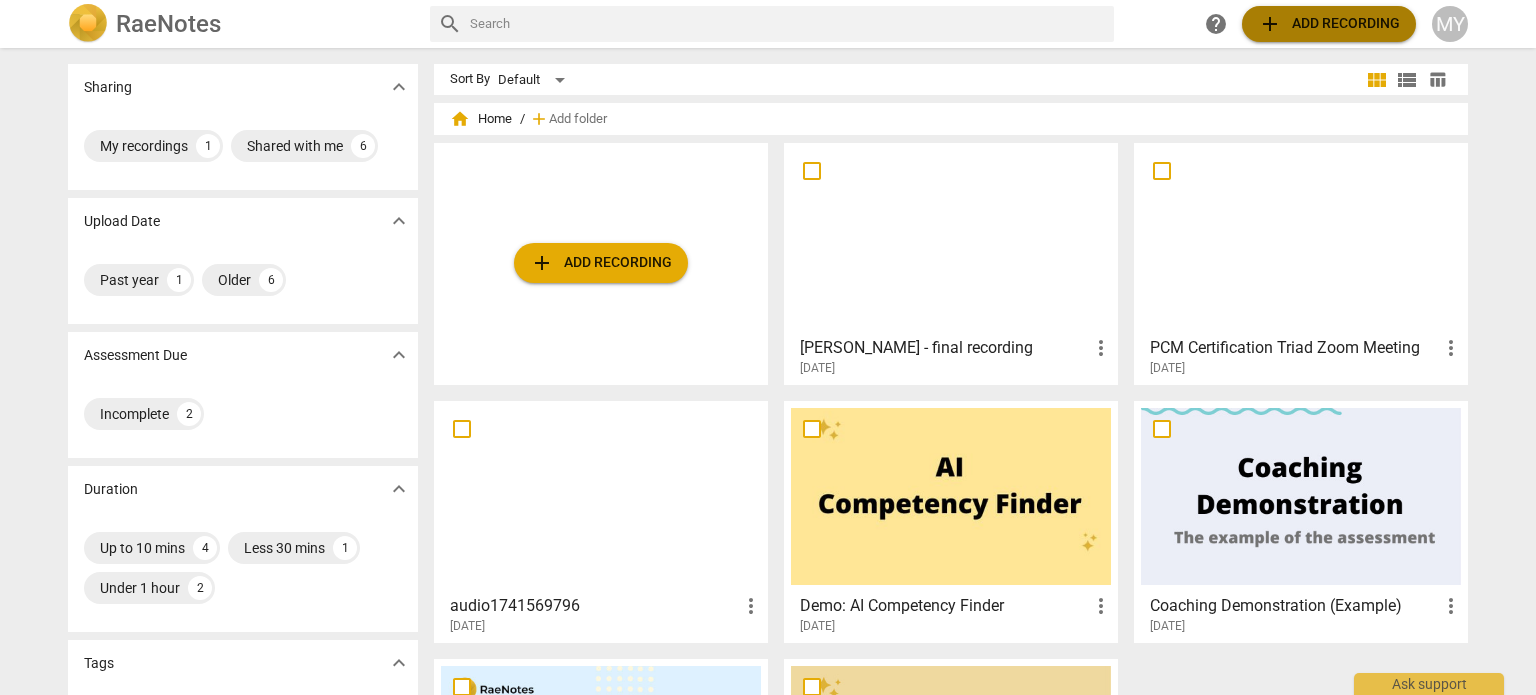 click on "add   Add recording" at bounding box center [1329, 24] 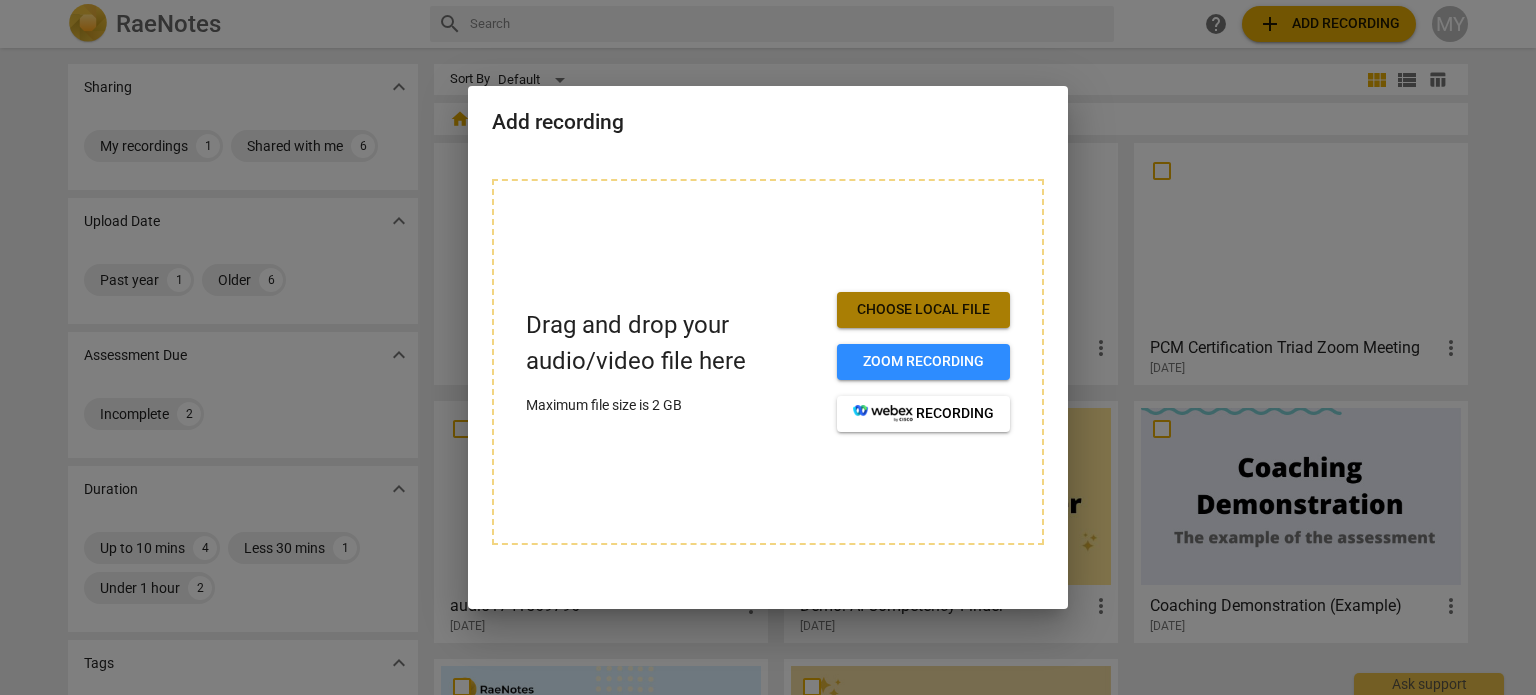 click on "Choose local file" at bounding box center (923, 310) 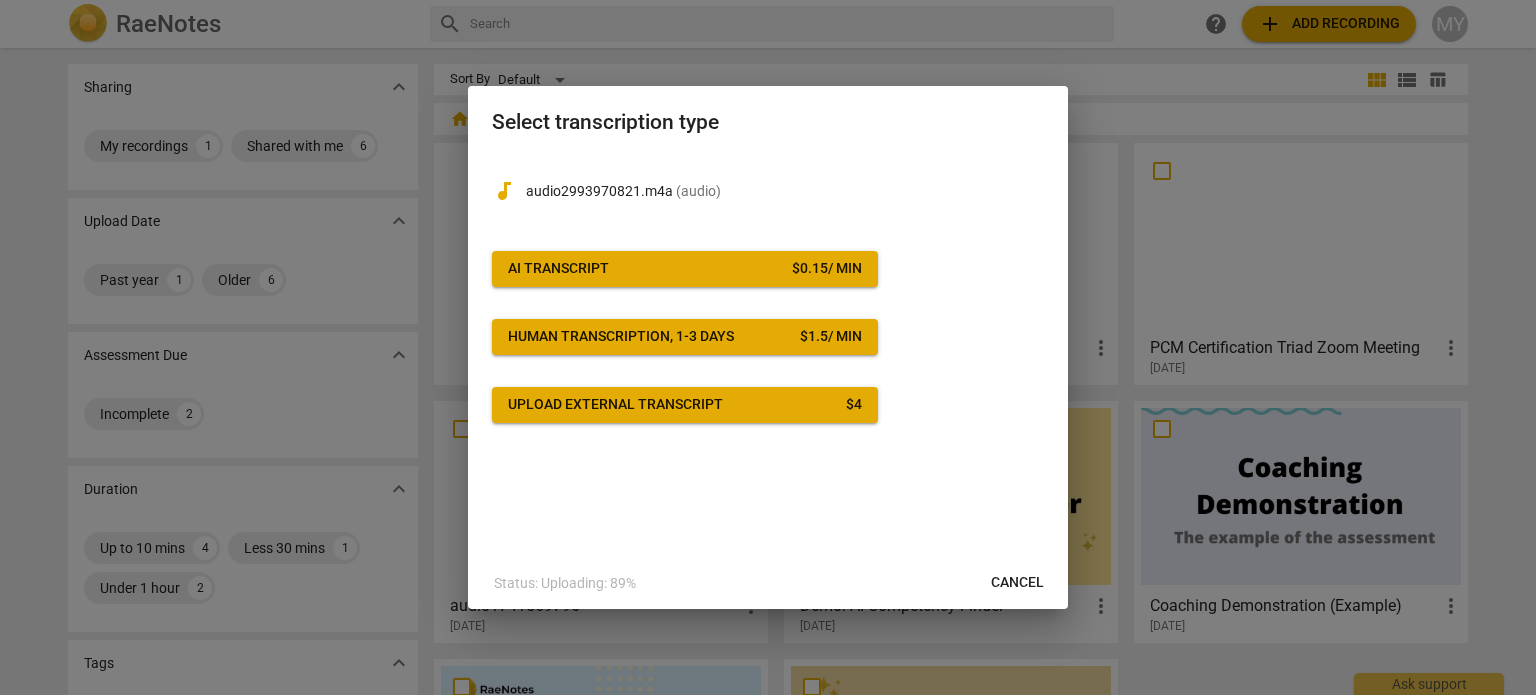 click on "AI Transcript $ 0.15  / min" at bounding box center [685, 269] 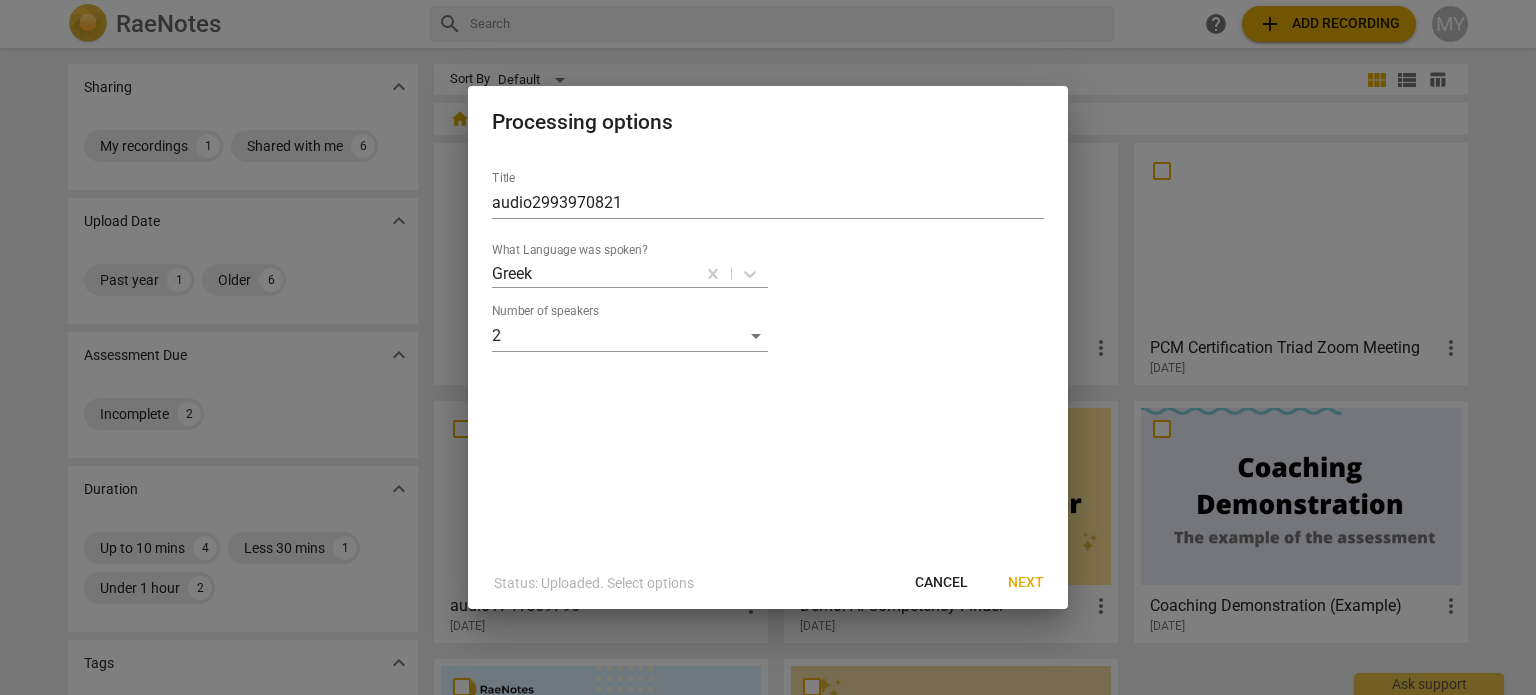 click on "Next" at bounding box center (1026, 583) 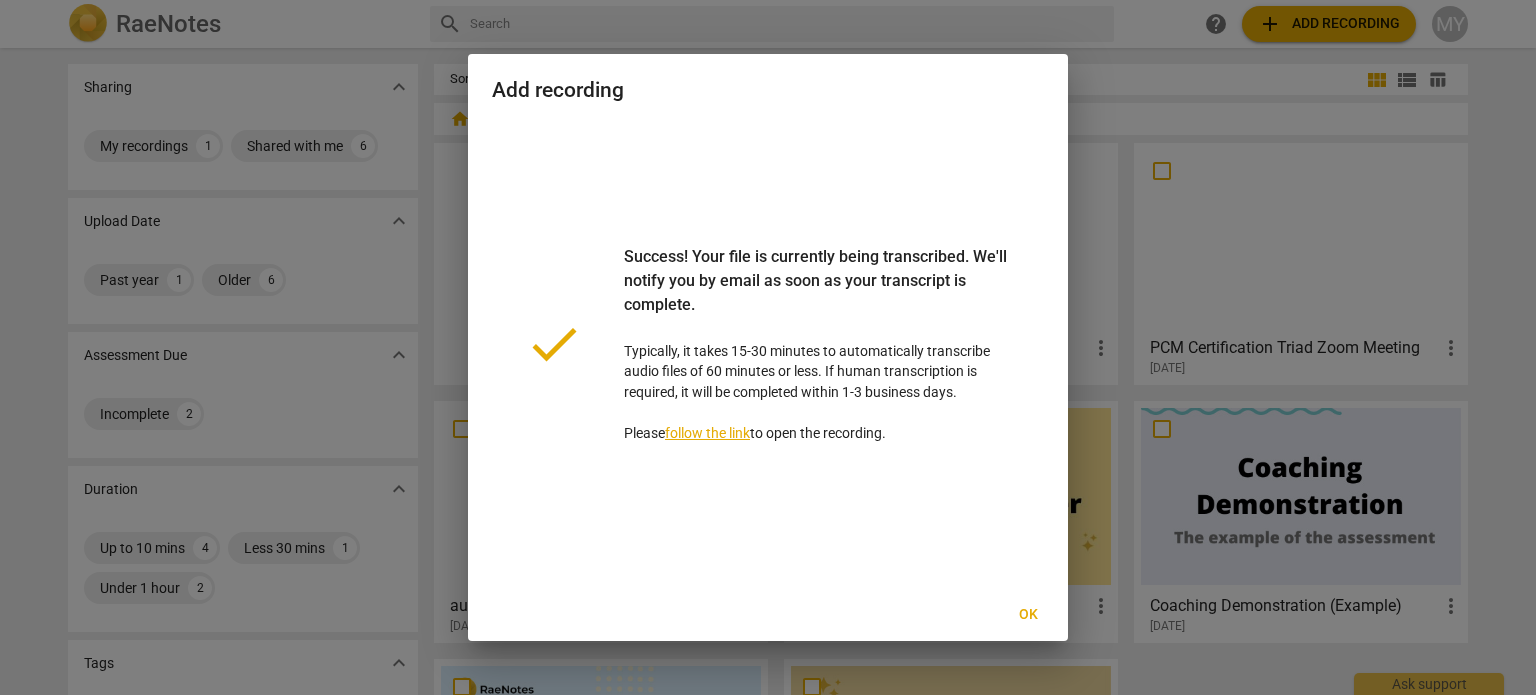 click on "follow the link" at bounding box center [707, 433] 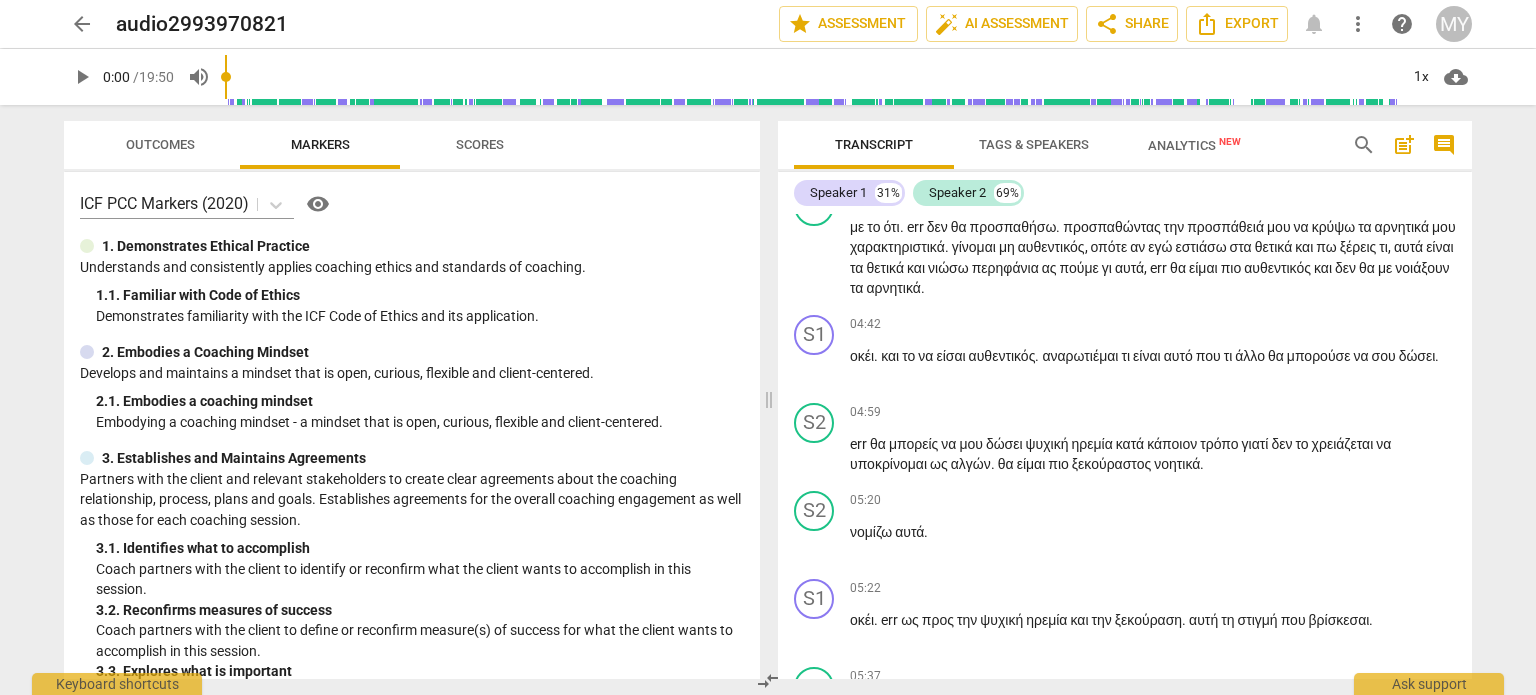 scroll, scrollTop: 3032, scrollLeft: 0, axis: vertical 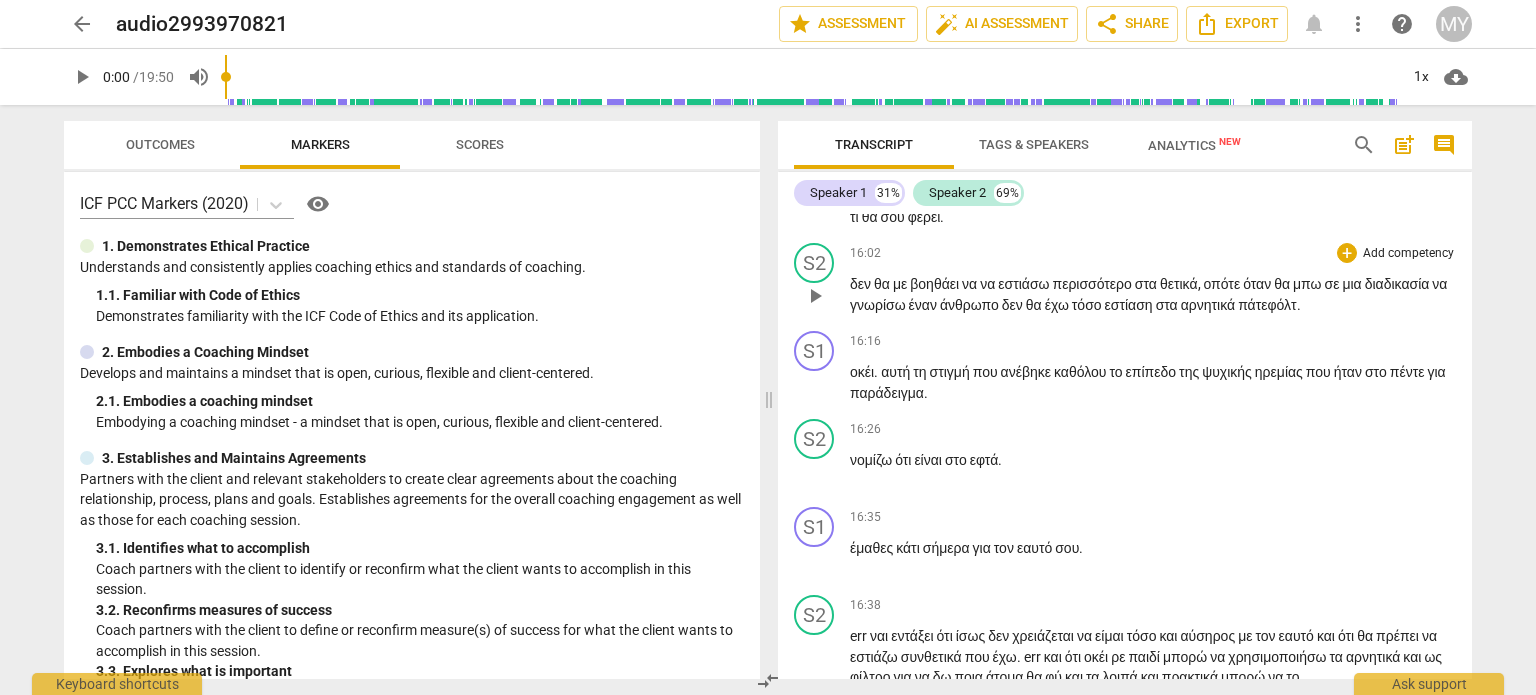 click on "δεν" at bounding box center [862, 284] 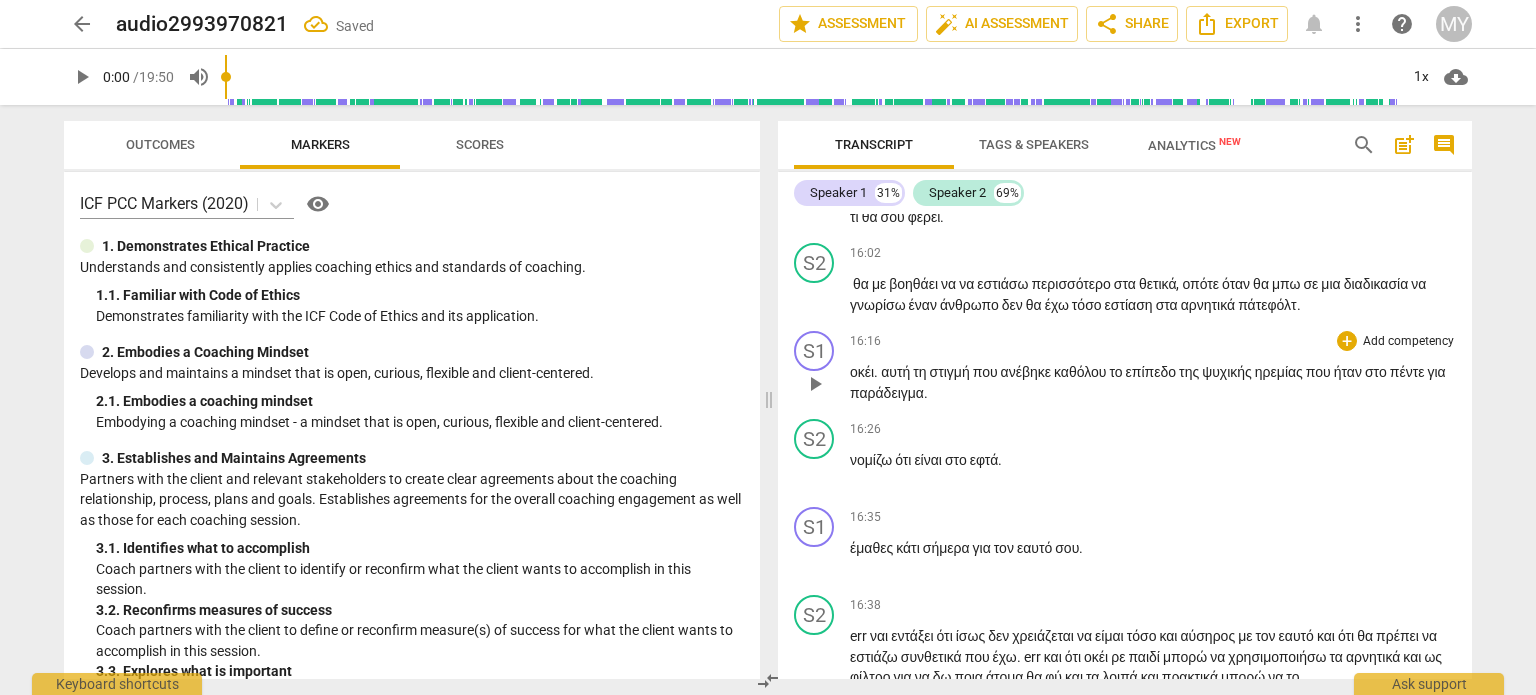 click on "που" at bounding box center (987, 372) 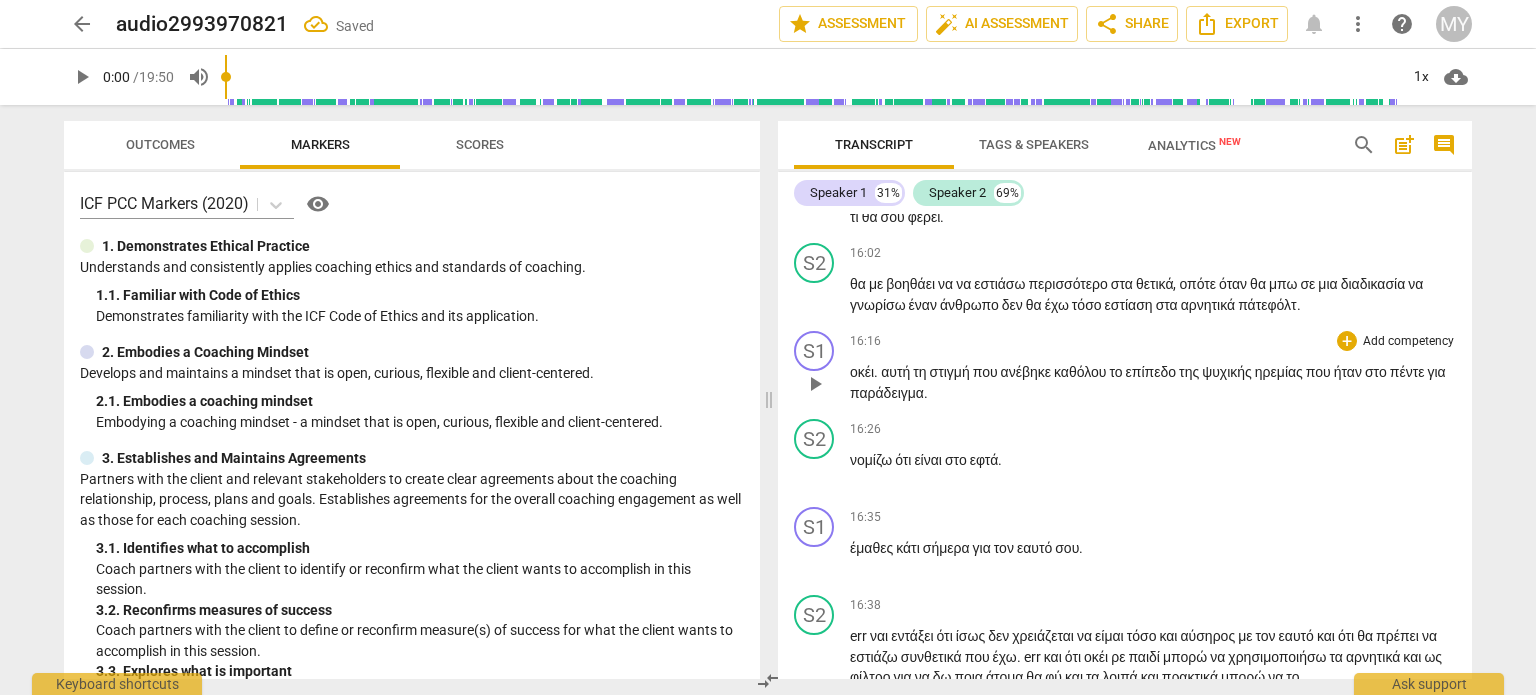 type 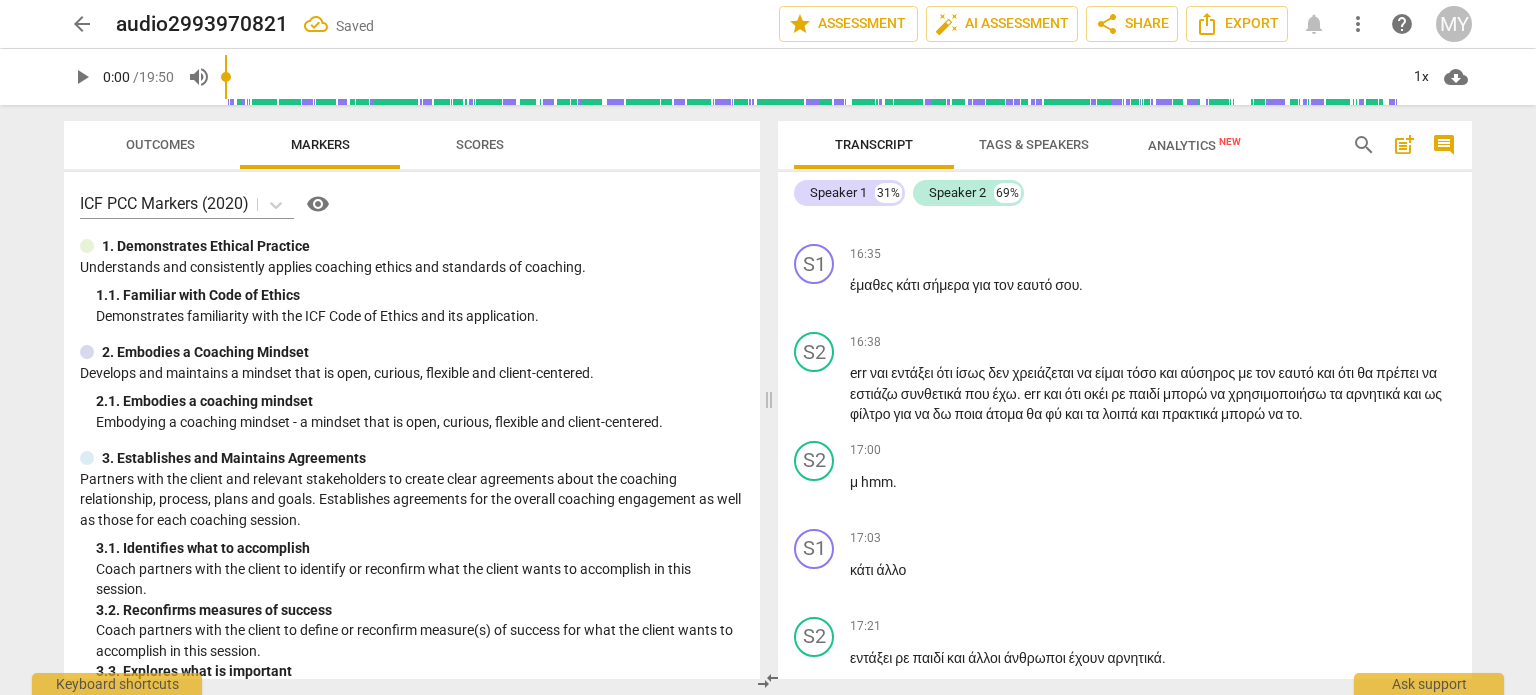 scroll, scrollTop: 8632, scrollLeft: 0, axis: vertical 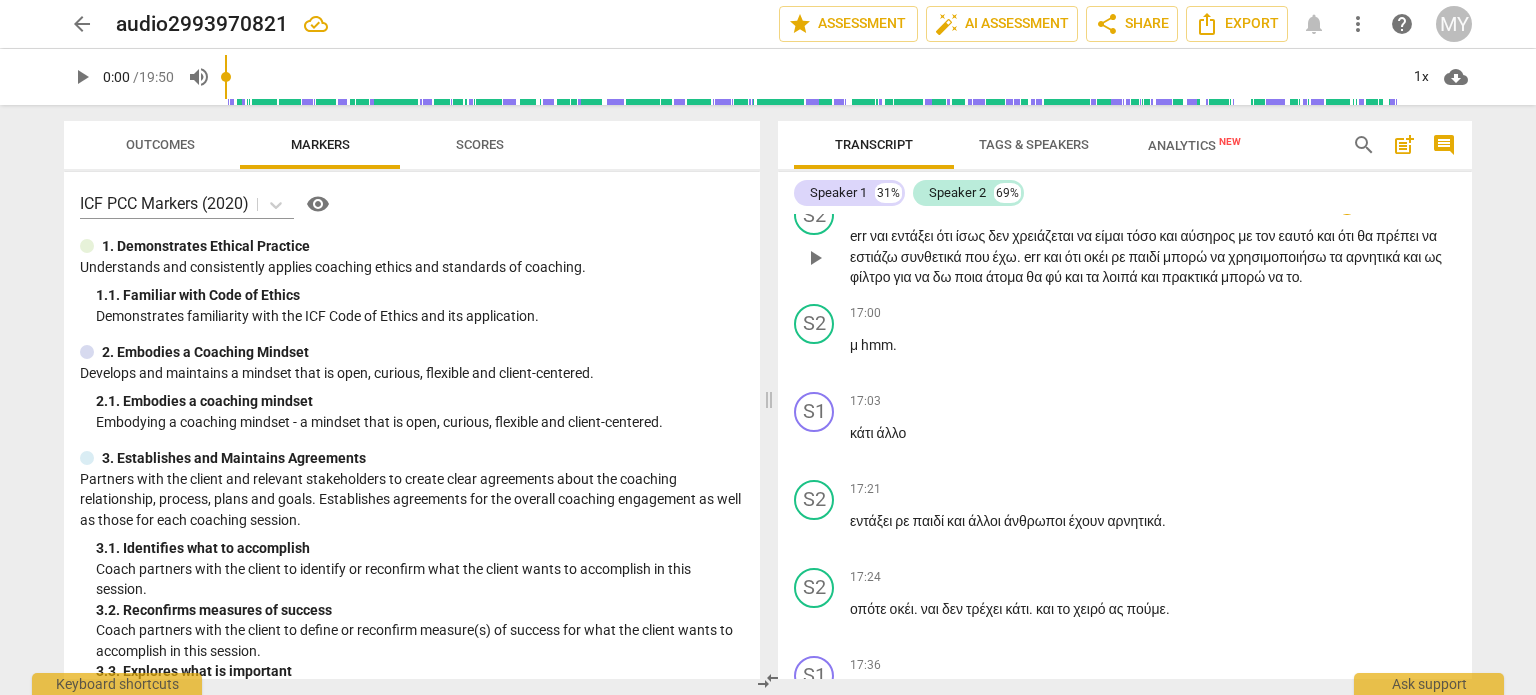 click on "αύσηρος" at bounding box center [1209, 236] 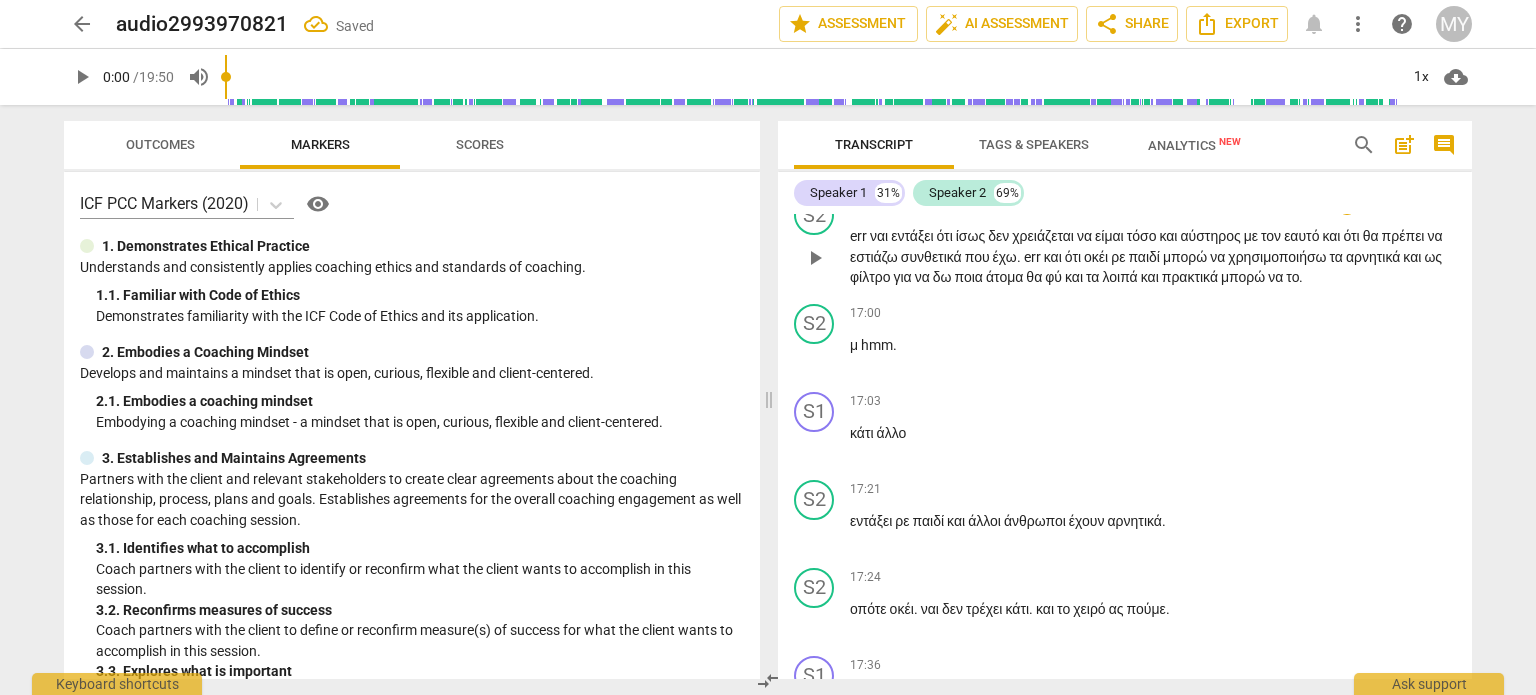 click on "συνθετικά" at bounding box center (933, 257) 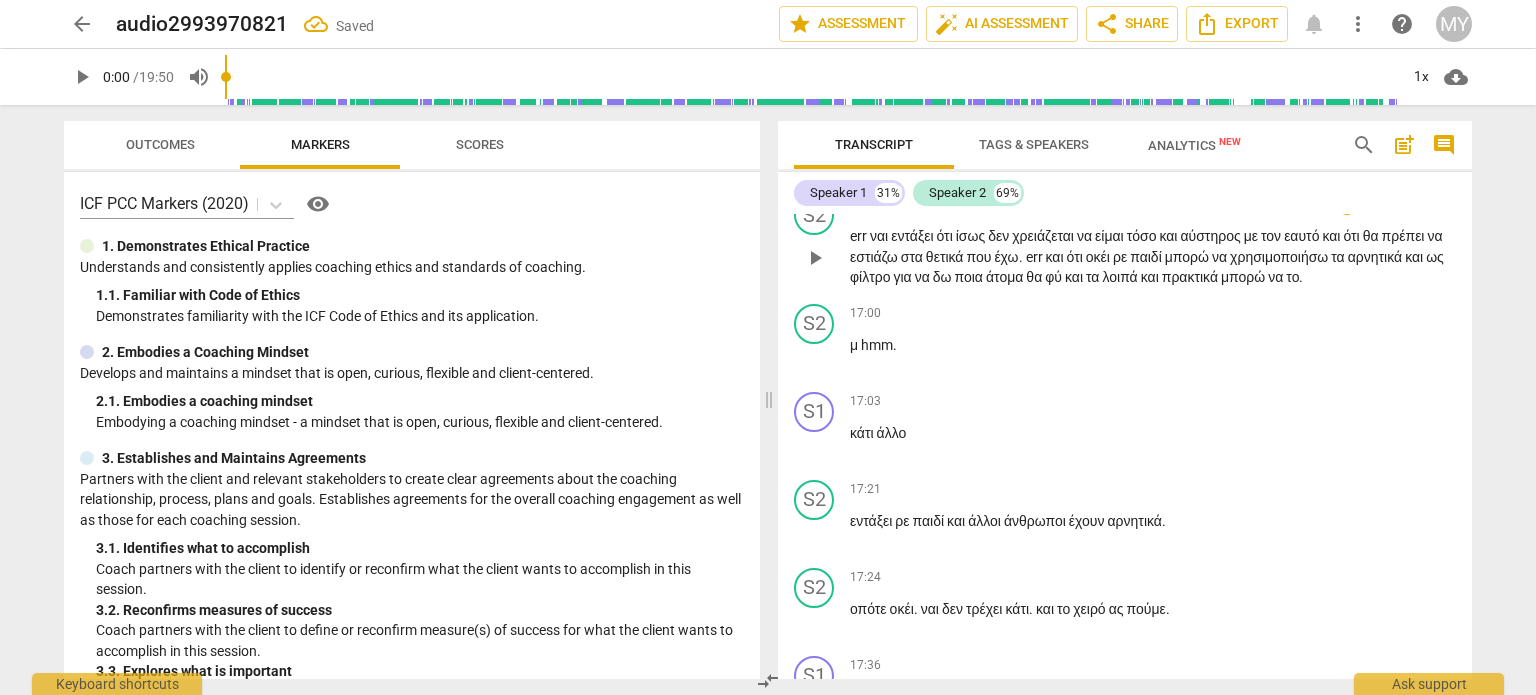 drag, startPoint x: 1178, startPoint y: 386, endPoint x: 1203, endPoint y: 391, distance: 25.495098 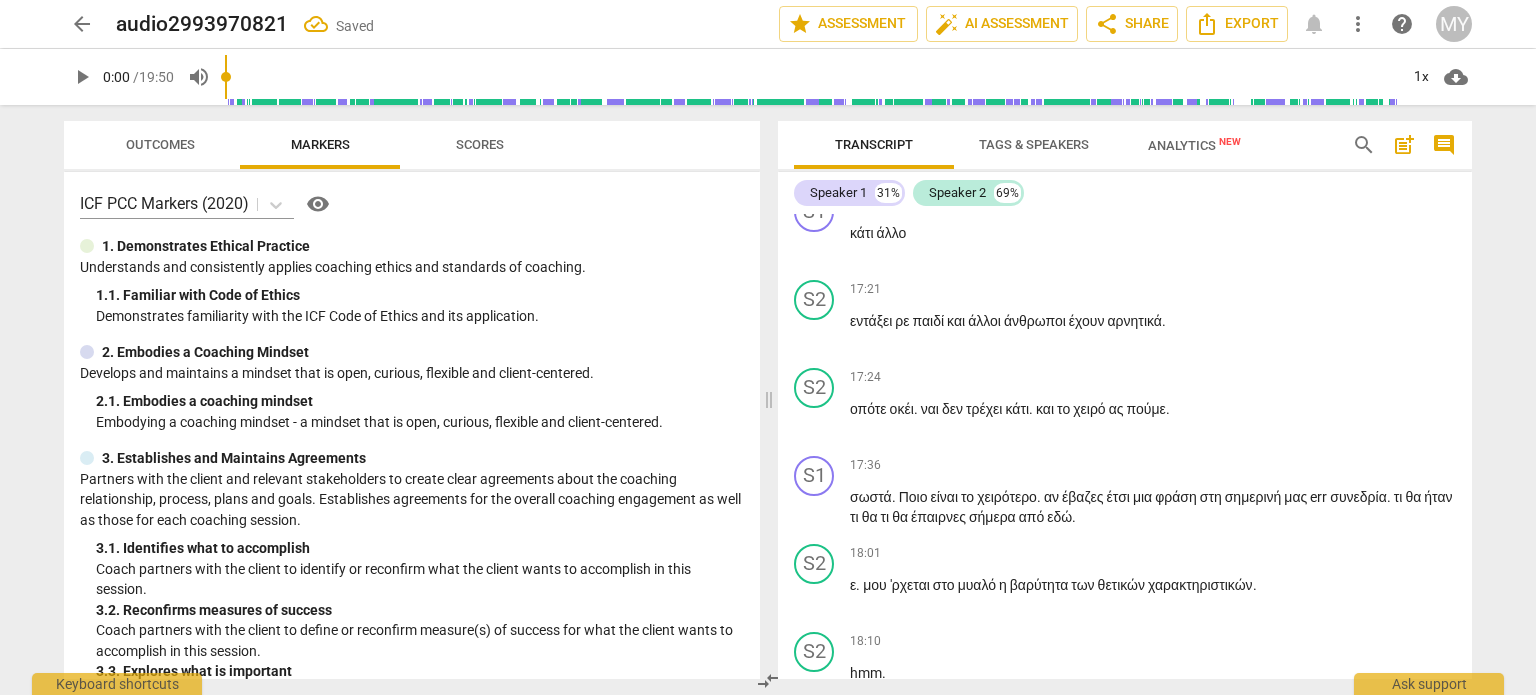 scroll, scrollTop: 8932, scrollLeft: 0, axis: vertical 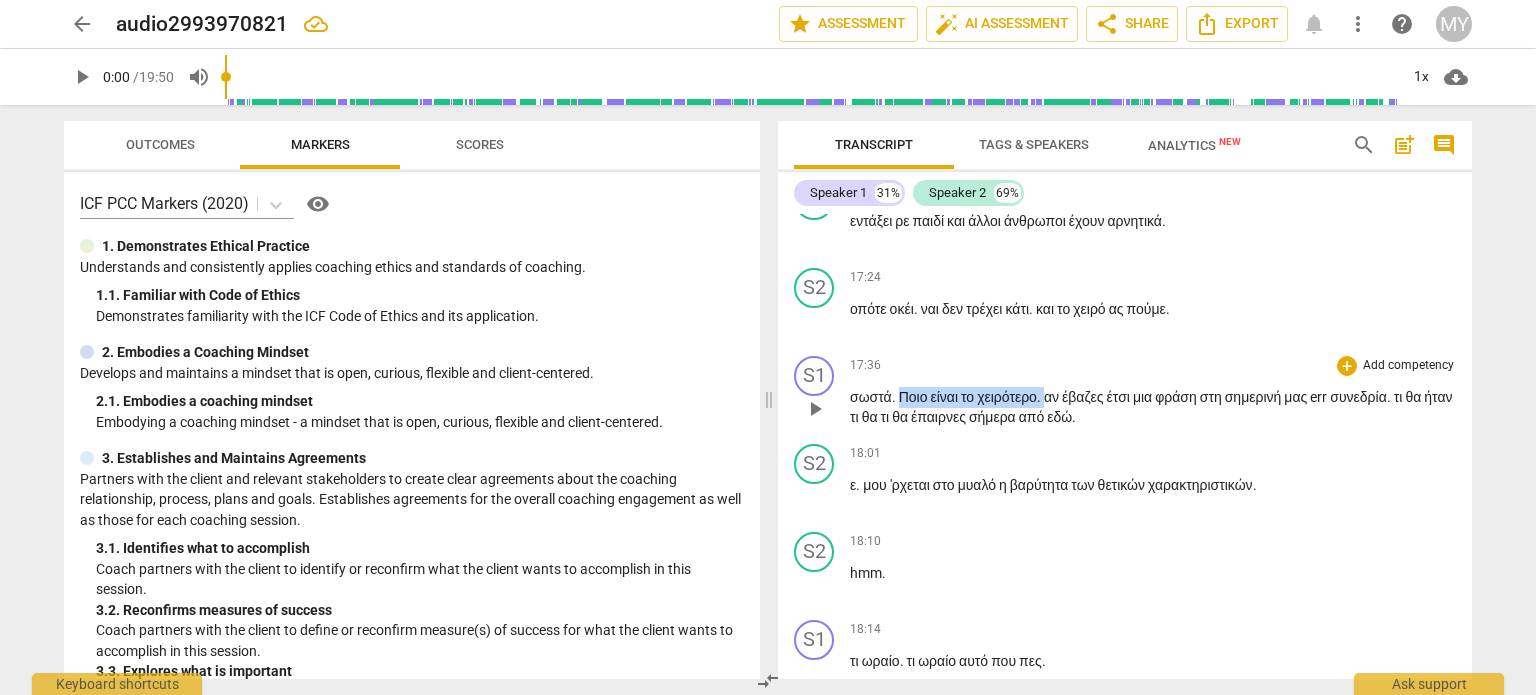 drag, startPoint x: 1060, startPoint y: 515, endPoint x: 902, endPoint y: 513, distance: 158.01266 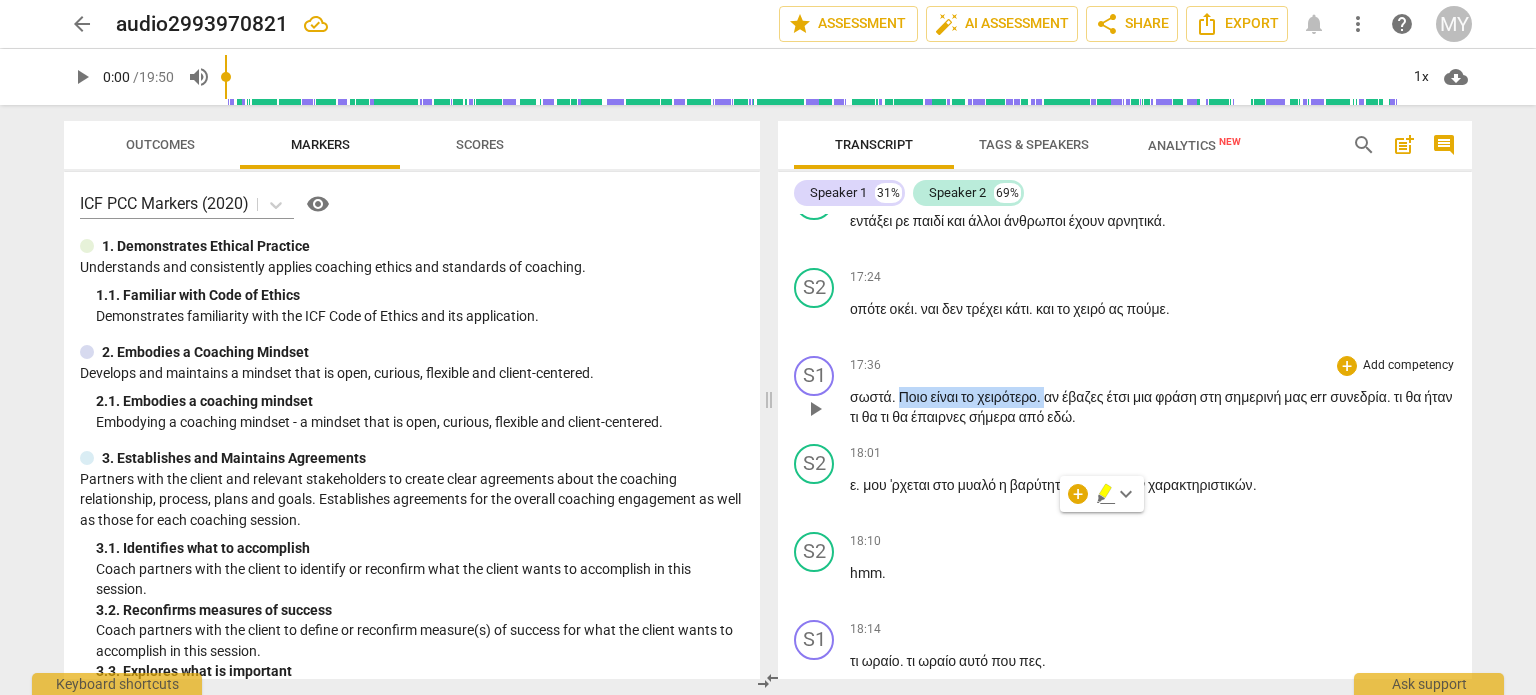 type 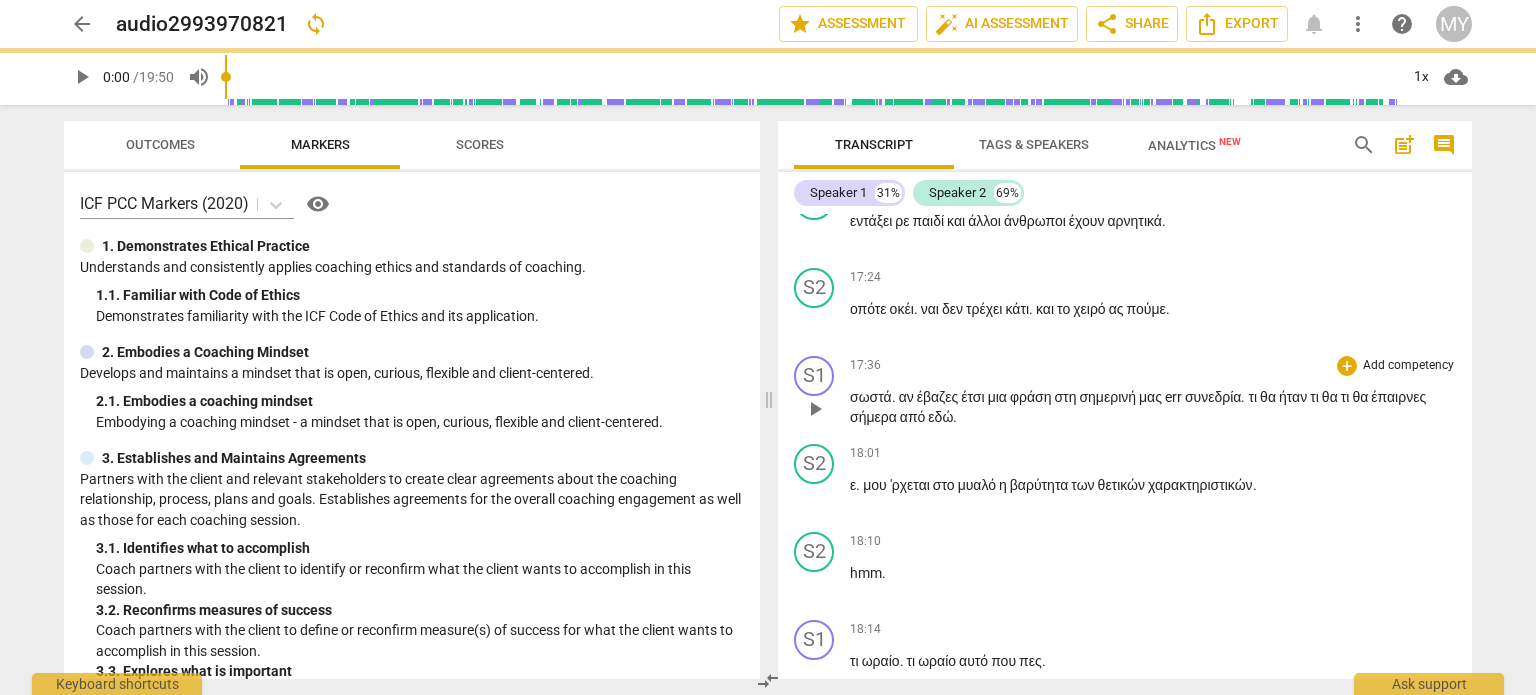 click on "συνεδρία" at bounding box center [1213, 397] 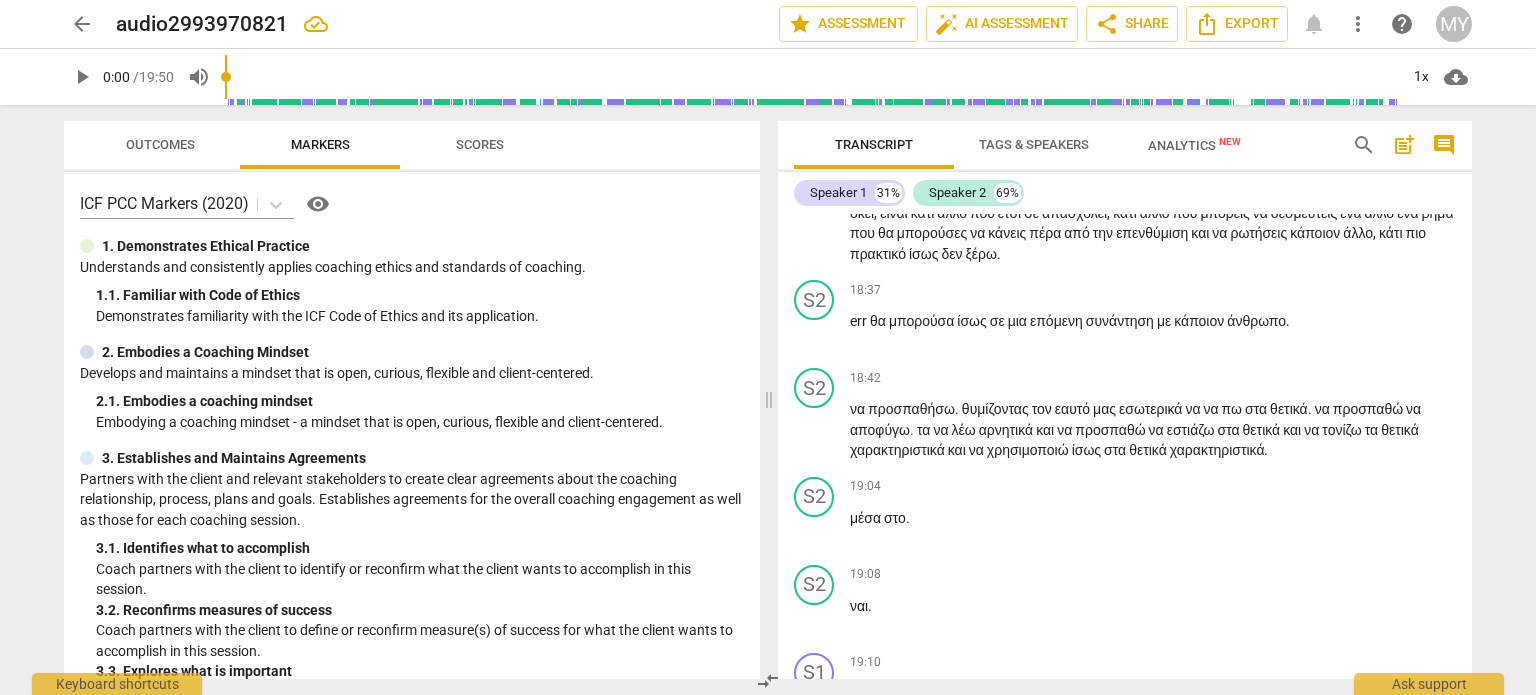 scroll, scrollTop: 9632, scrollLeft: 0, axis: vertical 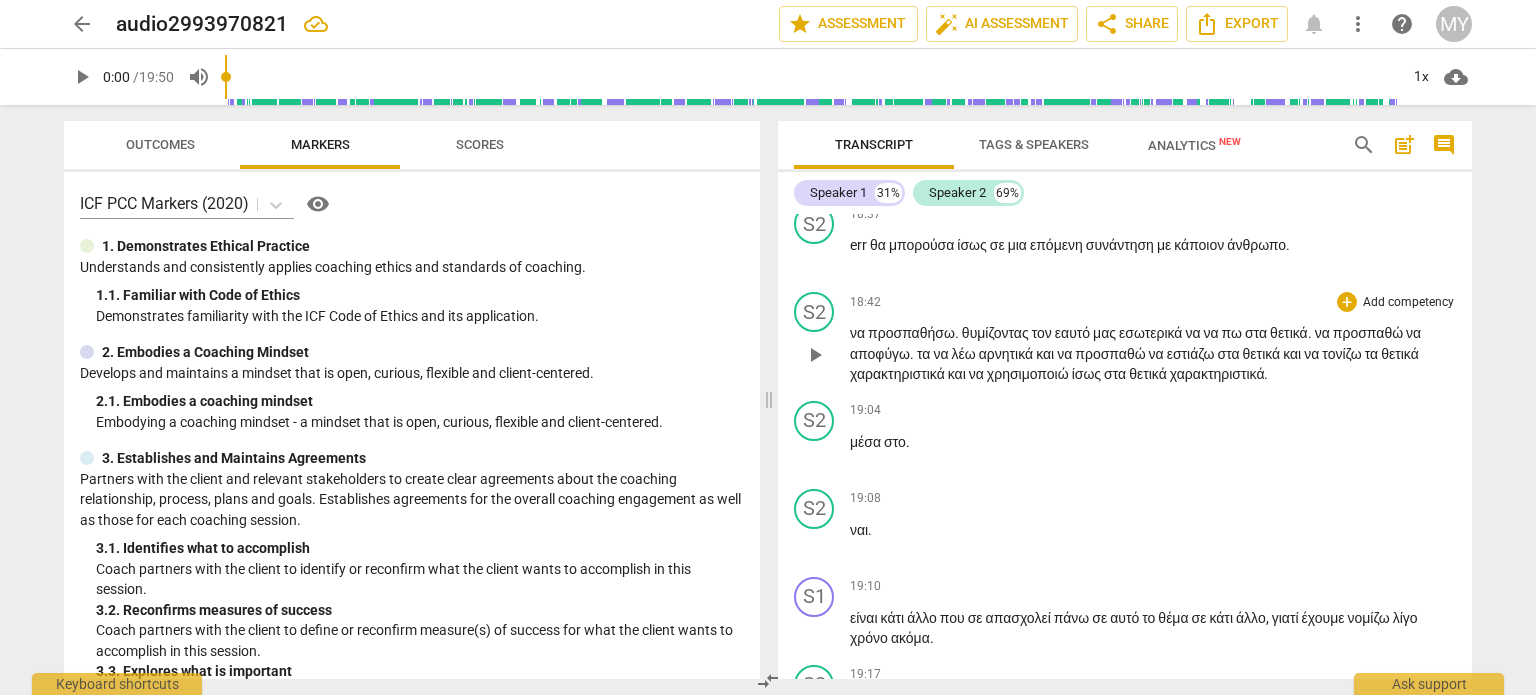 click on "τα" at bounding box center (925, 354) 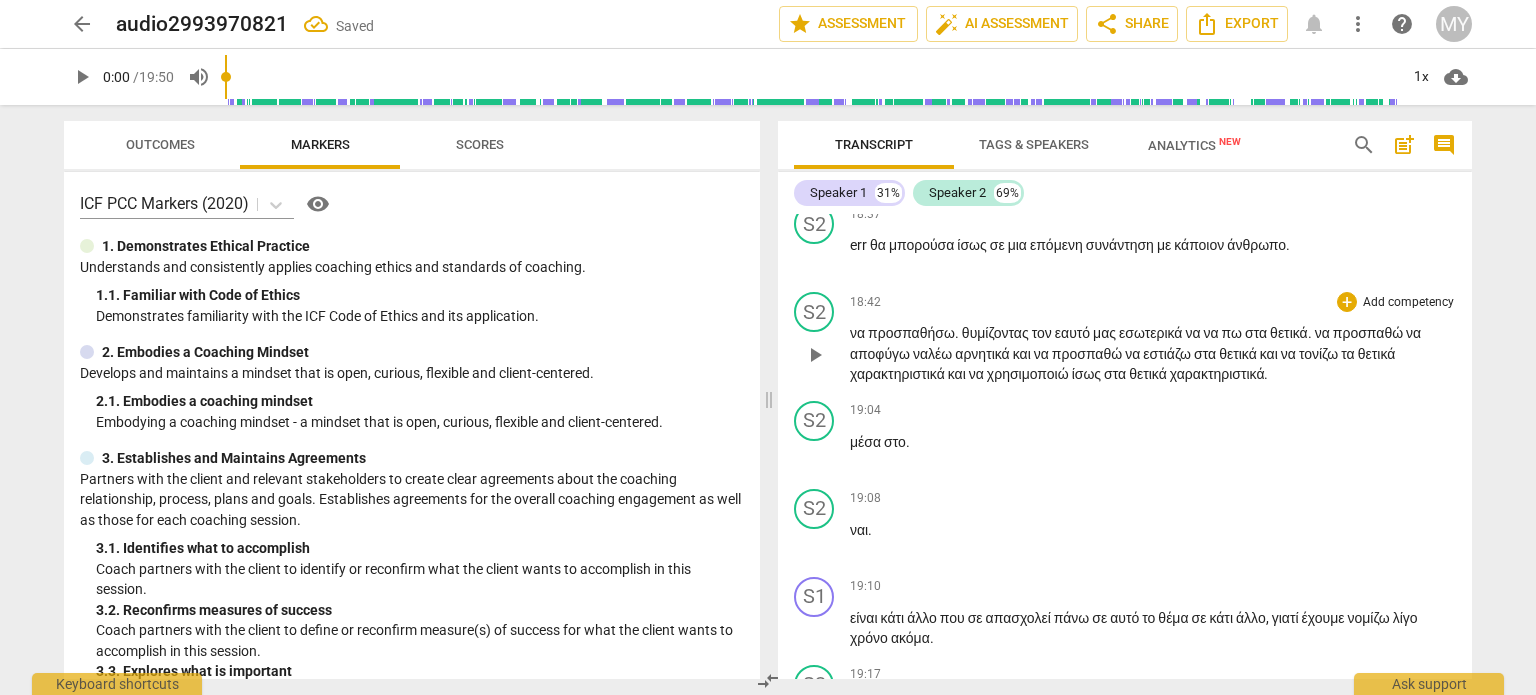 click on "στα" at bounding box center [1116, 374] 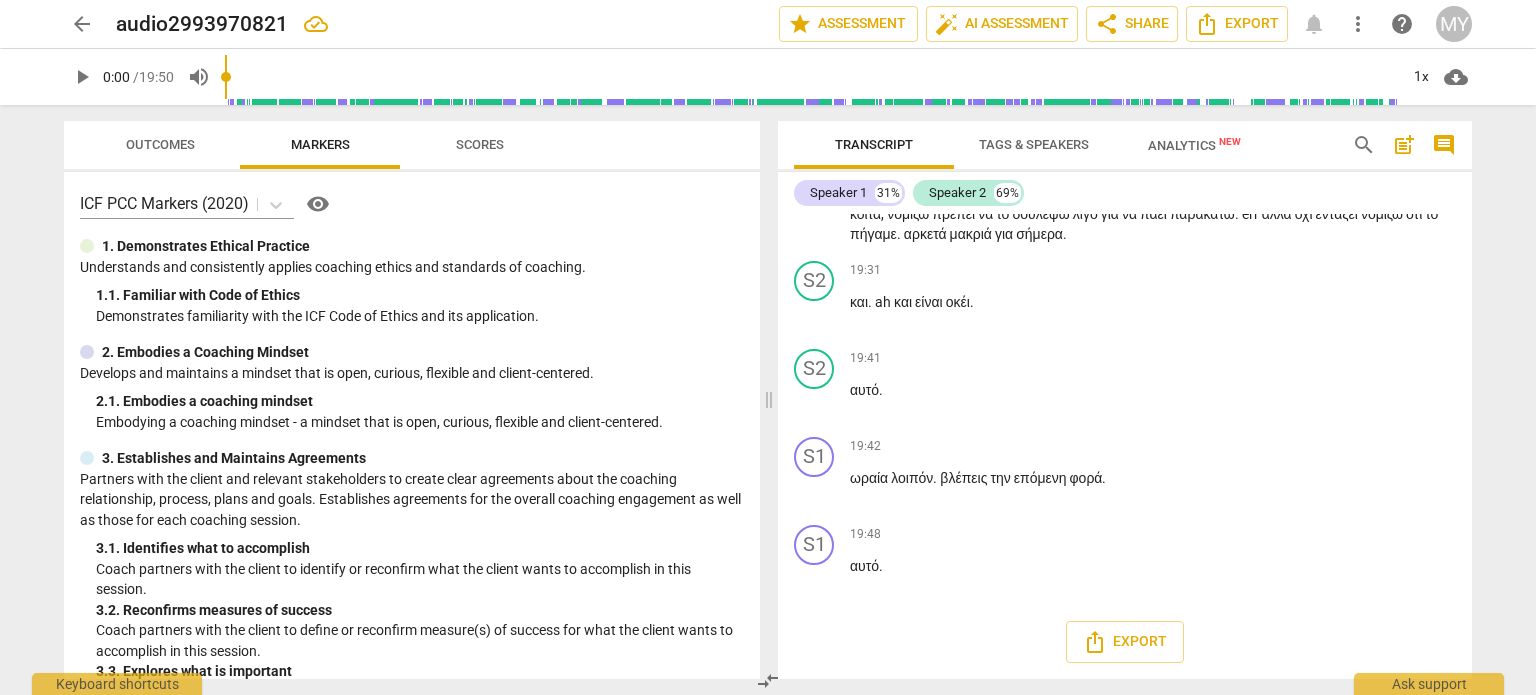 scroll, scrollTop: 10232, scrollLeft: 0, axis: vertical 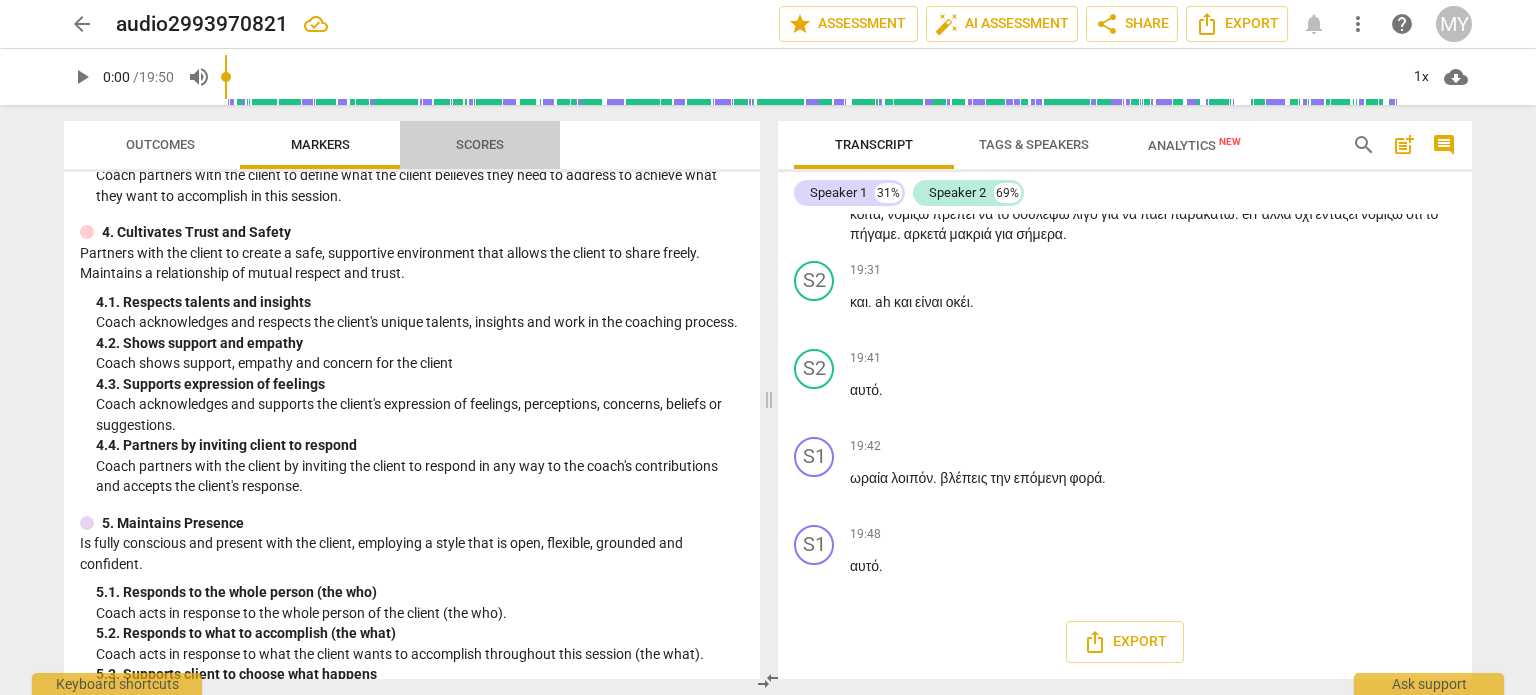 click on "Scores" at bounding box center [480, 144] 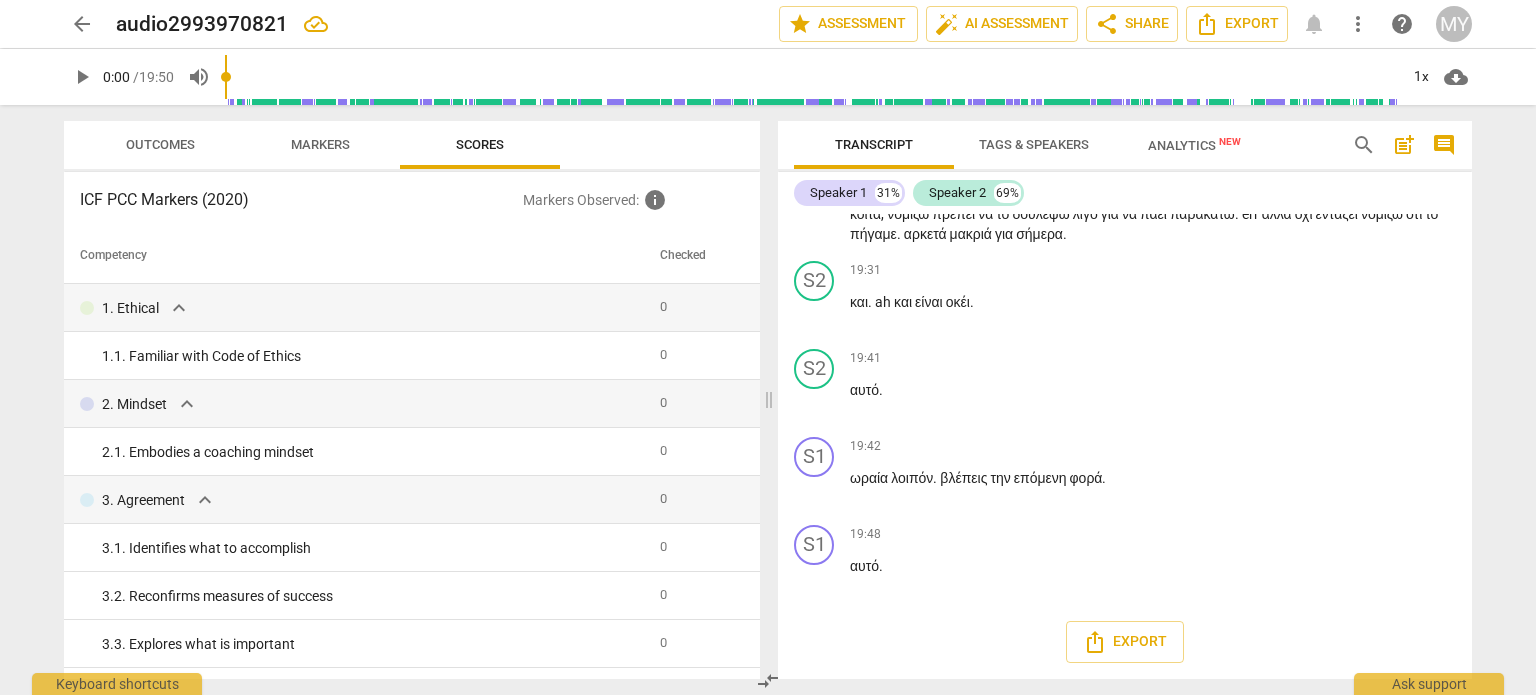 click on "Markers" at bounding box center [320, 144] 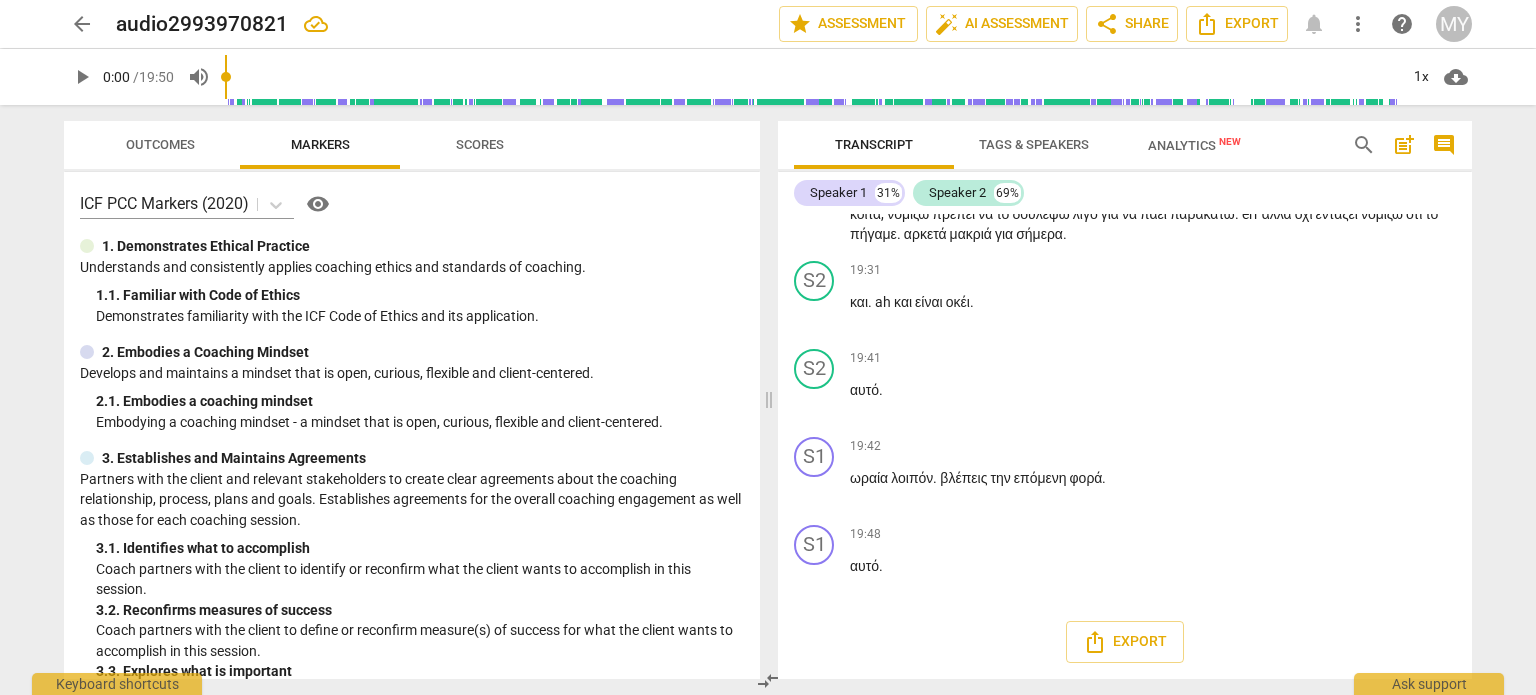 click on "Understands and consistently applies coaching ethics and standards of coaching." at bounding box center (412, 267) 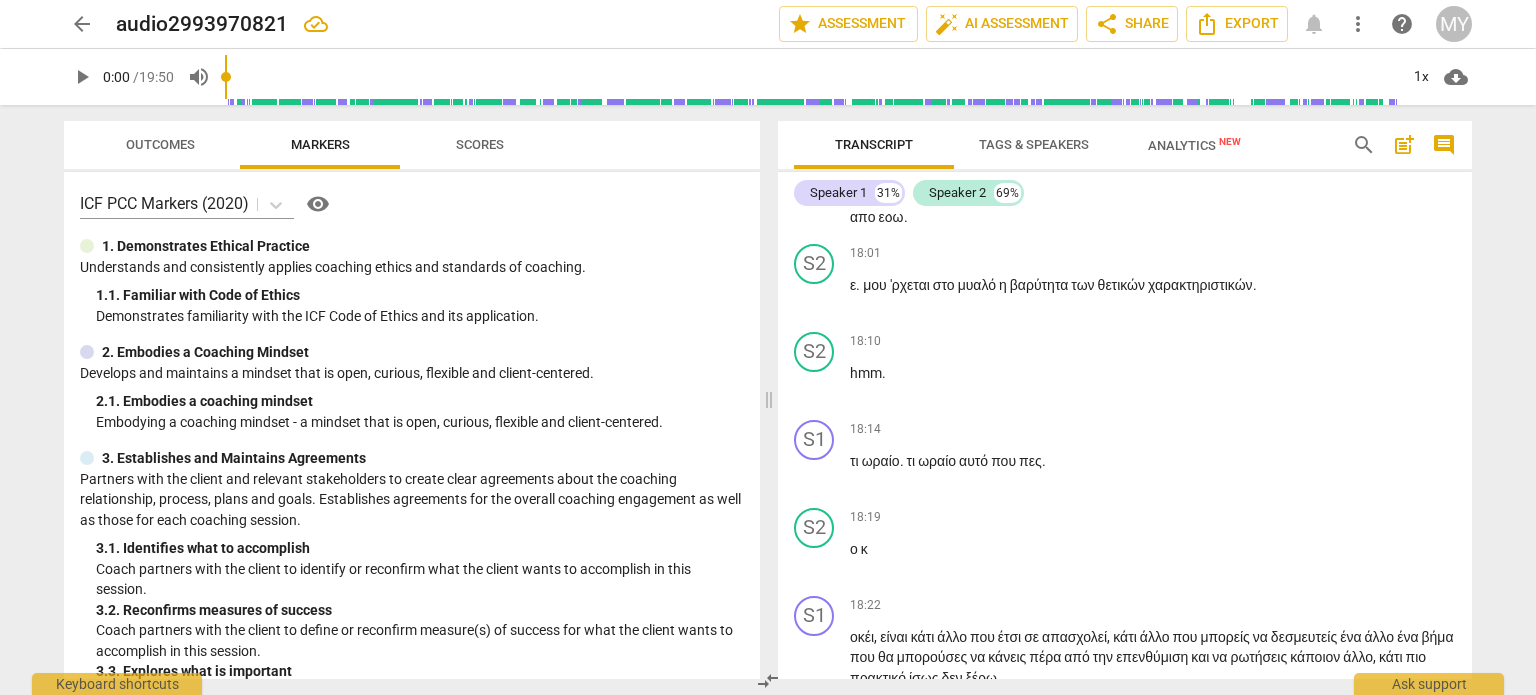 scroll, scrollTop: 8432, scrollLeft: 0, axis: vertical 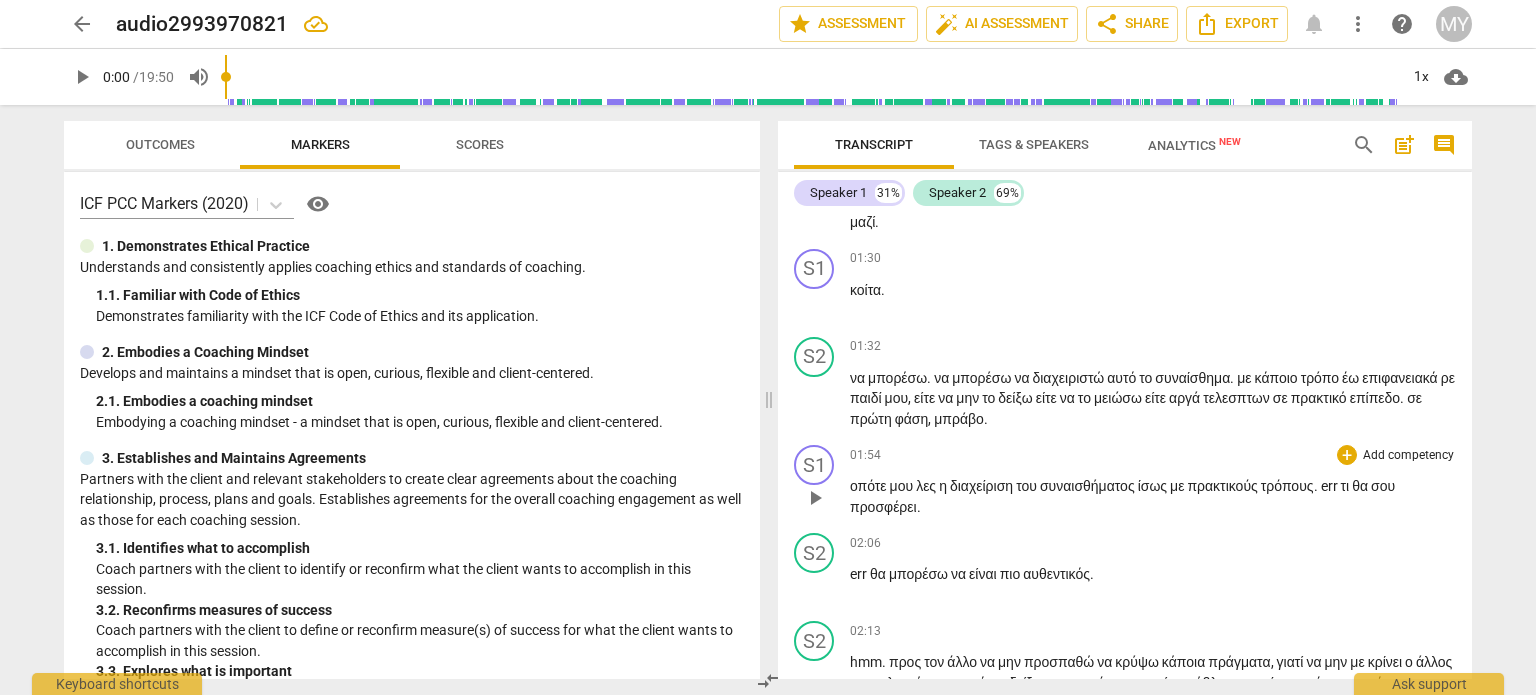click on "Add competency" at bounding box center (1408, 456) 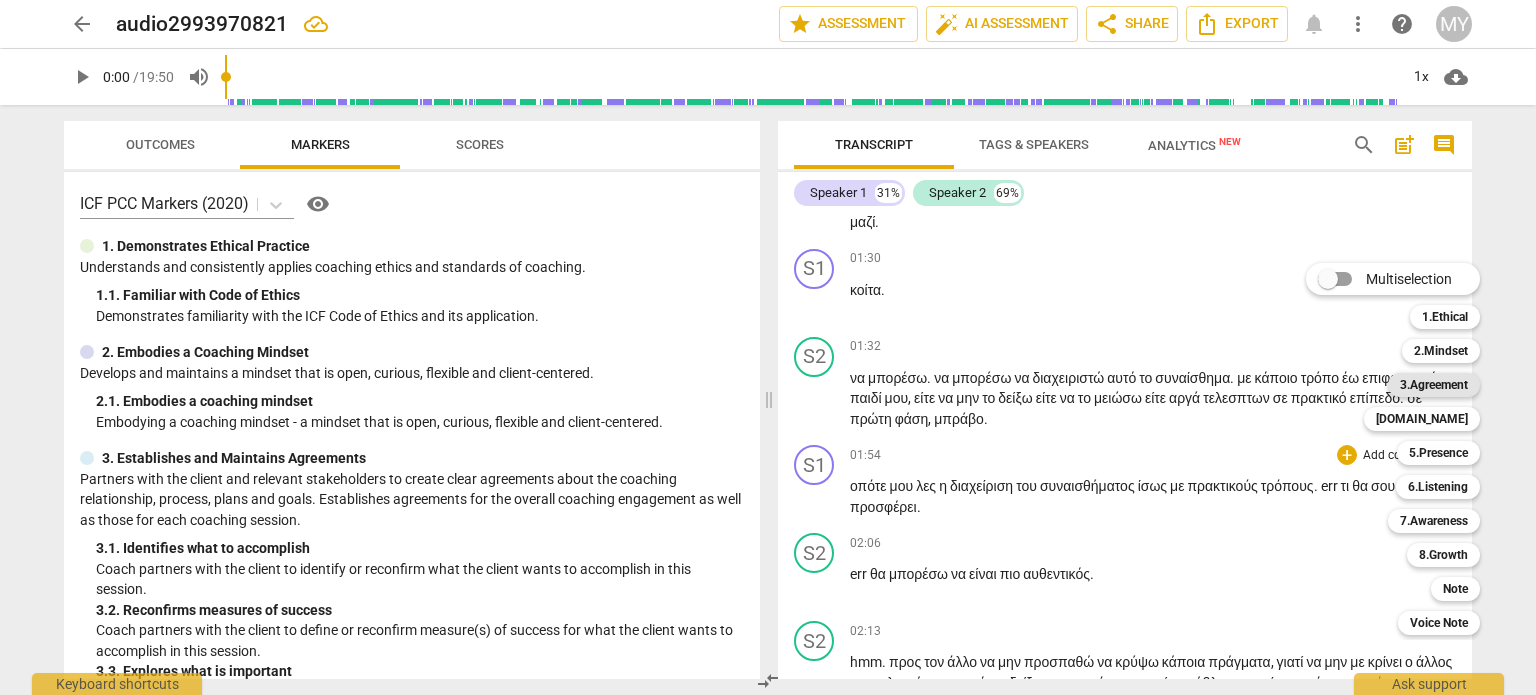 click on "3.Agreement" at bounding box center [1434, 385] 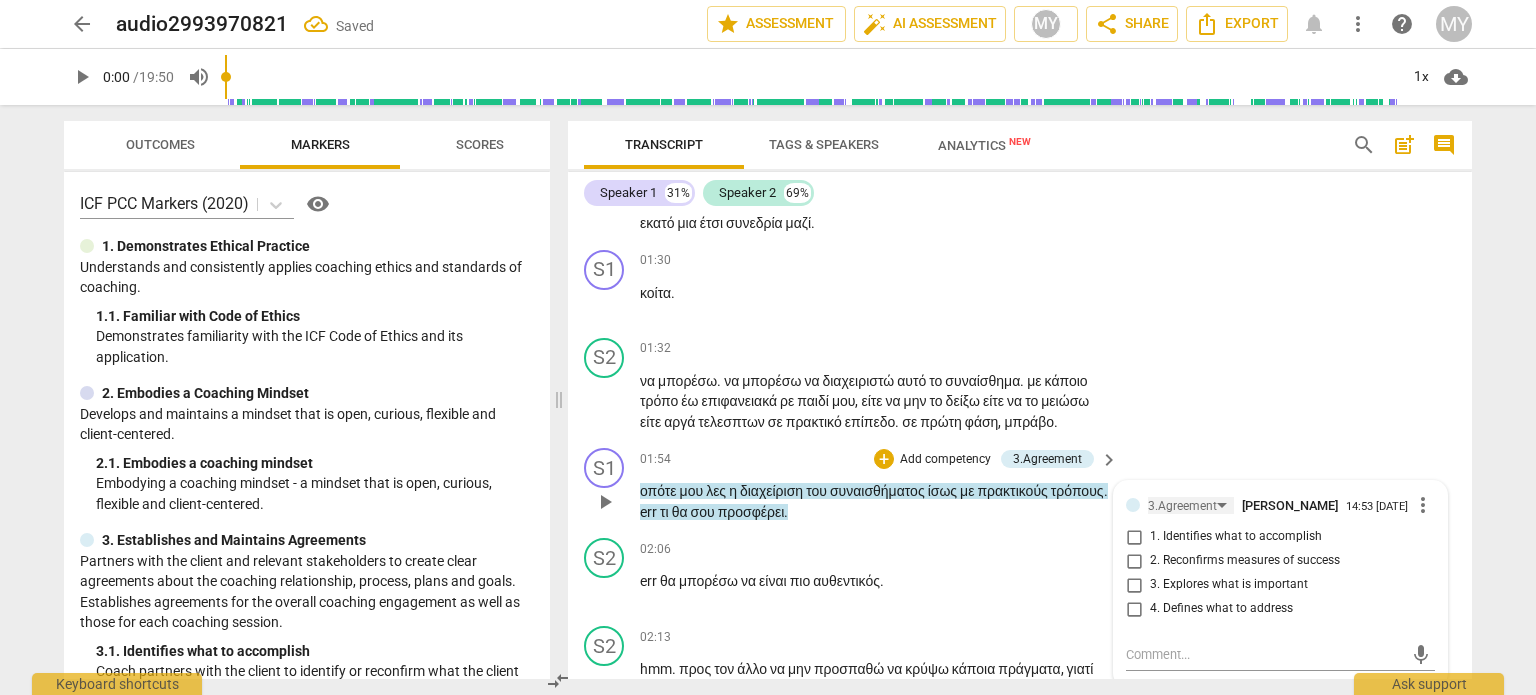 scroll, scrollTop: 978, scrollLeft: 0, axis: vertical 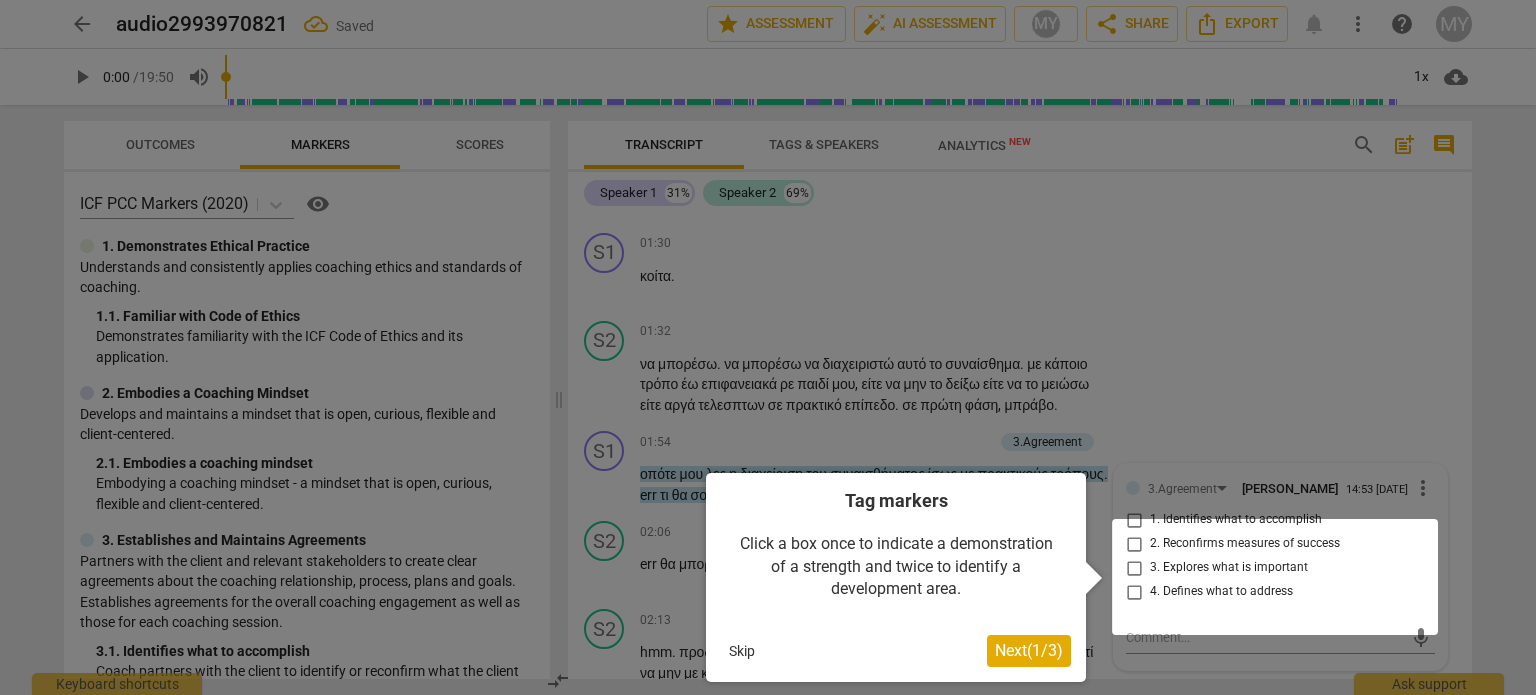 click at bounding box center (1275, 577) 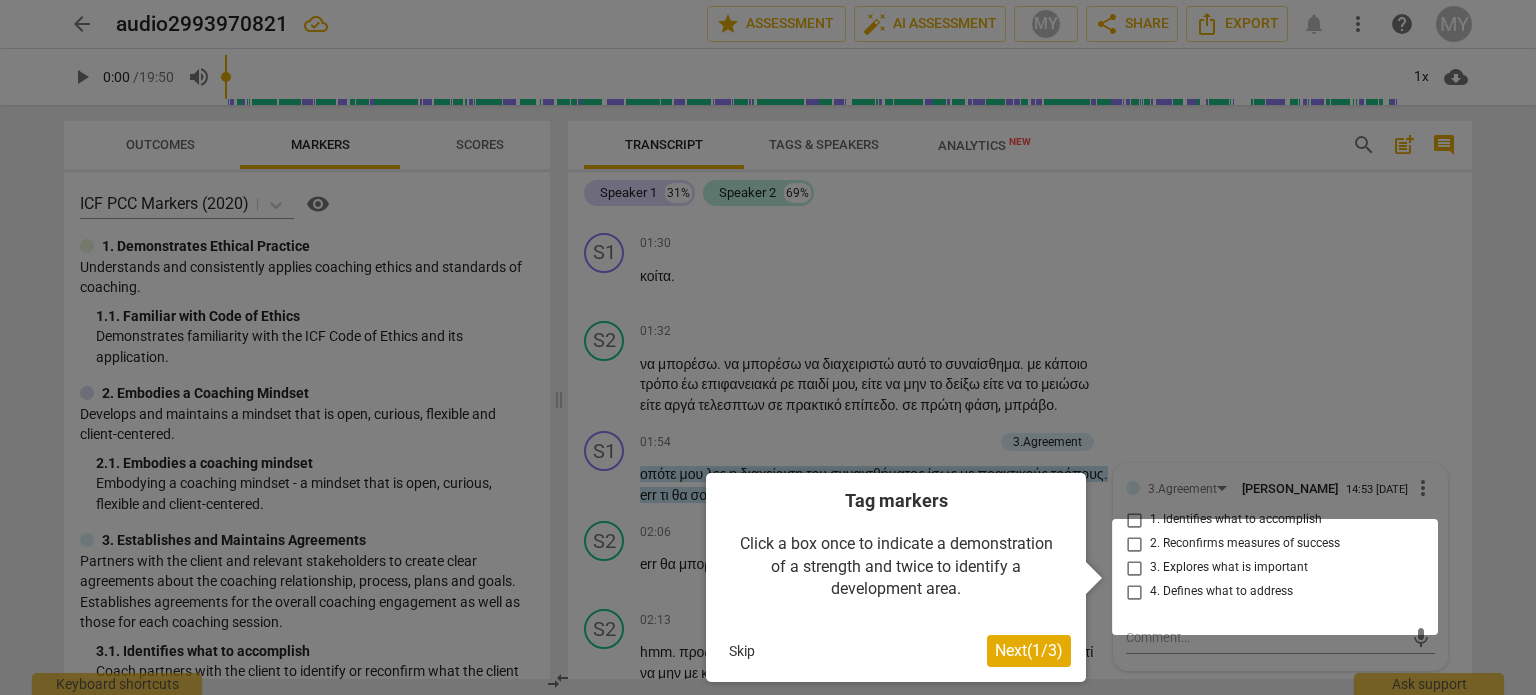 click at bounding box center [1275, 577] 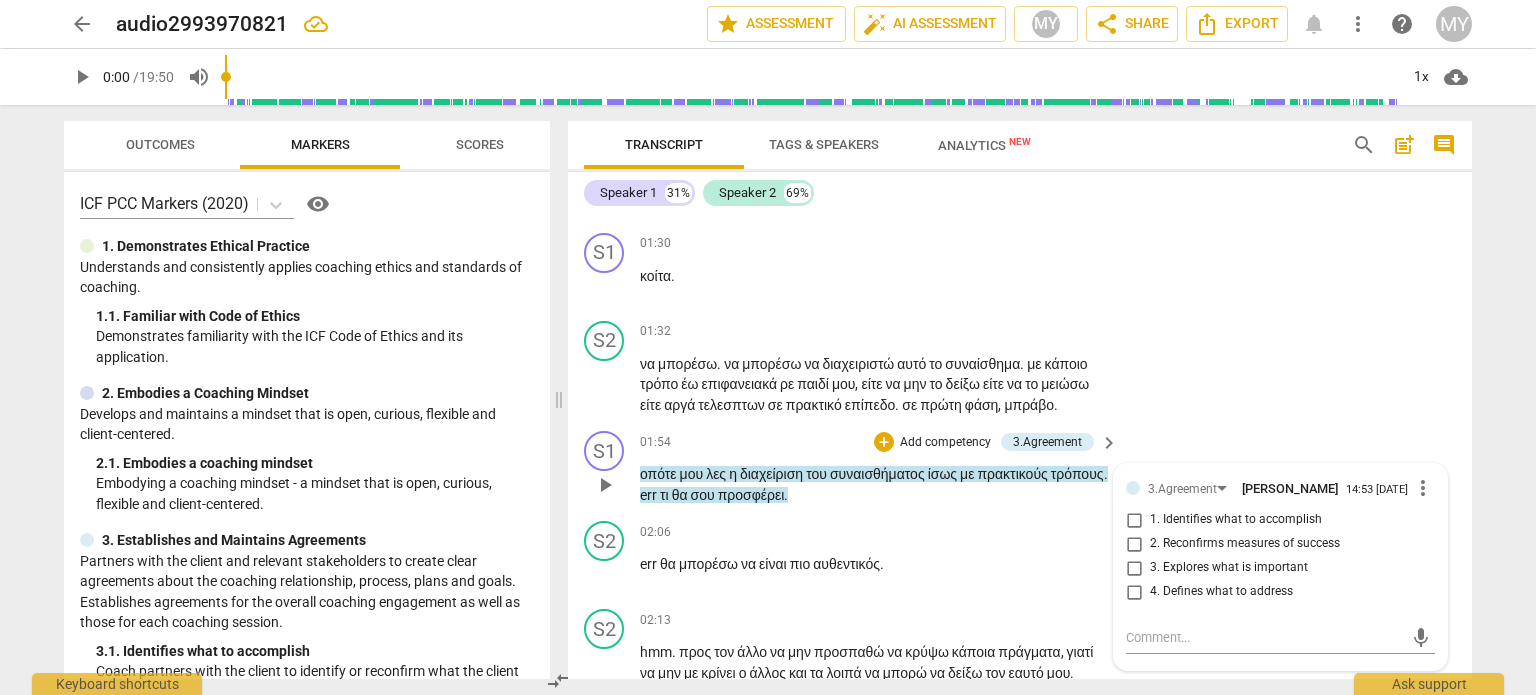 click on "3. Explores what is important" at bounding box center (1134, 568) 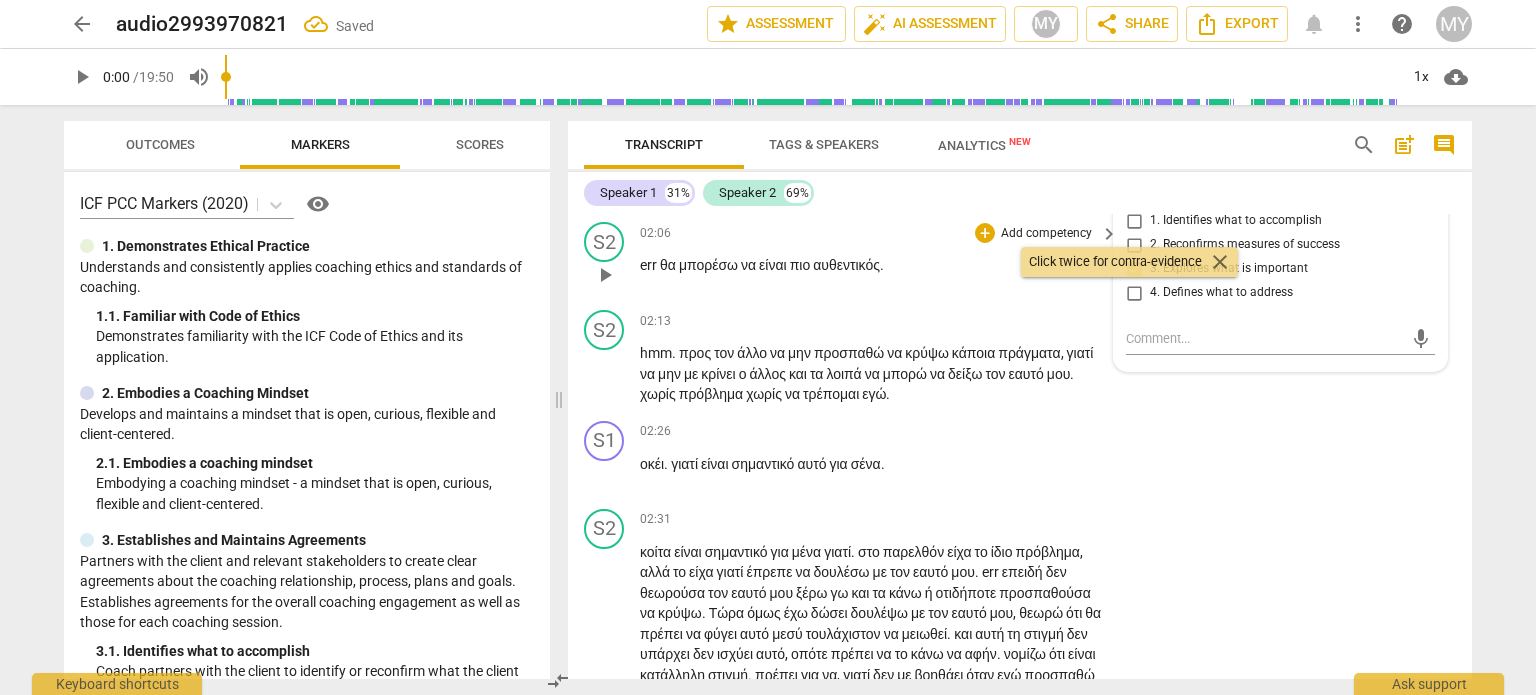scroll, scrollTop: 1278, scrollLeft: 0, axis: vertical 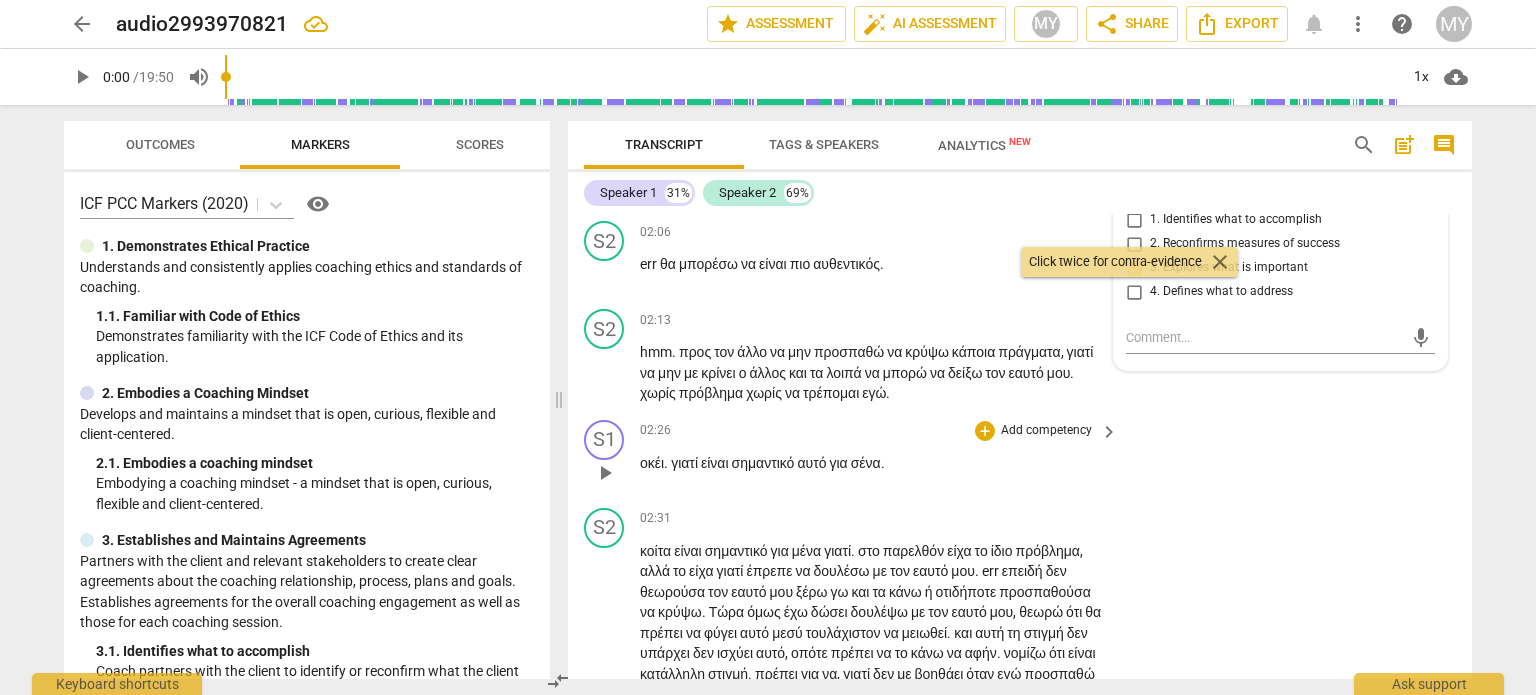 click on "Add competency" at bounding box center (1046, 431) 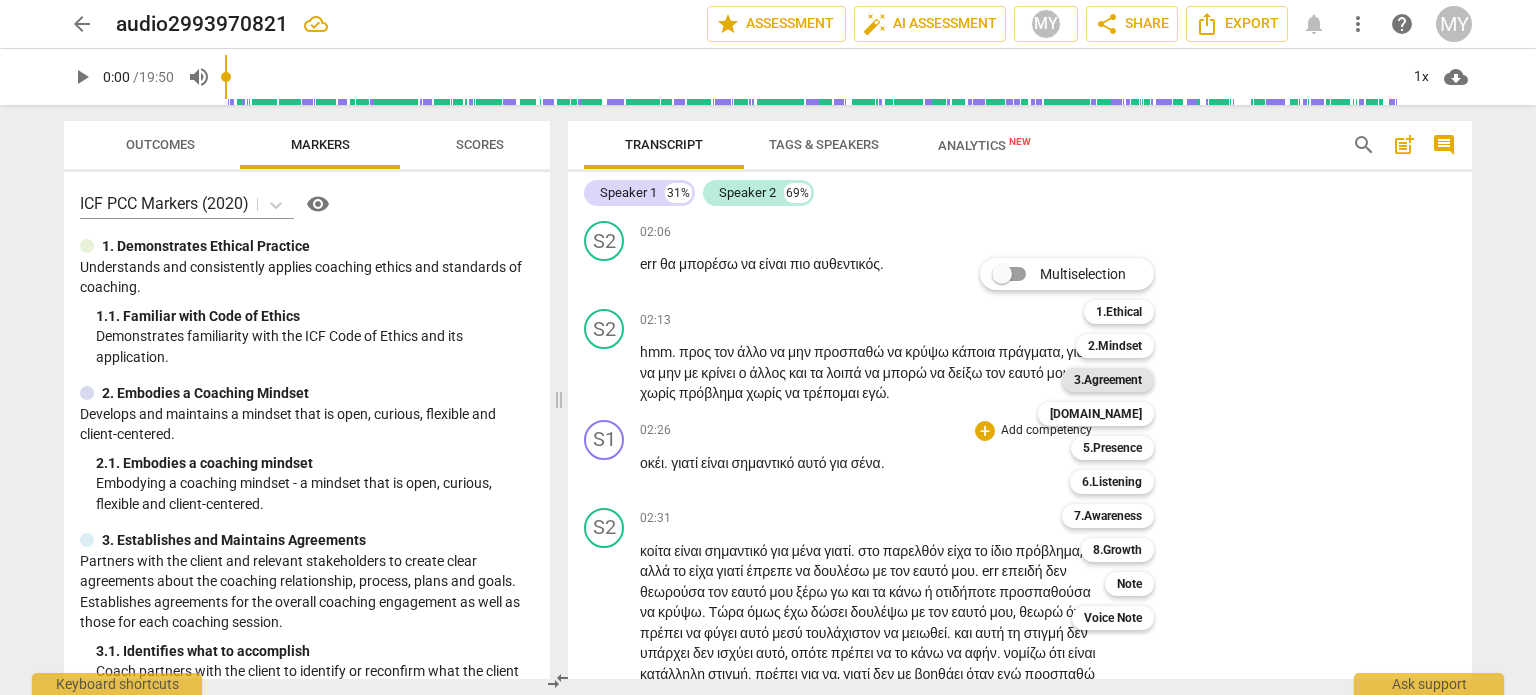 click on "3.Agreement" at bounding box center [1108, 380] 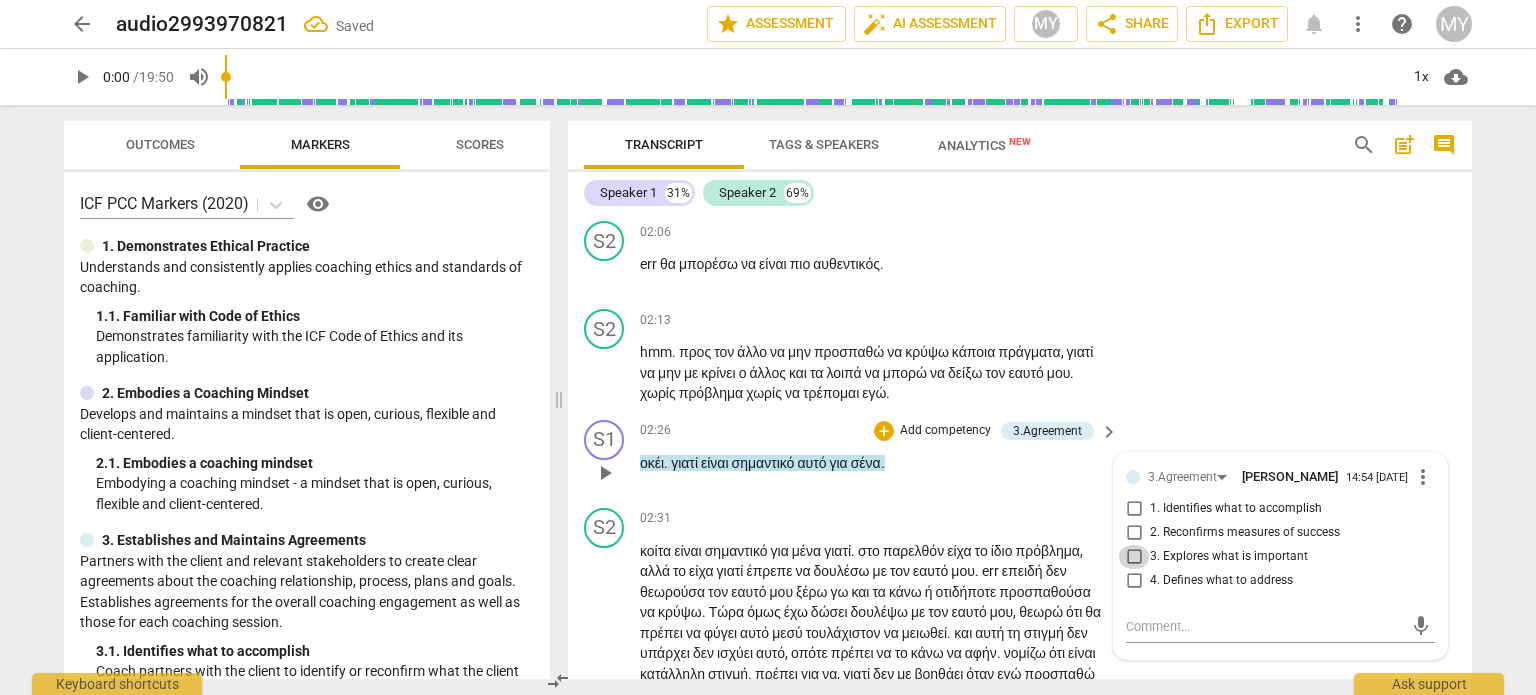 click on "3. Explores what is important" at bounding box center [1134, 557] 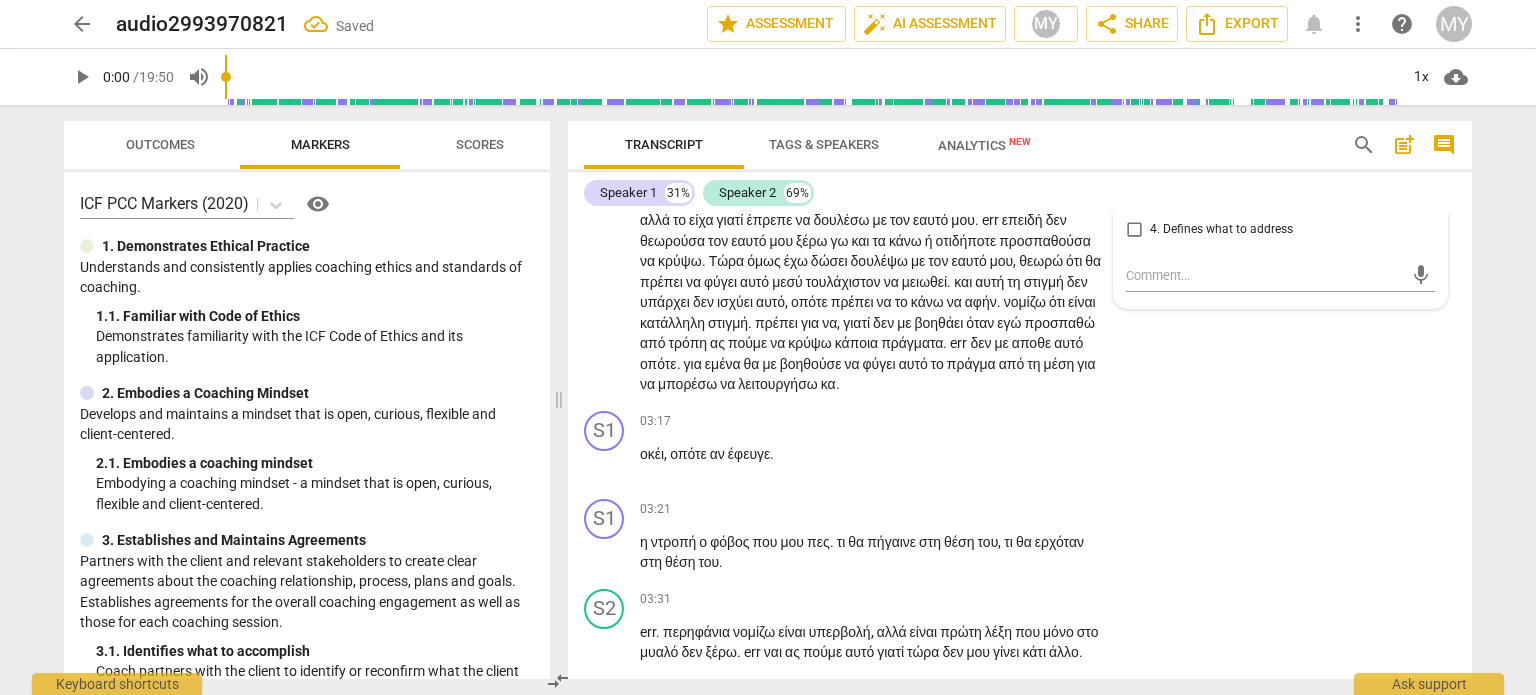 scroll, scrollTop: 1678, scrollLeft: 0, axis: vertical 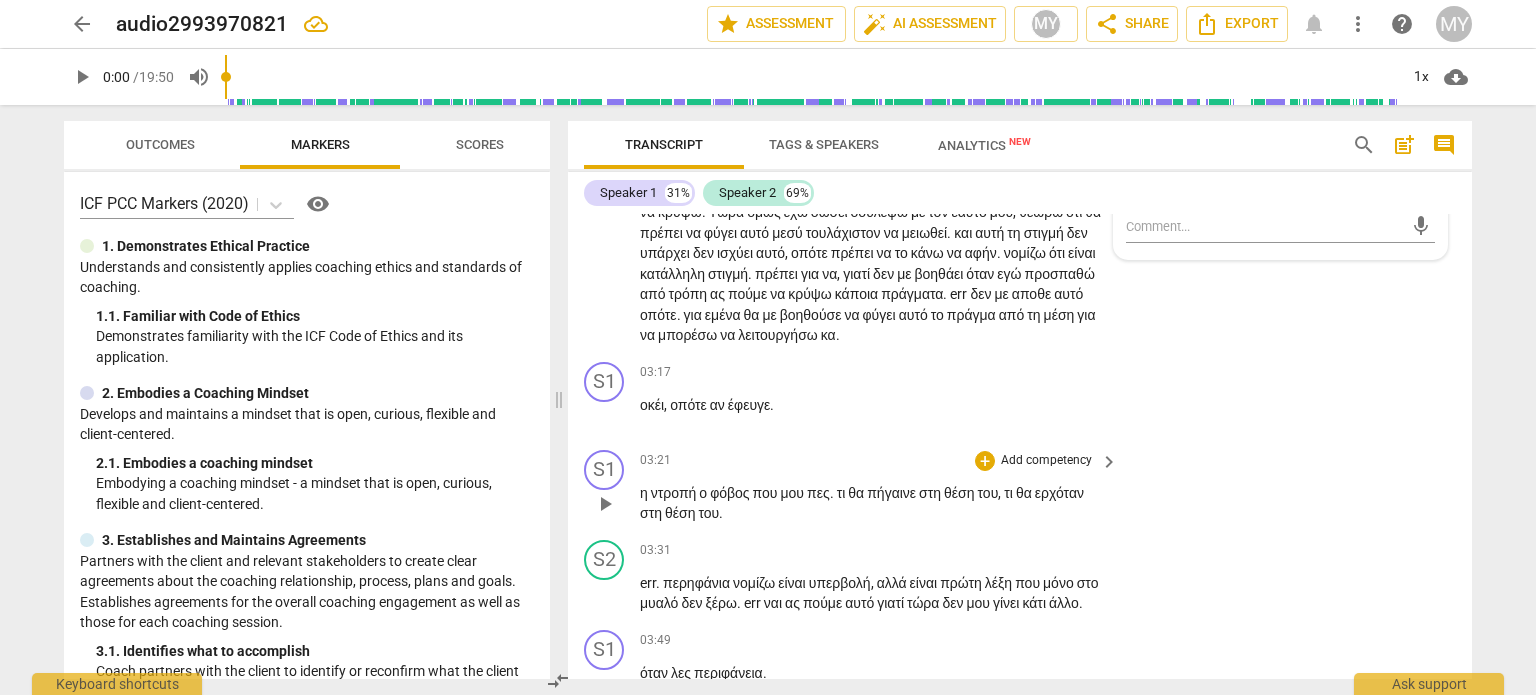 click on "Add competency" at bounding box center [1046, 461] 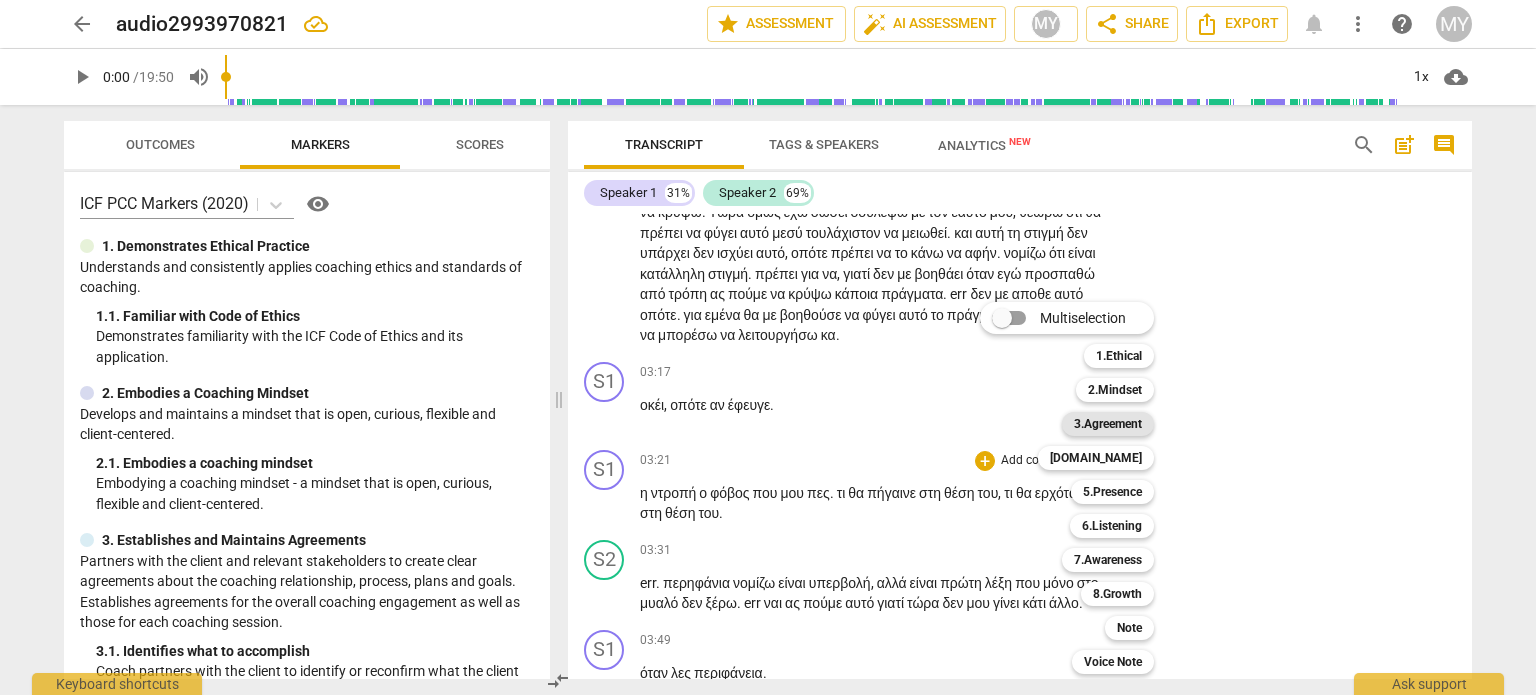 click on "3.Agreement" at bounding box center (1108, 424) 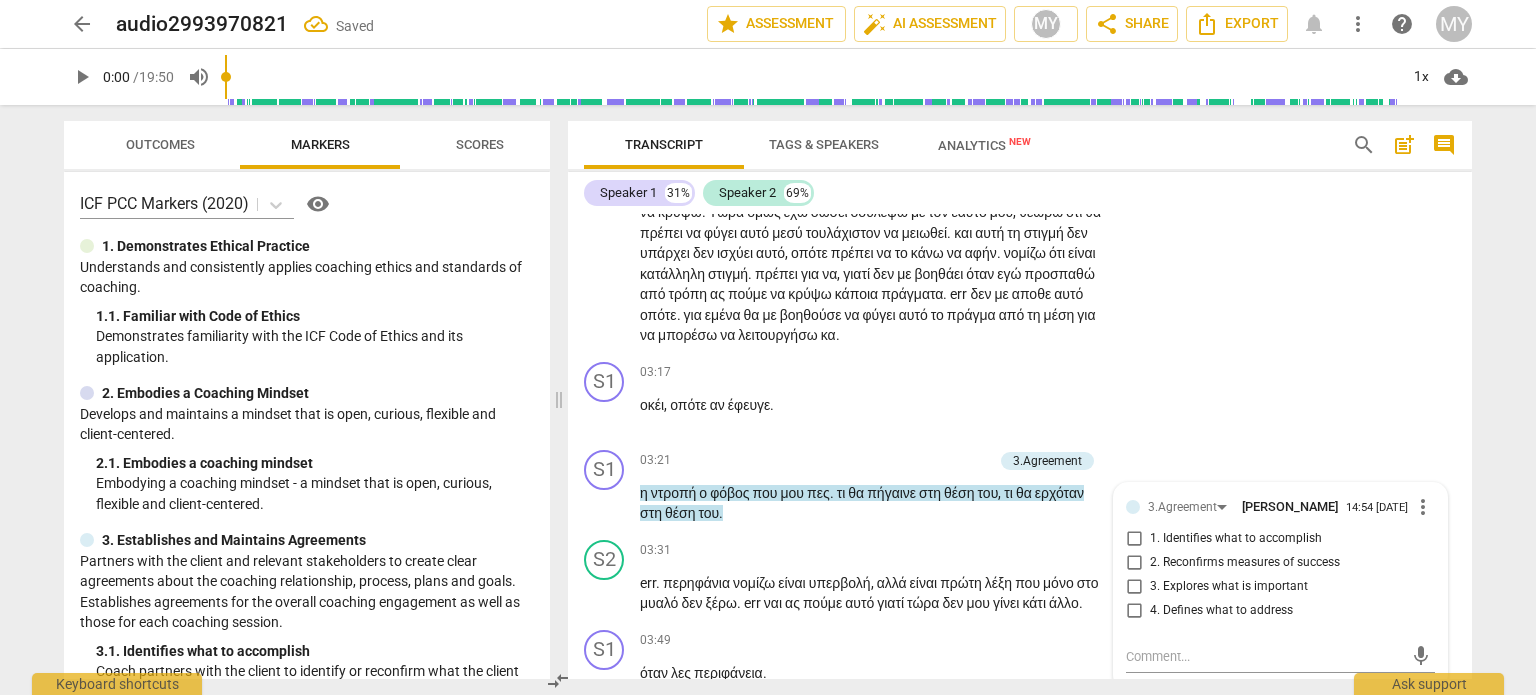 scroll, scrollTop: 1927, scrollLeft: 0, axis: vertical 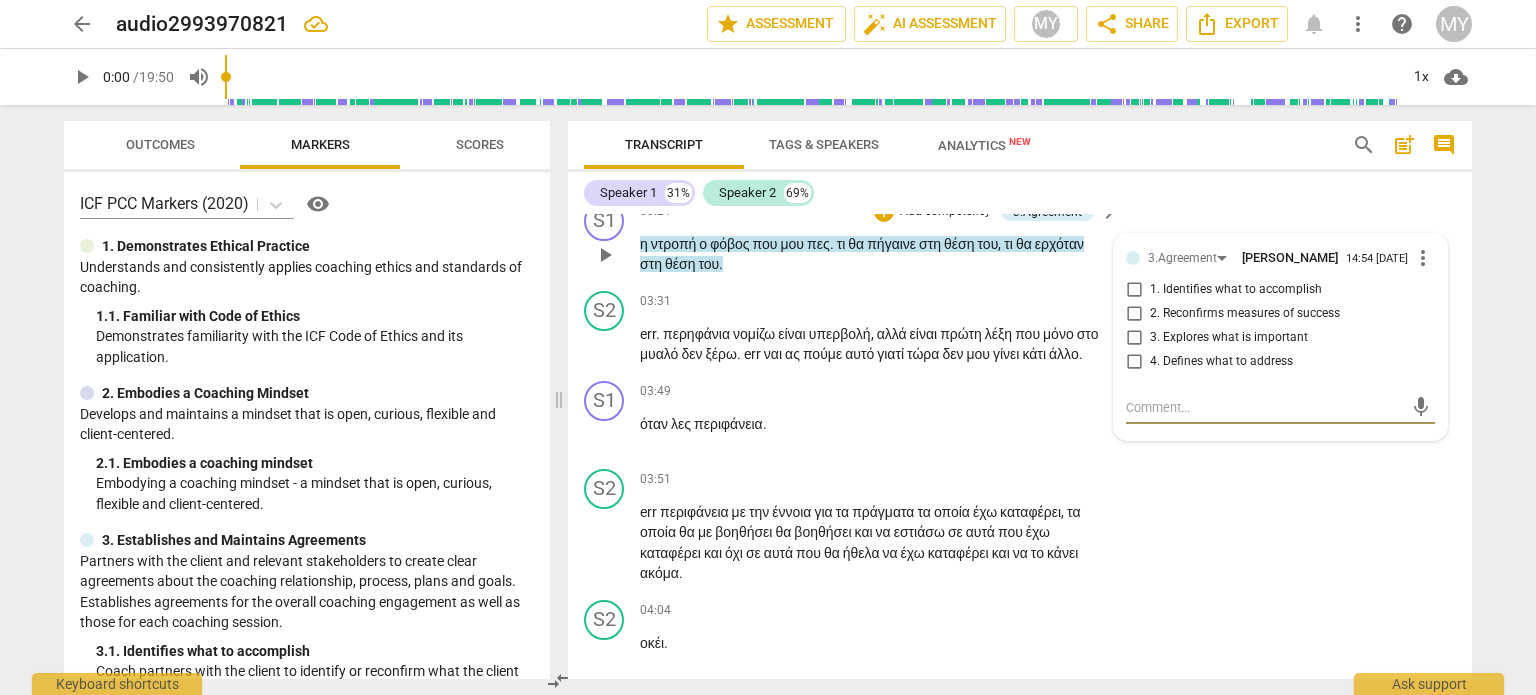 click on "1. Identifies what to accomplish" at bounding box center (1134, 290) 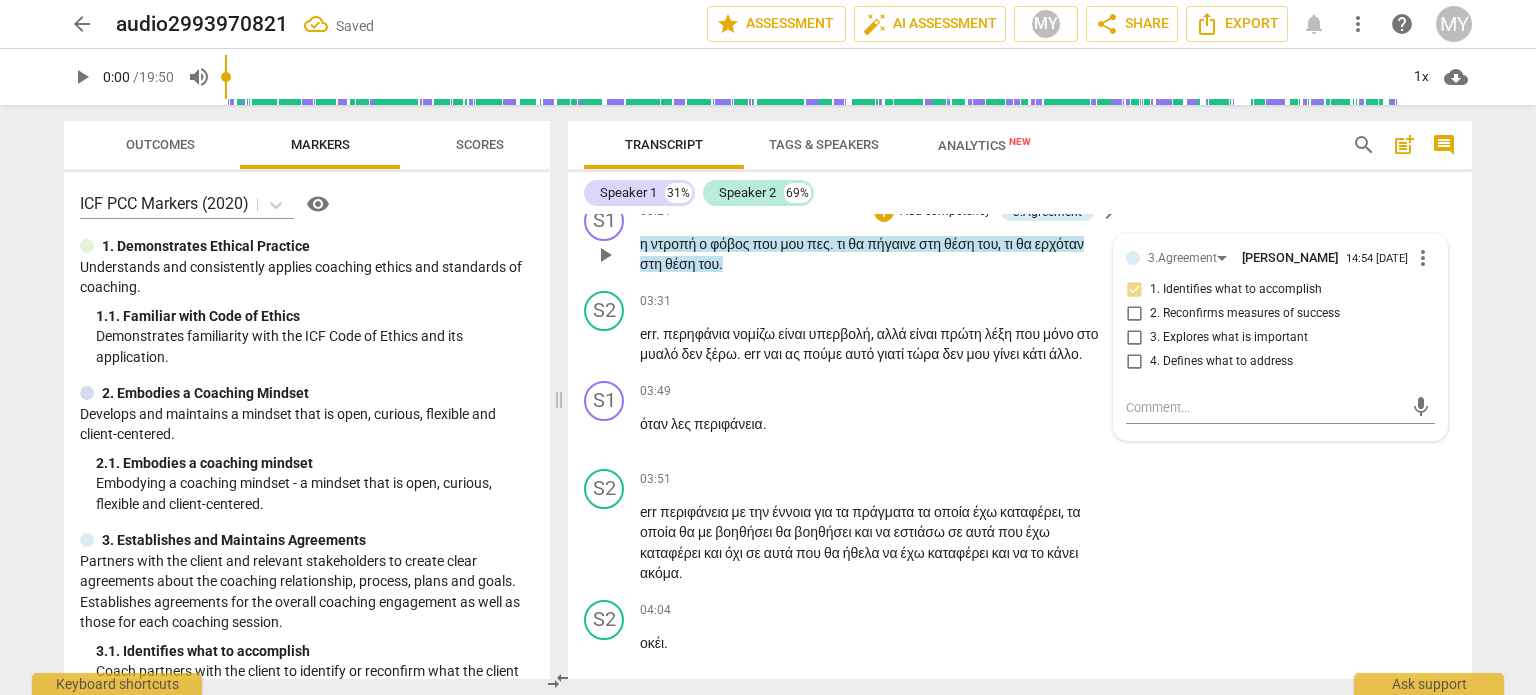 click on "Add competency" at bounding box center [945, 212] 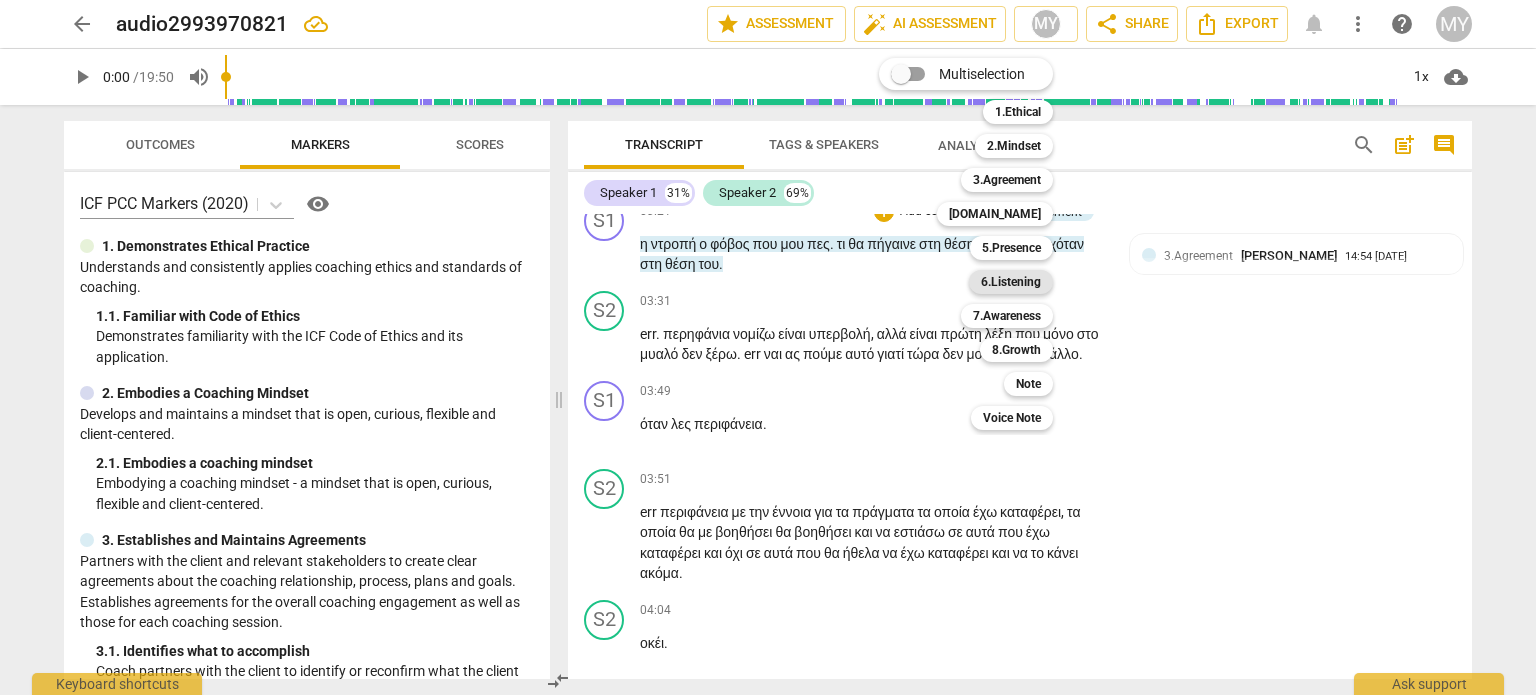click on "6.Listening" at bounding box center (1011, 282) 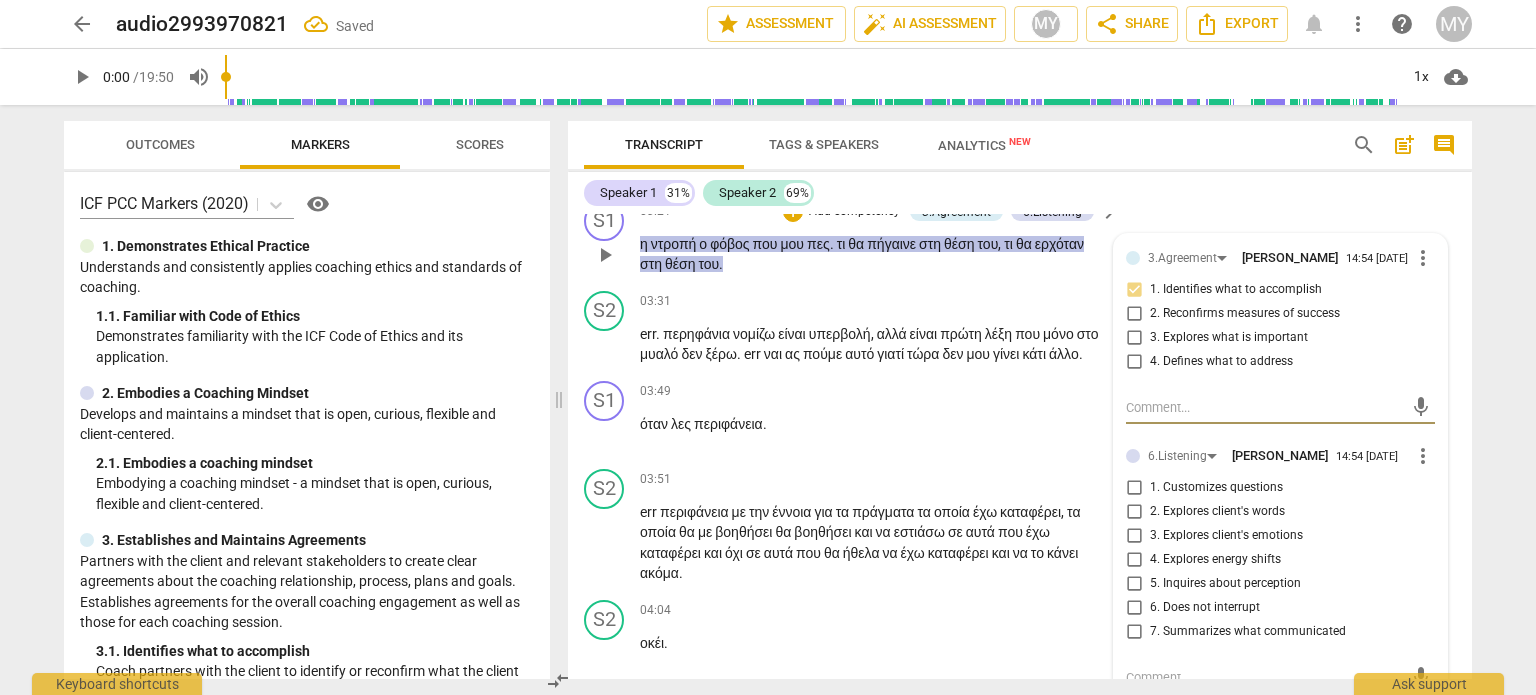 scroll, scrollTop: 2027, scrollLeft: 0, axis: vertical 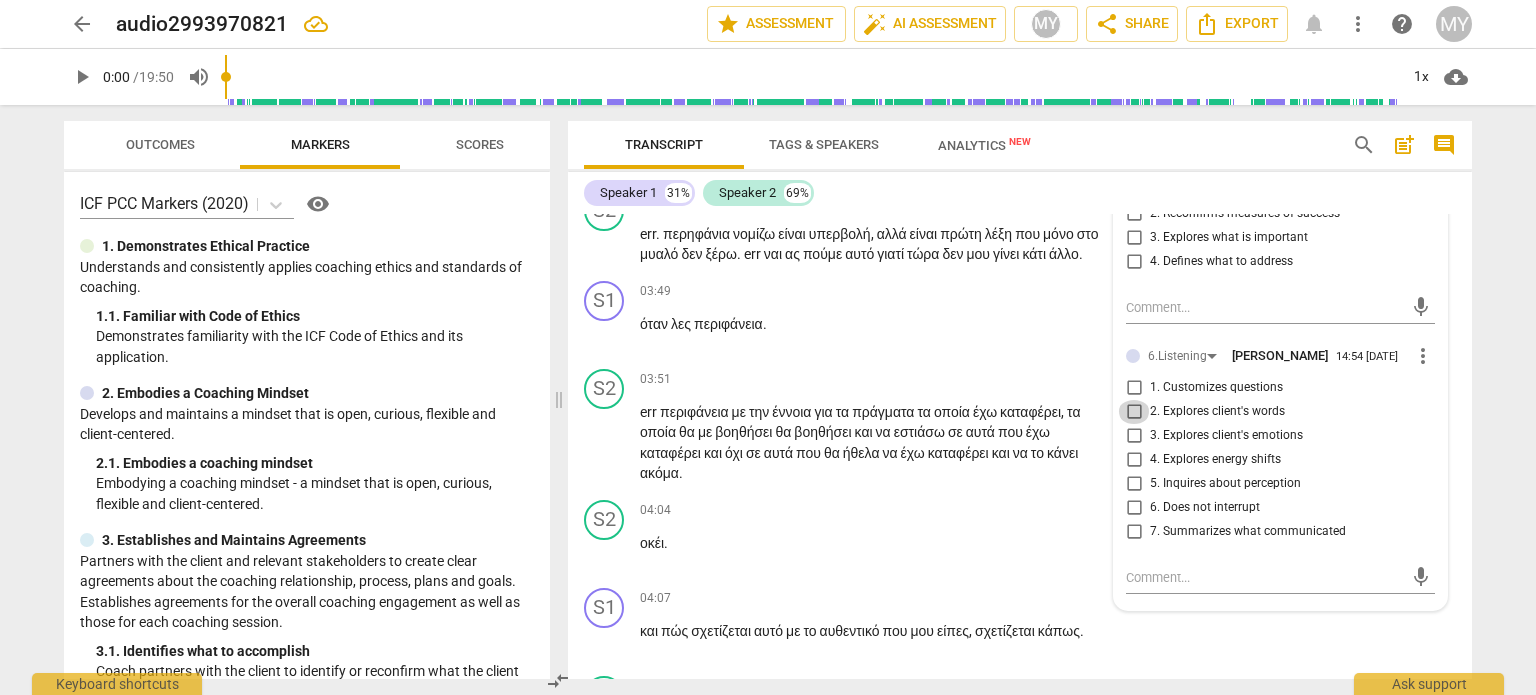 click on "2. Explores client's words" at bounding box center [1134, 412] 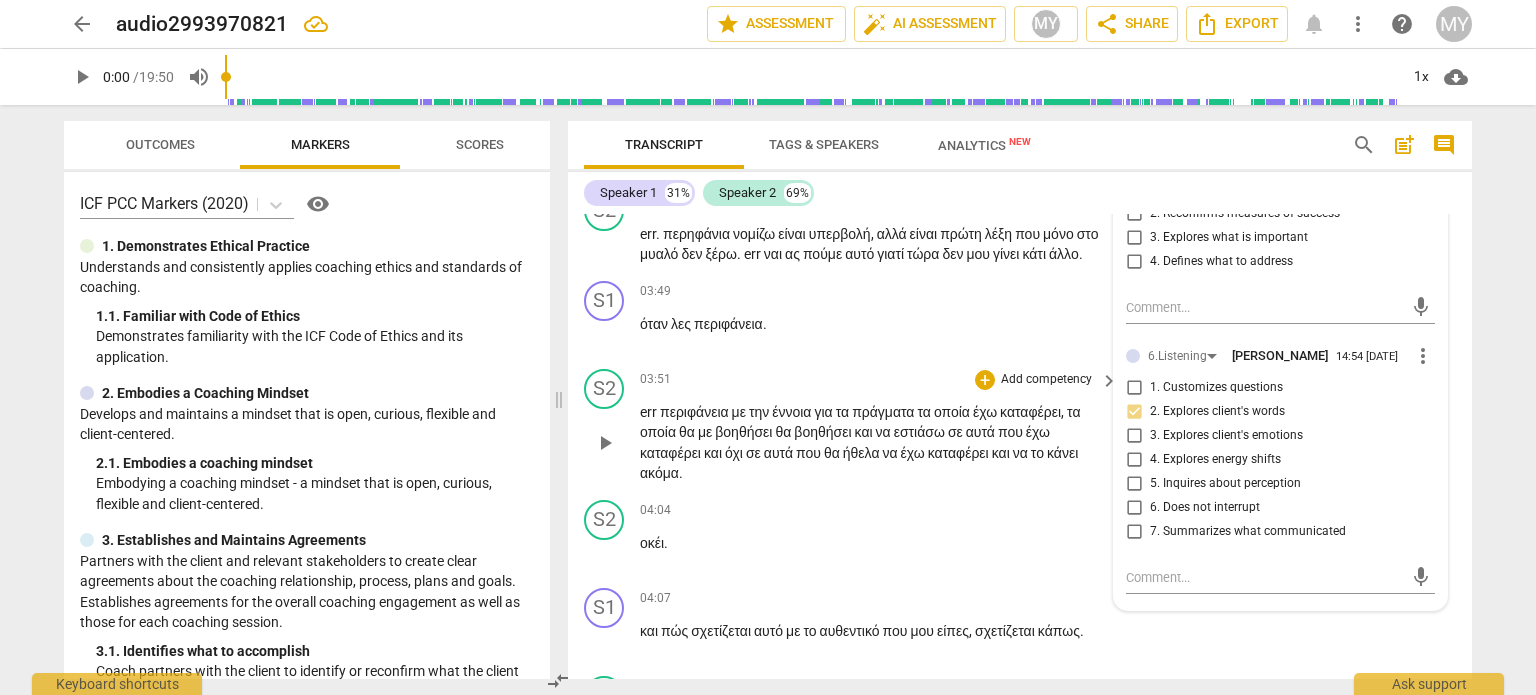 click on "βοηθήσει" at bounding box center (745, 432) 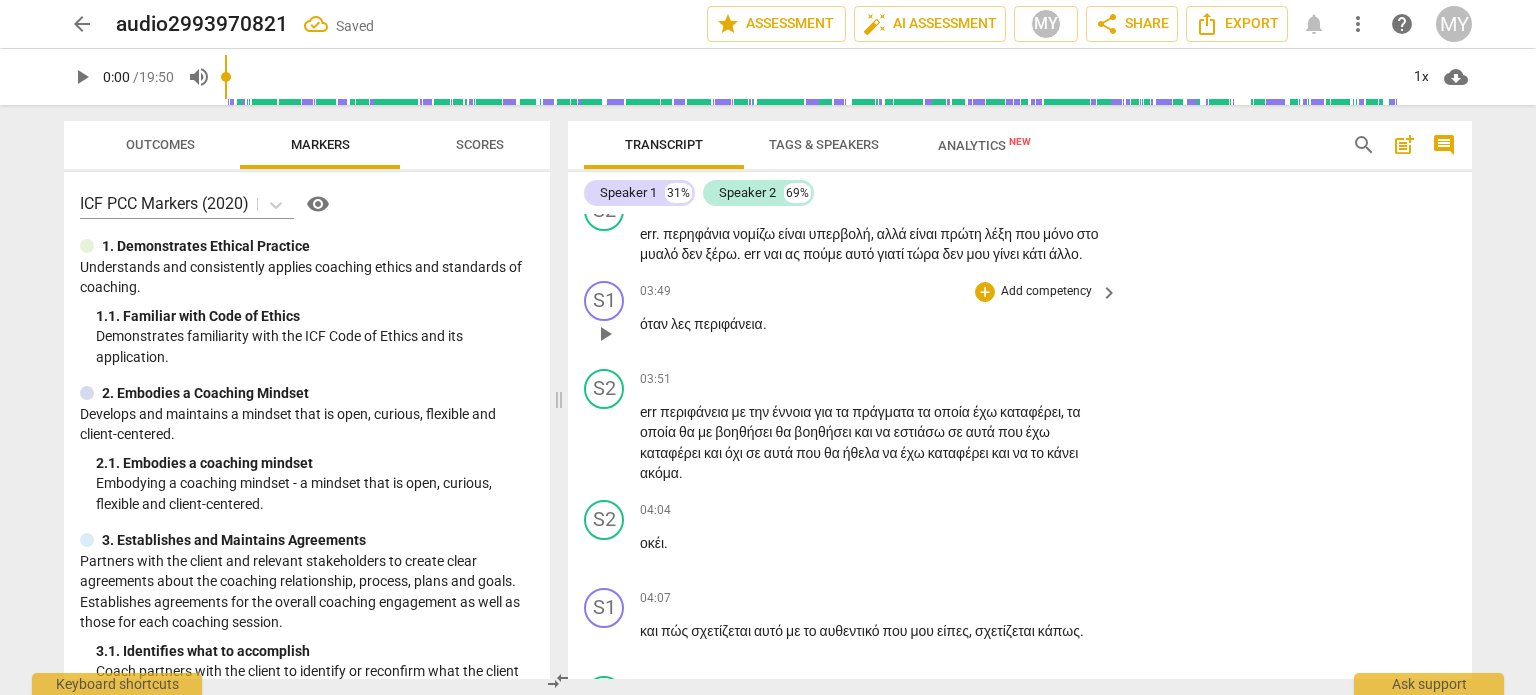 click on "Add competency" at bounding box center [1046, 292] 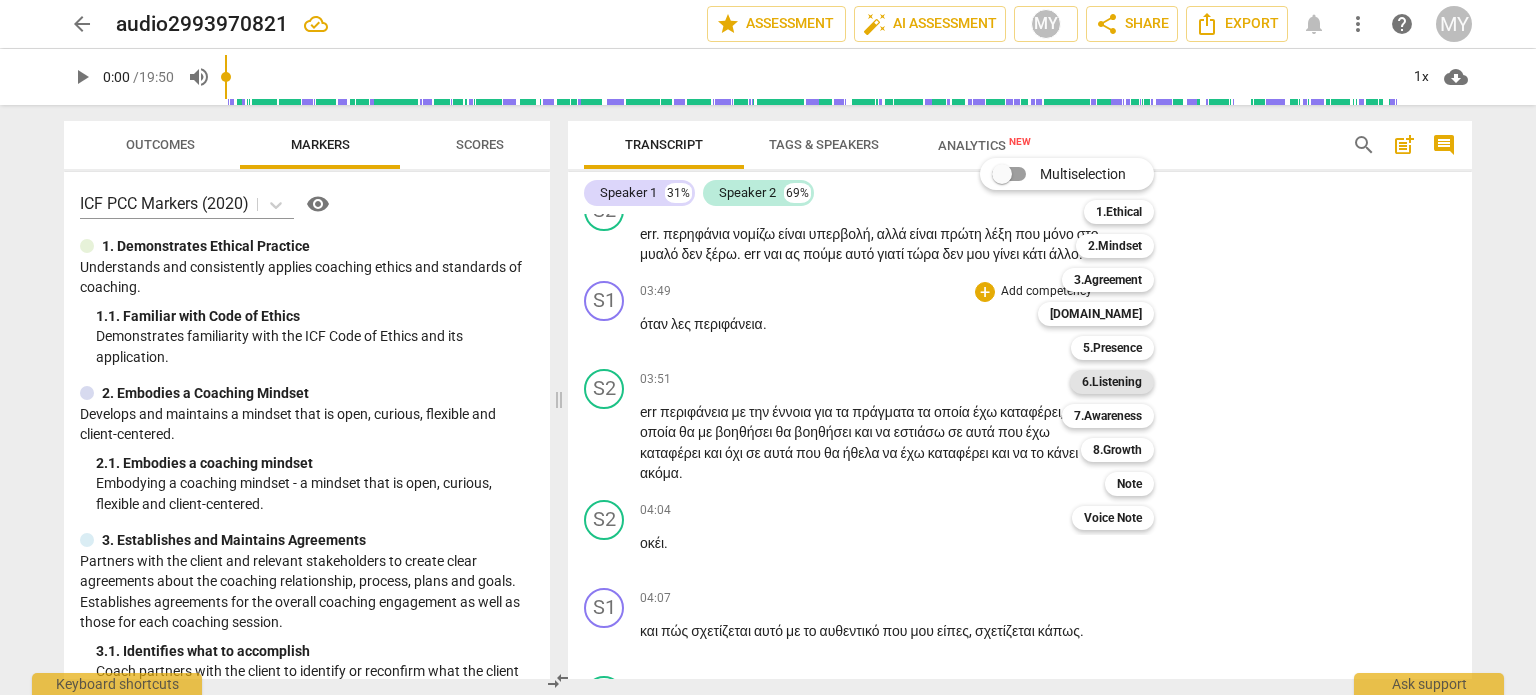 click on "6.Listening" at bounding box center [1112, 382] 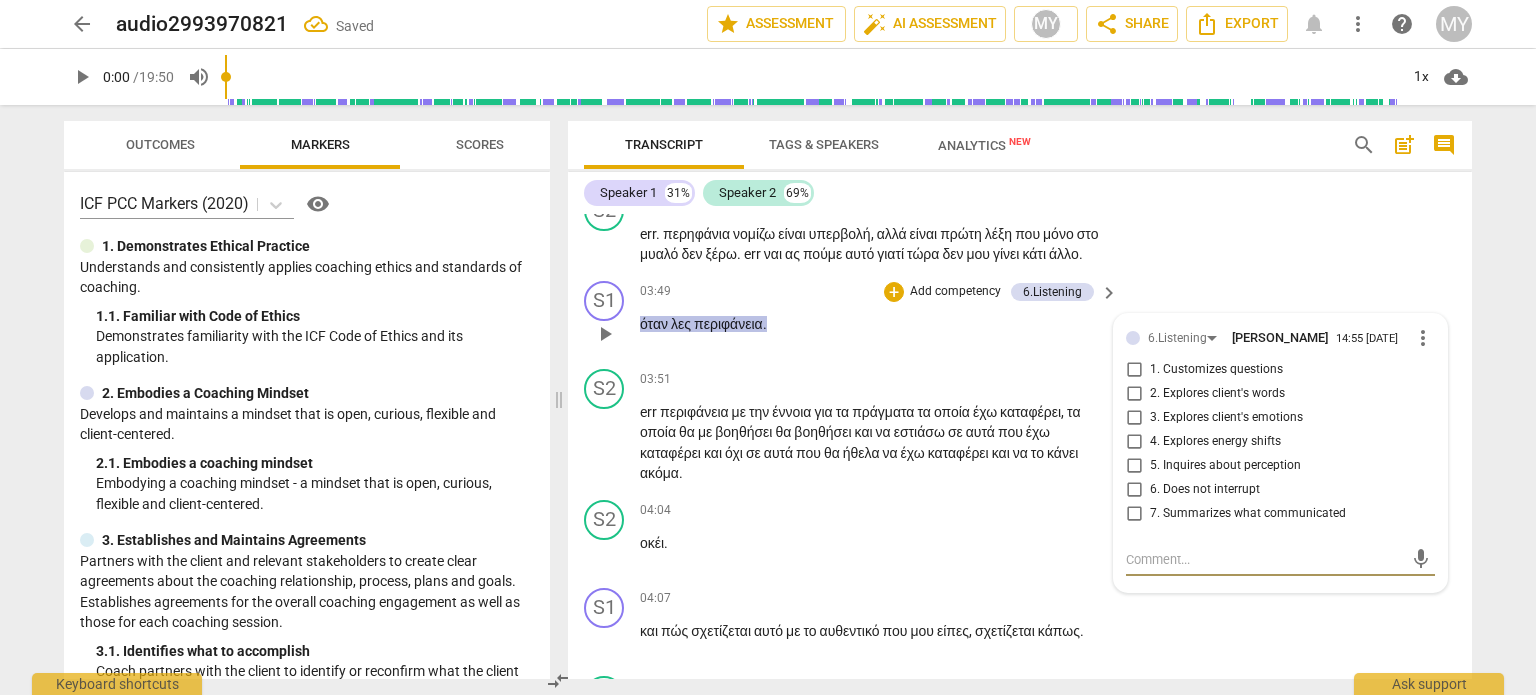 click on "2. Explores client's words" at bounding box center [1134, 394] 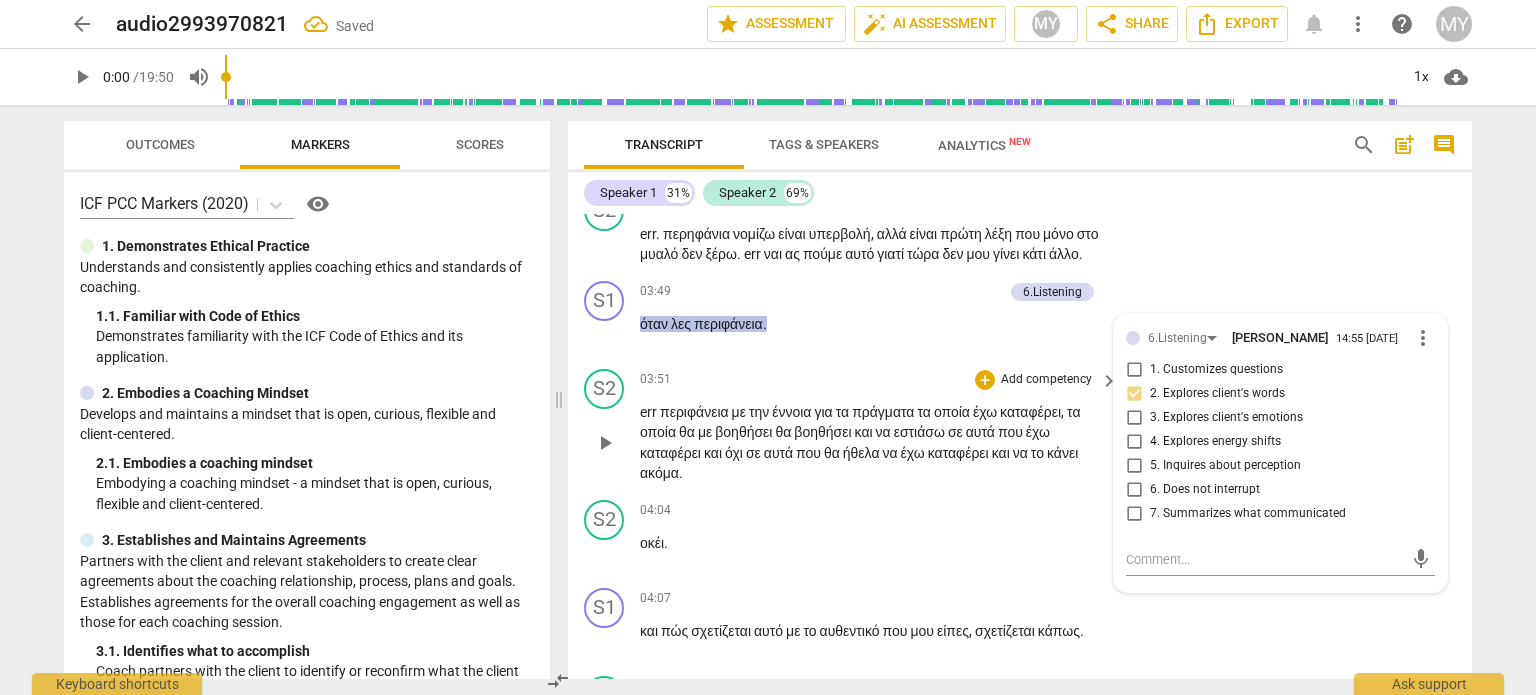 click on "πράγματα" at bounding box center (884, 412) 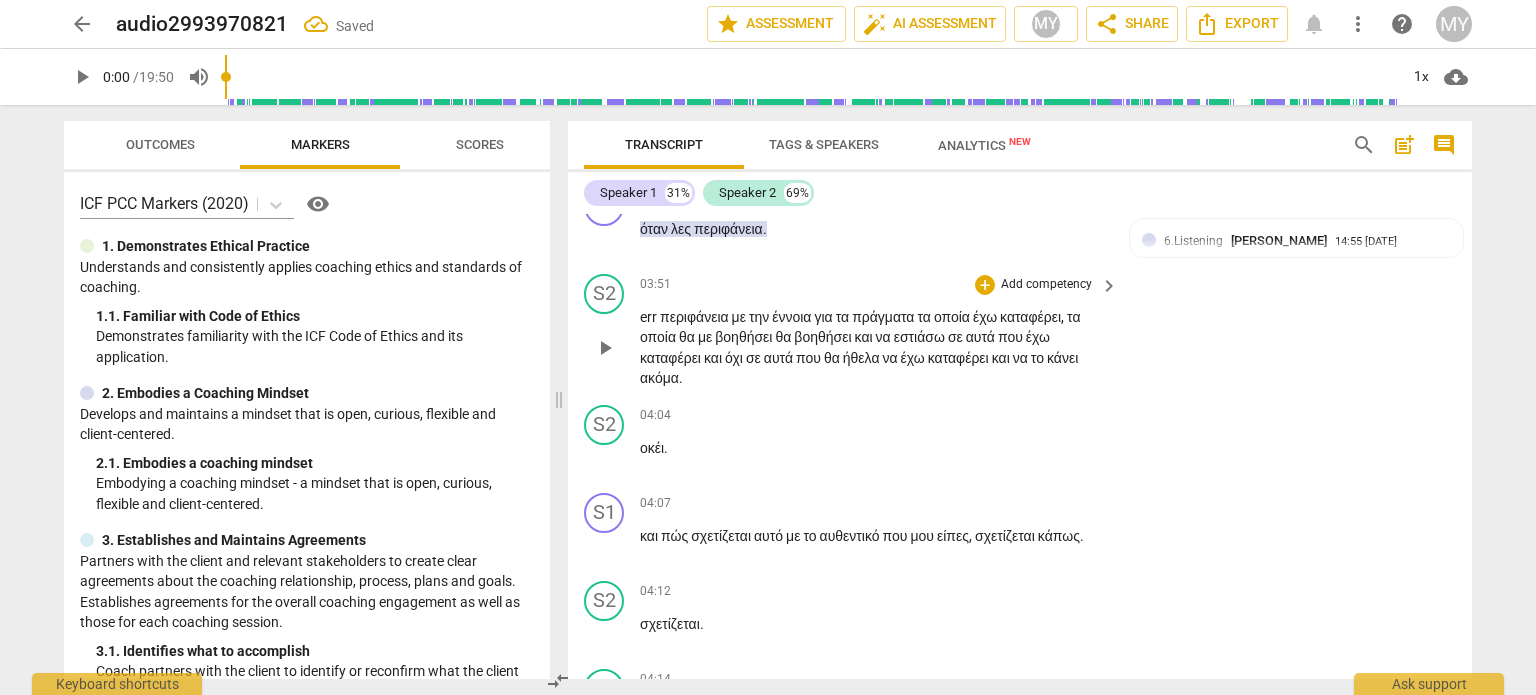 scroll, scrollTop: 2227, scrollLeft: 0, axis: vertical 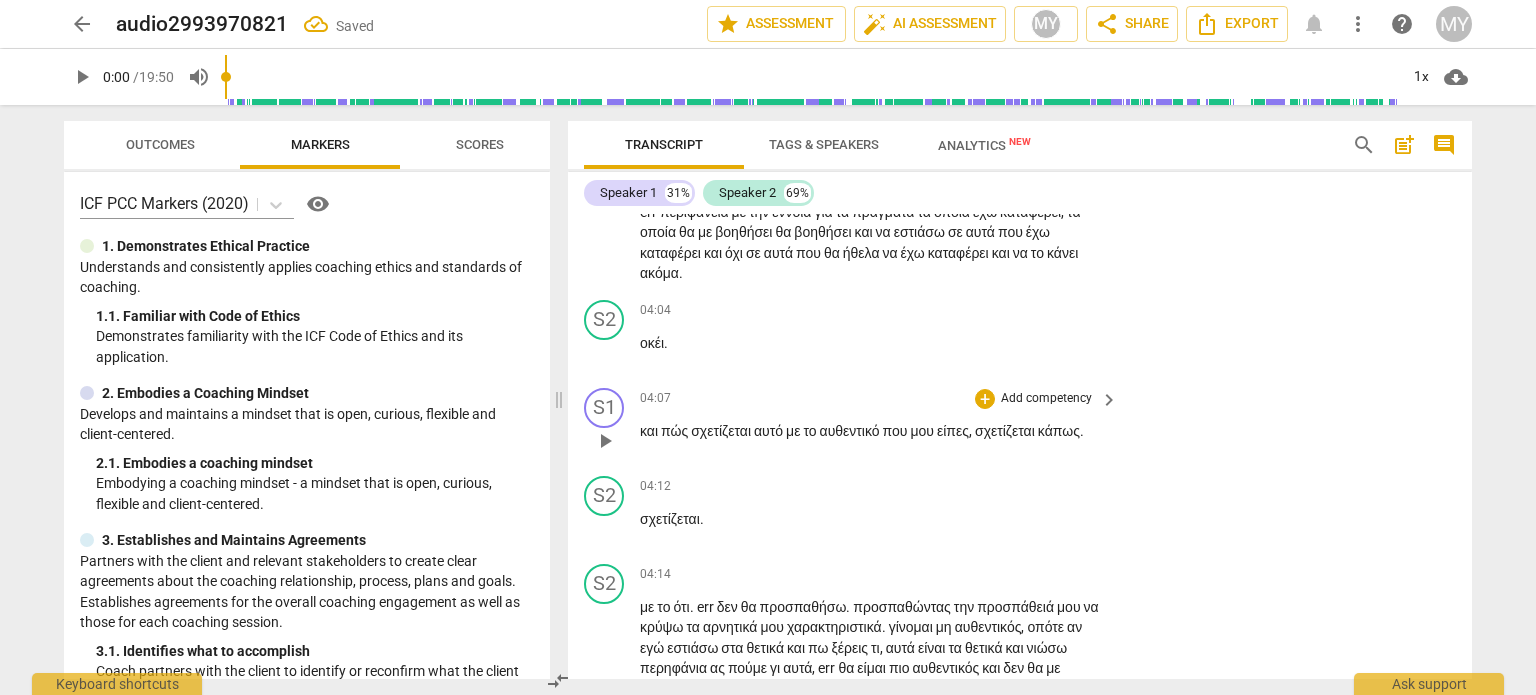 click on "+ Add competency keyboard_arrow_right" at bounding box center [1045, 399] 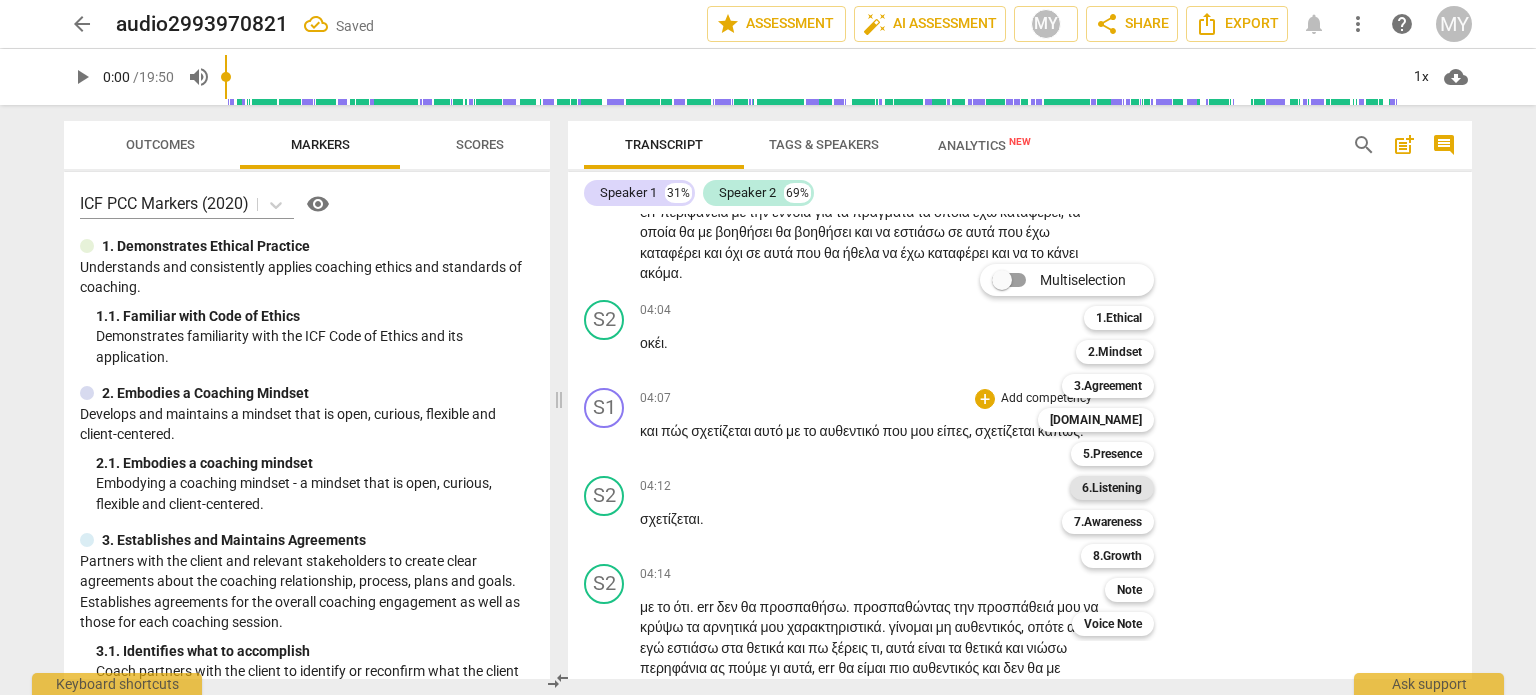 click on "6.Listening" at bounding box center [1112, 488] 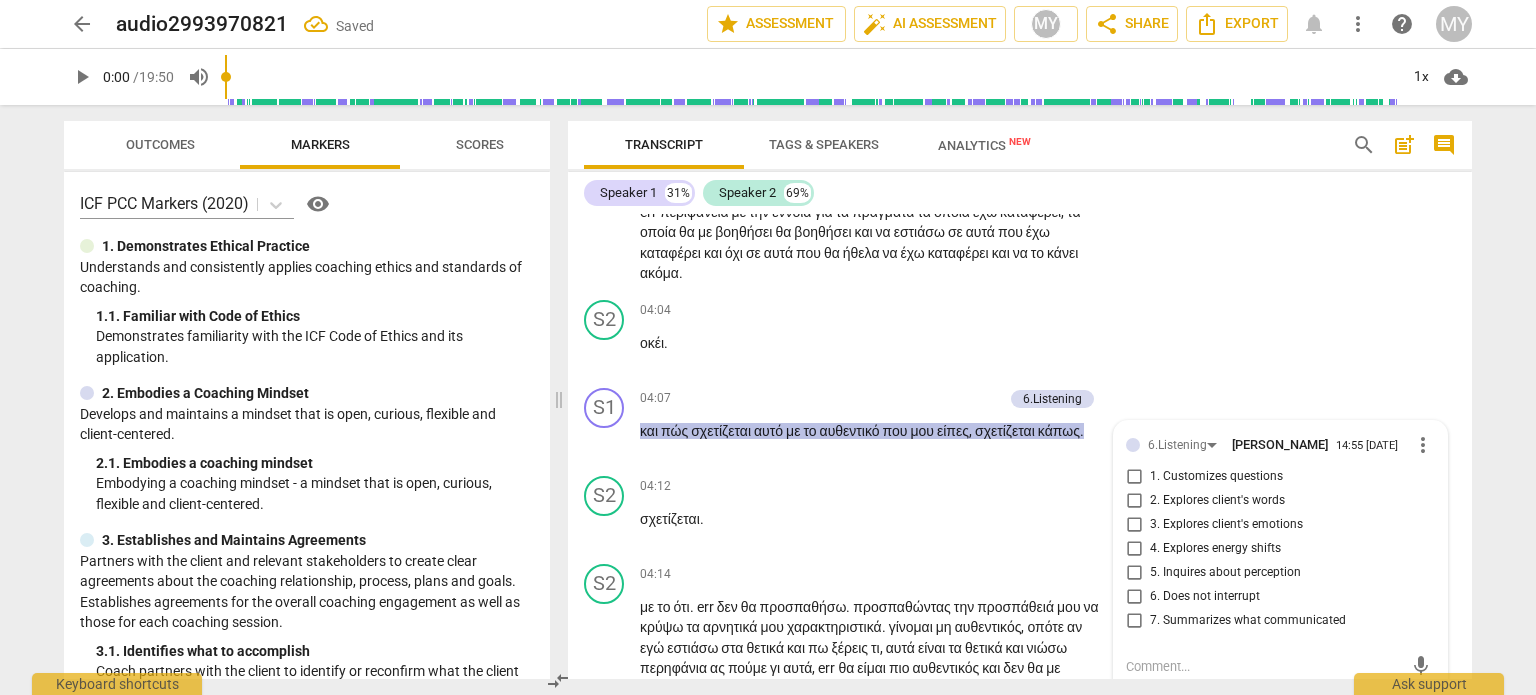 scroll, scrollTop: 2505, scrollLeft: 0, axis: vertical 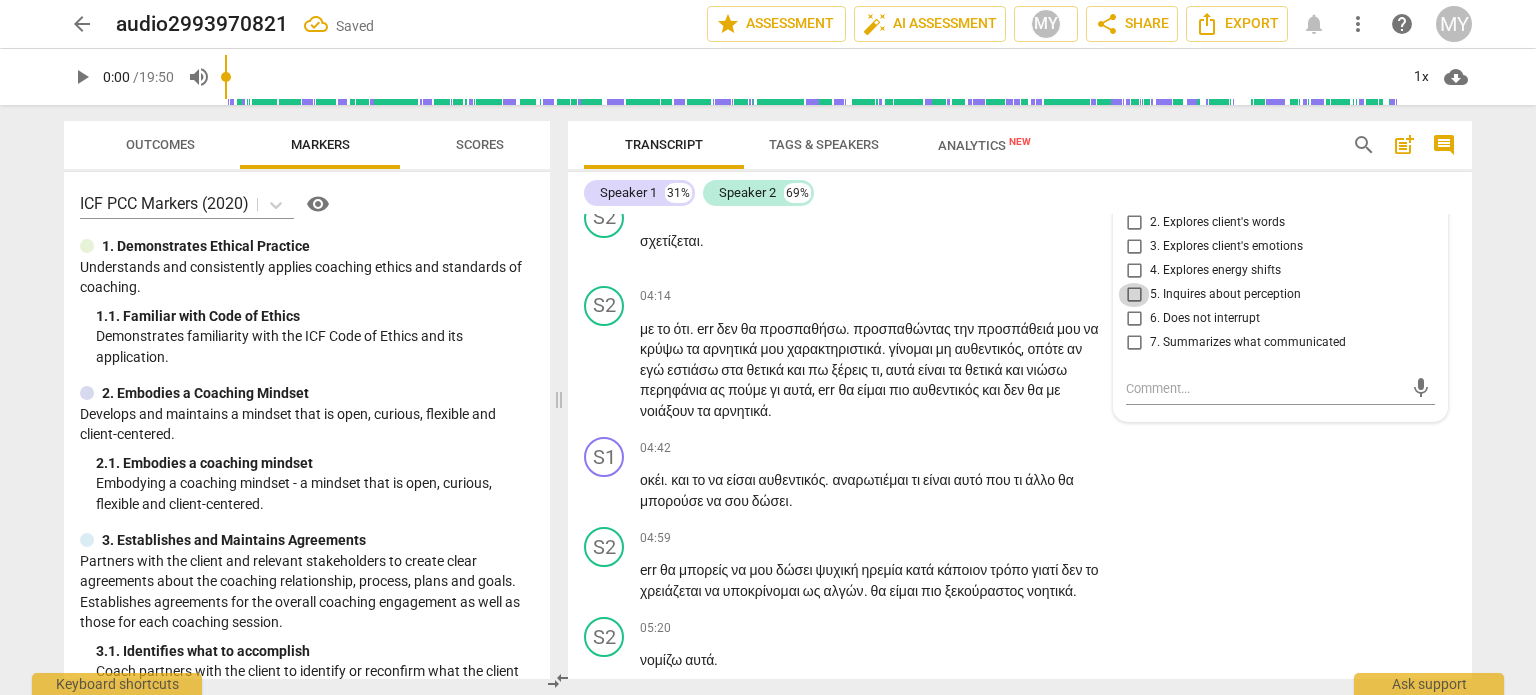 click on "5. Inquires about perception" at bounding box center (1134, 295) 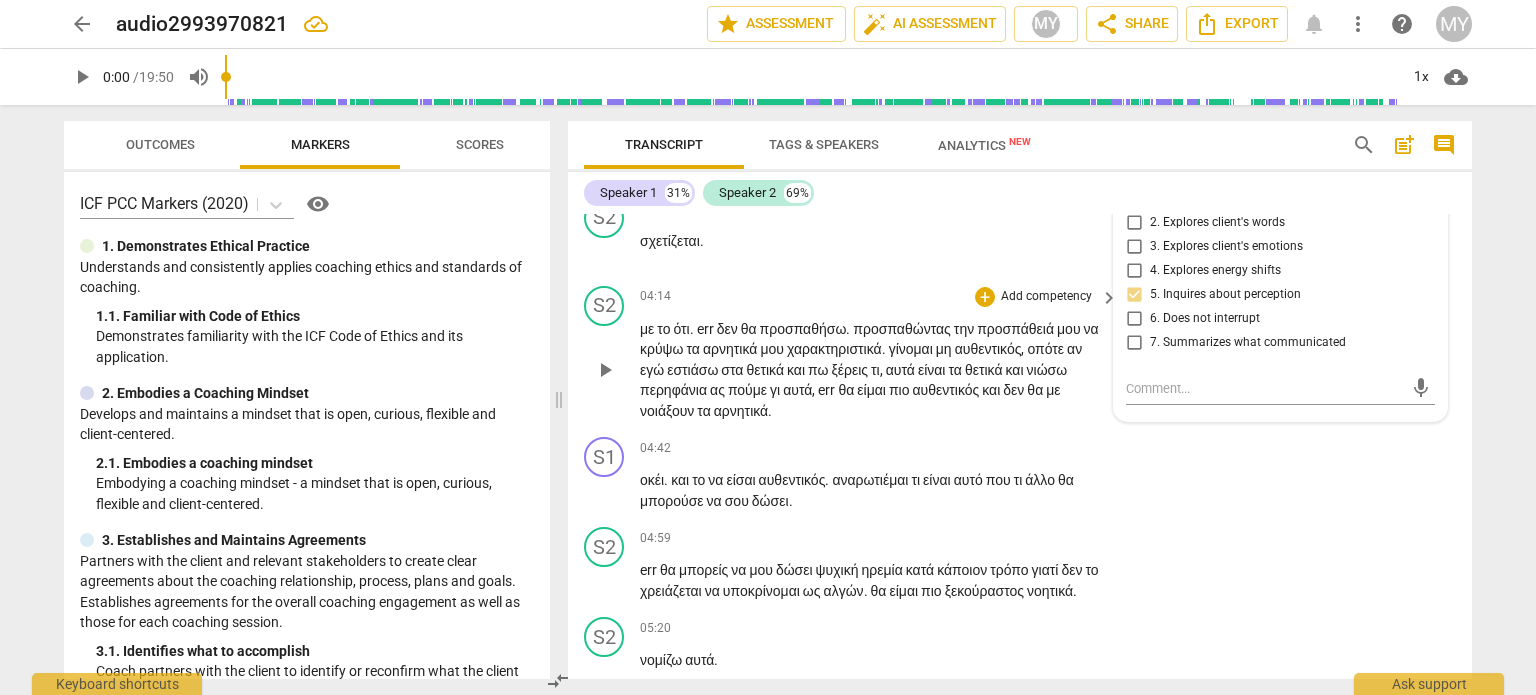 scroll, scrollTop: 2605, scrollLeft: 0, axis: vertical 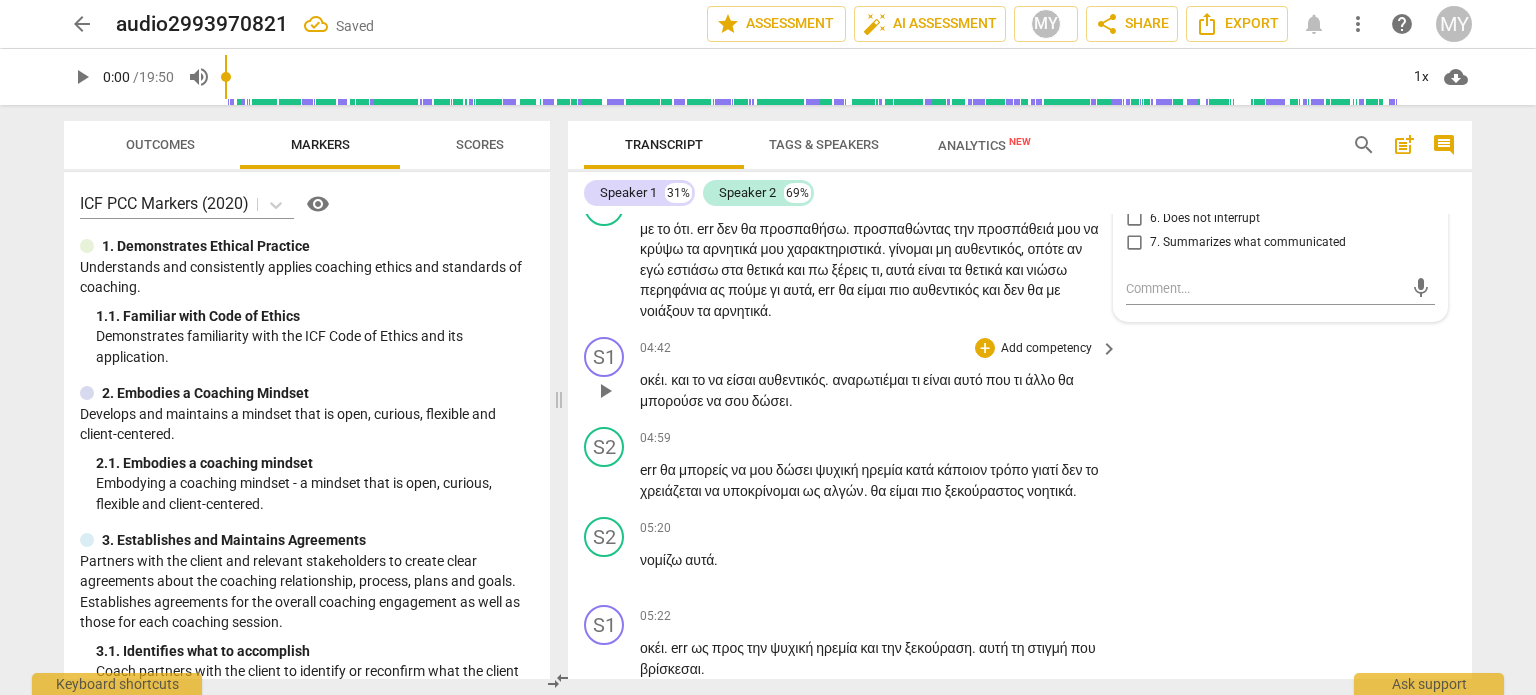 click on "Add competency" at bounding box center [1046, 349] 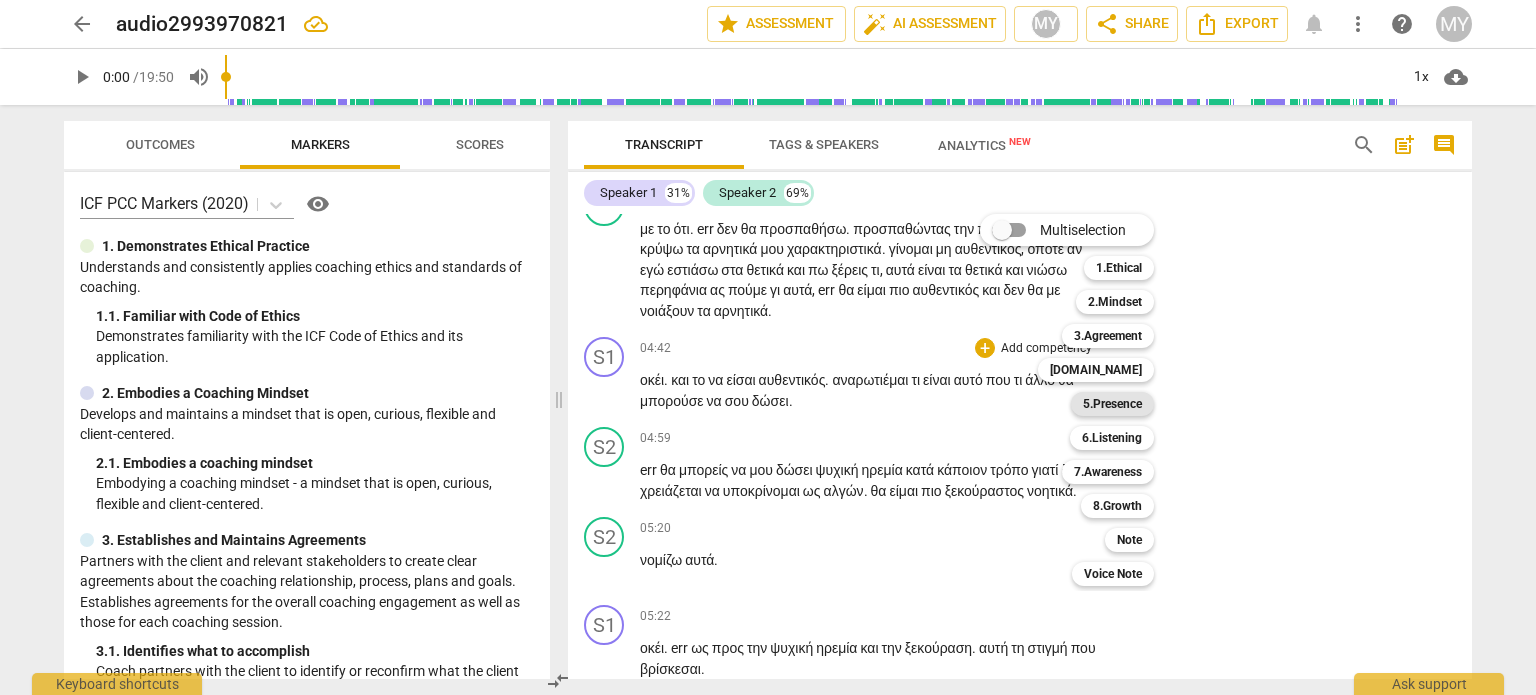 click on "5.Presence" at bounding box center (1112, 404) 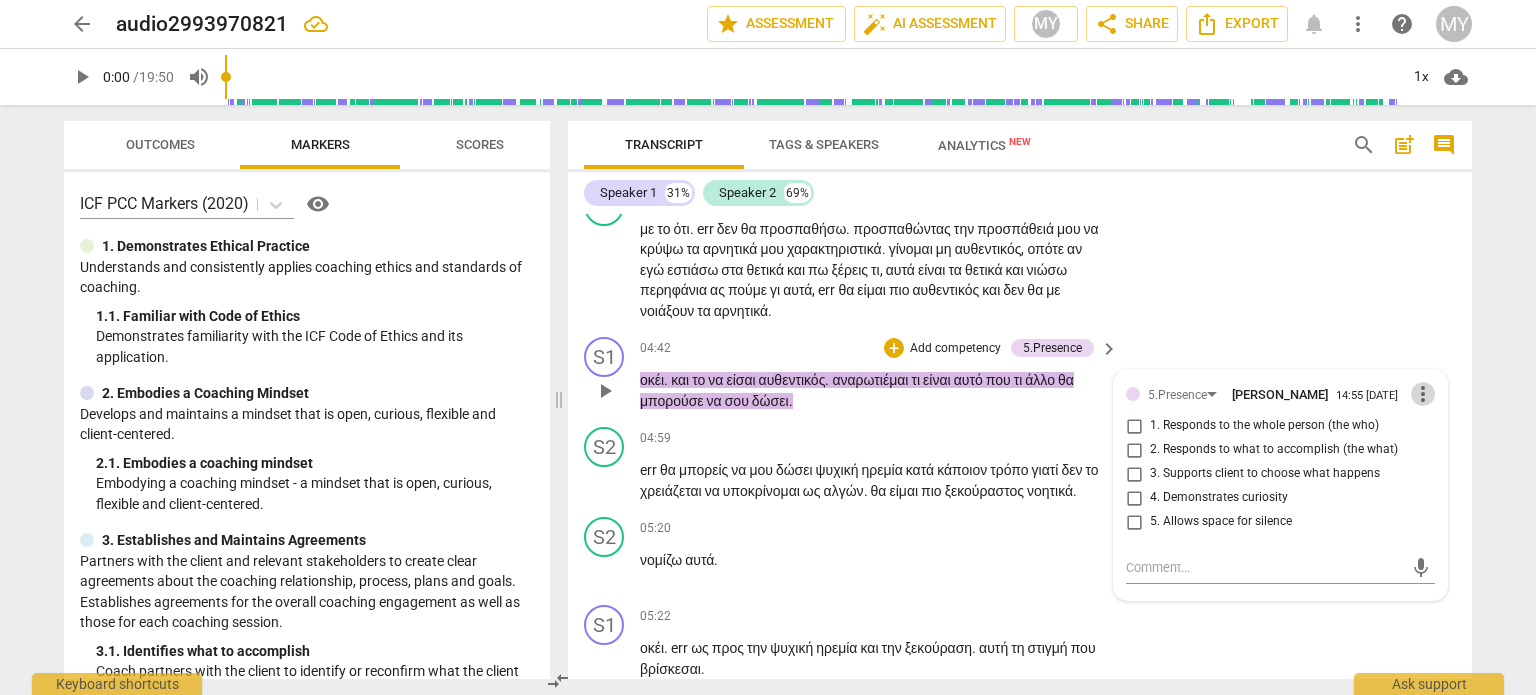 click on "more_vert" at bounding box center (1423, 394) 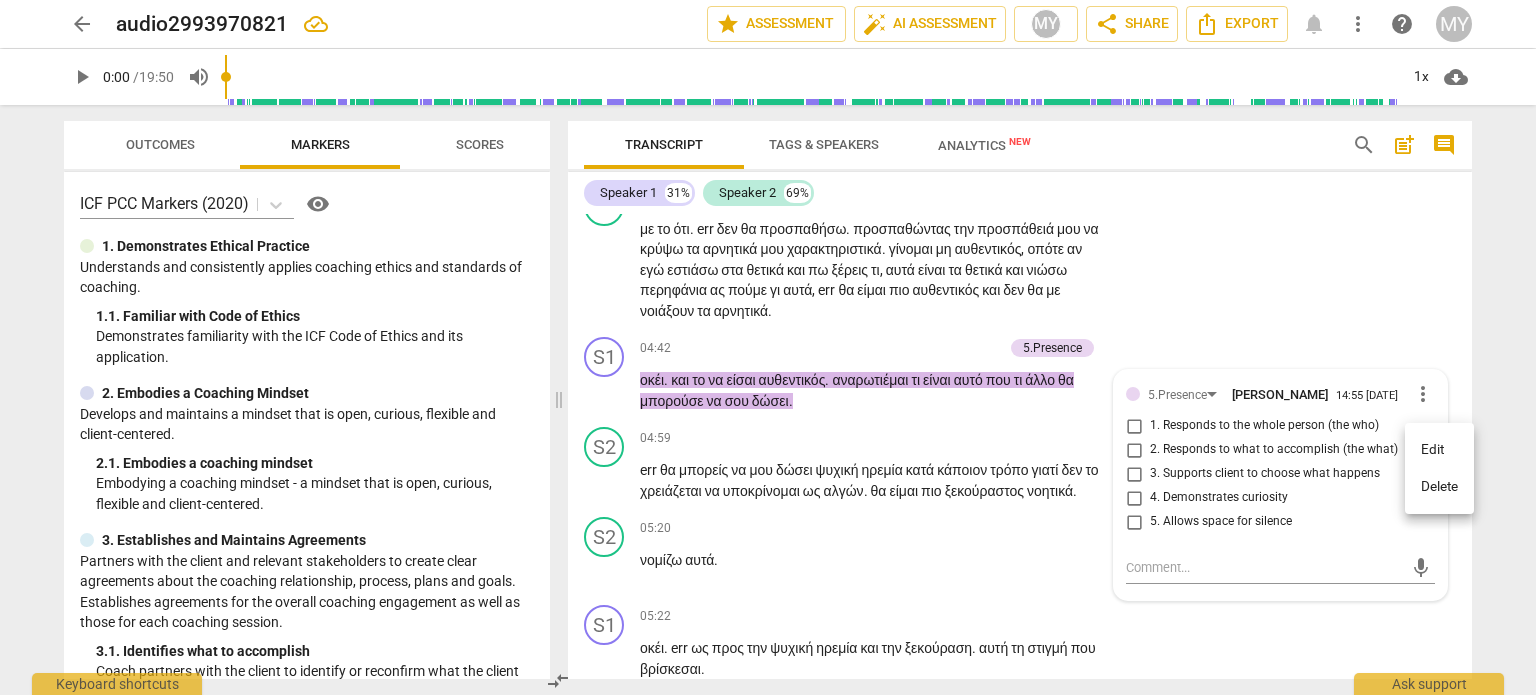 click on "Delete" at bounding box center (1439, 487) 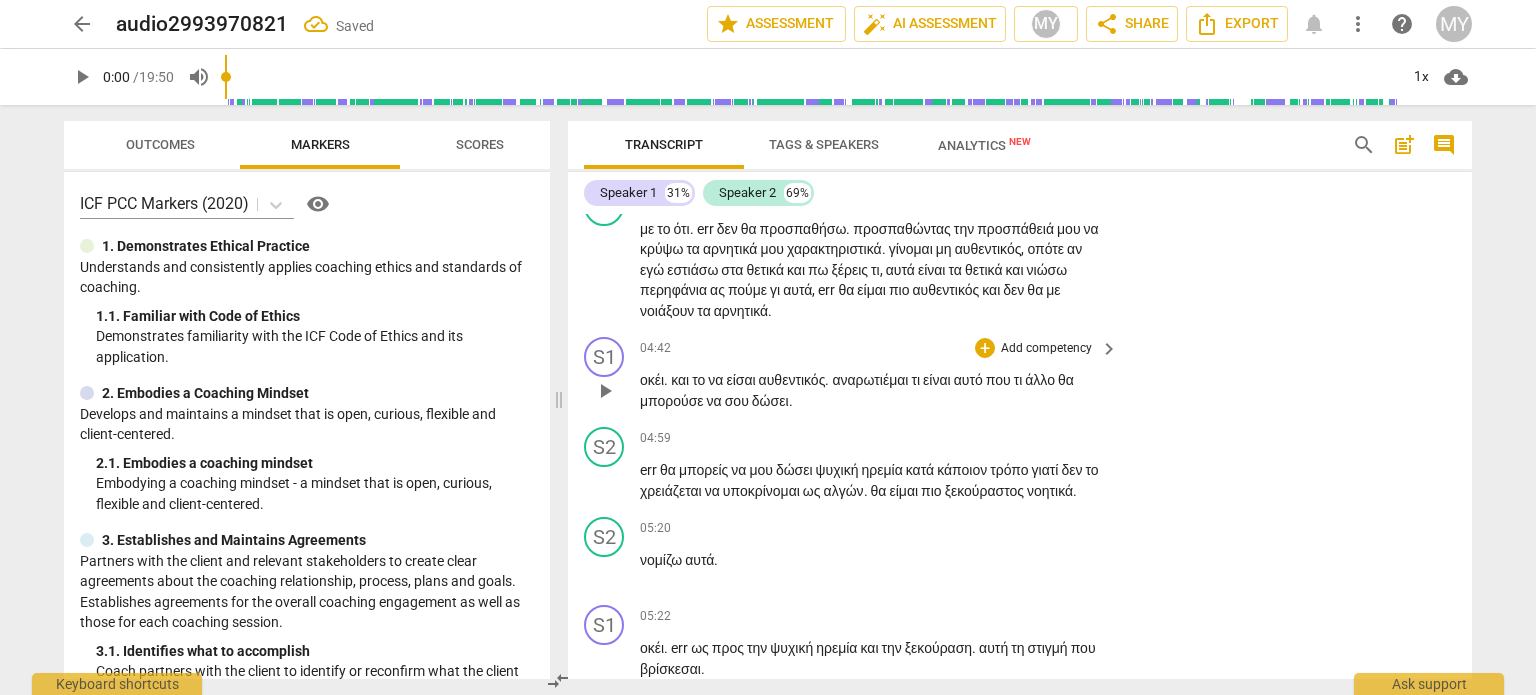 click on "keyboard_arrow_right" at bounding box center [1109, 349] 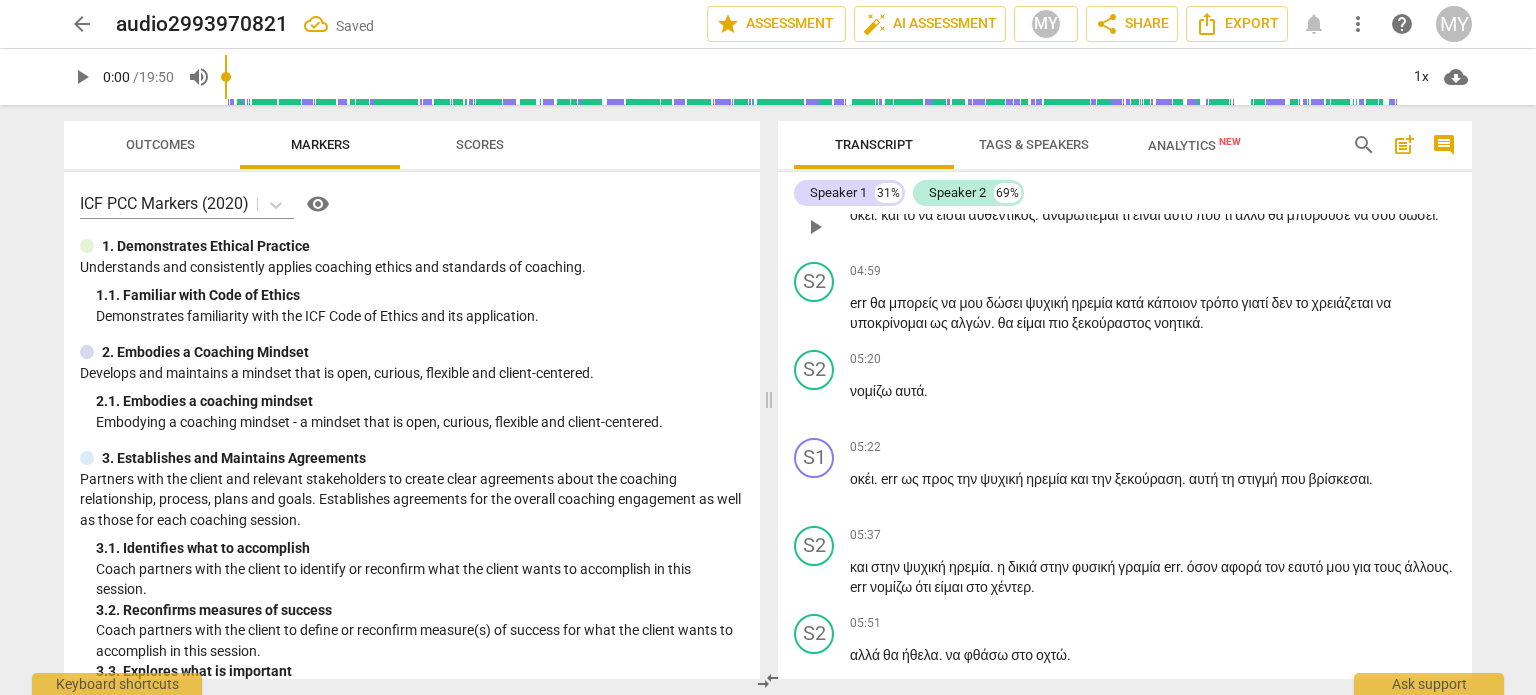 scroll, scrollTop: 2420, scrollLeft: 0, axis: vertical 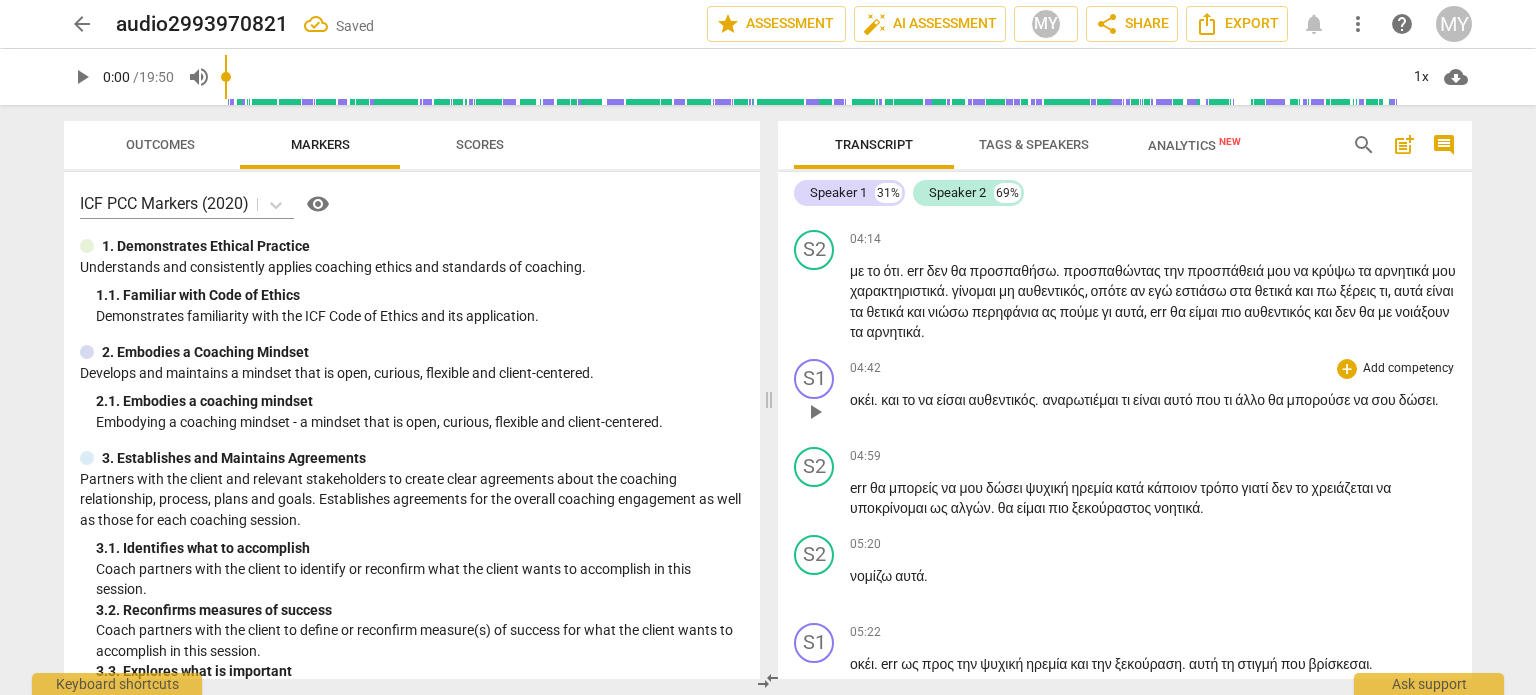 click on "Add competency" at bounding box center [1408, 369] 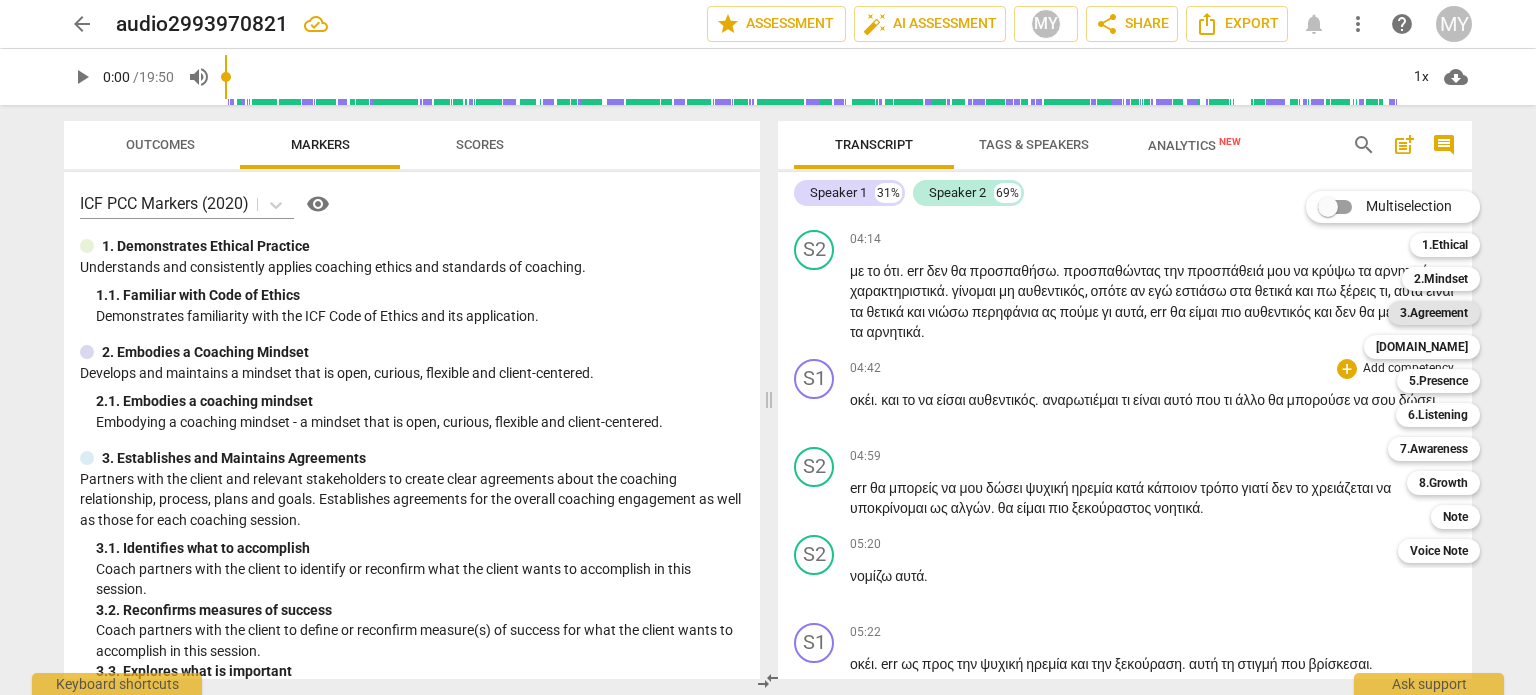 click on "3.Agreement" at bounding box center [1434, 313] 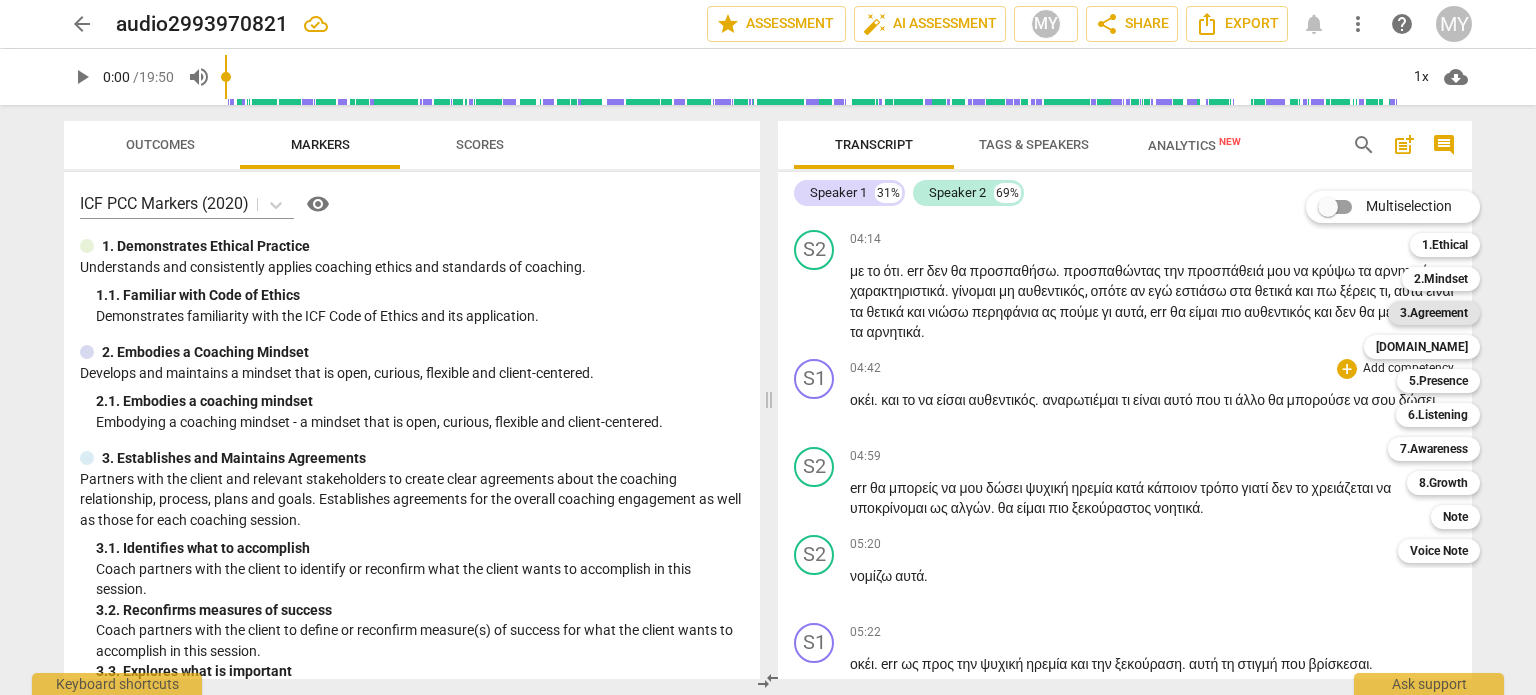 scroll, scrollTop: 2605, scrollLeft: 0, axis: vertical 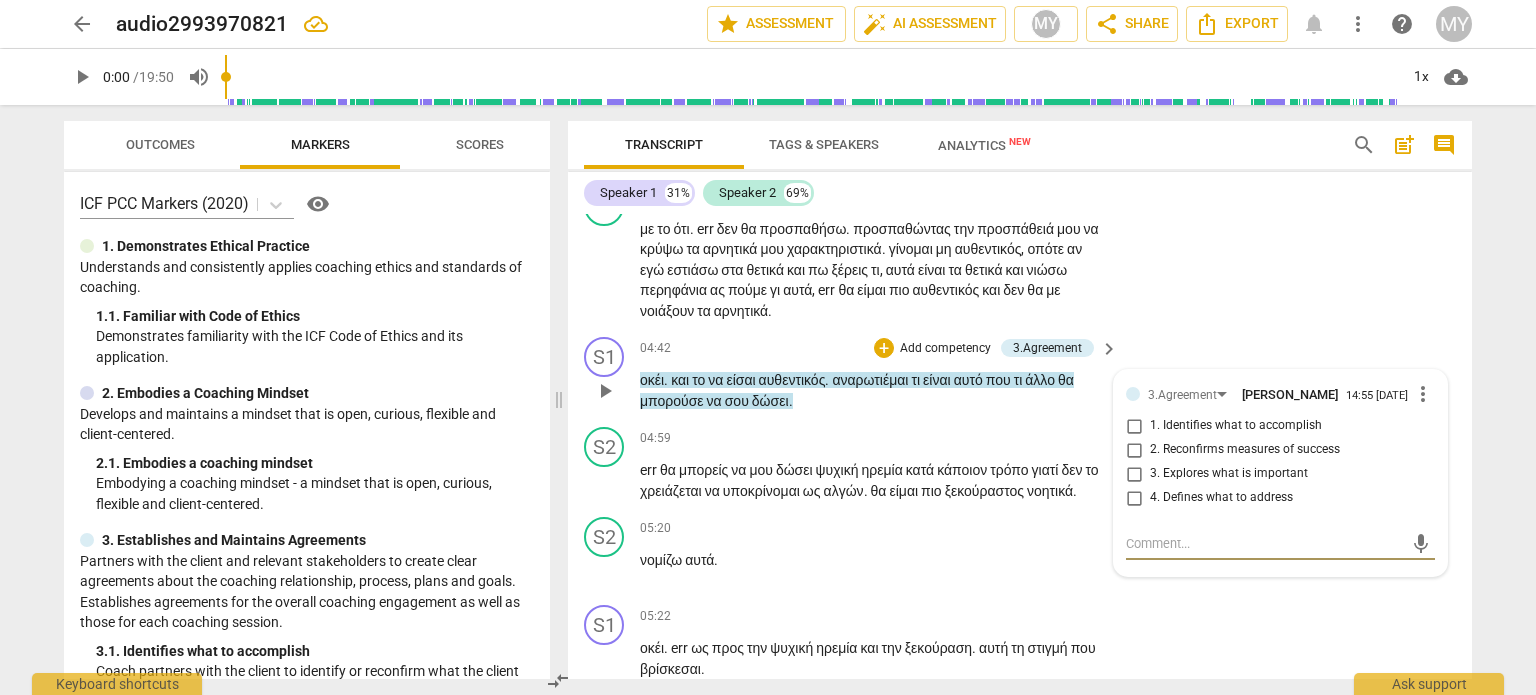 click on "3. Explores what is important" at bounding box center (1134, 474) 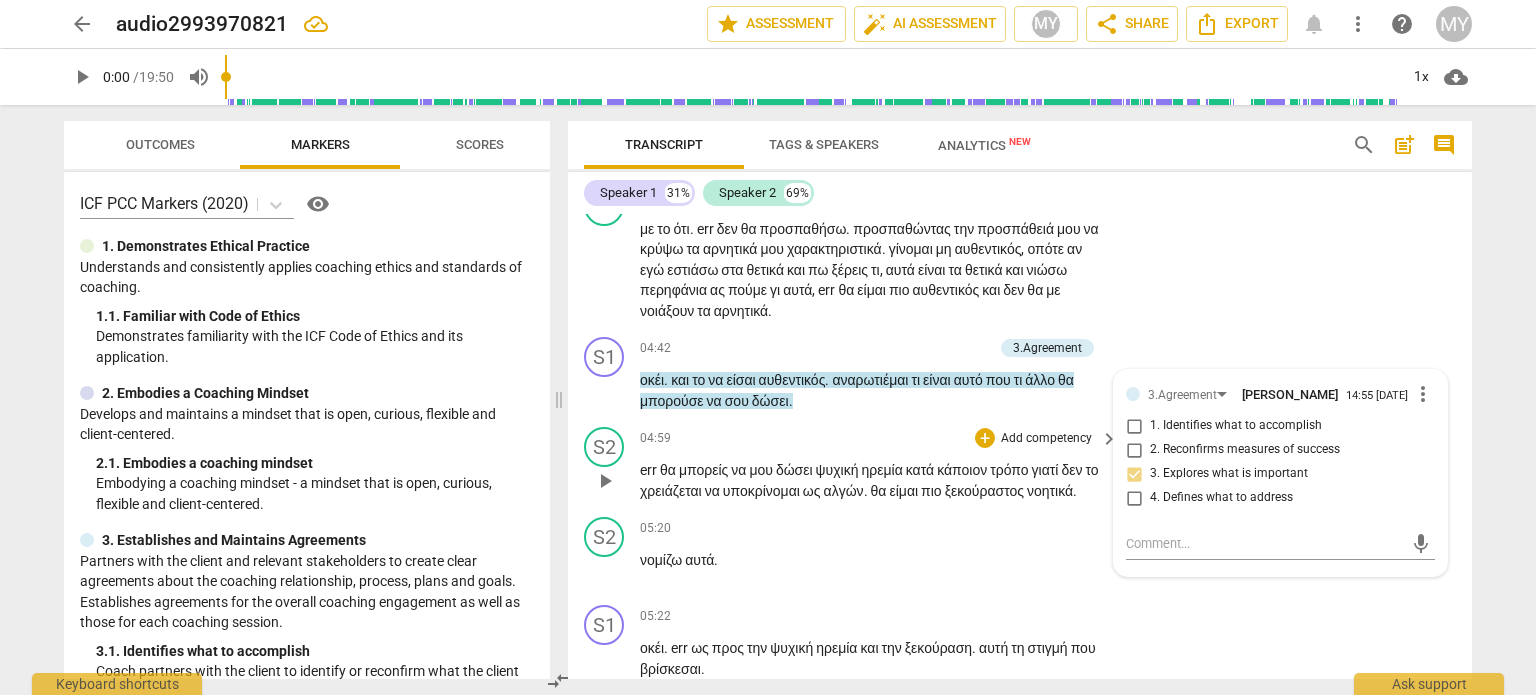 click on "θα" at bounding box center [880, 491] 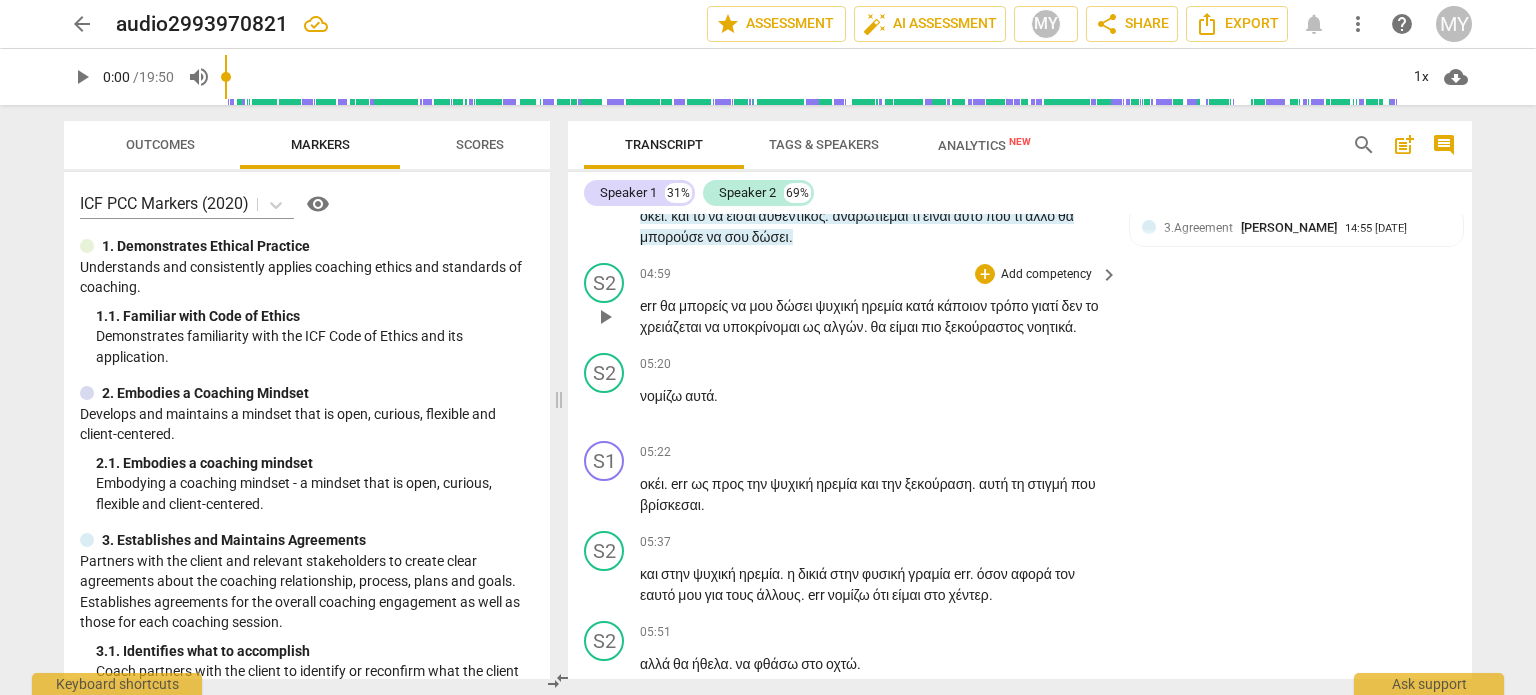 scroll, scrollTop: 2805, scrollLeft: 0, axis: vertical 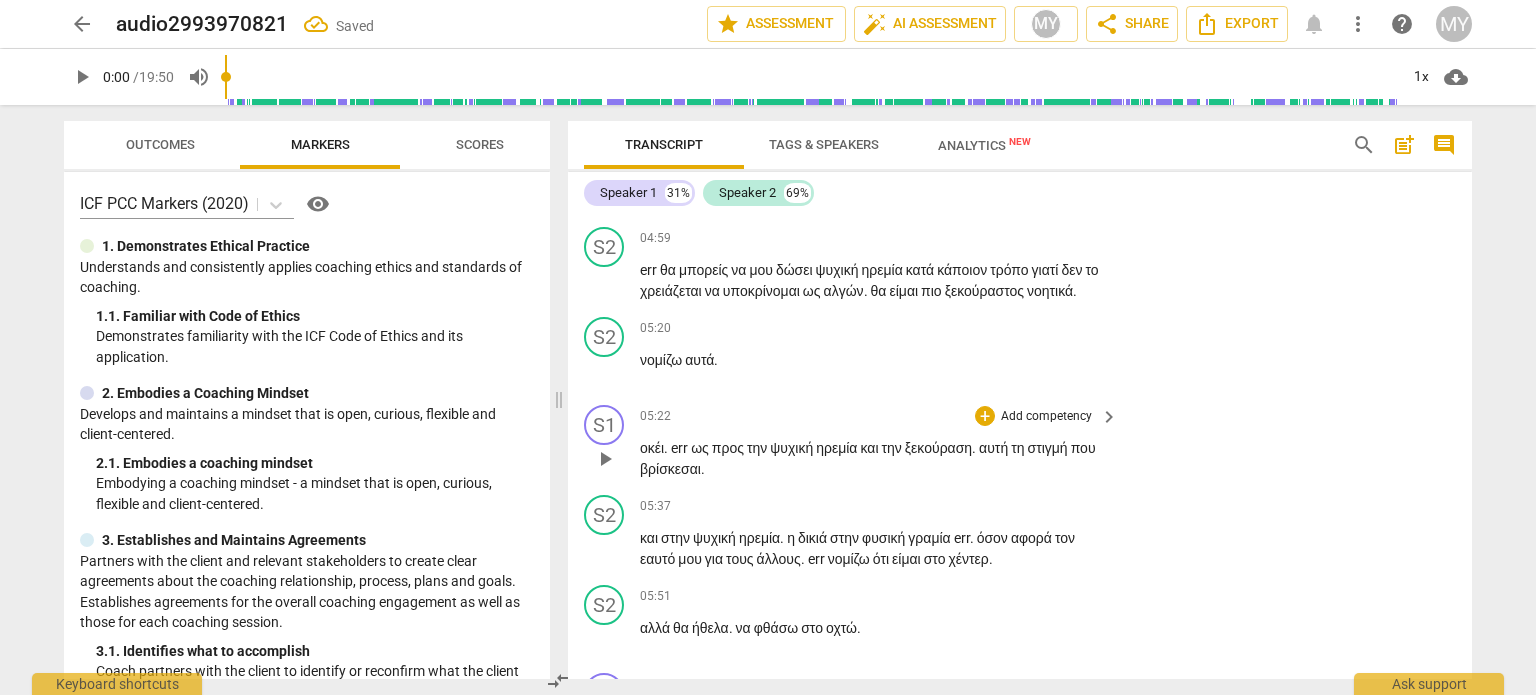 click on "keyboard_arrow_right" at bounding box center (1109, 417) 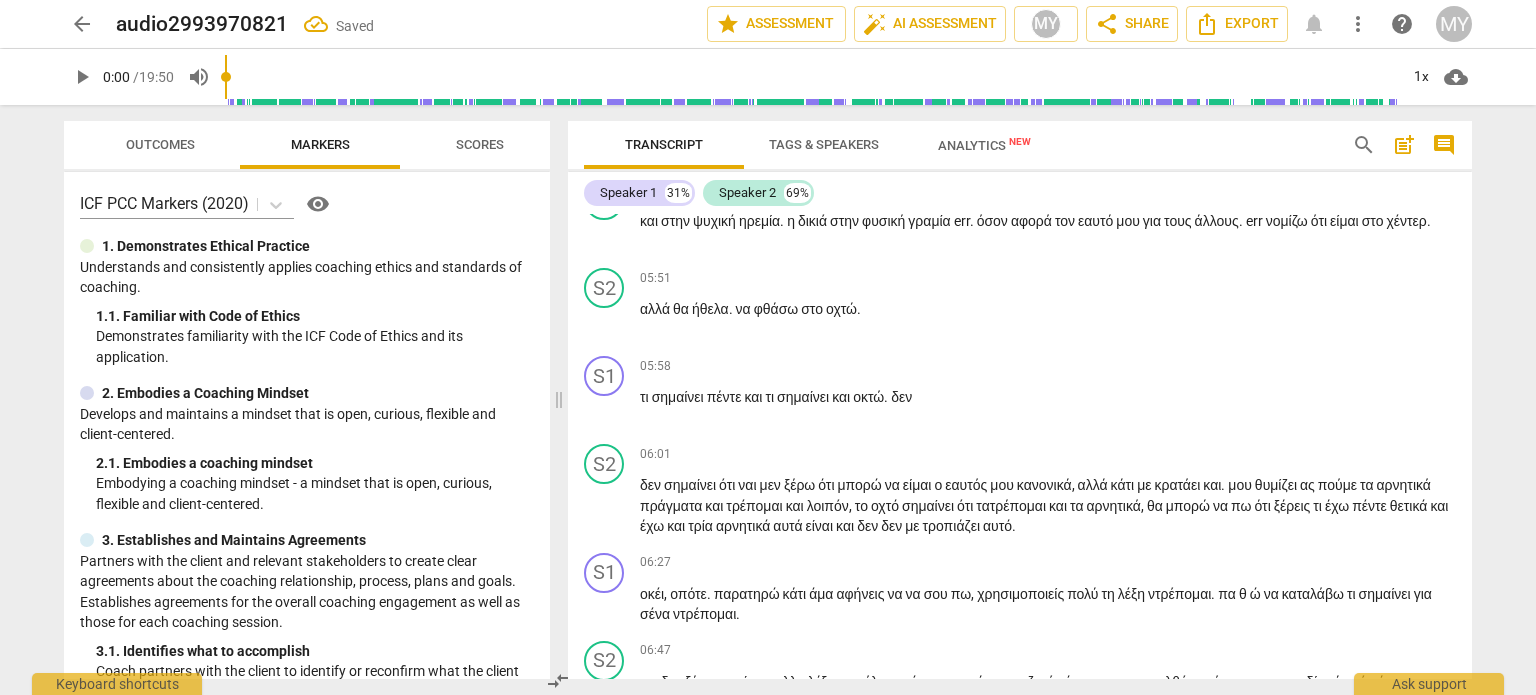 scroll, scrollTop: 2596, scrollLeft: 0, axis: vertical 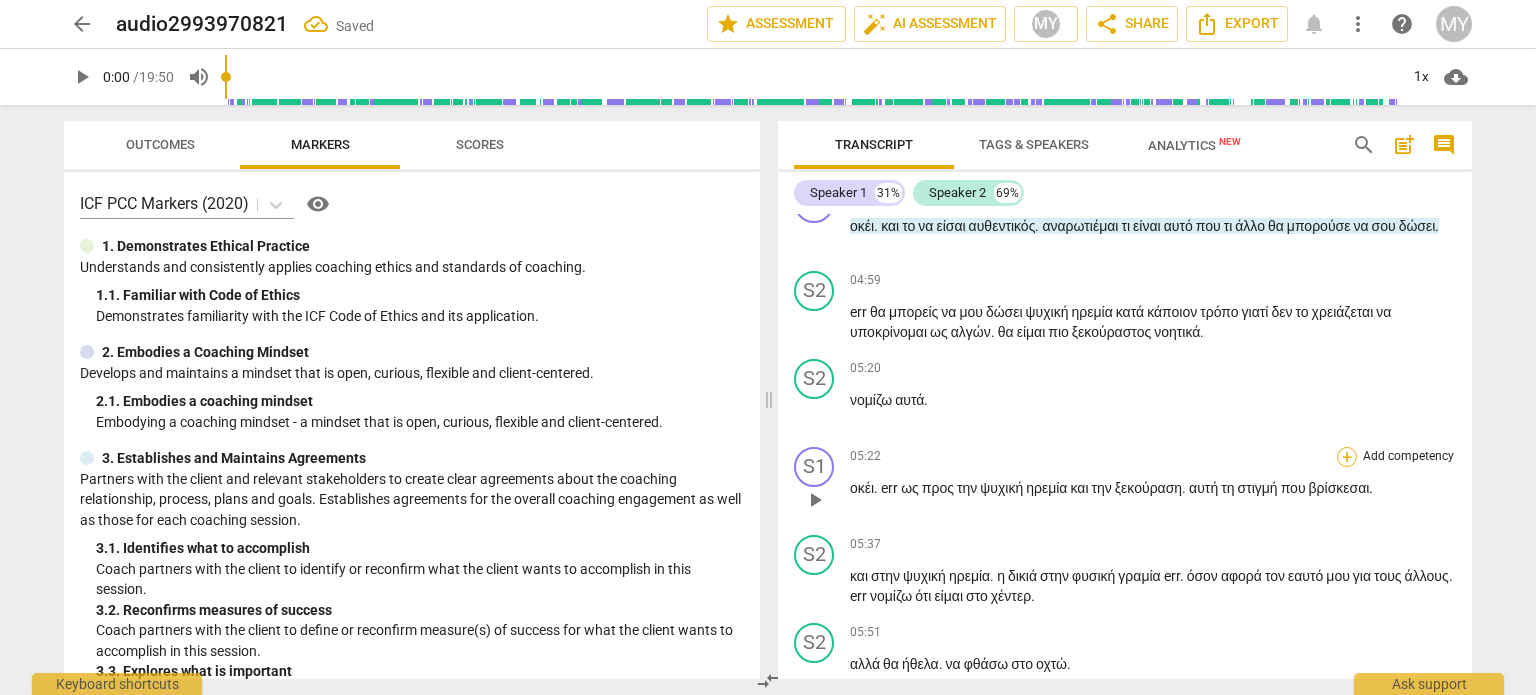 click on "+" at bounding box center [1347, 457] 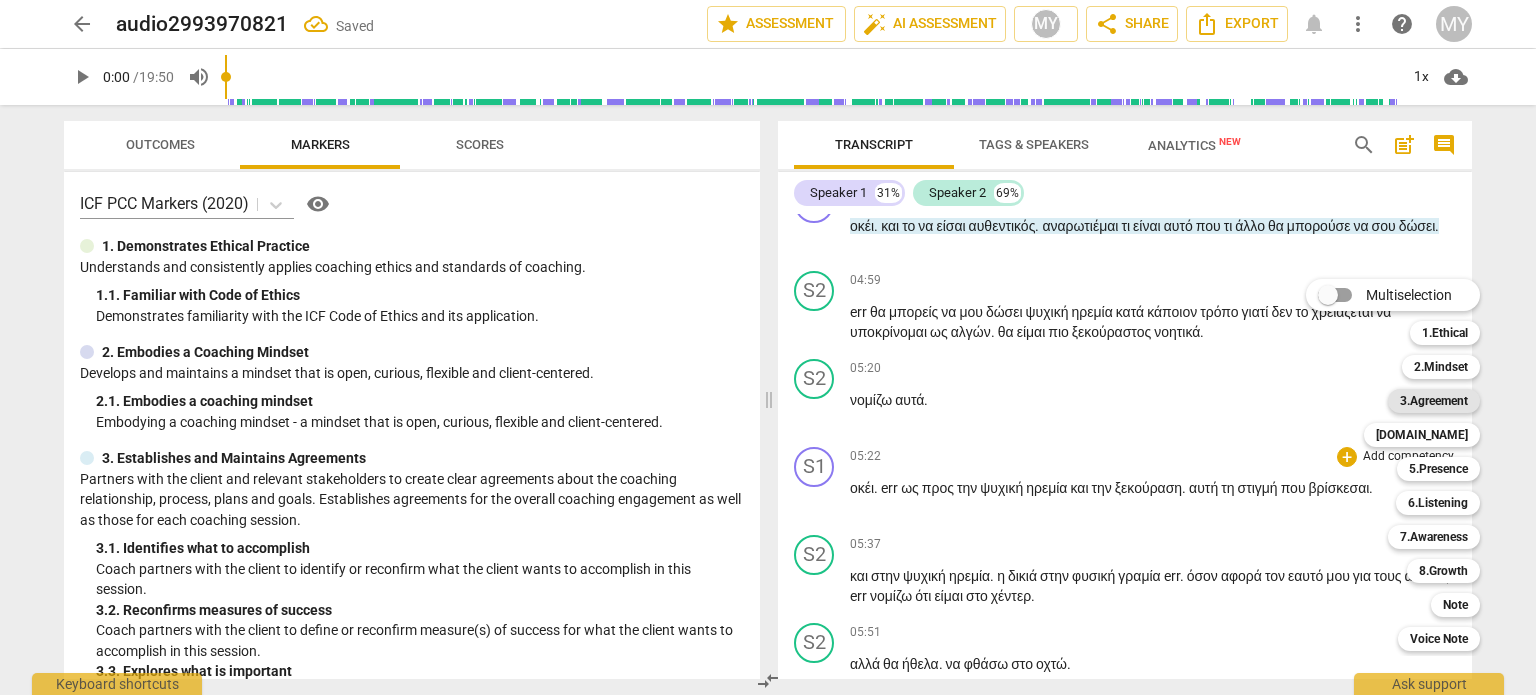click on "3.Agreement" at bounding box center (1434, 401) 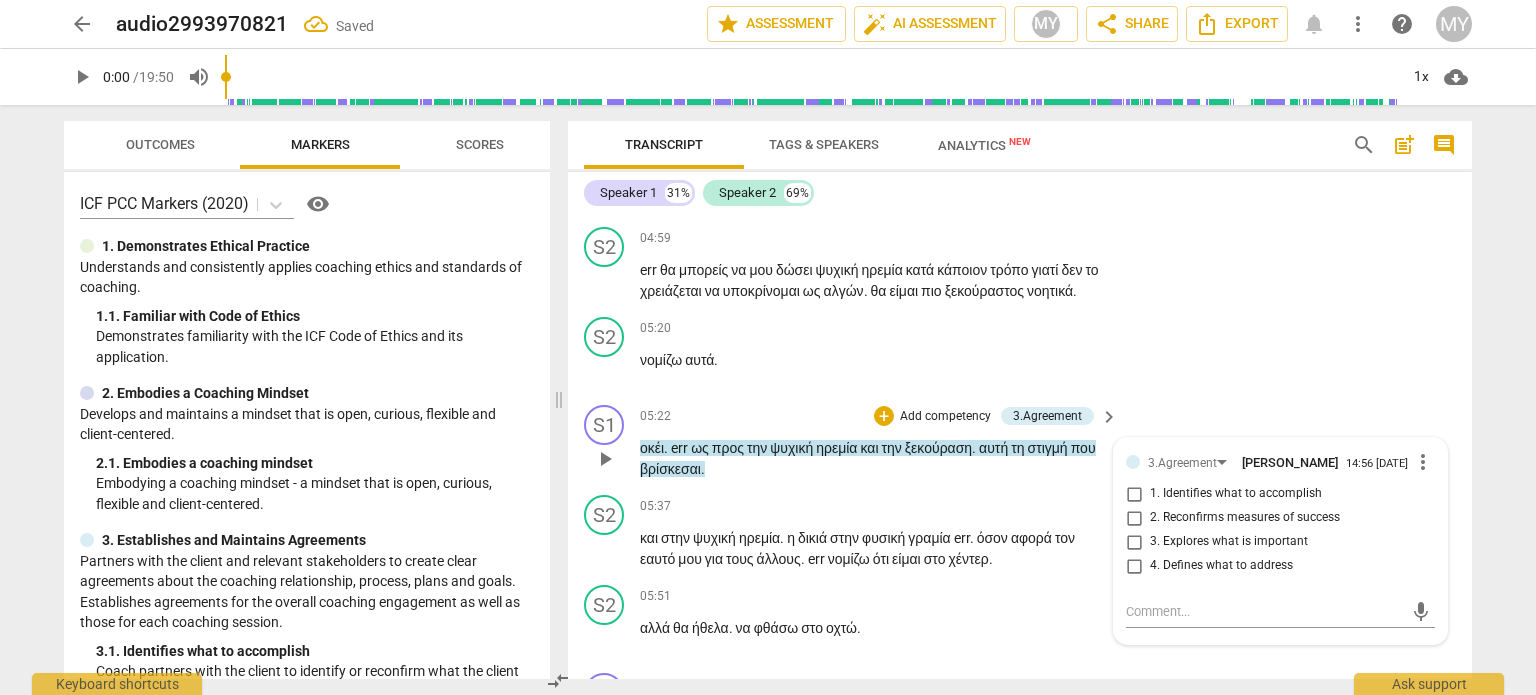 scroll, scrollTop: 3049, scrollLeft: 0, axis: vertical 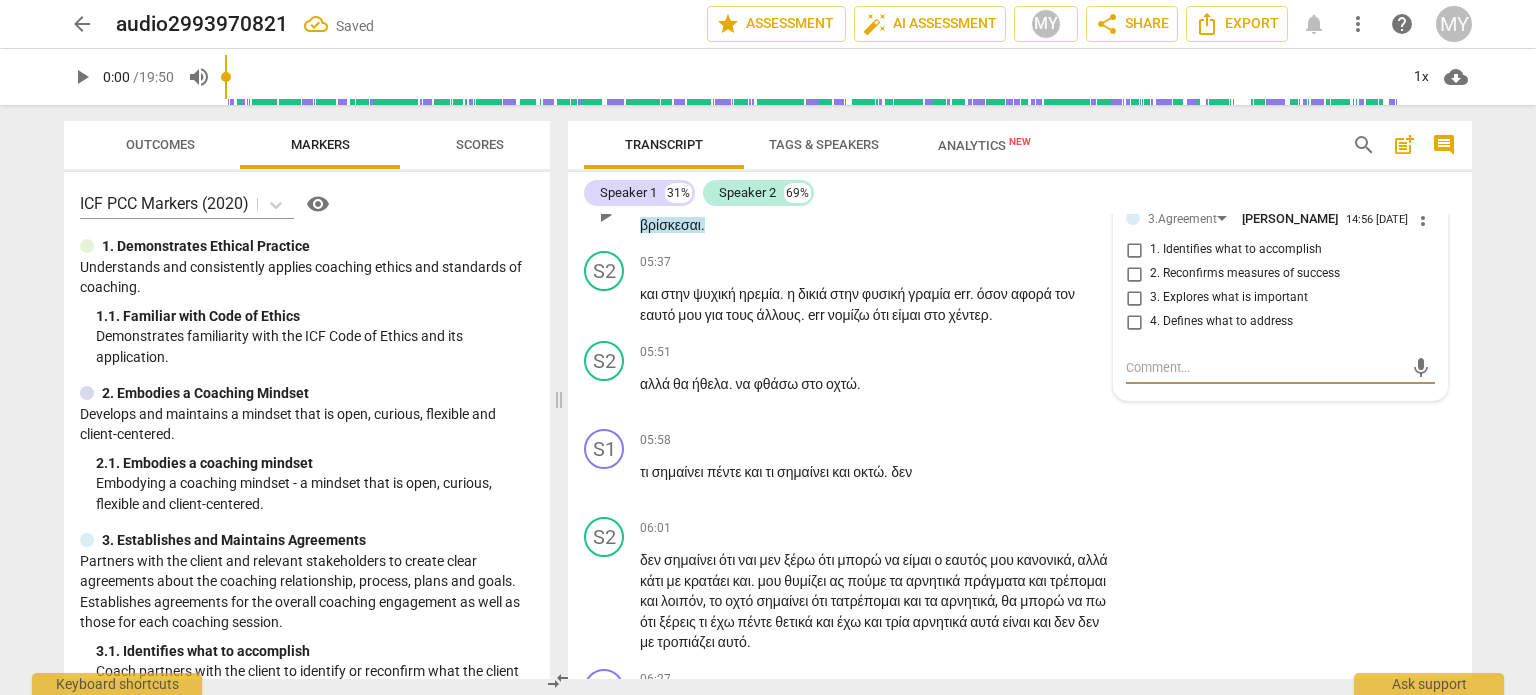 click on "2. Reconfirms measures of success" at bounding box center (1245, 274) 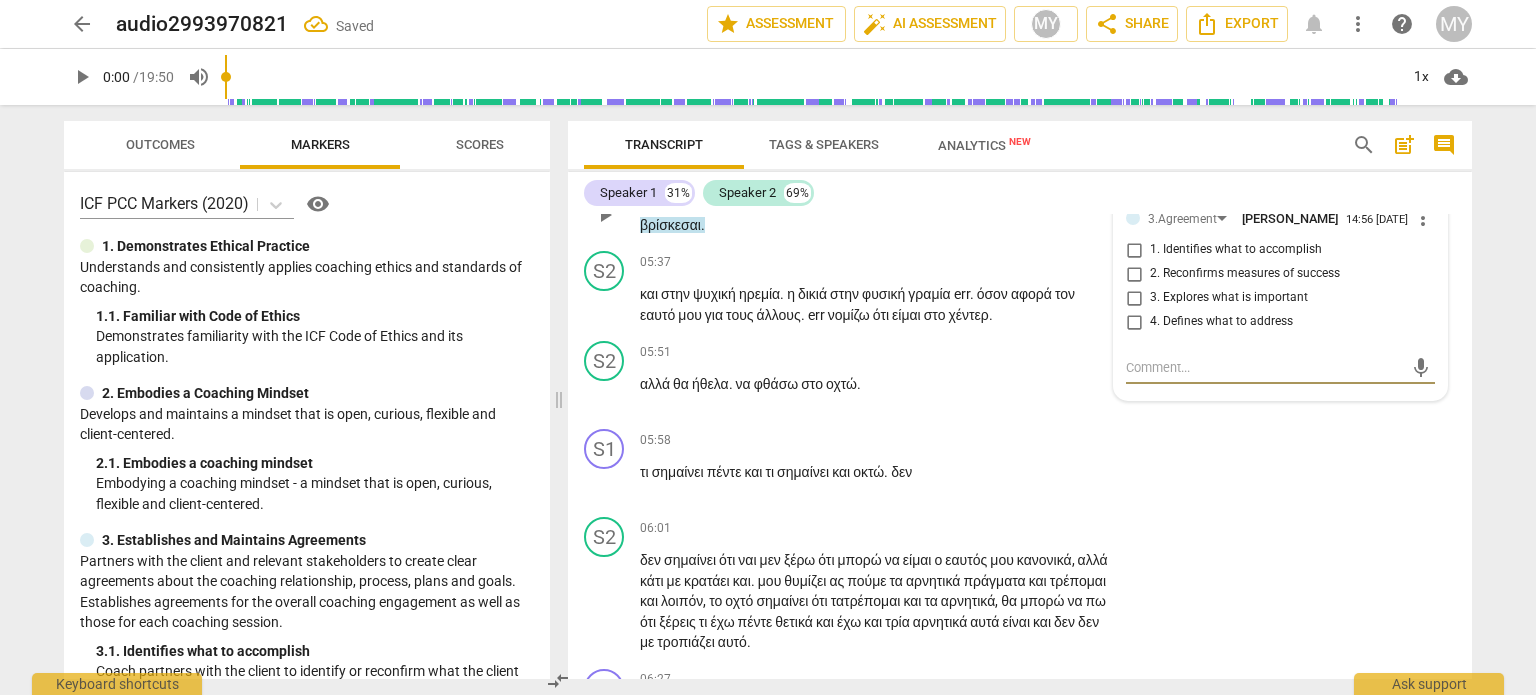 click on "2. Reconfirms measures of success" at bounding box center [1134, 274] 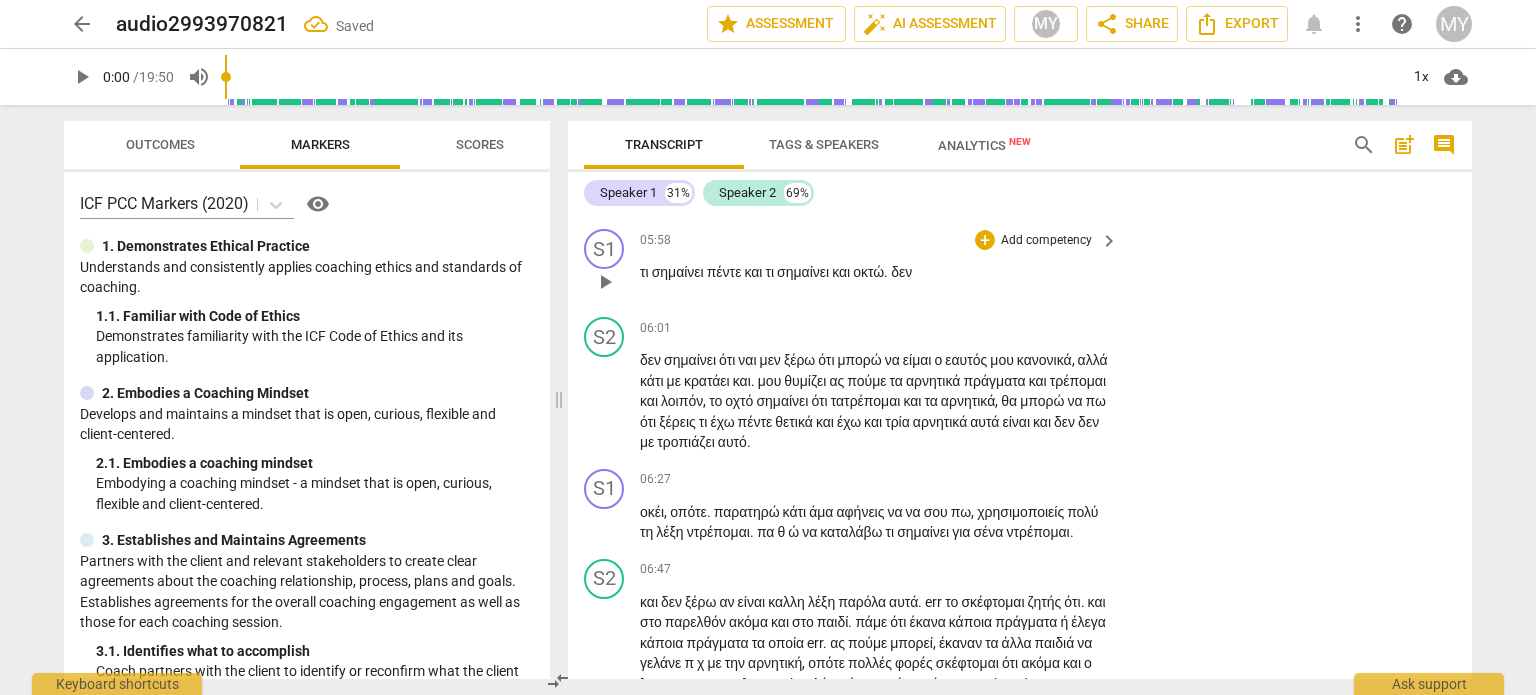 scroll, scrollTop: 3349, scrollLeft: 0, axis: vertical 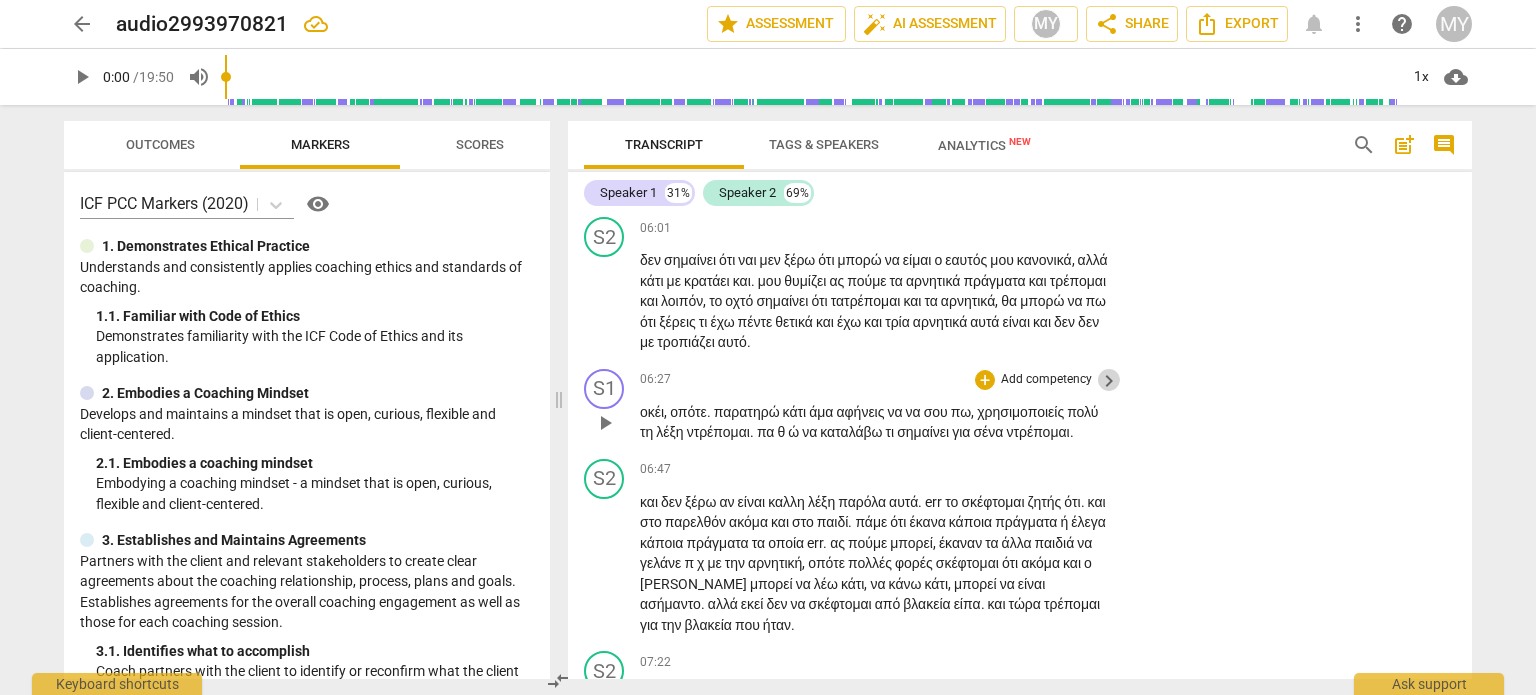 click on "keyboard_arrow_right" at bounding box center (1109, 381) 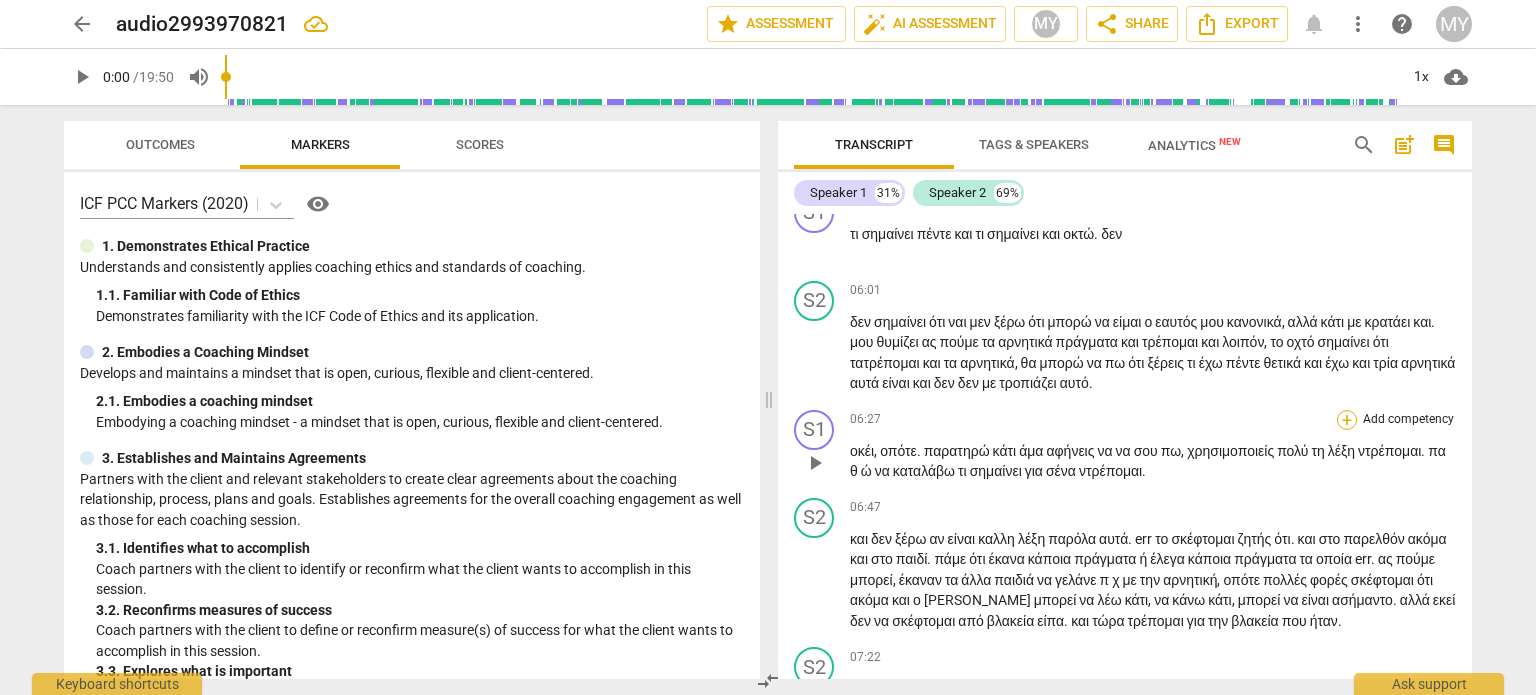 click on "+" at bounding box center [1347, 420] 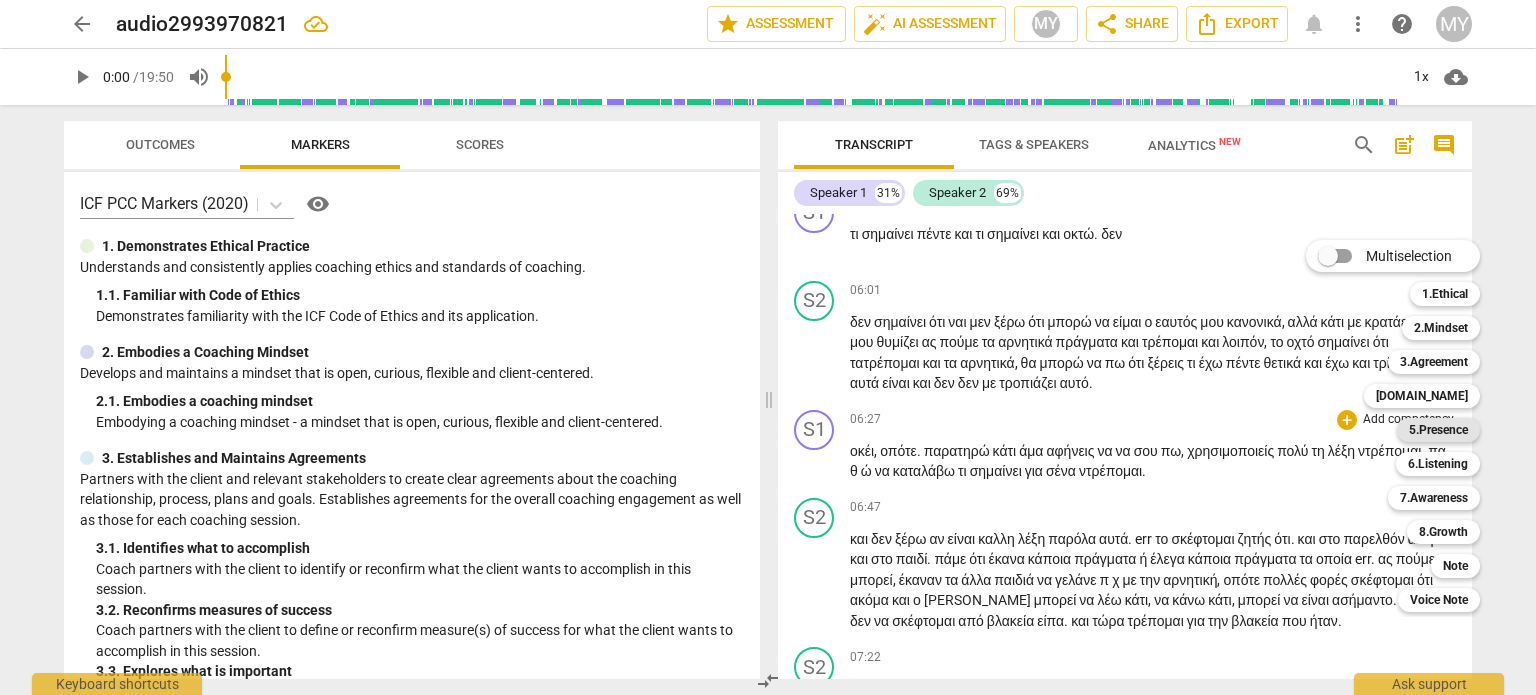 click on "5.Presence" at bounding box center [1438, 430] 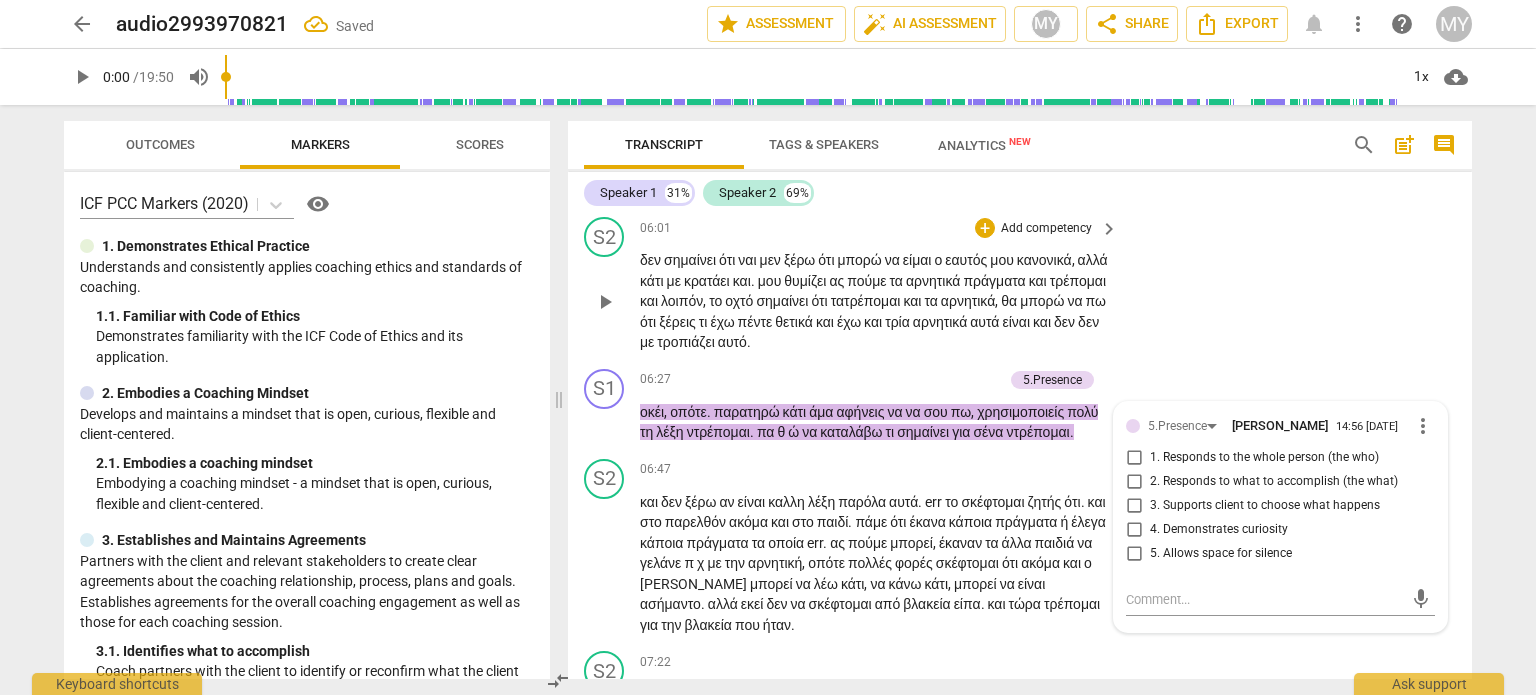 scroll, scrollTop: 3355, scrollLeft: 0, axis: vertical 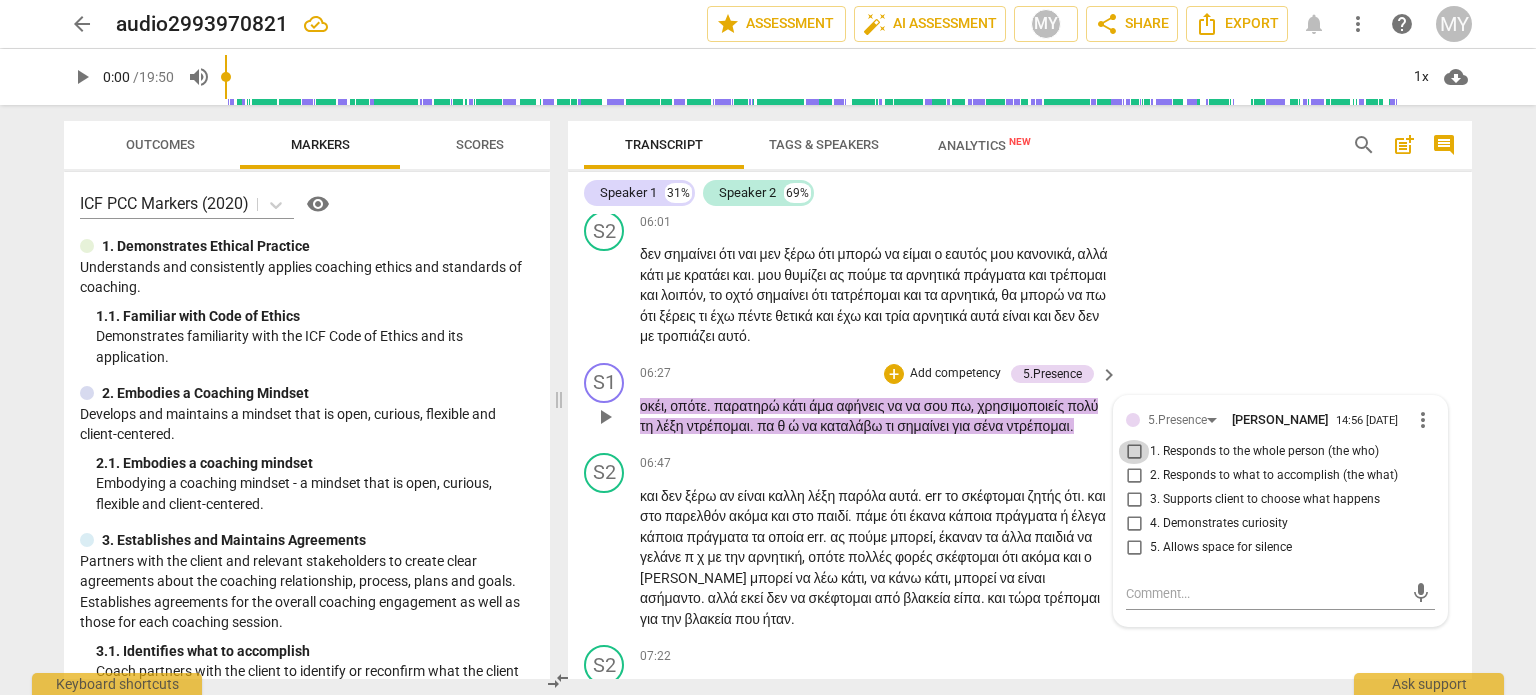 click on "1. Responds to the whole person (the who)" at bounding box center (1134, 452) 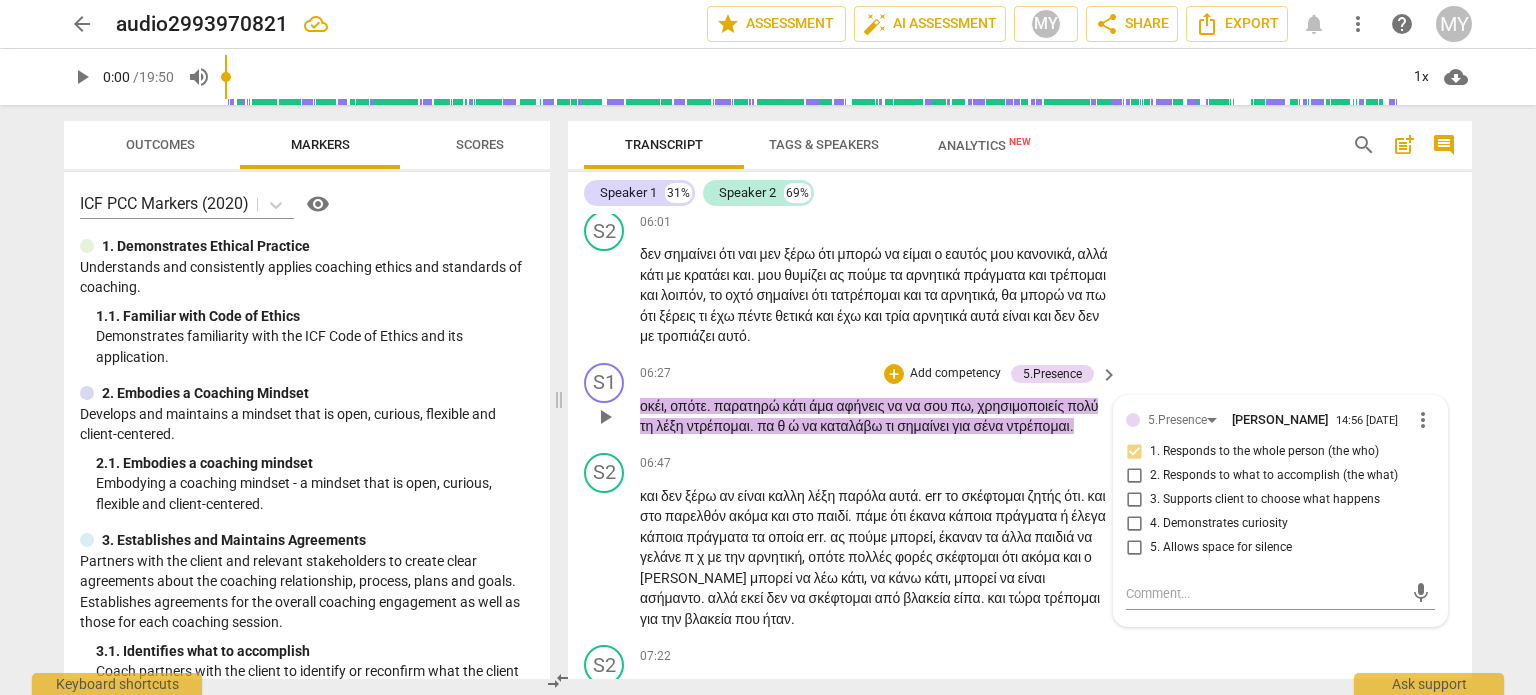 click on "Add competency" at bounding box center [955, 374] 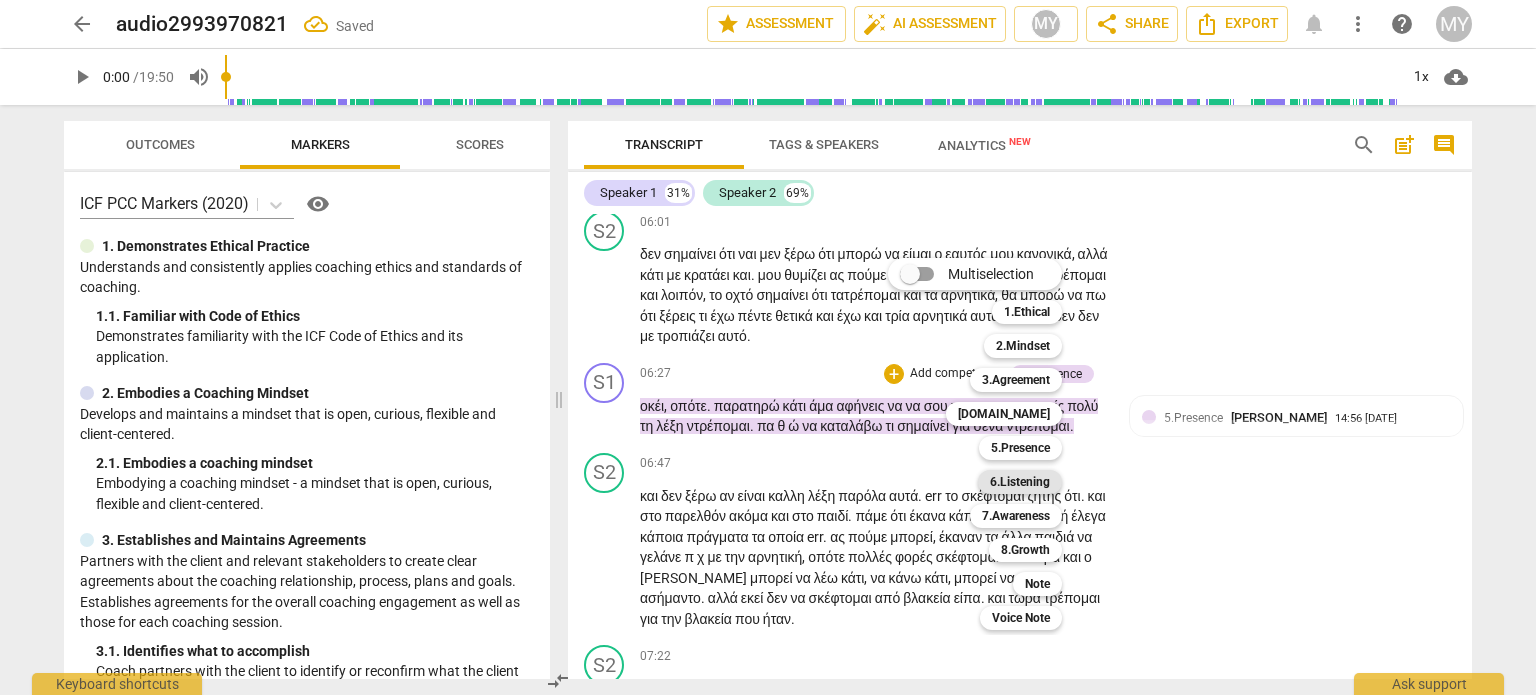 click on "6.Listening" at bounding box center [1020, 482] 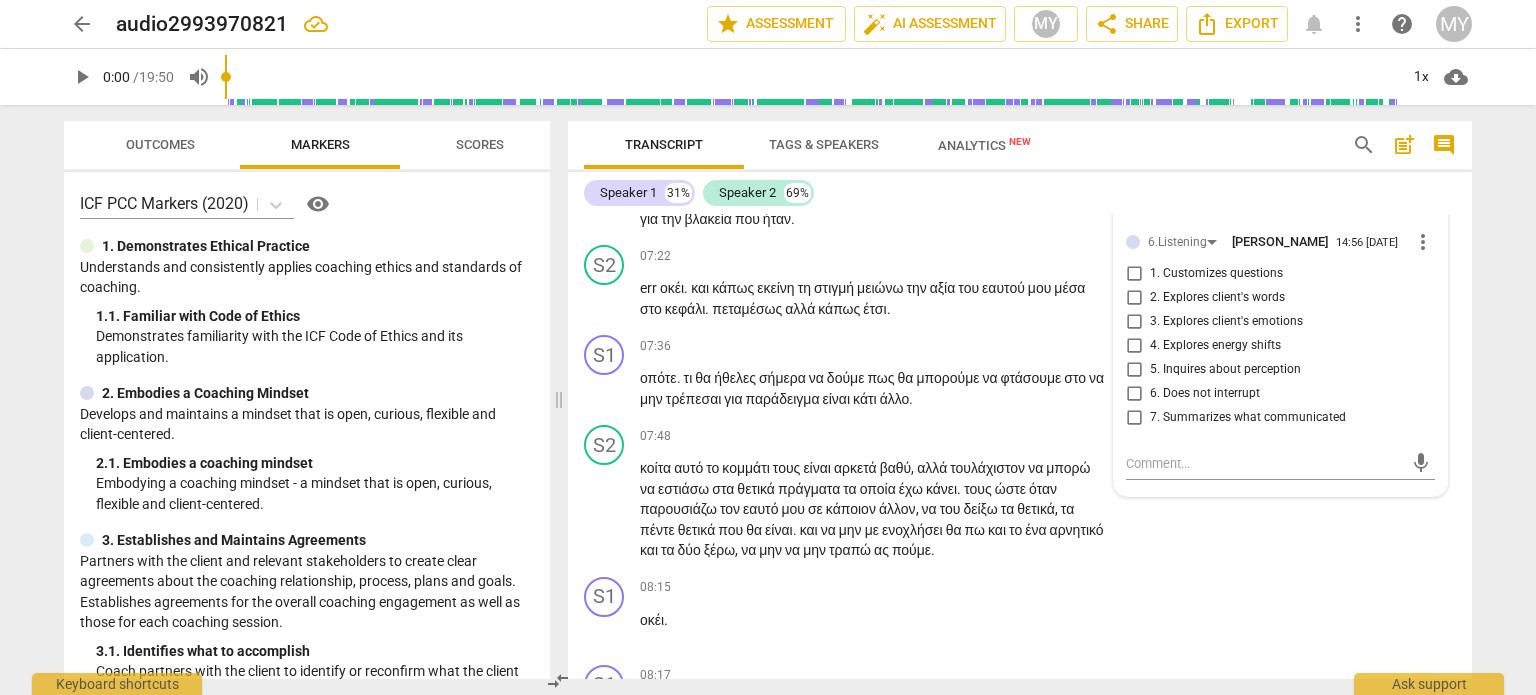 scroll, scrollTop: 3655, scrollLeft: 0, axis: vertical 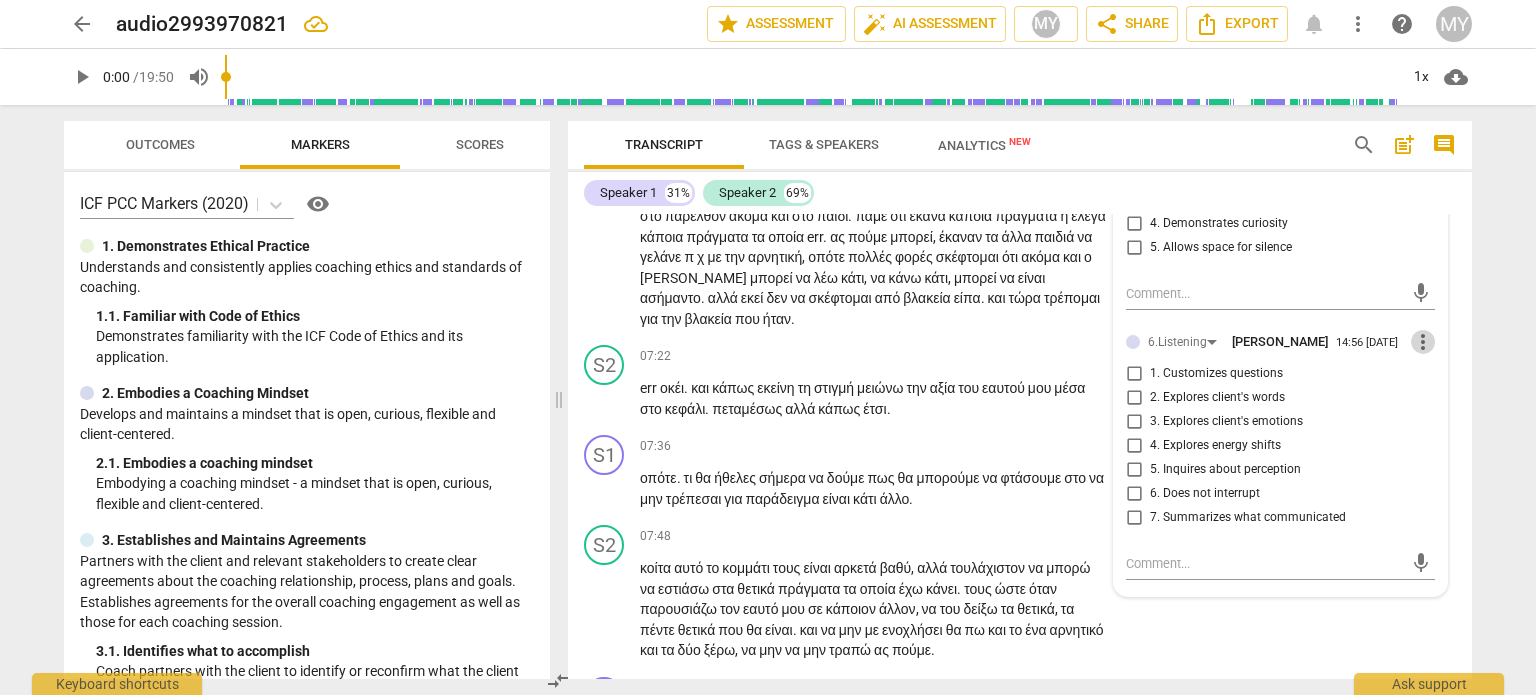 click on "more_vert" at bounding box center [1423, 342] 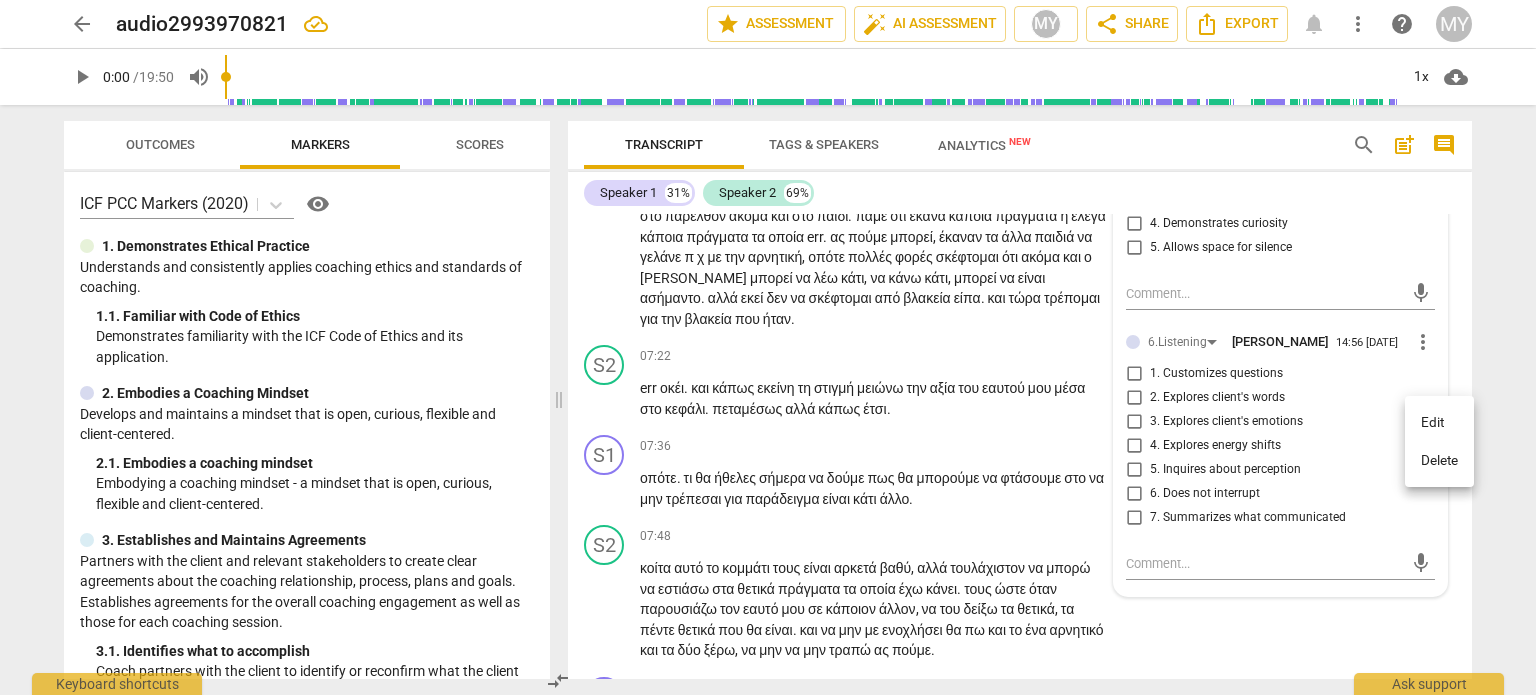 click on "Delete" at bounding box center [1439, 461] 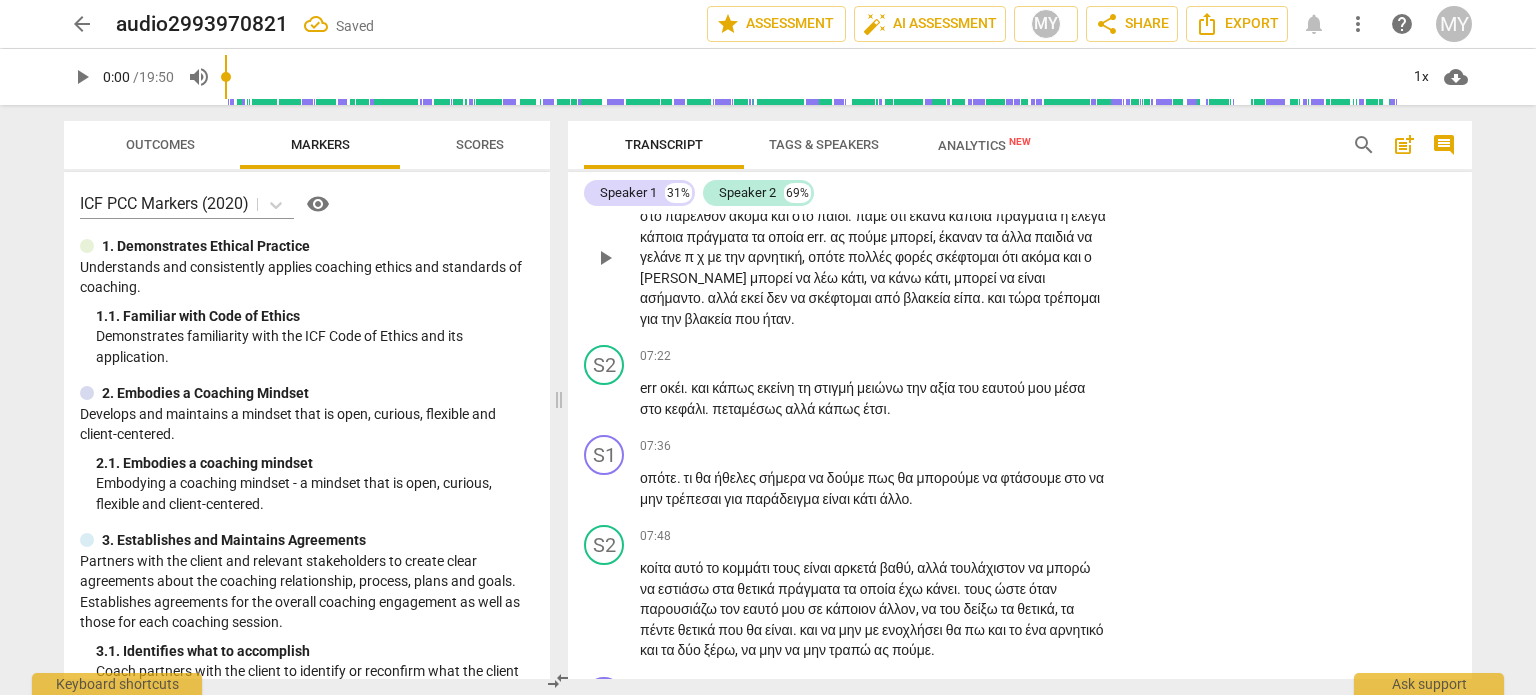 scroll, scrollTop: 3555, scrollLeft: 0, axis: vertical 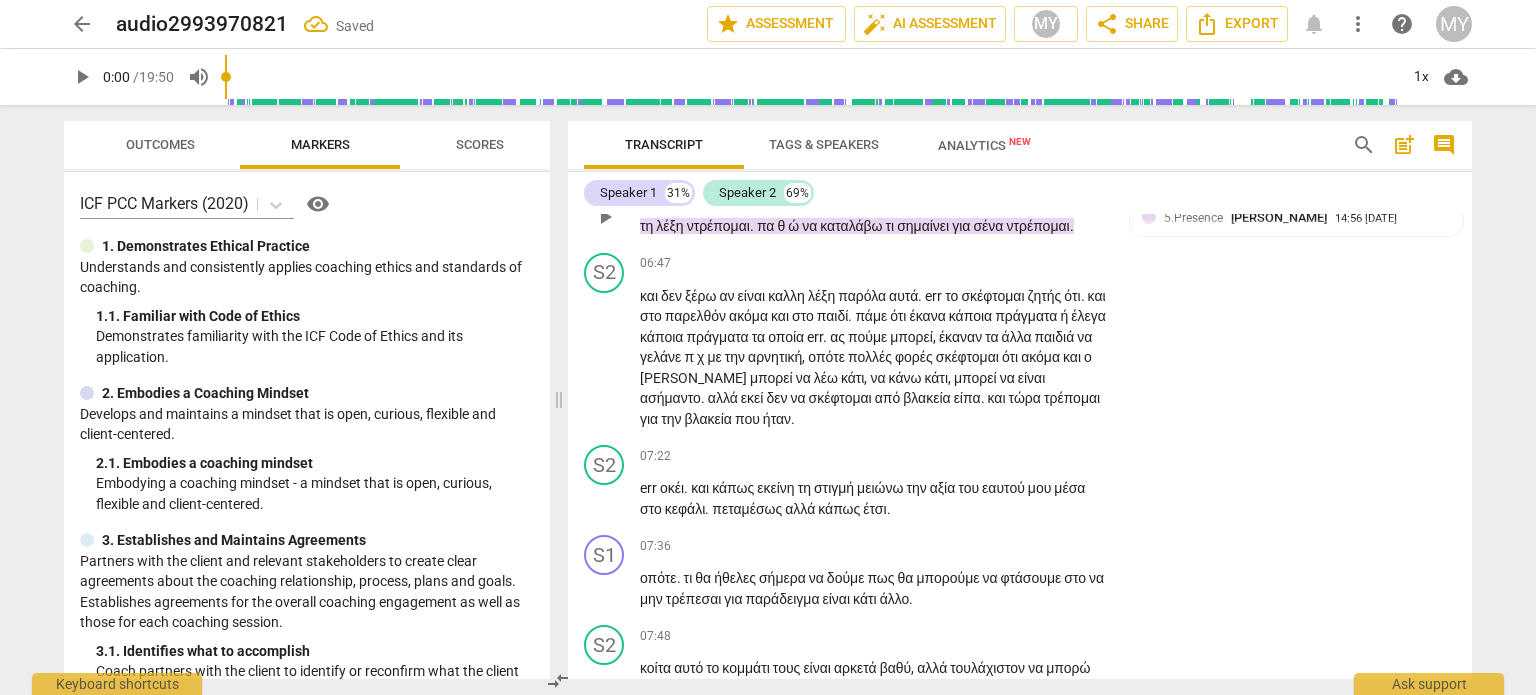 click on "Add competency" at bounding box center [955, 174] 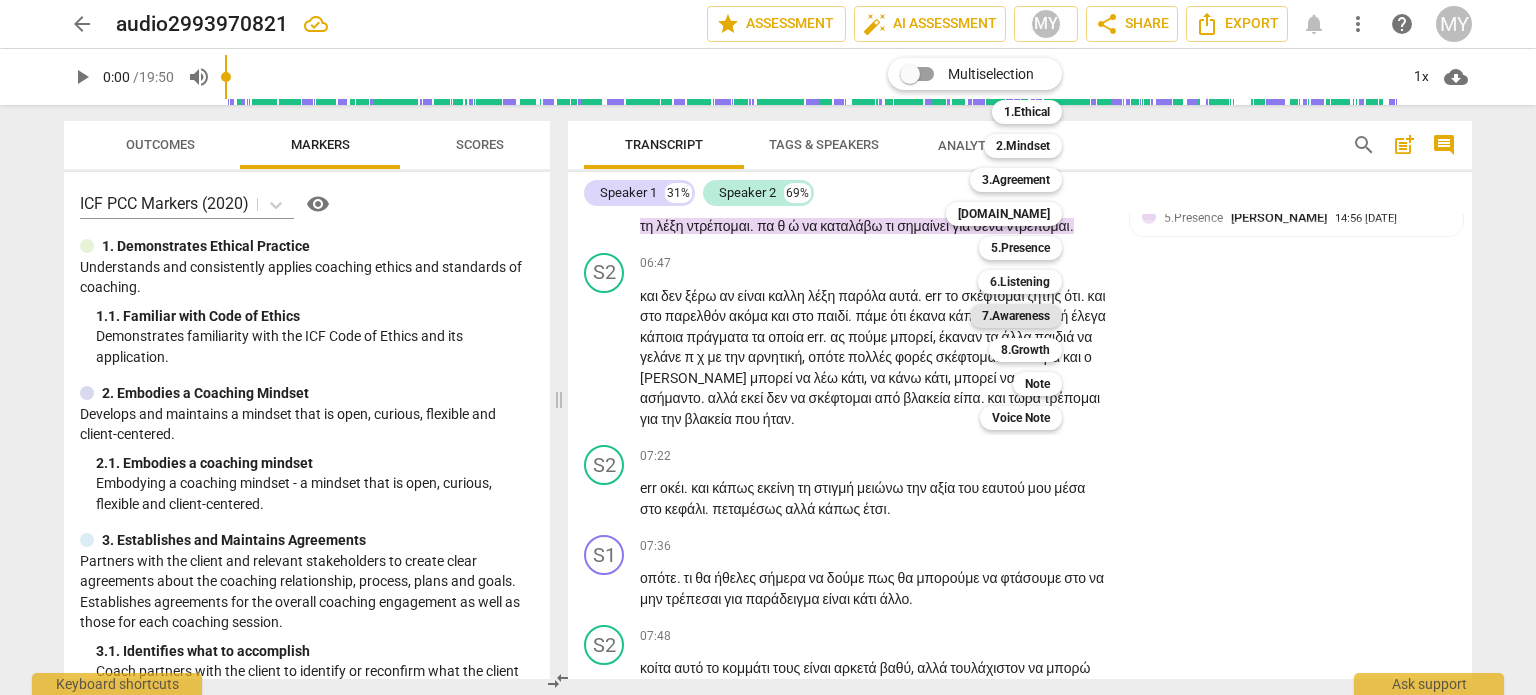 click on "7.Awareness" at bounding box center (1016, 316) 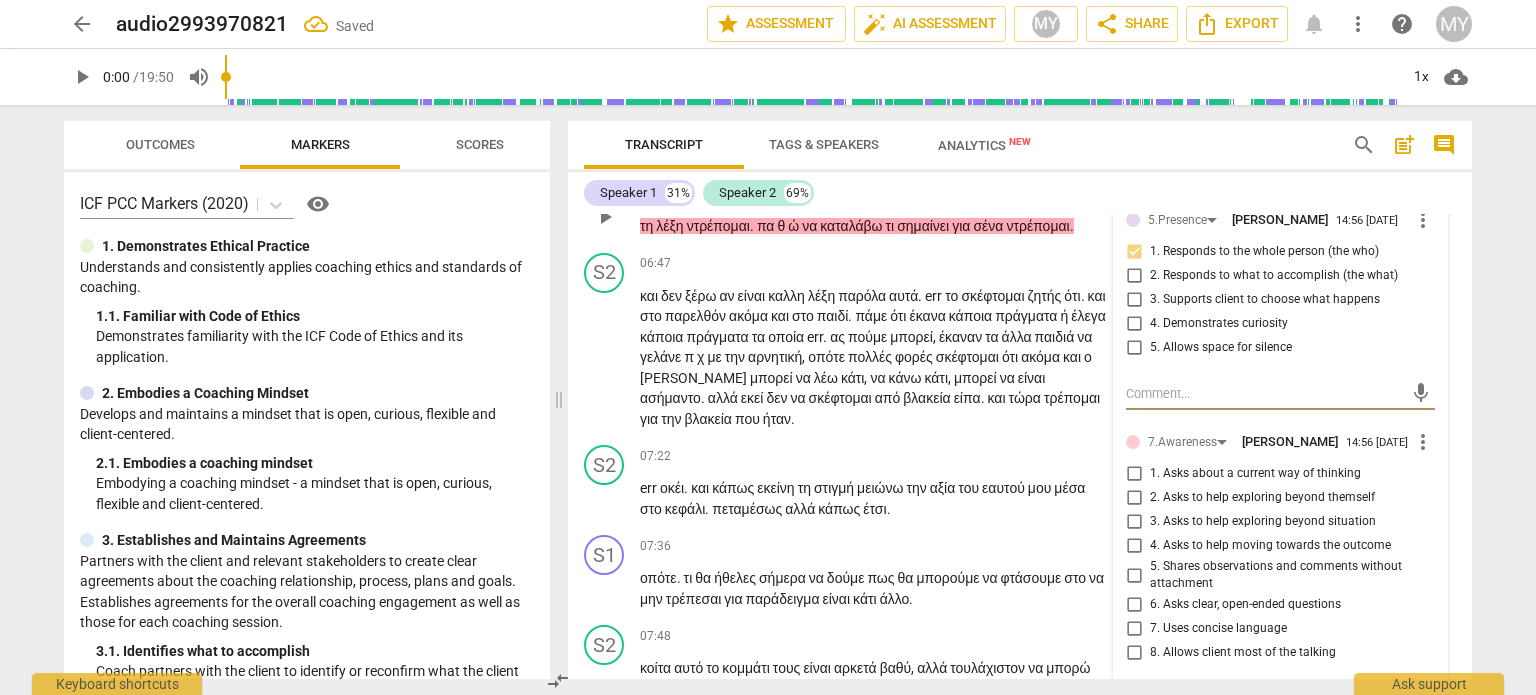 scroll, scrollTop: 3855, scrollLeft: 0, axis: vertical 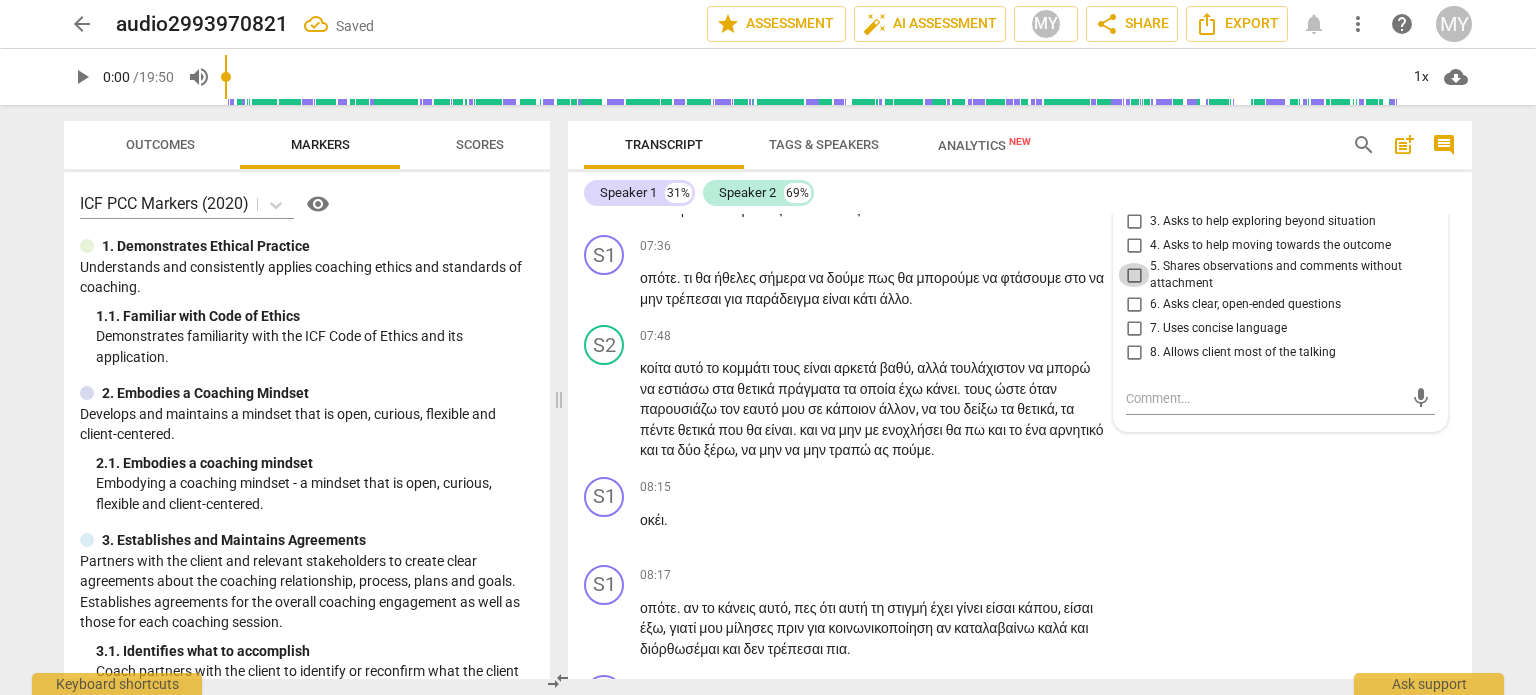 click on "5. Shares observations and comments without attachment" at bounding box center [1134, 275] 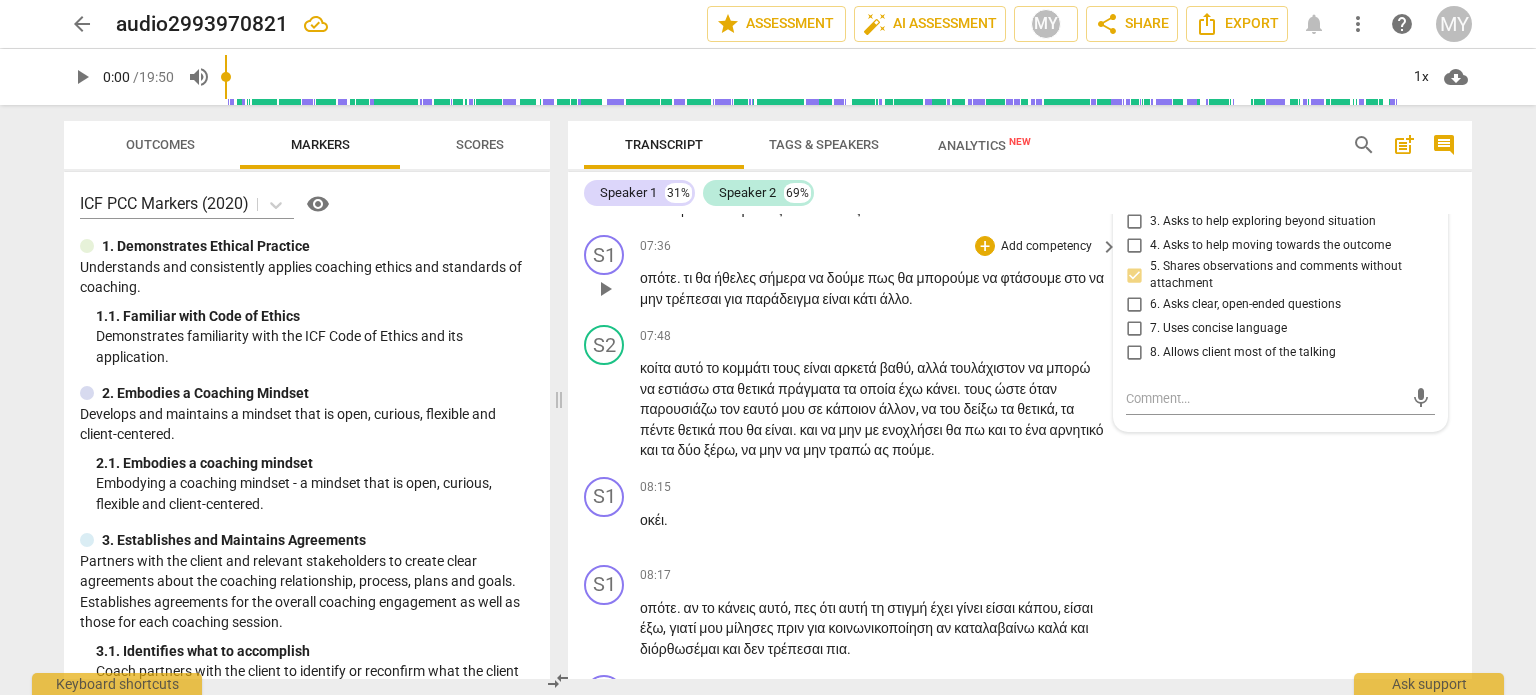 click on "παράδειγμα" at bounding box center (784, 299) 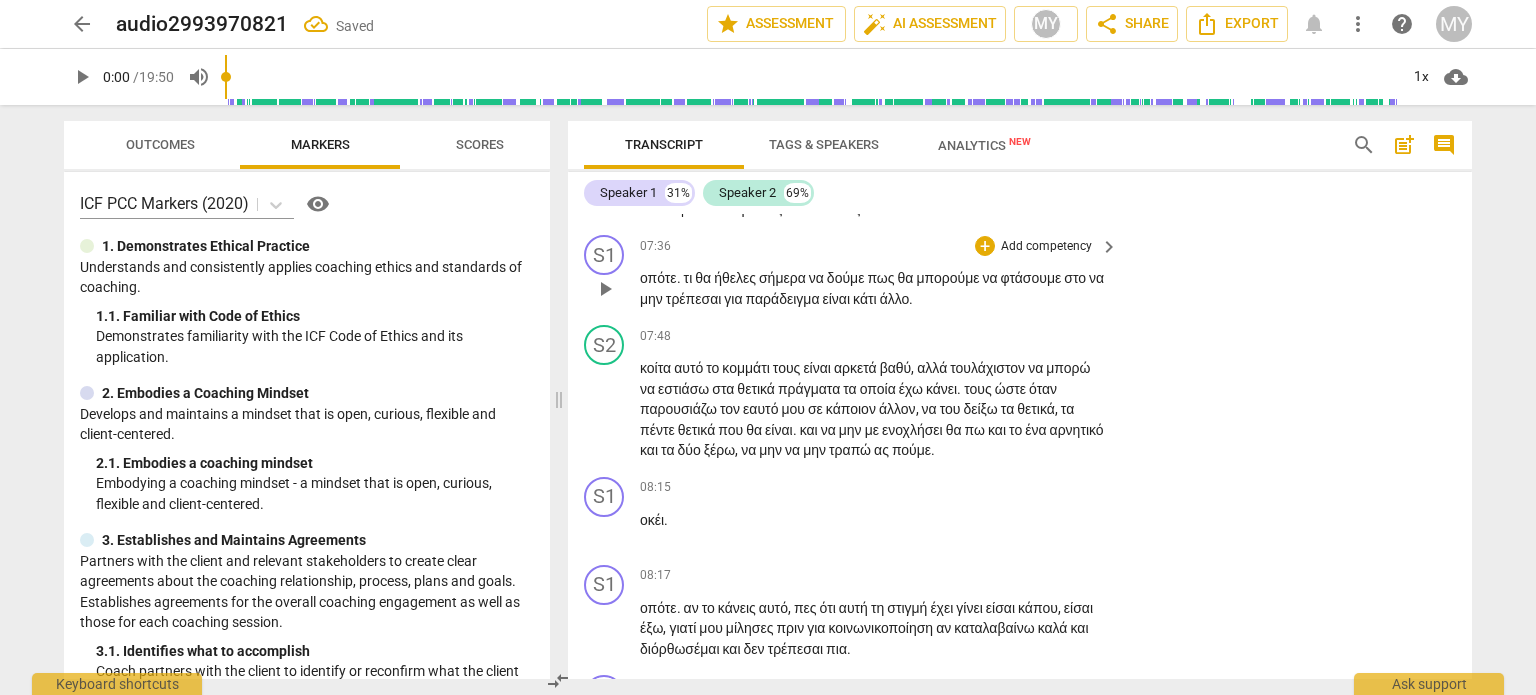 click on "τρέπεσαι" at bounding box center (695, 299) 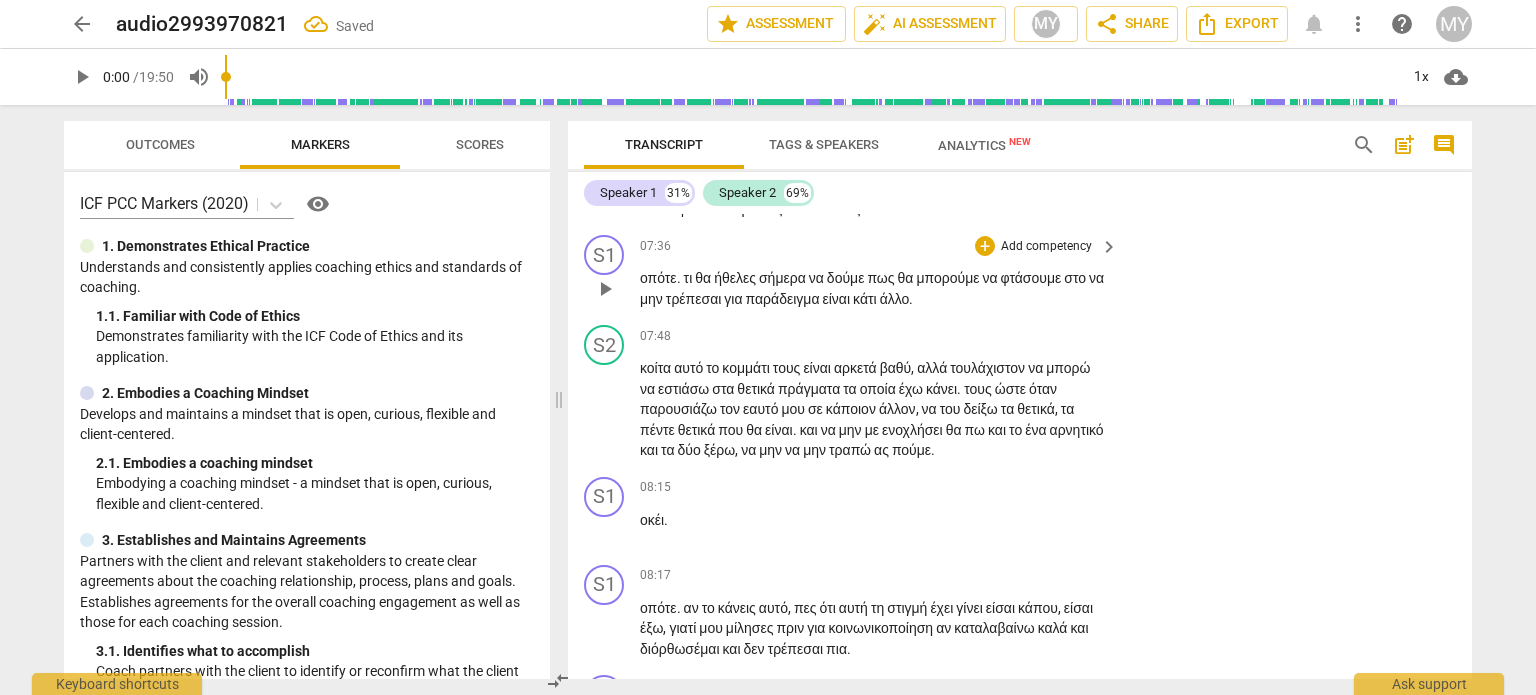 type 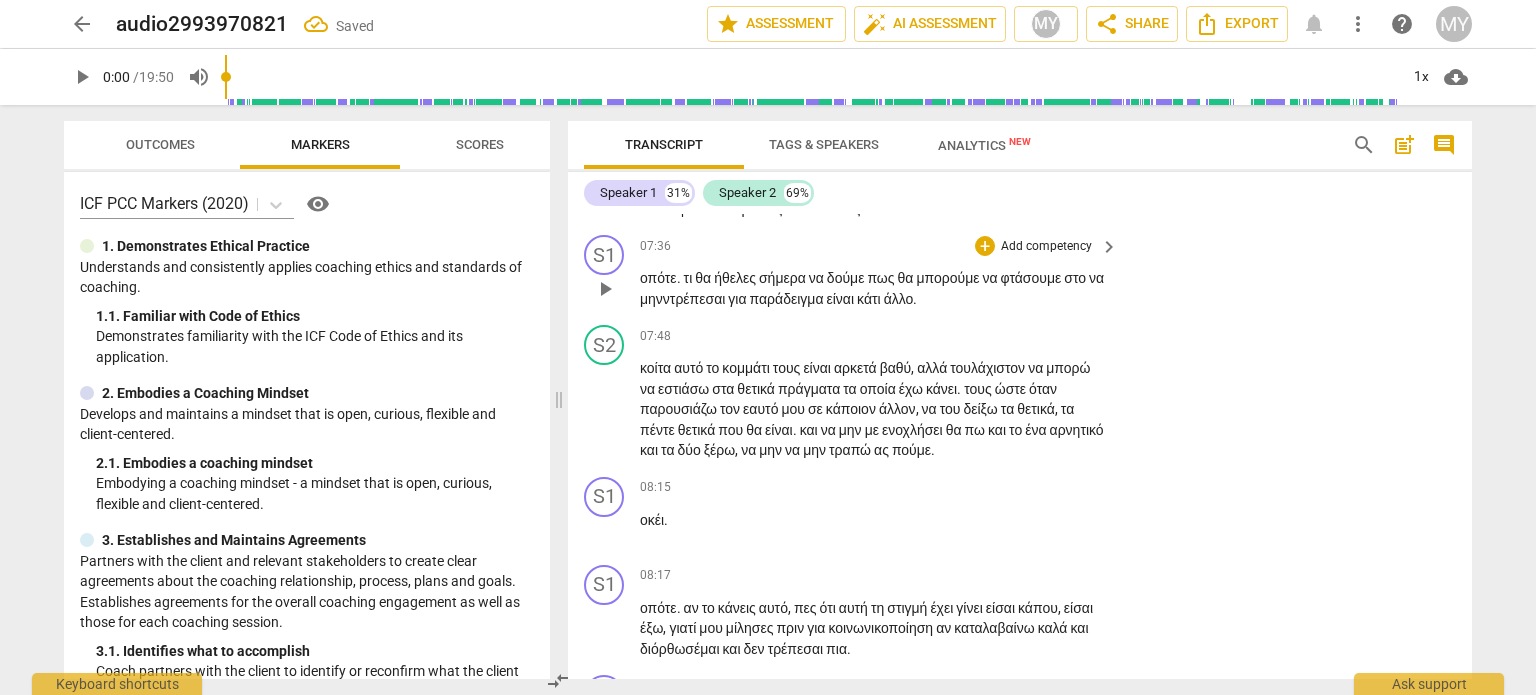 click on "Add competency" at bounding box center [1046, 247] 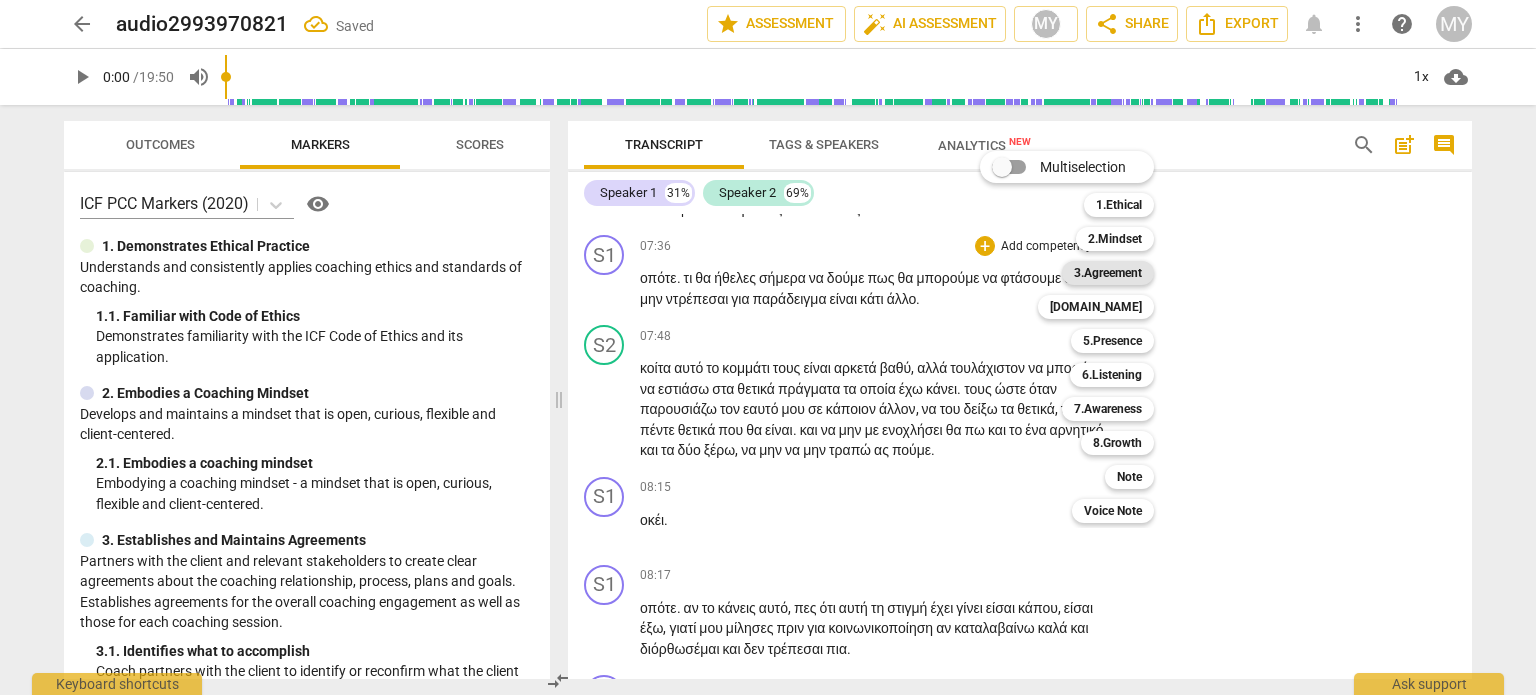 click on "3.Agreement" at bounding box center [1108, 273] 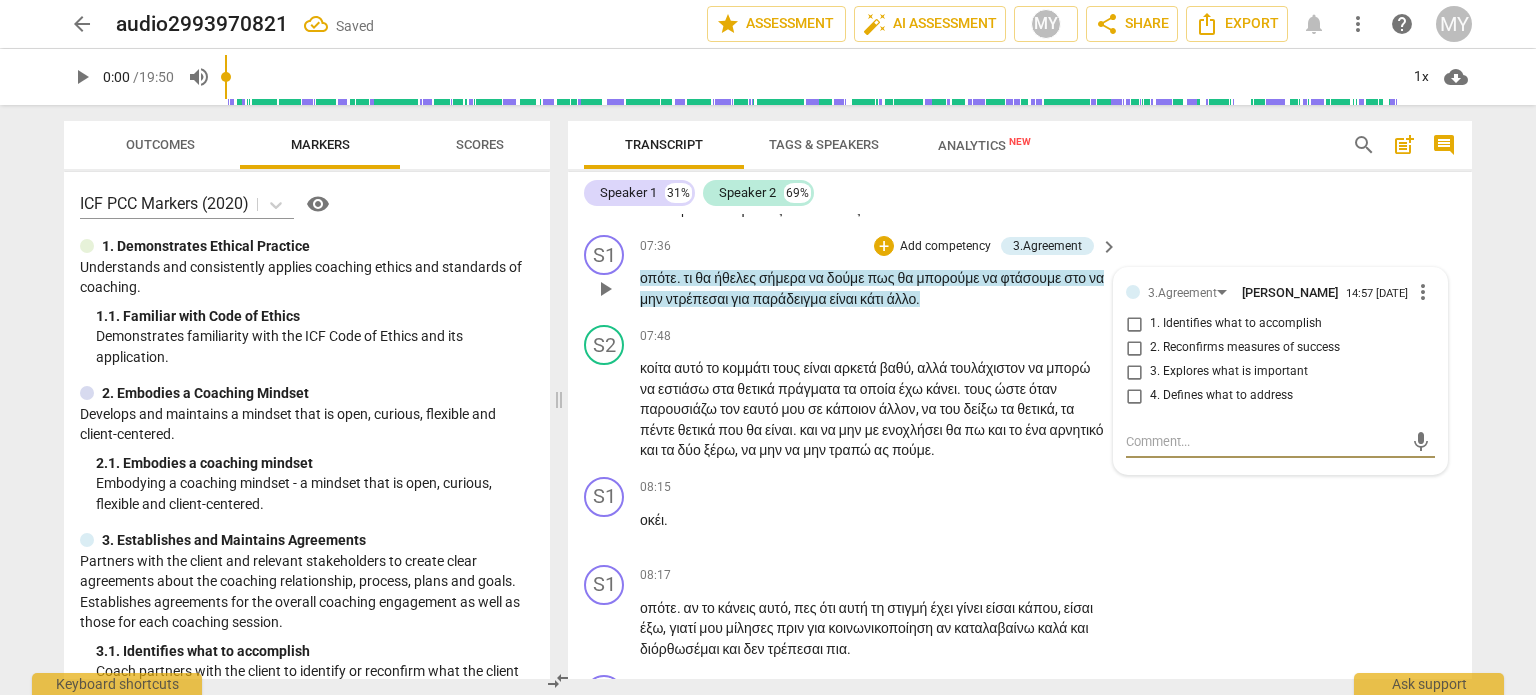 click on "4. Defines what to address" at bounding box center [1221, 396] 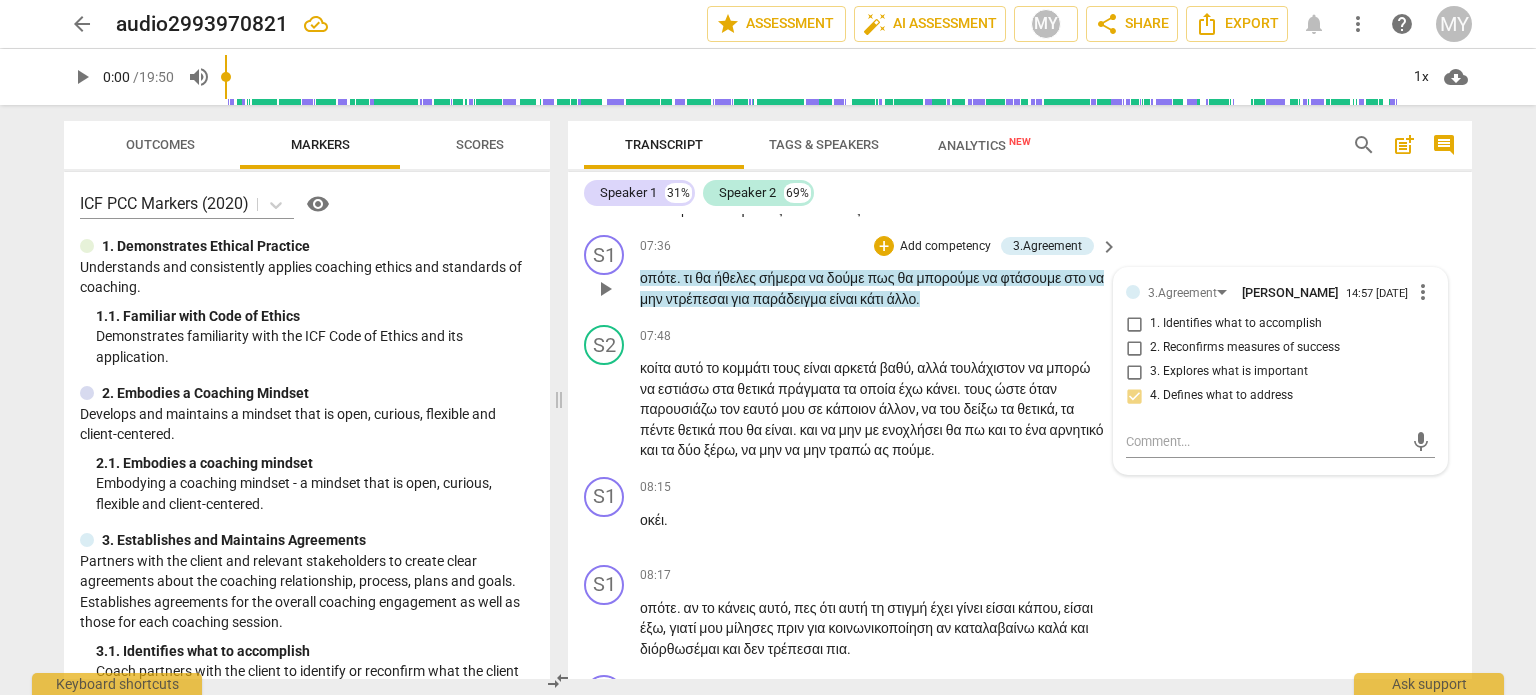 click on "1. Identifies what to accomplish" at bounding box center [1236, 324] 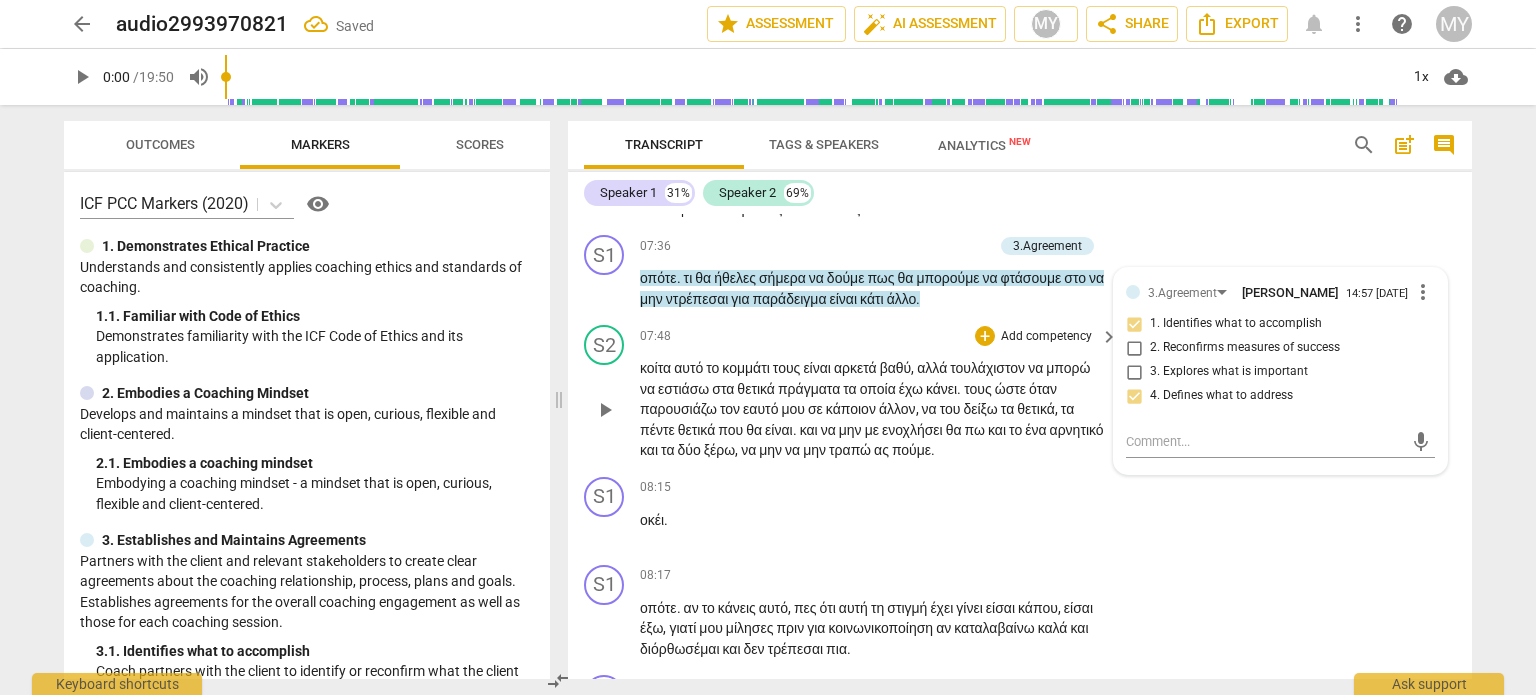 click on "κοίτα   αυτό   το   κομμάτι   τους   είναι   αρκετά   βαθύ ,   αλλά   τουλάχιστον   να   μπορώ   να   εστιάσω   στα   θετικά   πράγματα   τα   οποία   έχω   κάνει .   τους   ώστε   όταν   παρουσιάζω   τον   εαυτό   μου   σε   κάποιον   άλλον ,   να   του   δείξω   τα   θετικά ,   τα   πέντε   θετικά   που   θα   είναι .   και   να   μην   με   ενοχλήσει   θα   πω   και   το   ένα   αρνητικό   και   τα   δύο   ξέρω ,   να   μην   να   μην   τραπώ   ας   πούμε ." at bounding box center [874, 409] 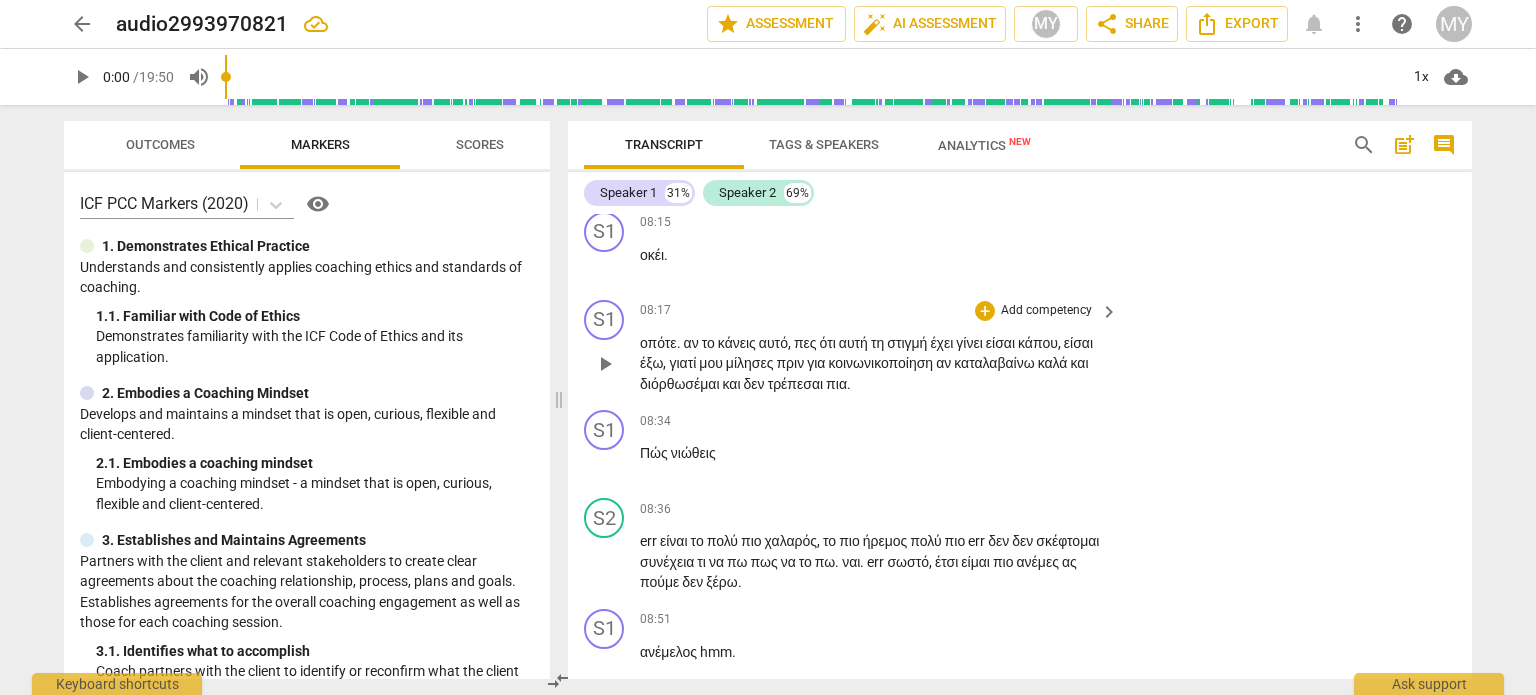 scroll, scrollTop: 4155, scrollLeft: 0, axis: vertical 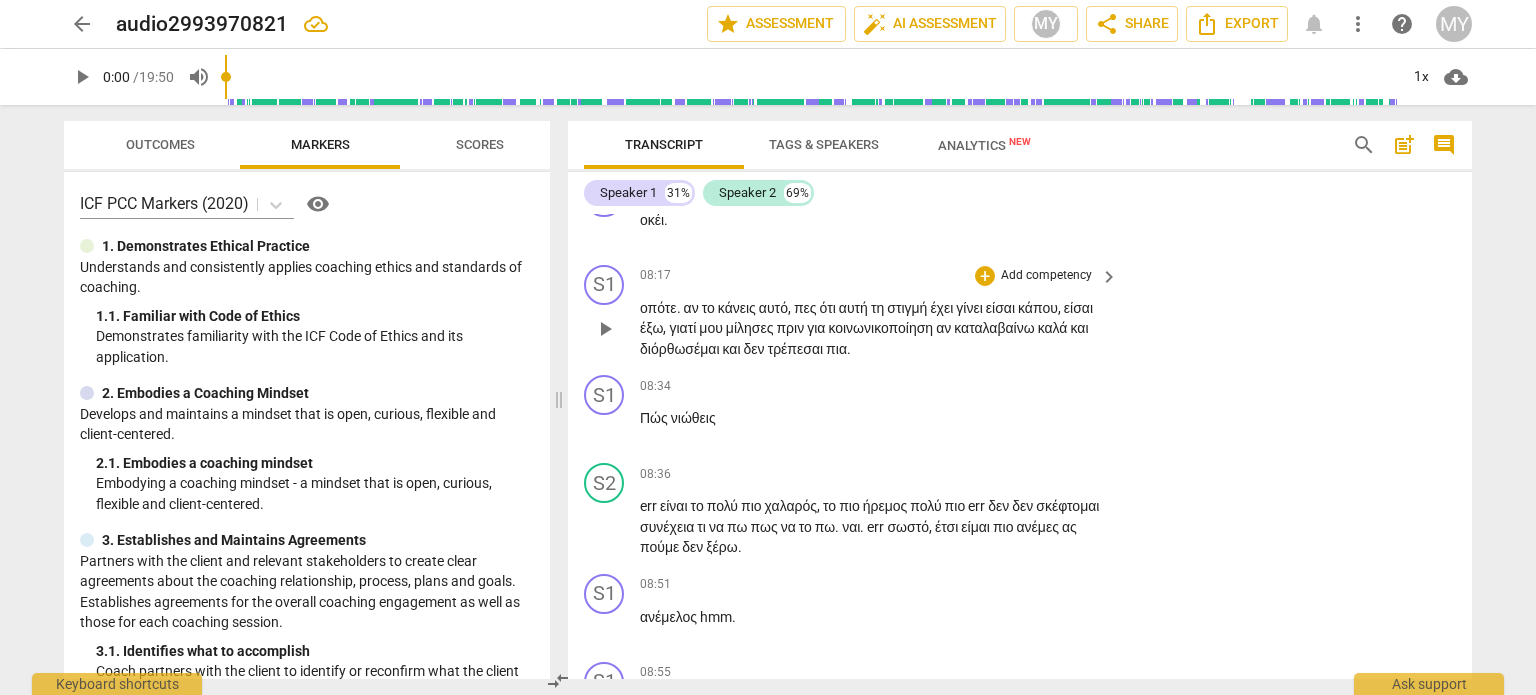 click on "δεν" at bounding box center [756, 349] 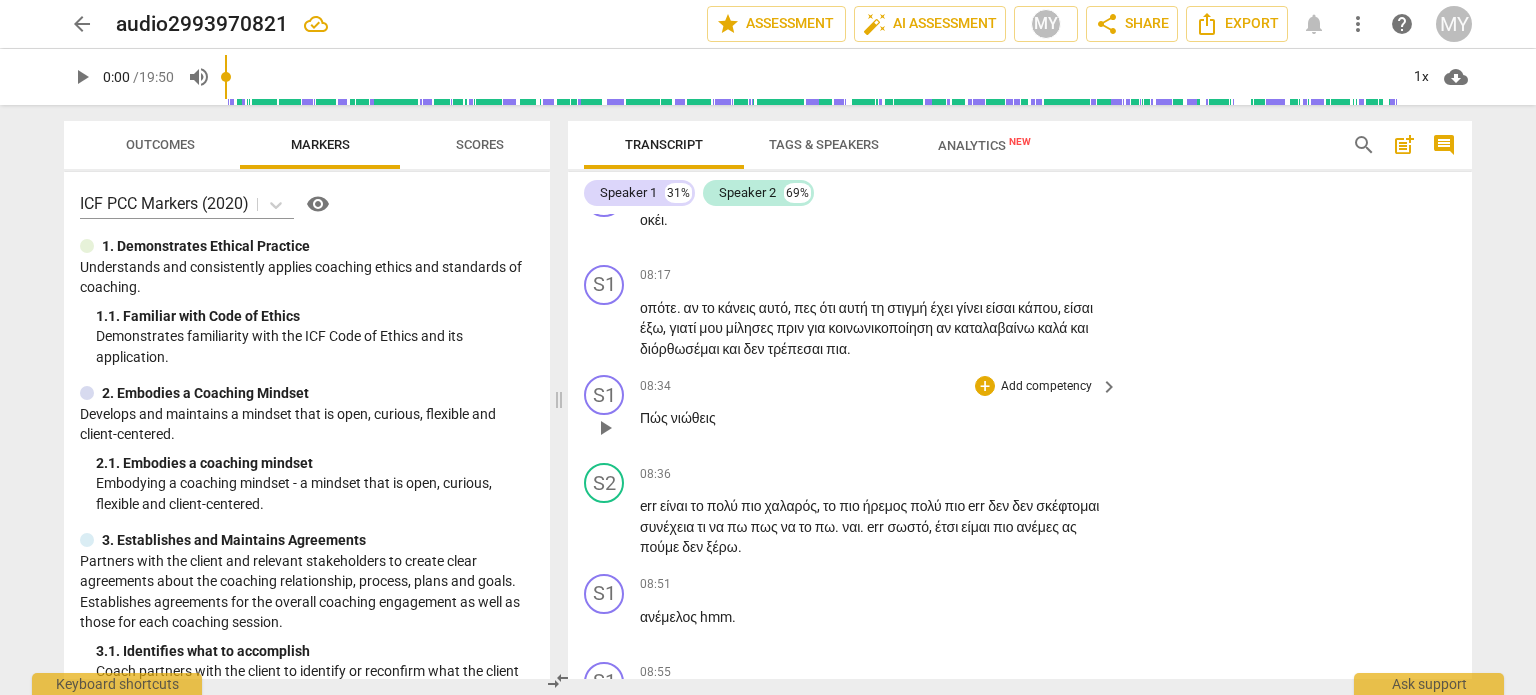type 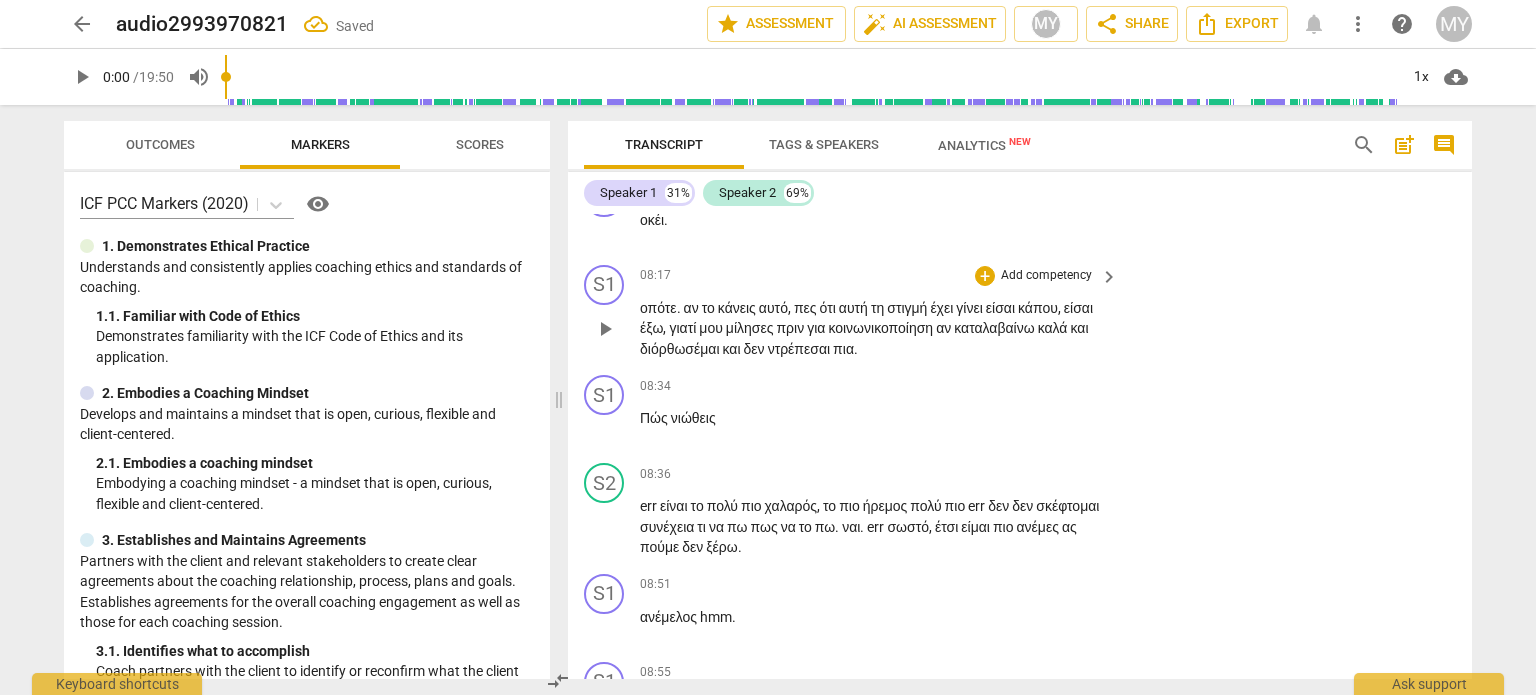 click on "Add competency" at bounding box center (1046, 276) 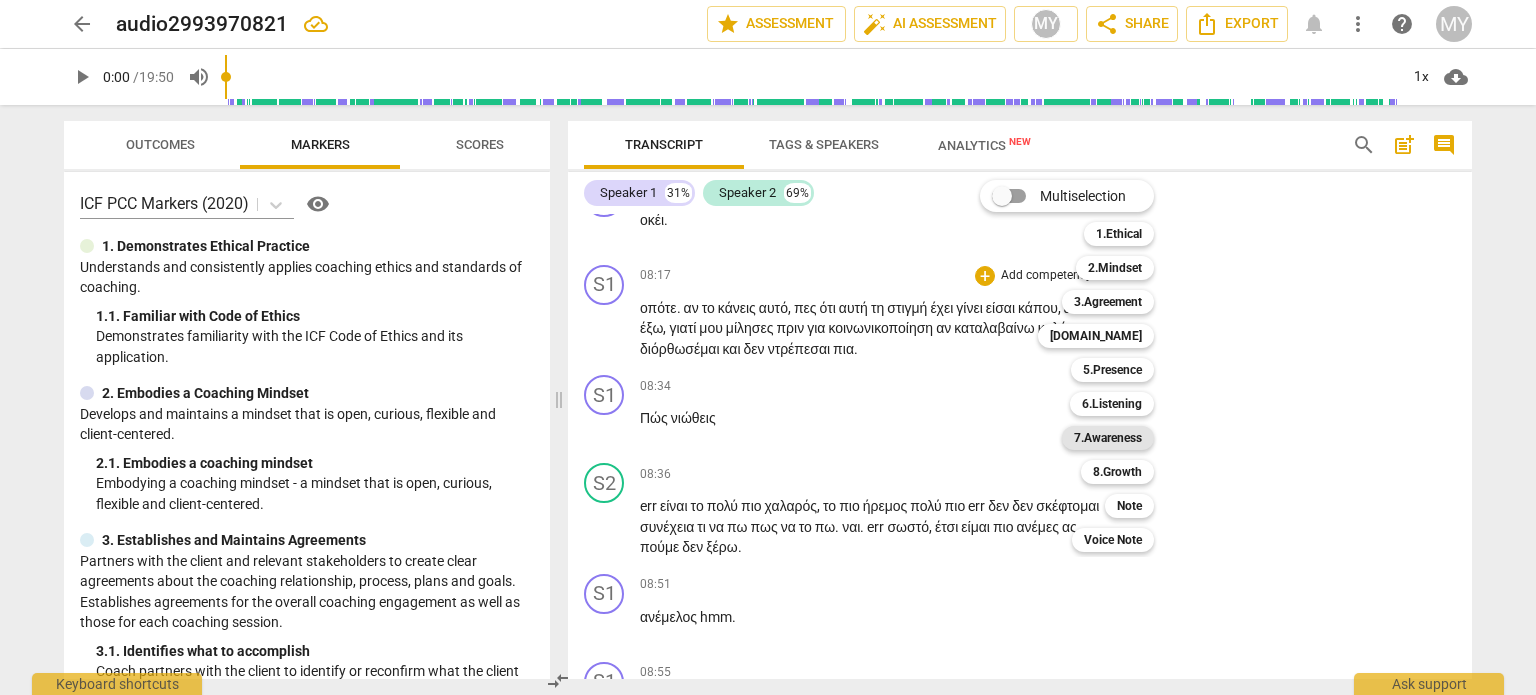 click on "7.Awareness" at bounding box center (1108, 438) 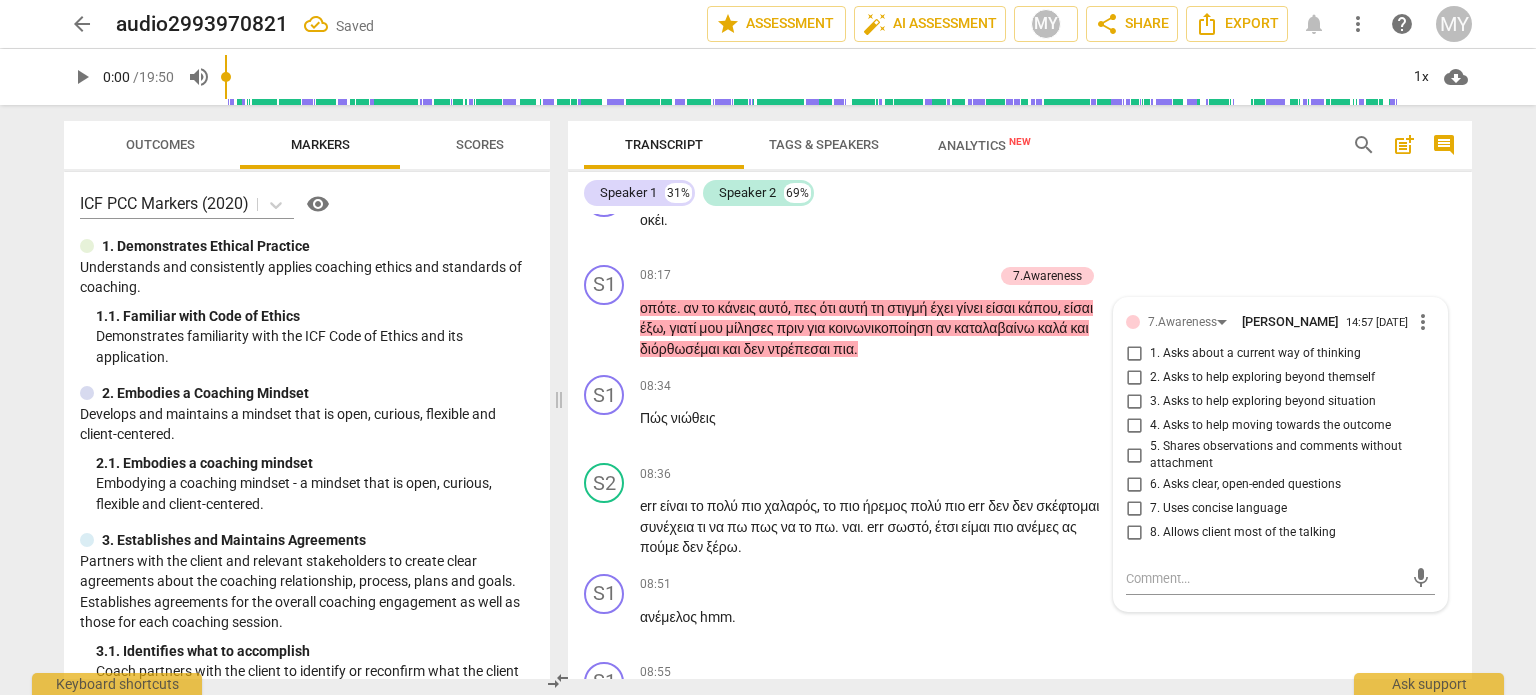 scroll, scrollTop: 4160, scrollLeft: 0, axis: vertical 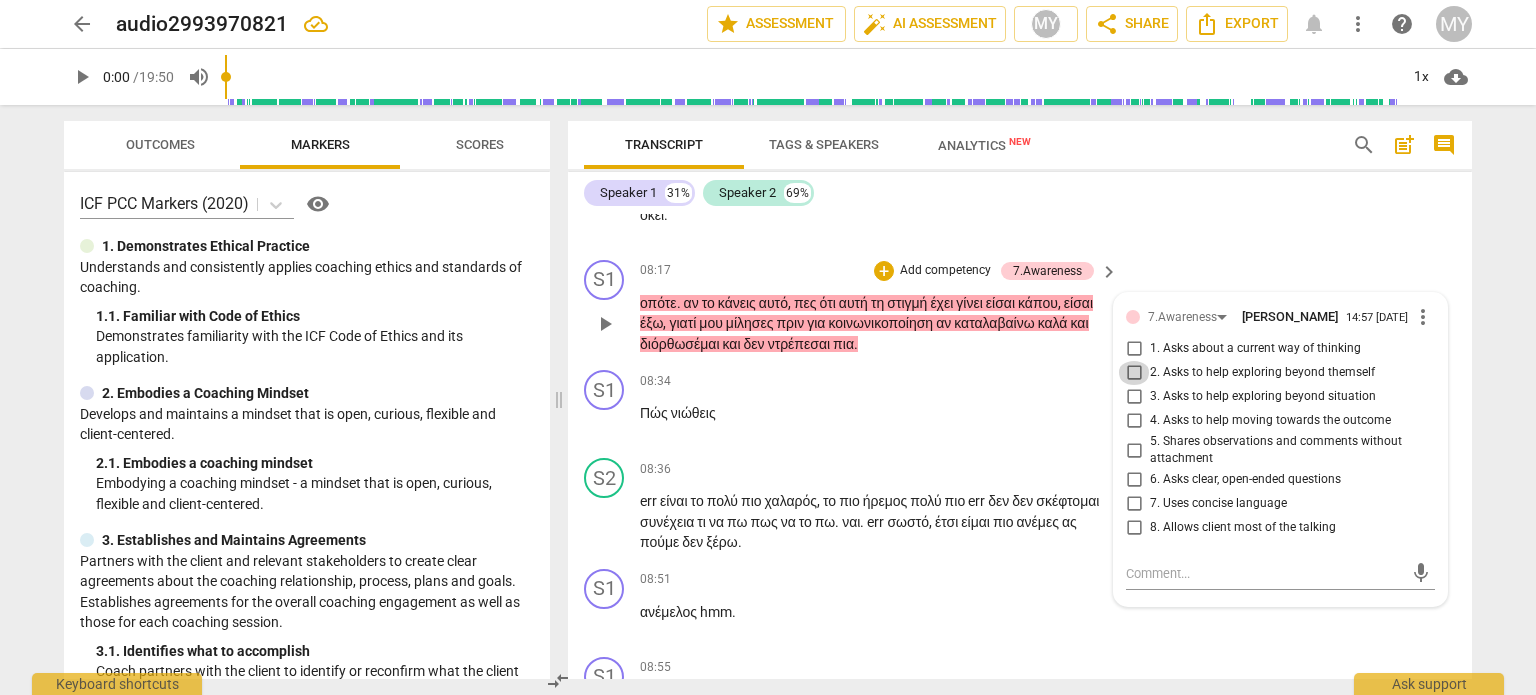 click on "2. Asks to help exploring beyond themself" at bounding box center (1134, 373) 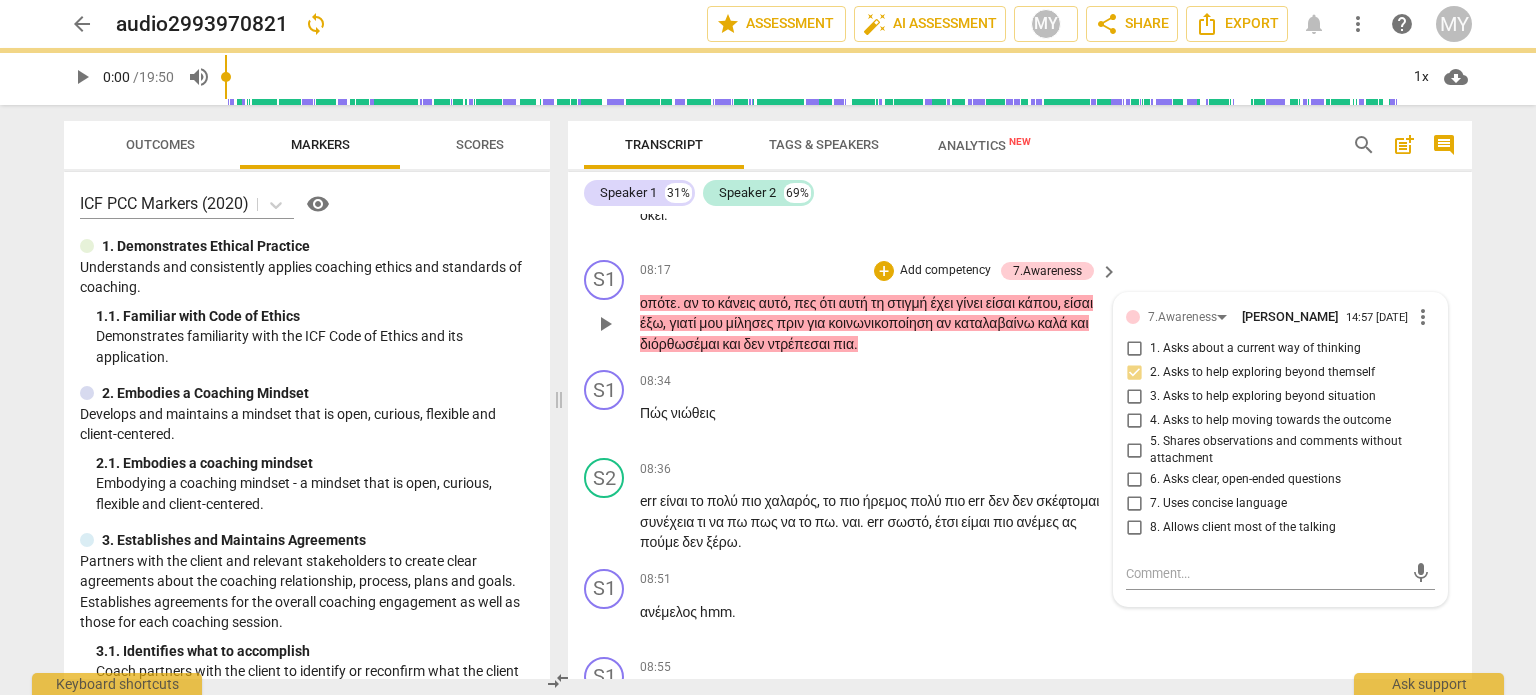 click on "4. Asks to help moving towards the outcome" at bounding box center (1134, 421) 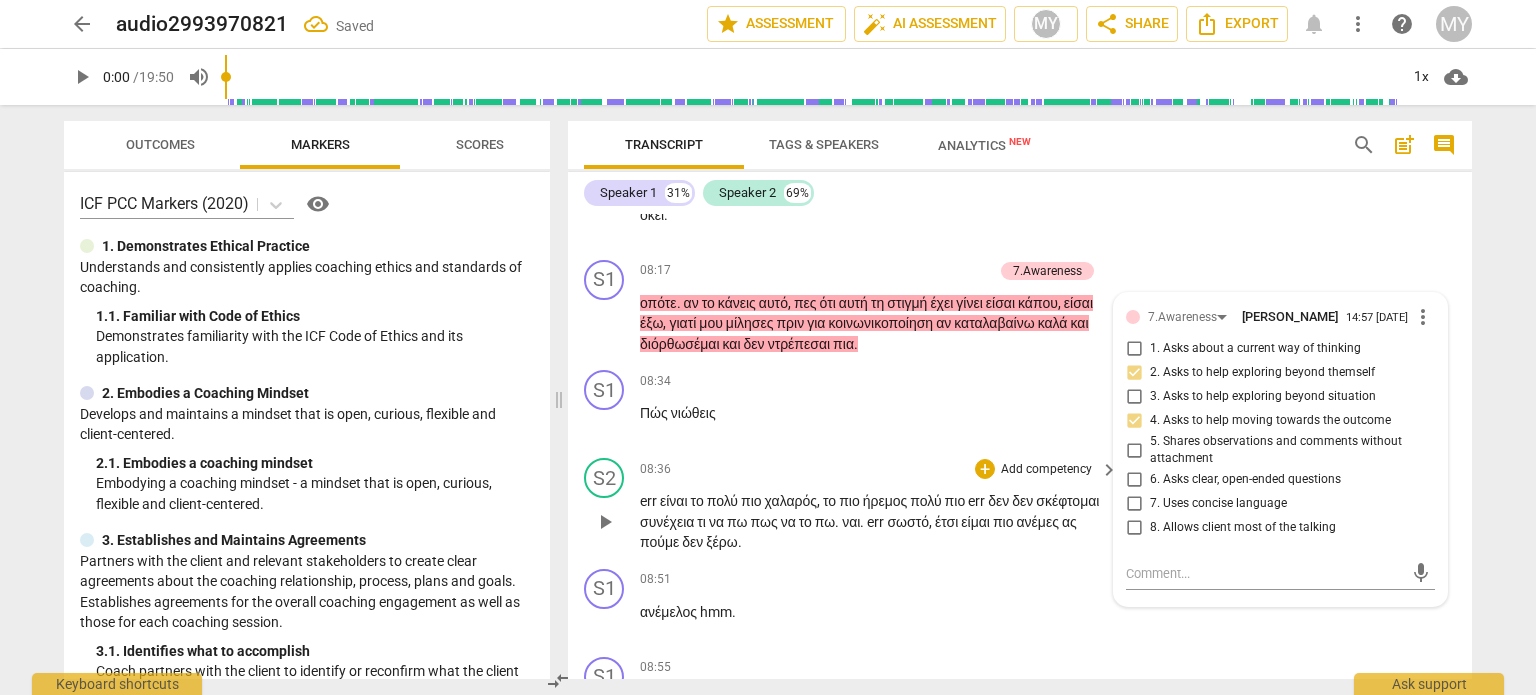 click on "να" at bounding box center [718, 522] 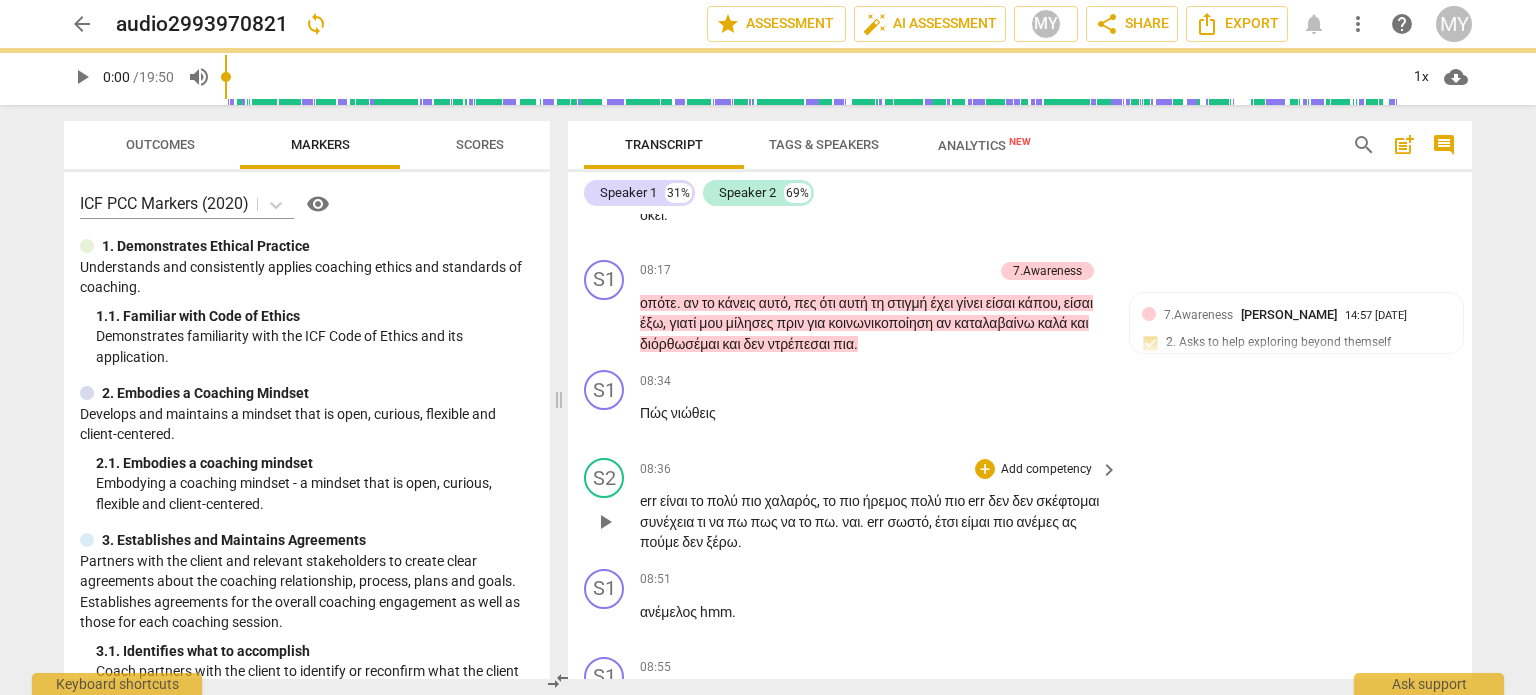 scroll, scrollTop: 4260, scrollLeft: 0, axis: vertical 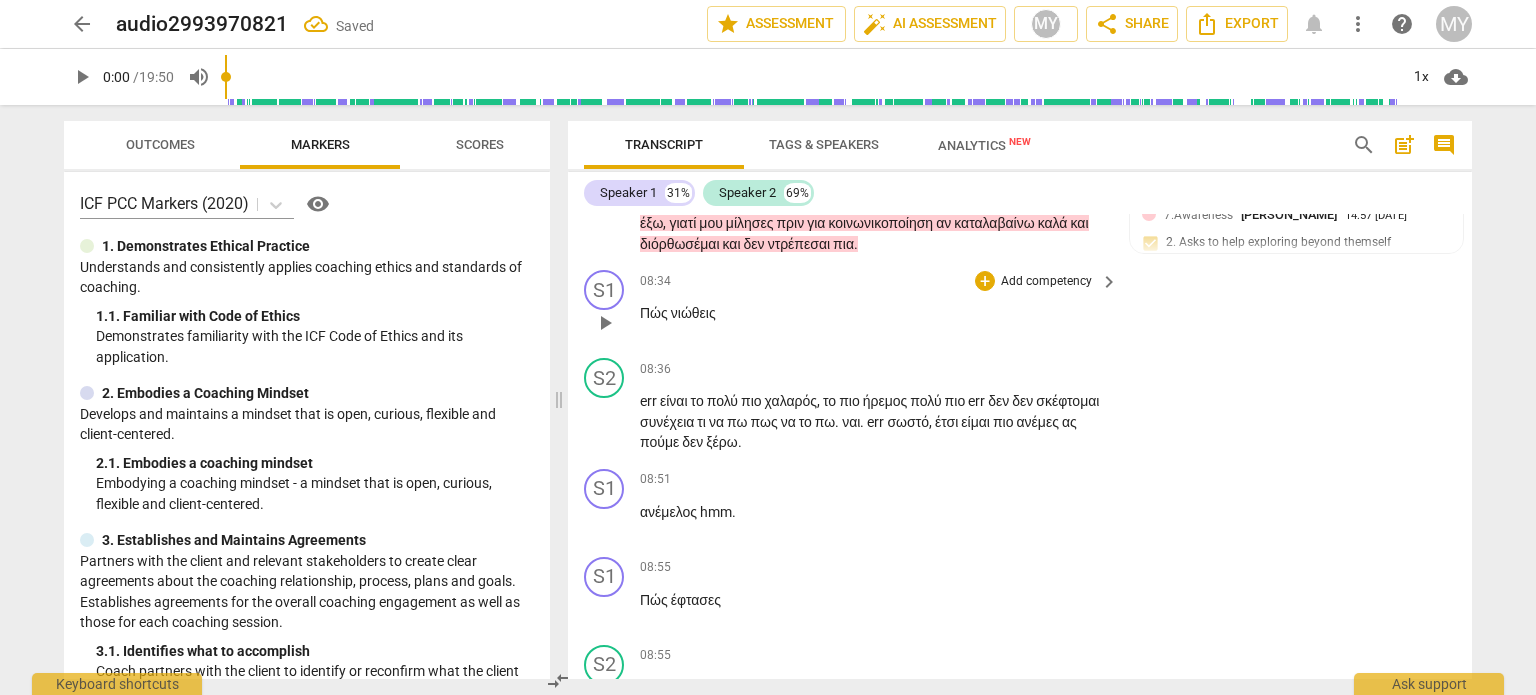 click on "Add competency" at bounding box center (1046, 282) 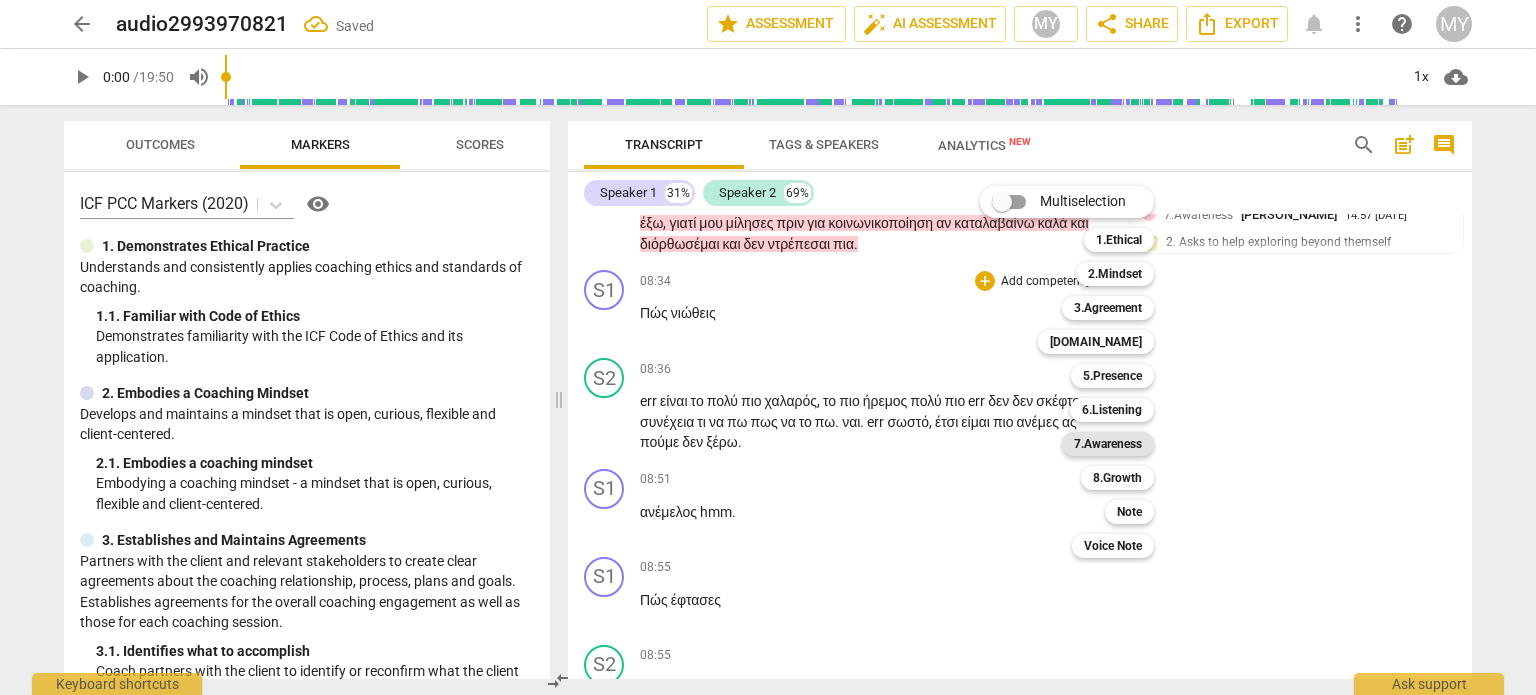 click on "7.Awareness" at bounding box center [1108, 444] 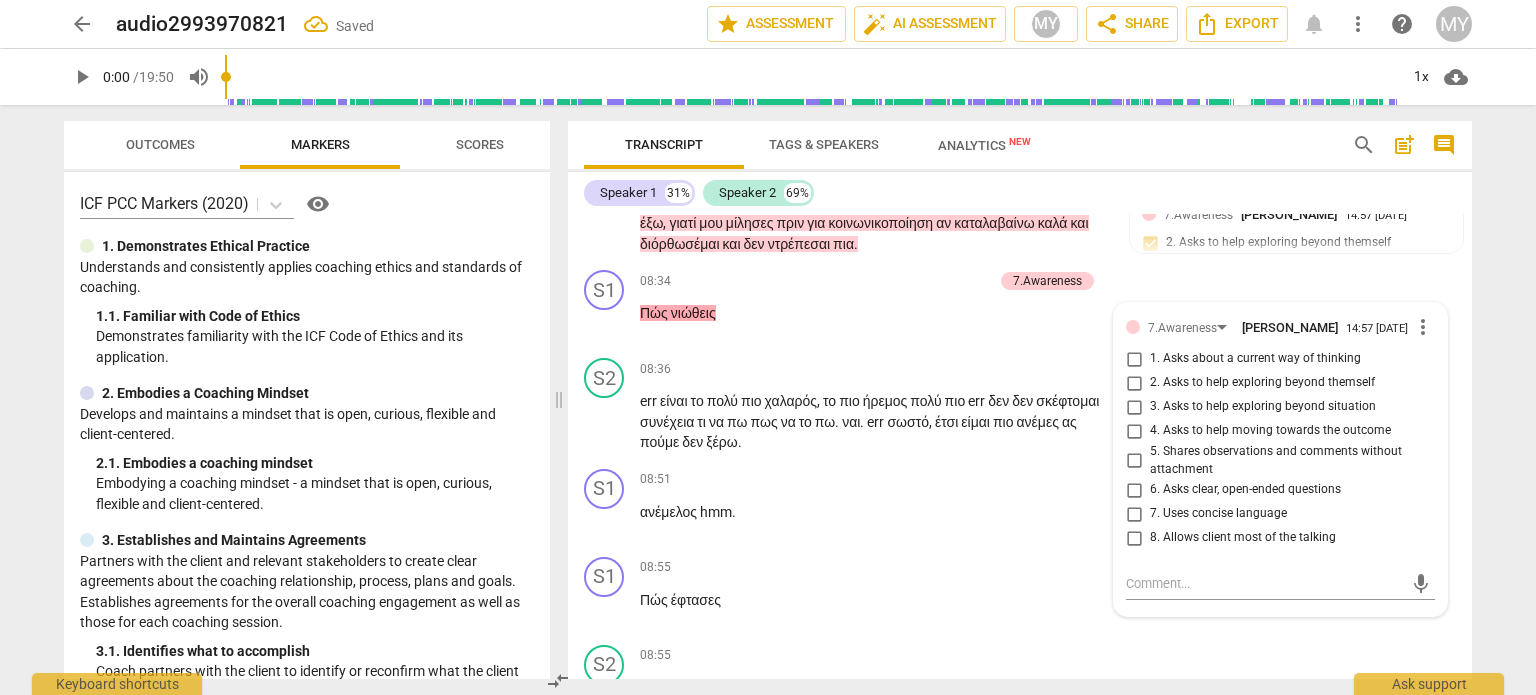 scroll, scrollTop: 4270, scrollLeft: 0, axis: vertical 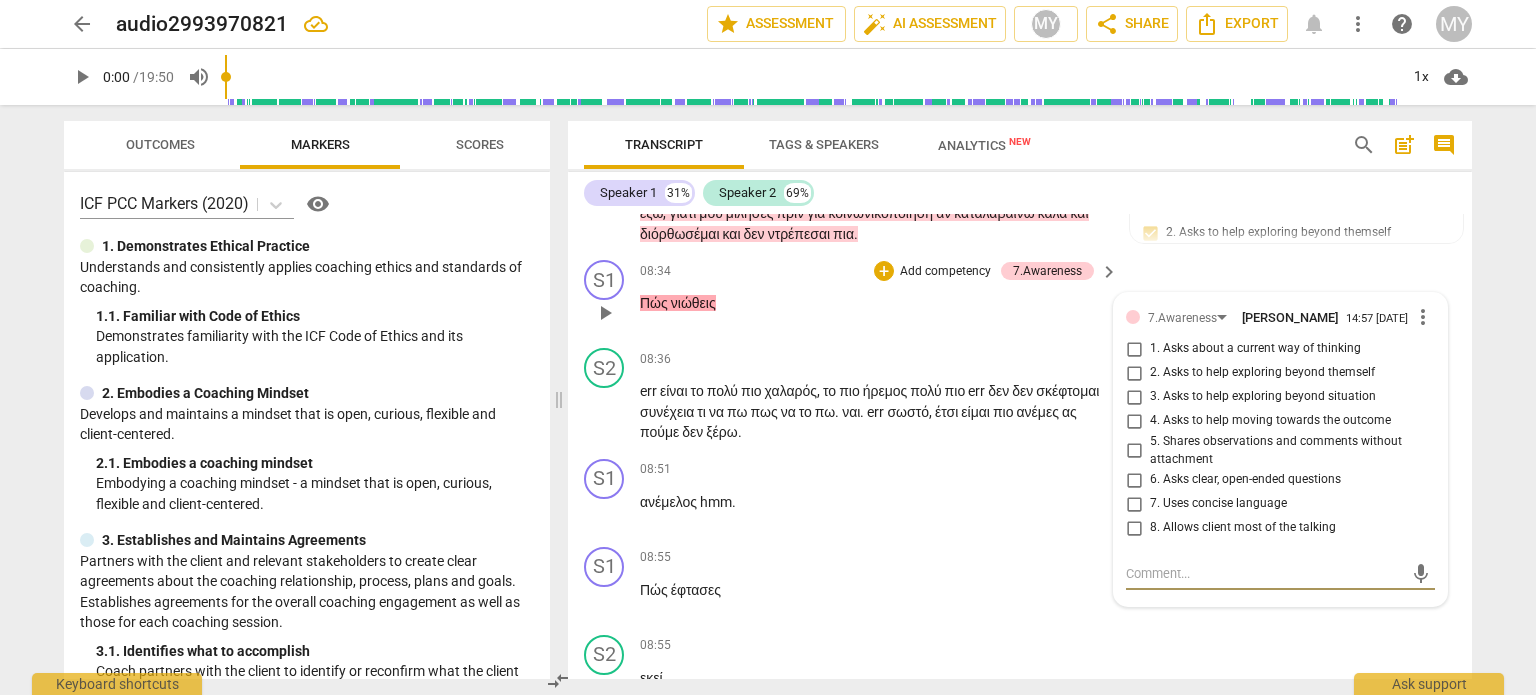 click on "2. Asks to help exploring beyond themself" at bounding box center [1134, 373] 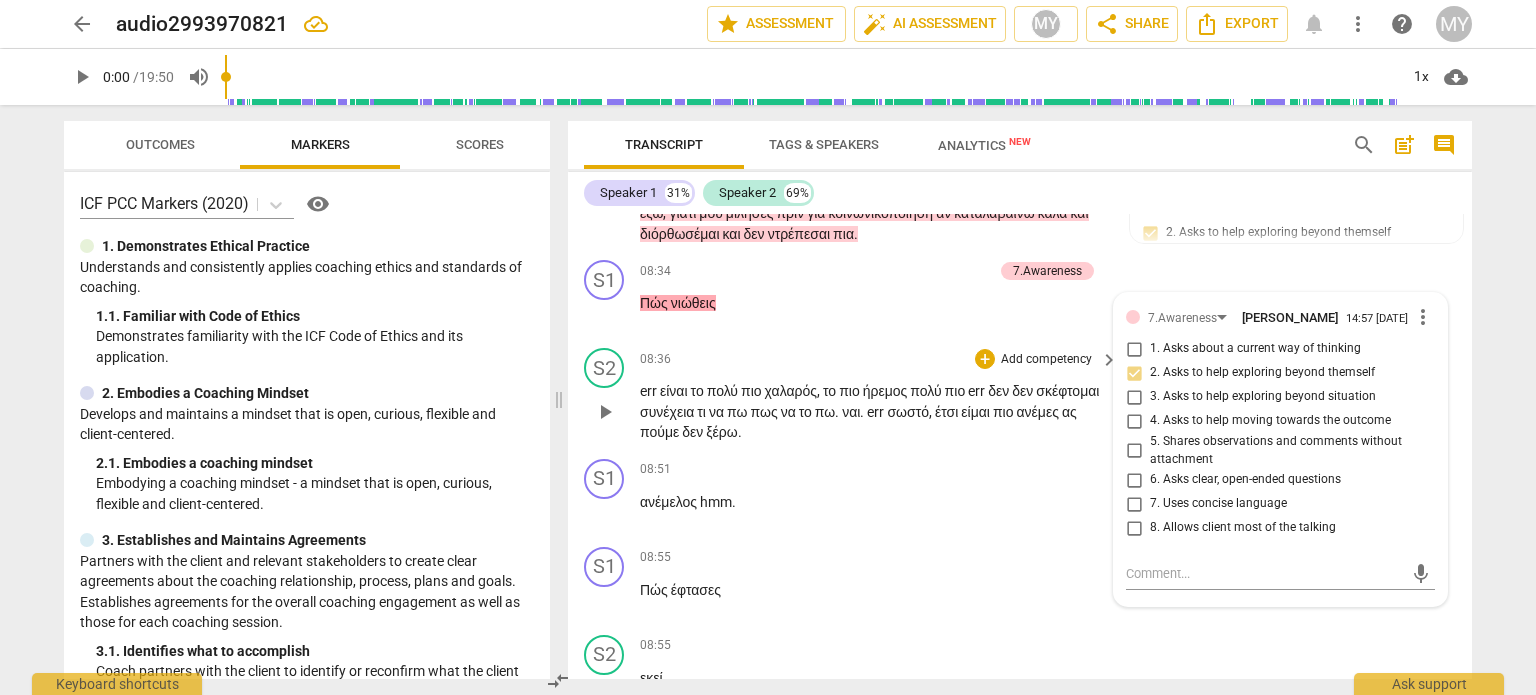 click on "να" at bounding box center [790, 412] 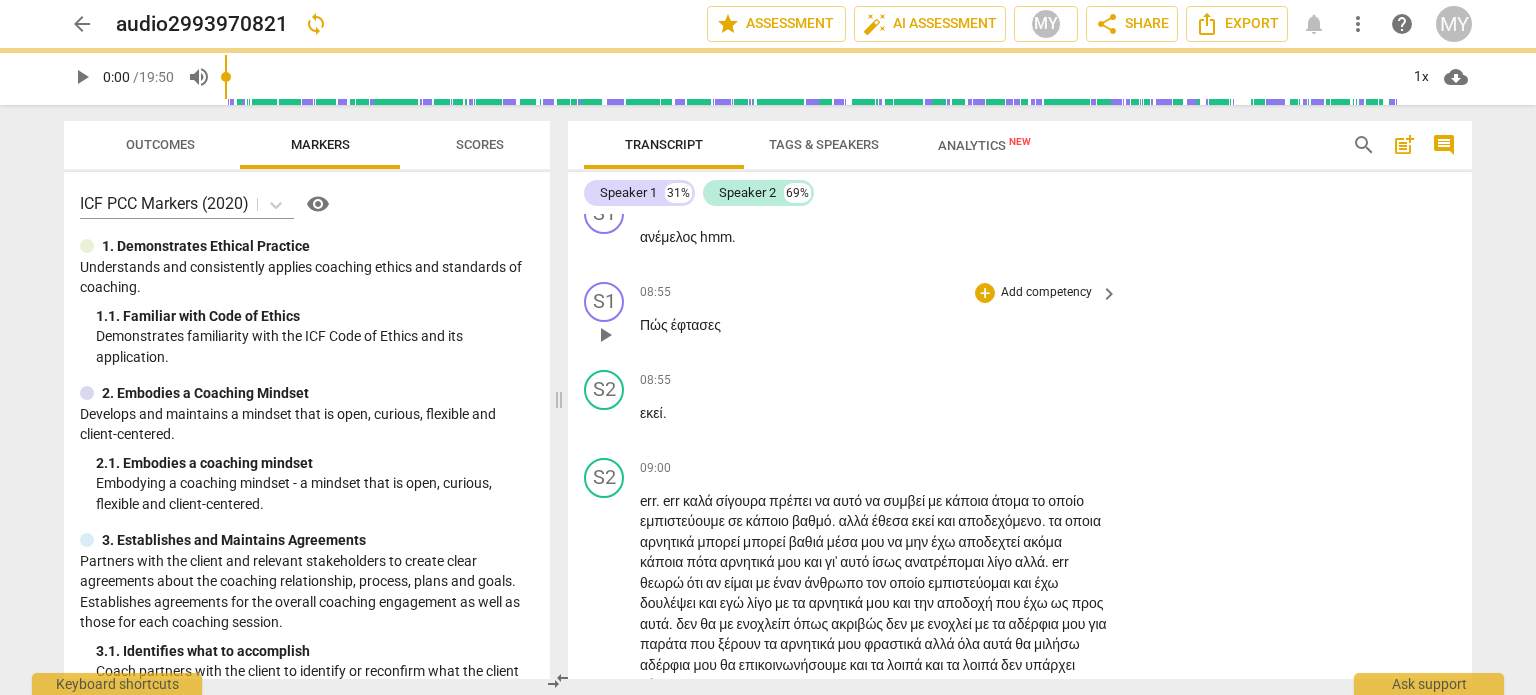 scroll, scrollTop: 4570, scrollLeft: 0, axis: vertical 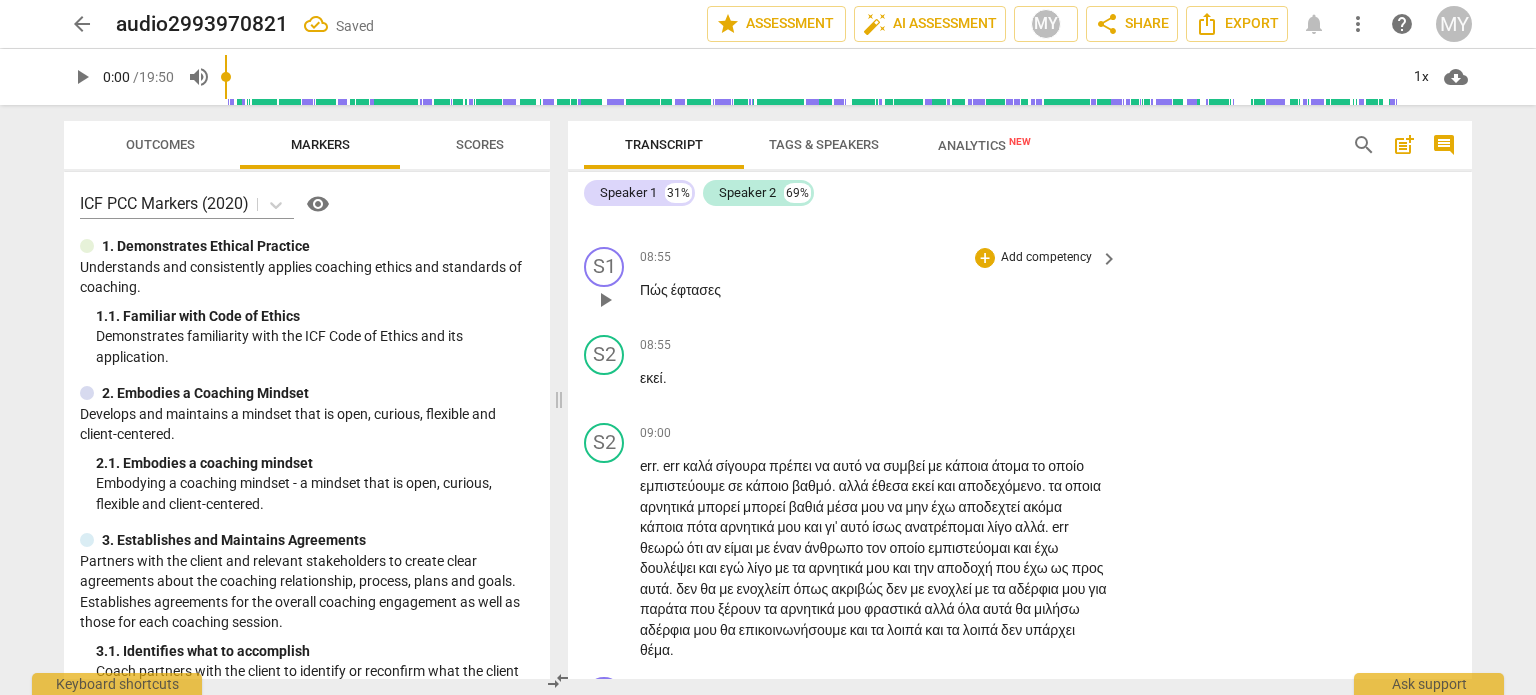 click on "Add competency" at bounding box center (1046, 258) 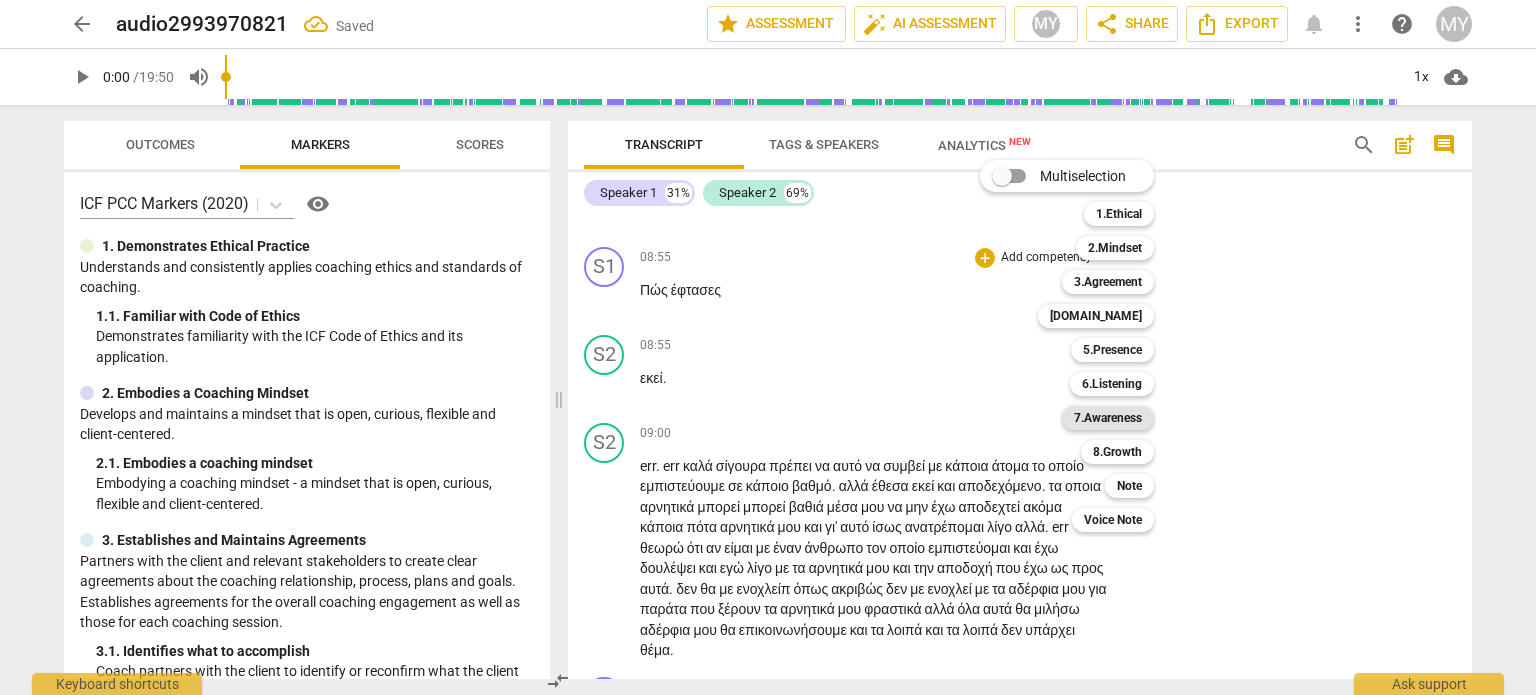 click on "7.Awareness" at bounding box center [1108, 418] 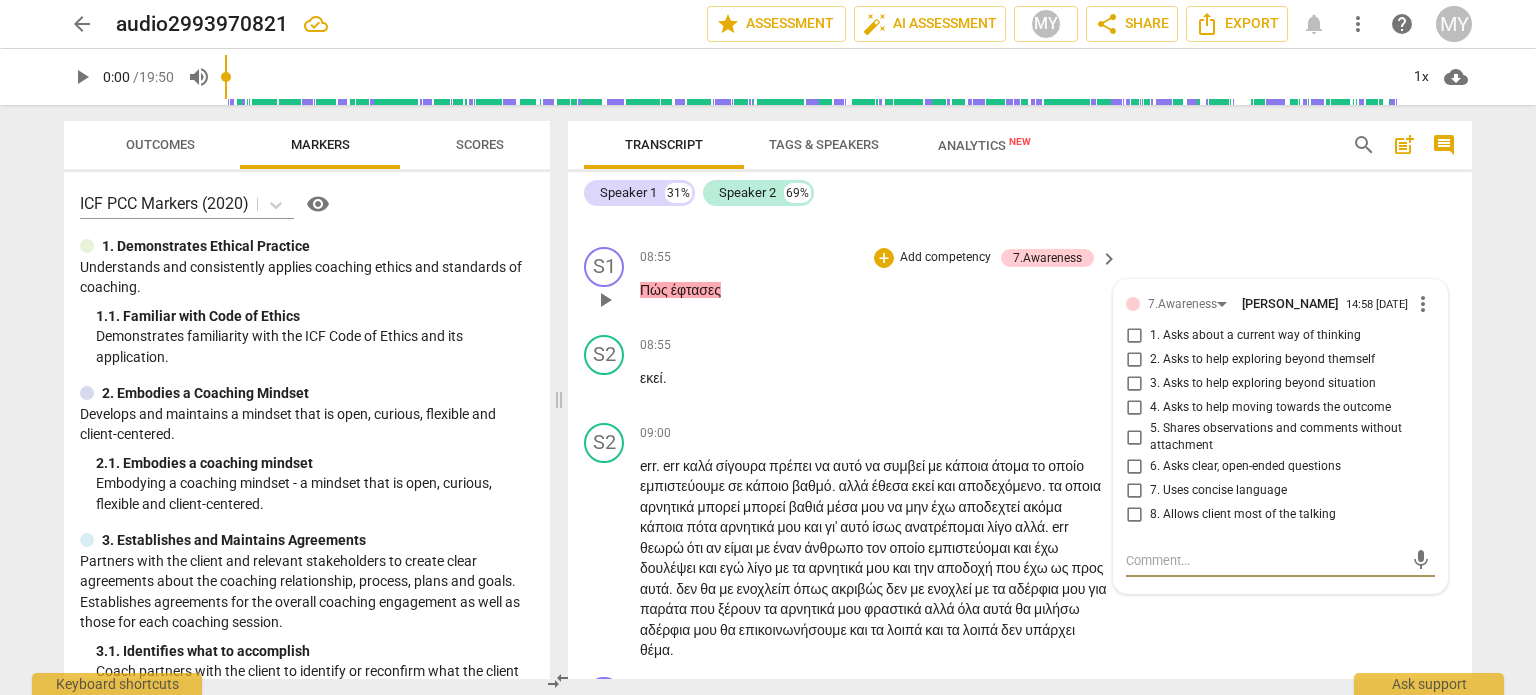 click on "4. Asks to help moving towards the outcome" at bounding box center [1134, 408] 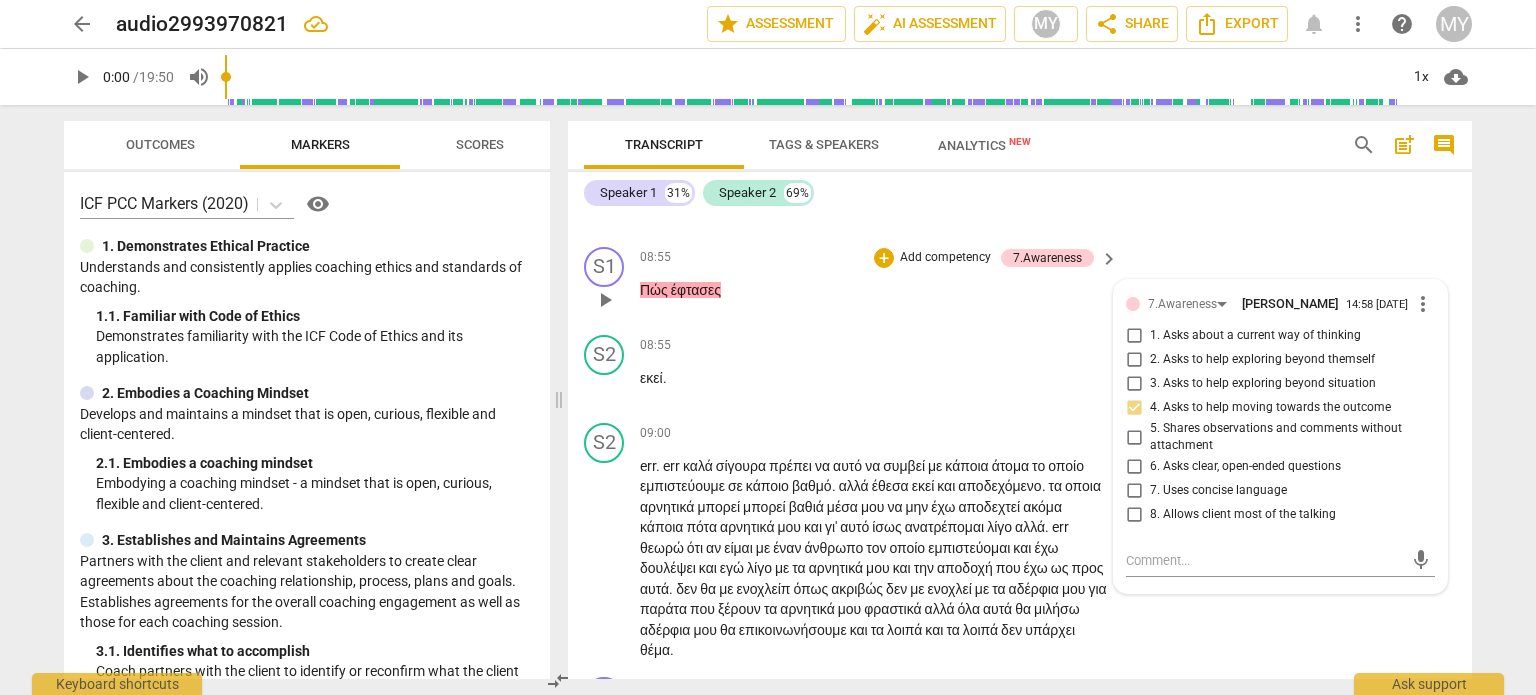 click on "Add competency" at bounding box center (945, 258) 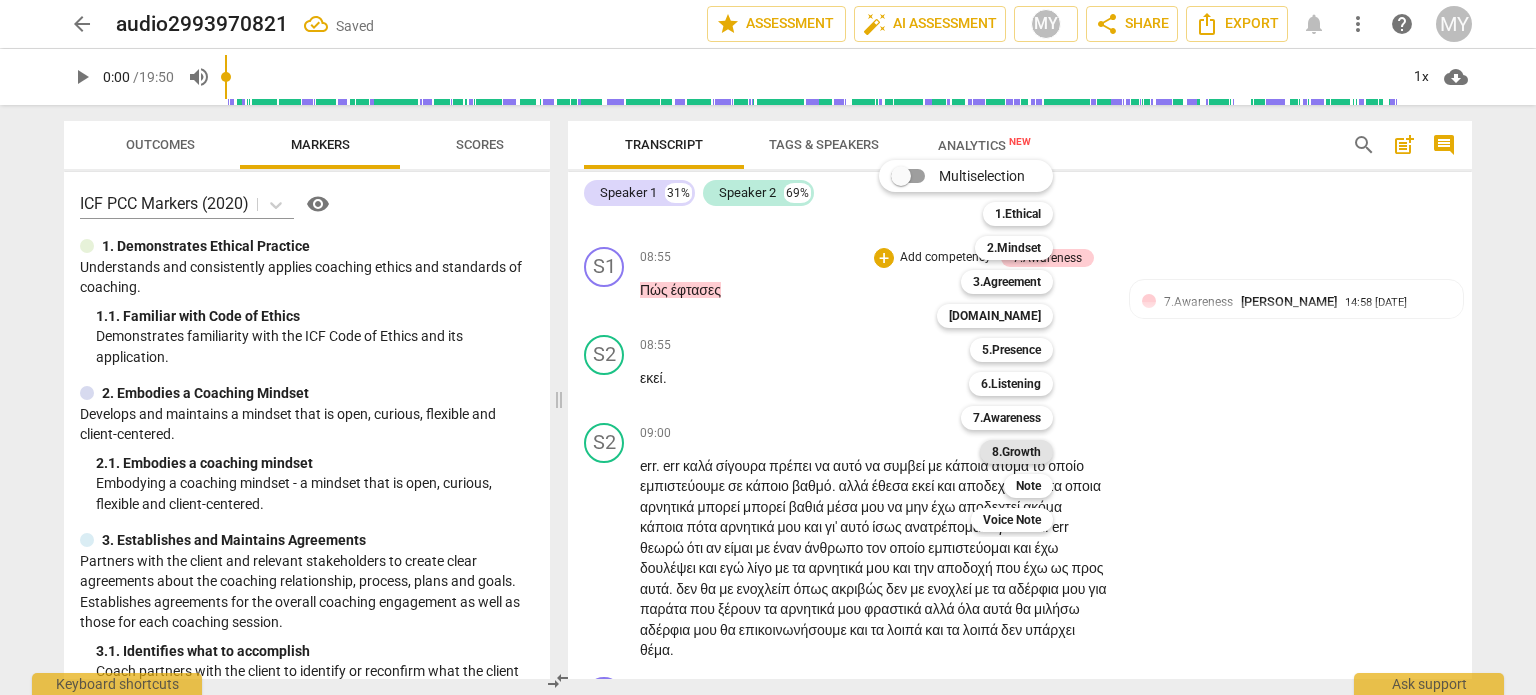 click on "8.Growth" at bounding box center (1016, 452) 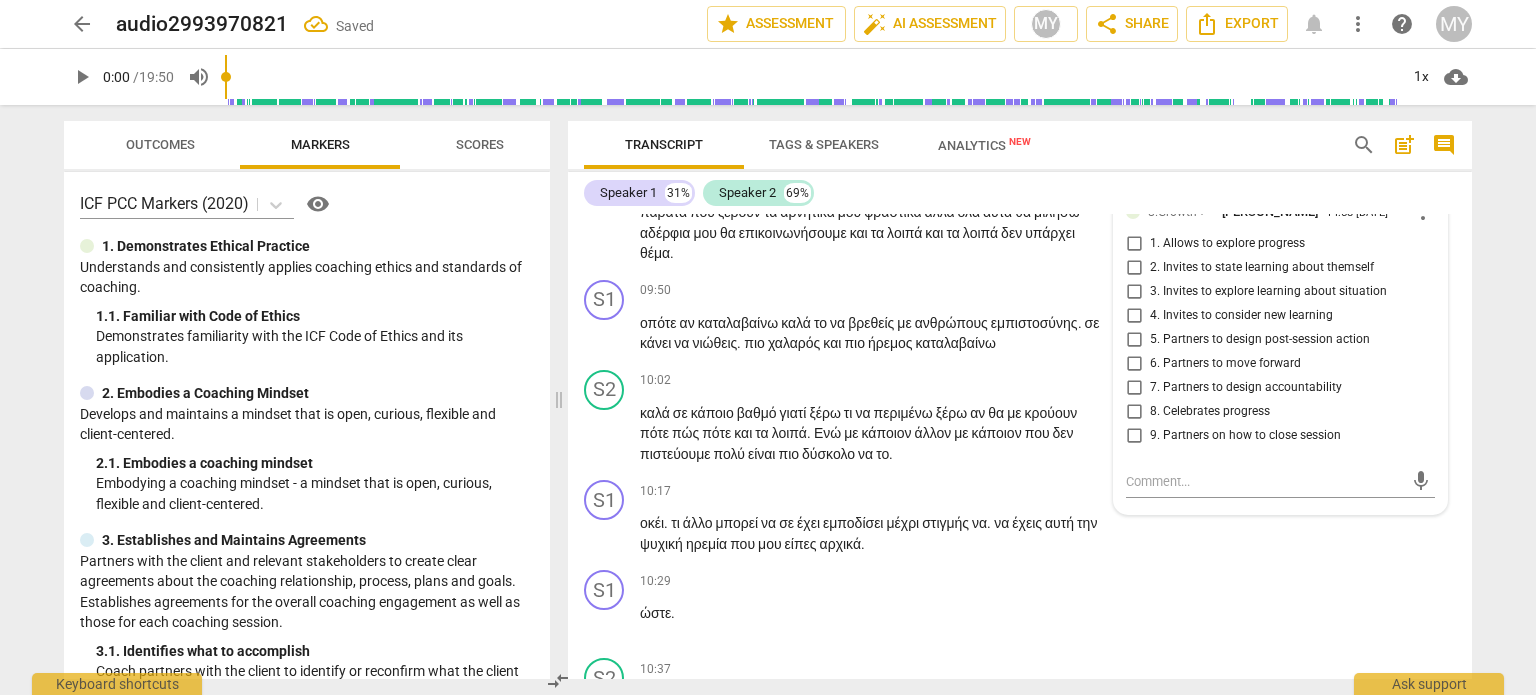 scroll, scrollTop: 4970, scrollLeft: 0, axis: vertical 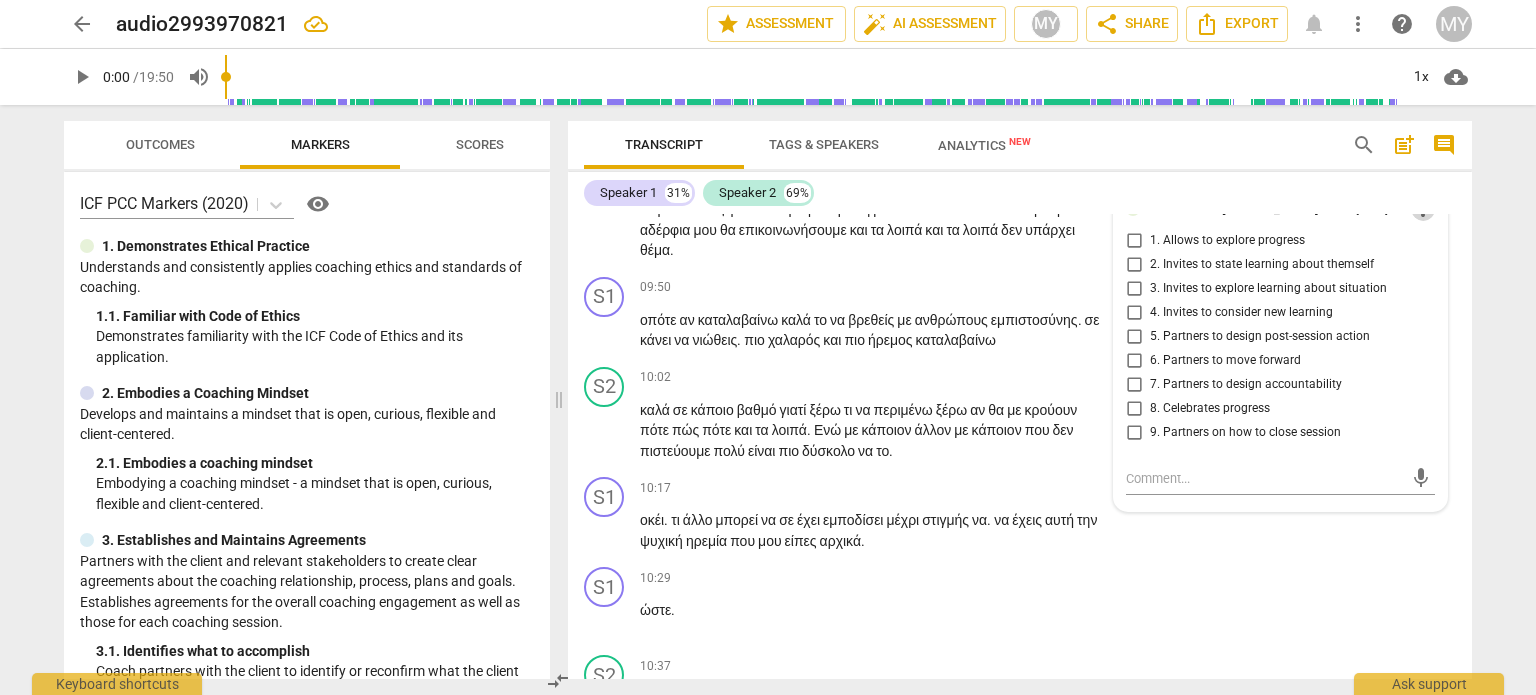 click on "more_vert" at bounding box center (1423, 209) 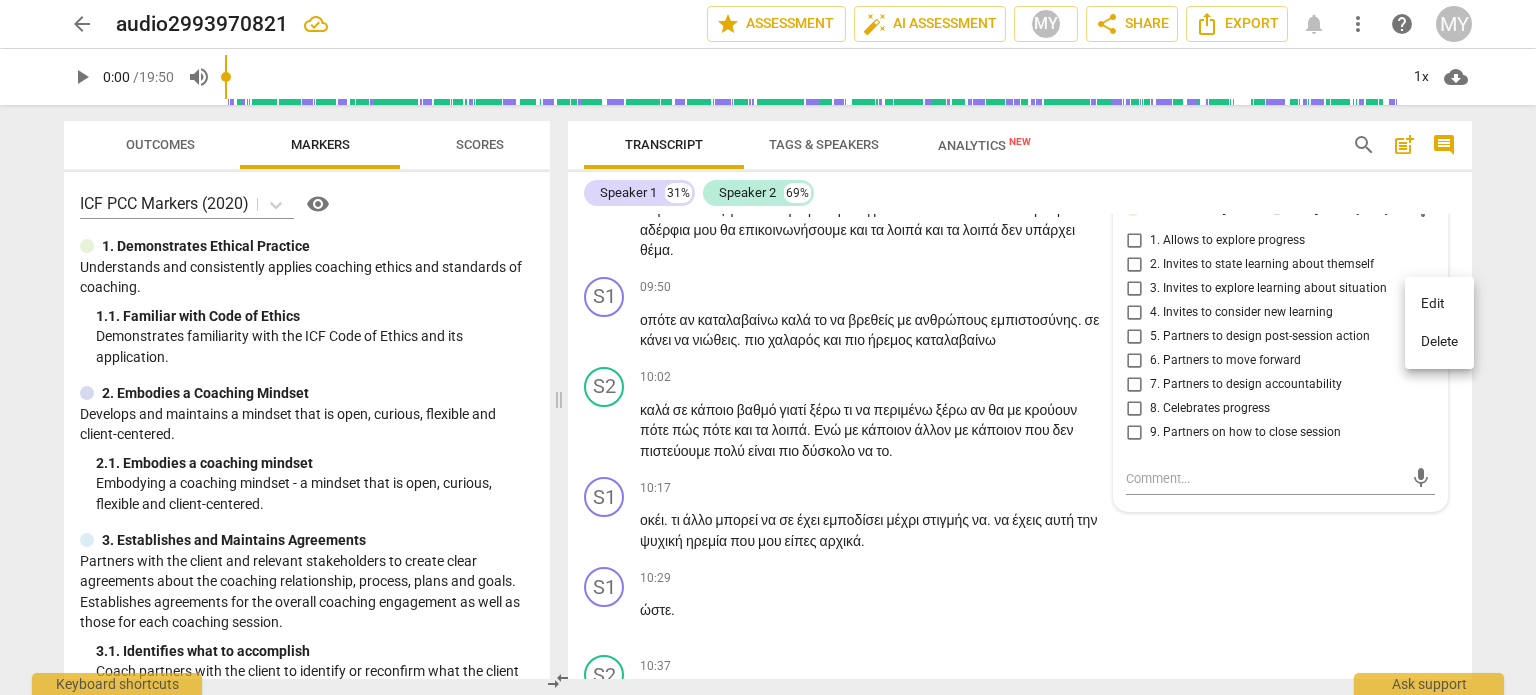 click on "Delete" at bounding box center (1439, 342) 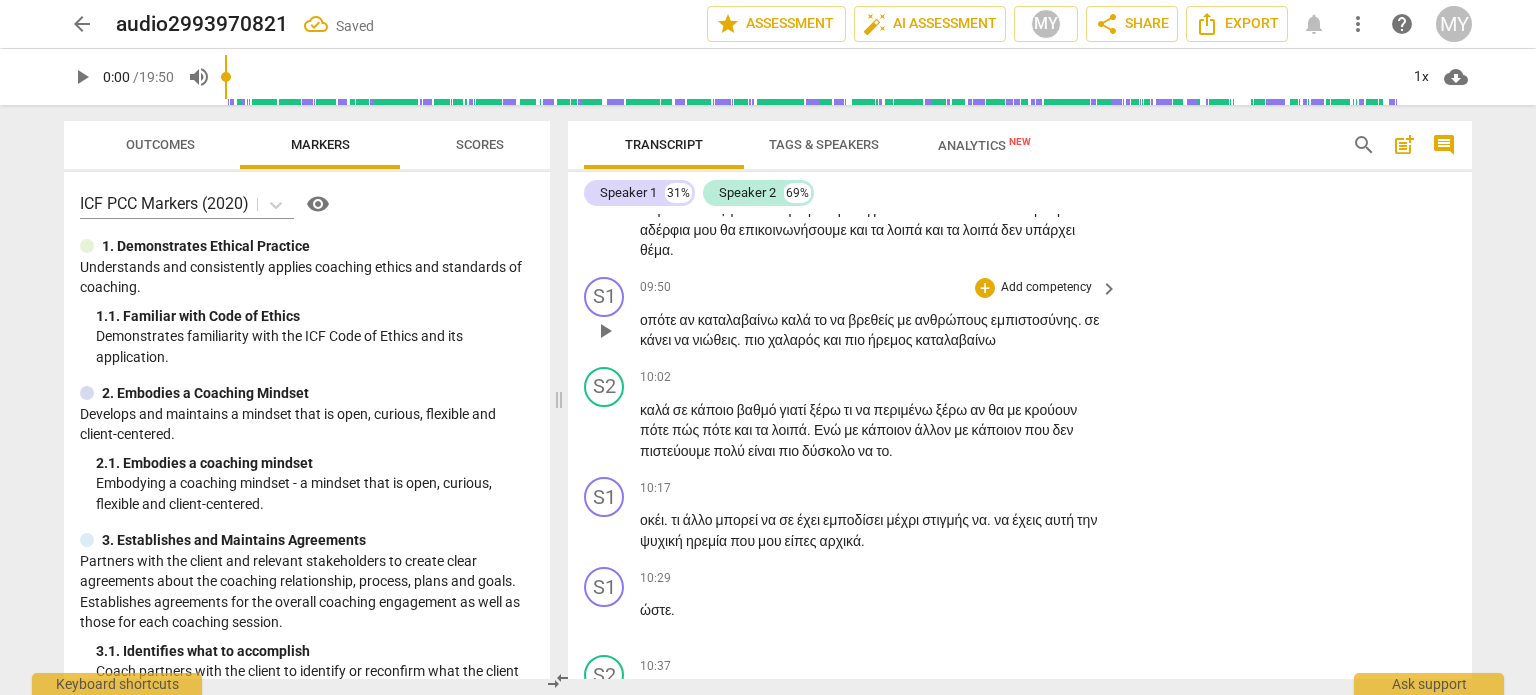 click on "Add competency" at bounding box center [1046, 288] 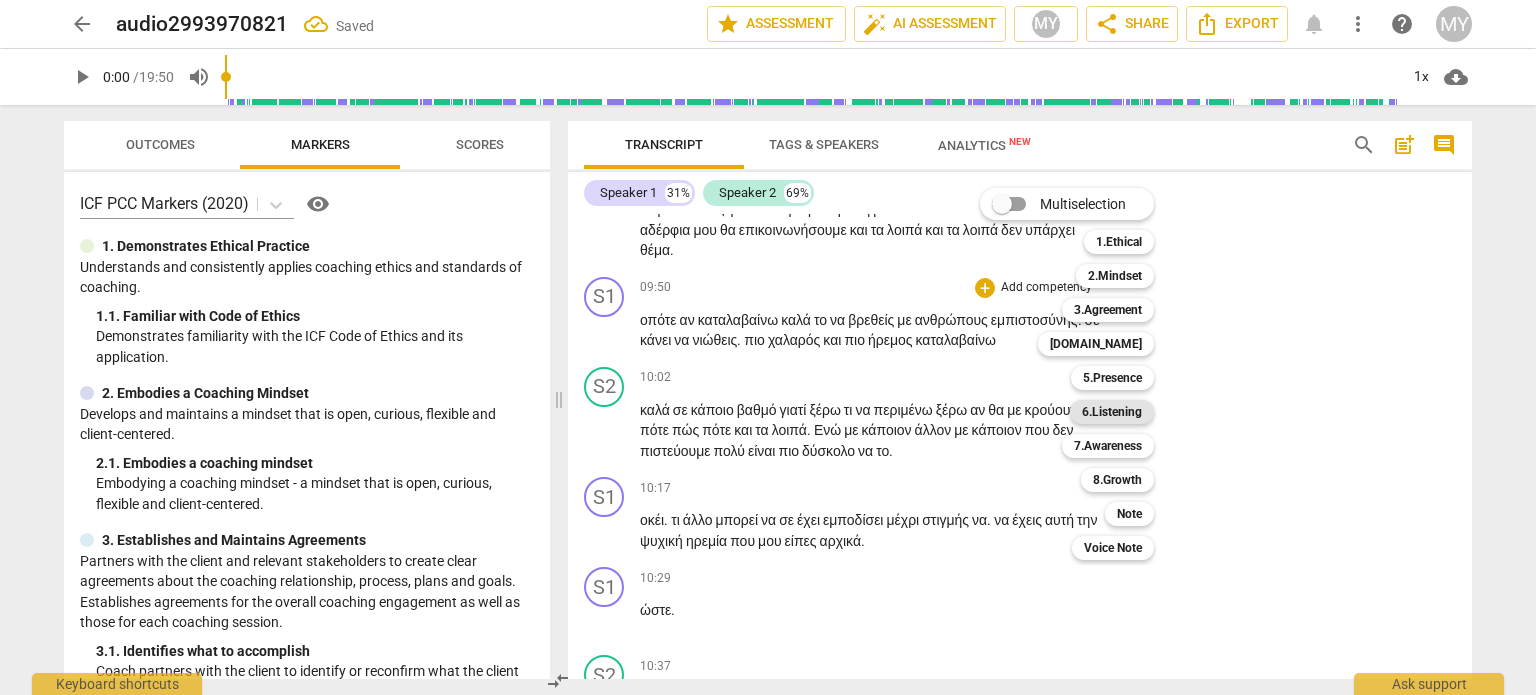 click on "6.Listening" at bounding box center (1112, 412) 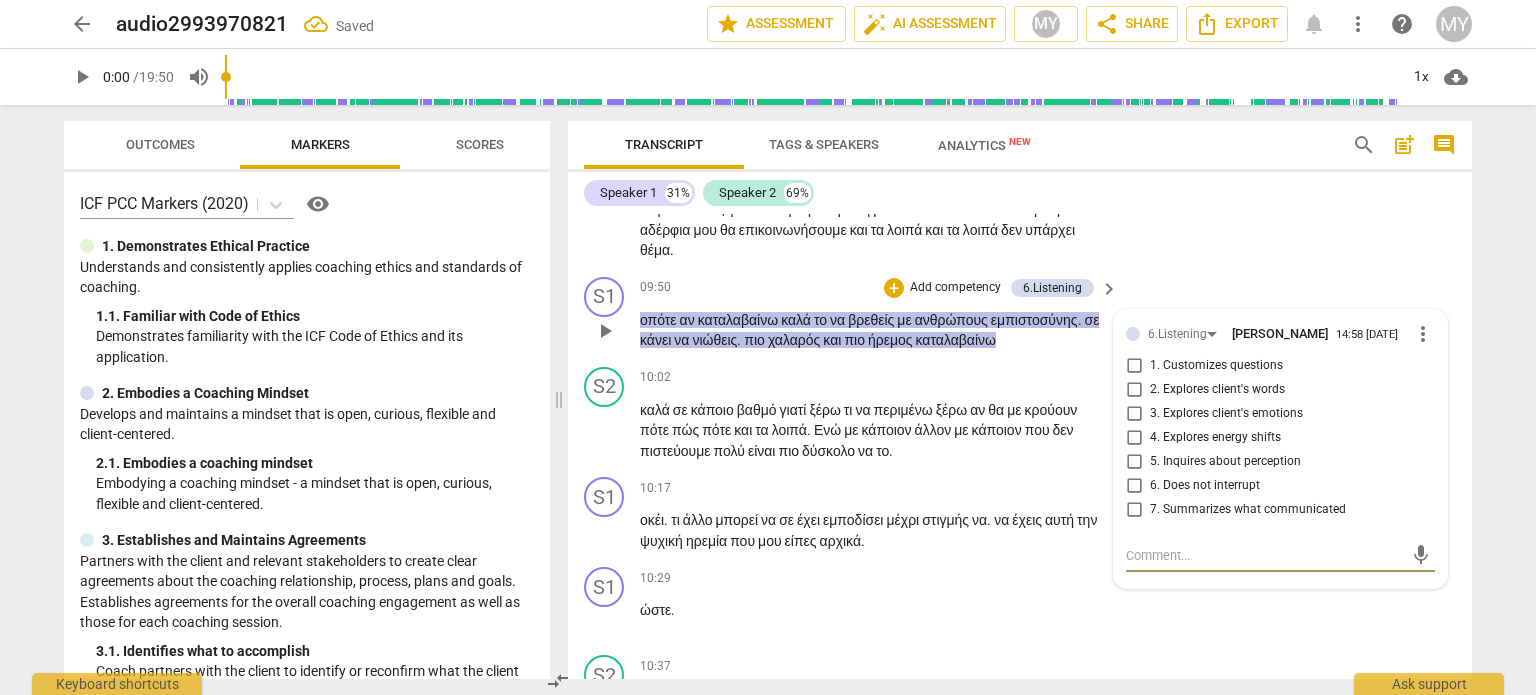 click on "7. Summarizes what communicated" at bounding box center [1134, 510] 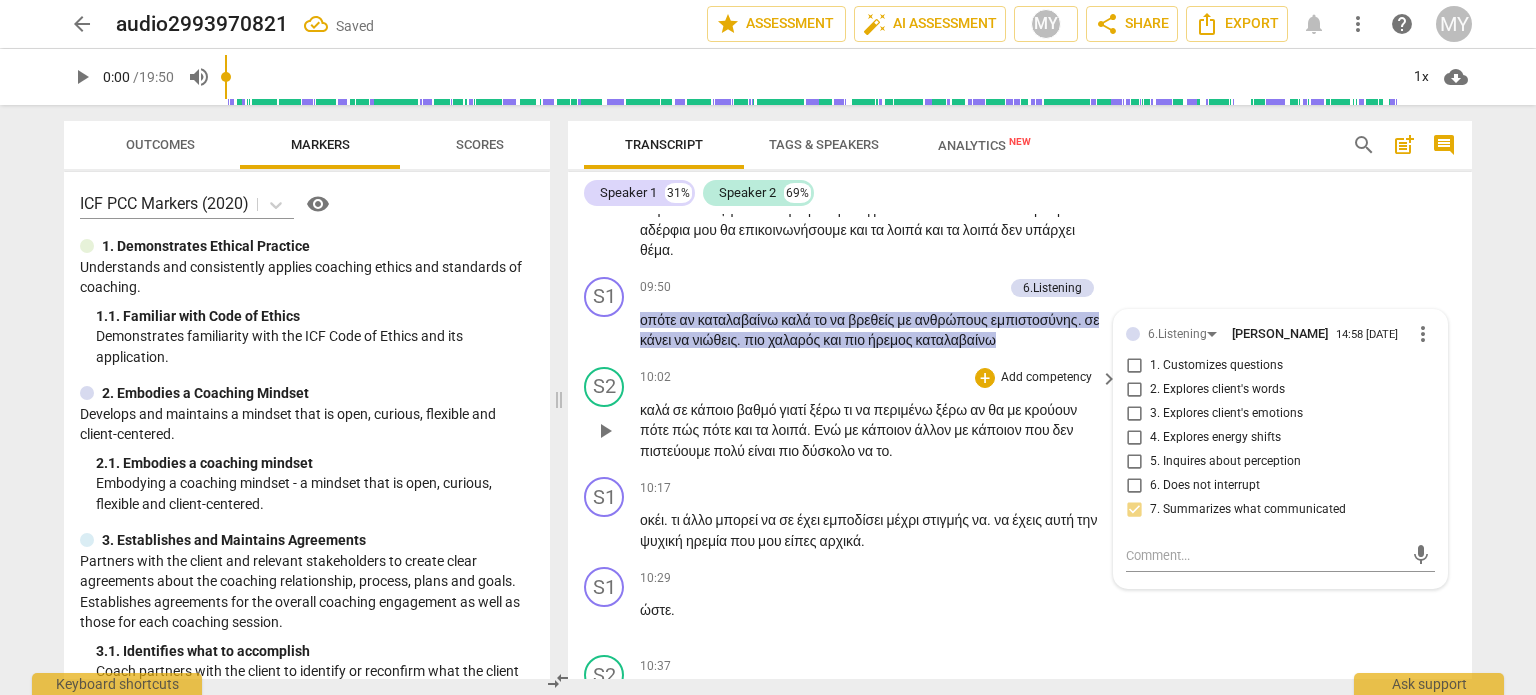 click on "λοιπά" at bounding box center [789, 430] 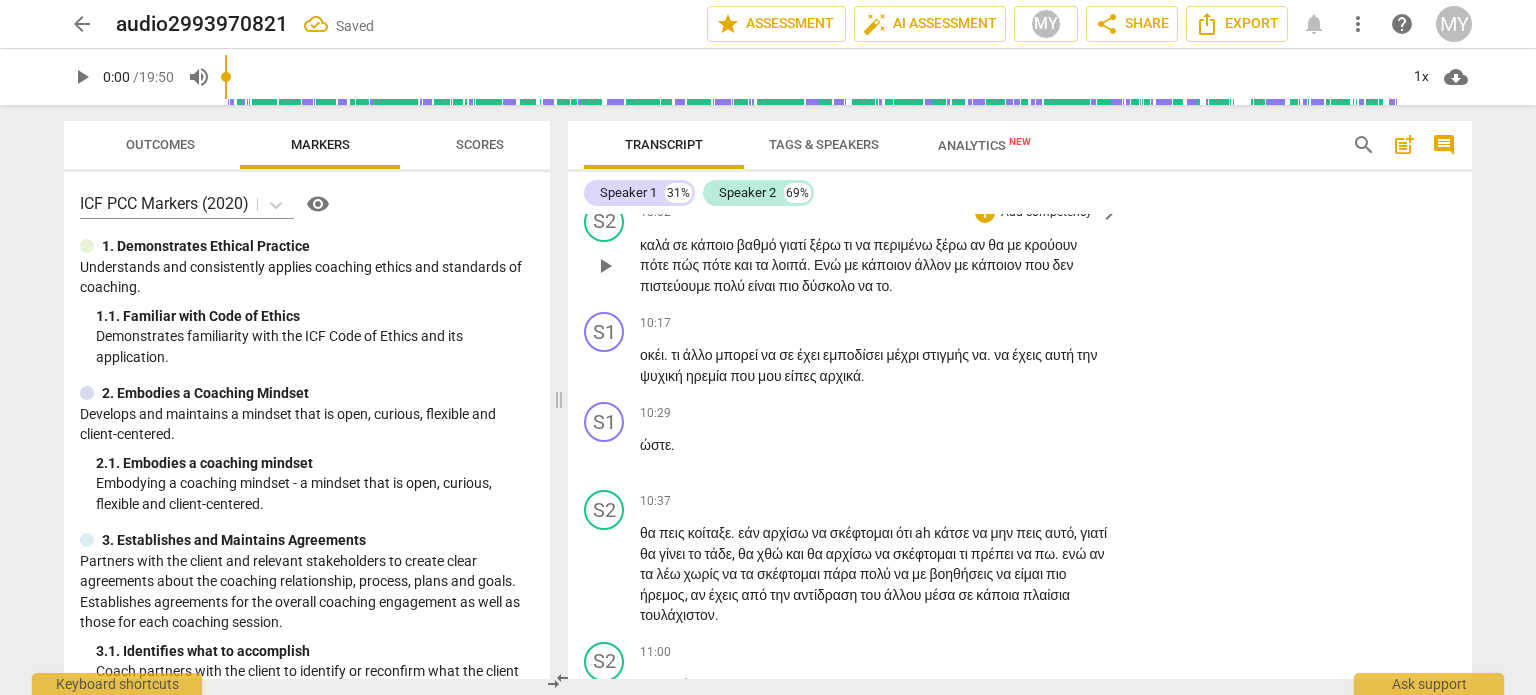 scroll, scrollTop: 5170, scrollLeft: 0, axis: vertical 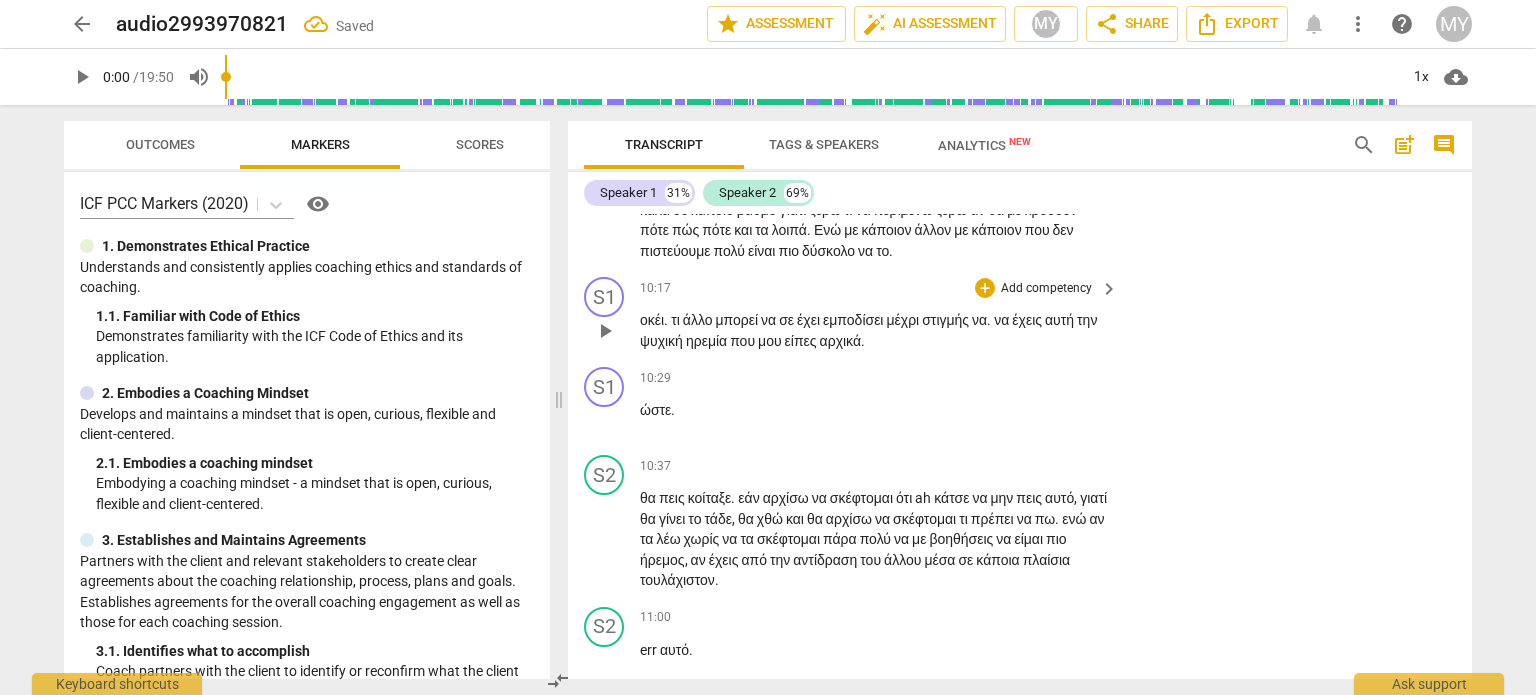 click on "Add competency" at bounding box center [1046, 289] 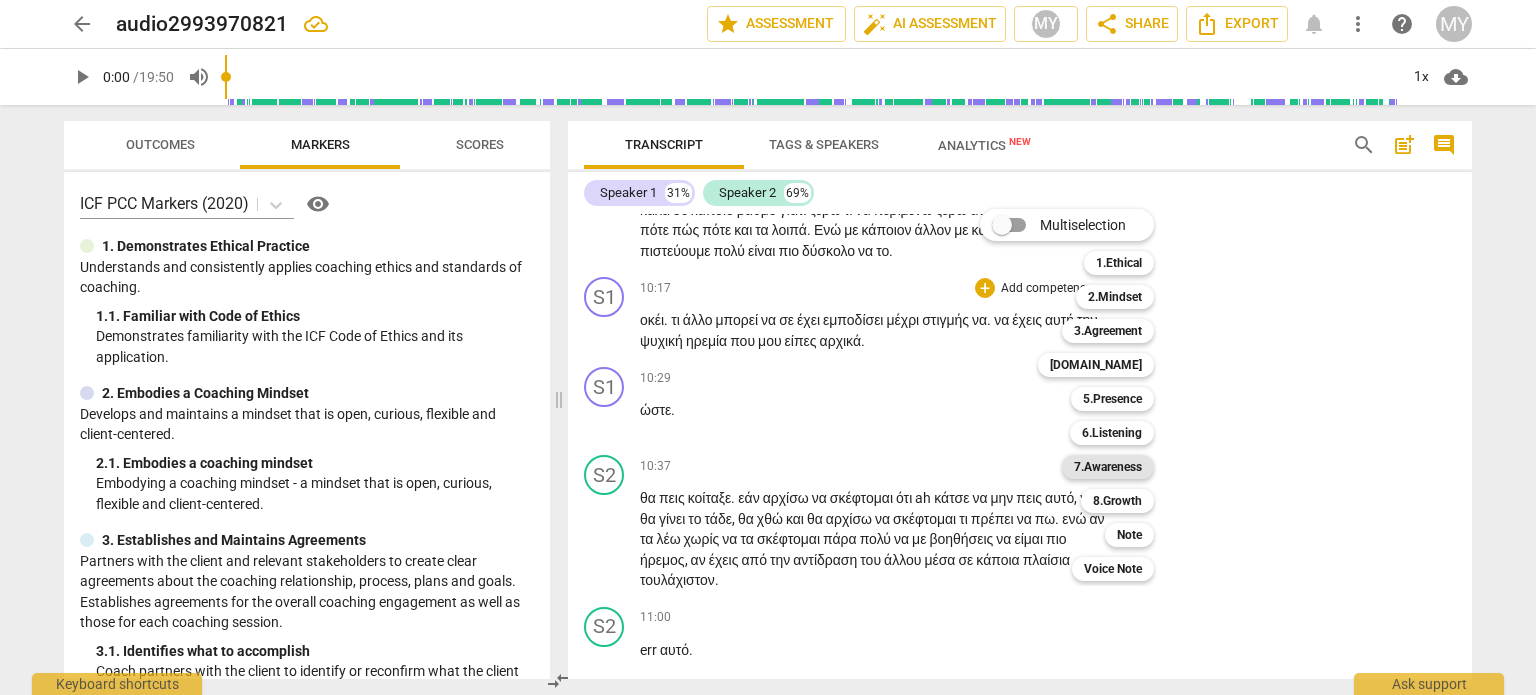 click on "7.Awareness" at bounding box center [1108, 467] 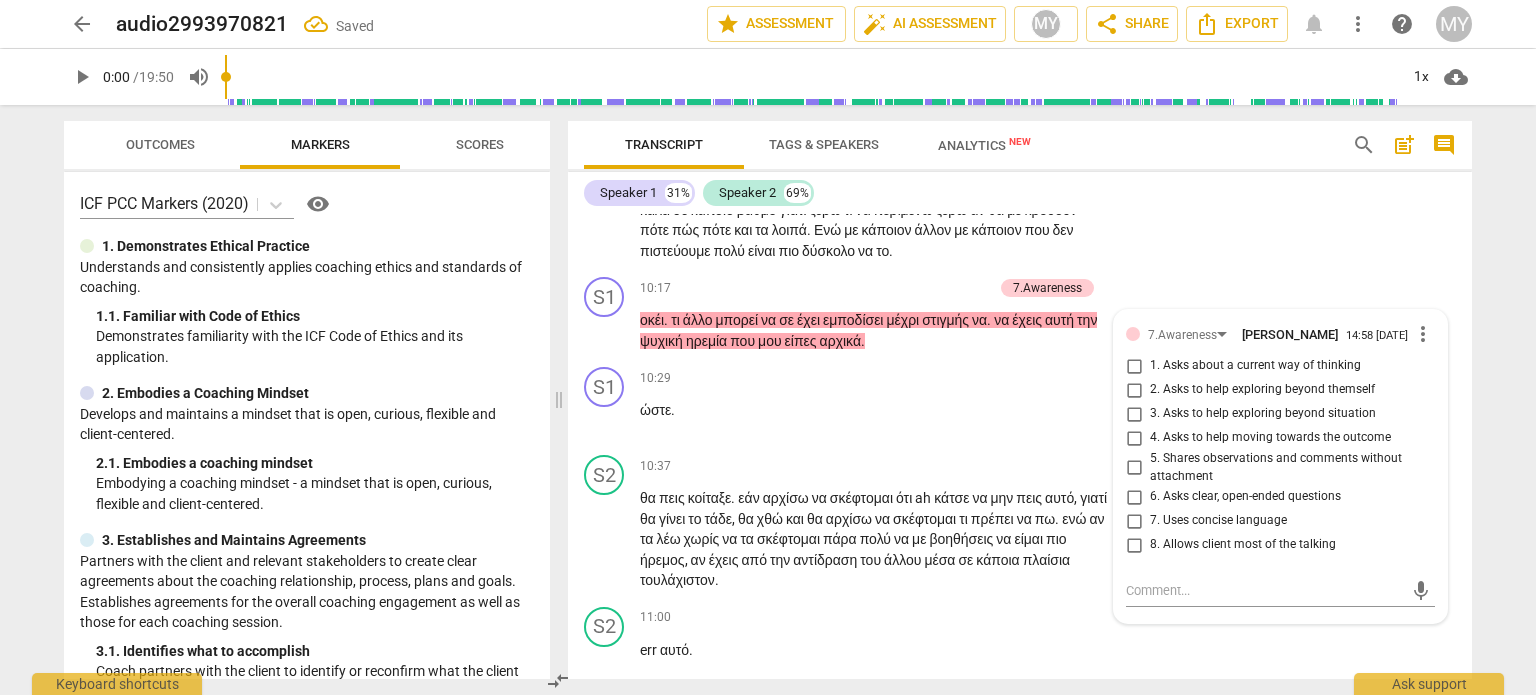 scroll, scrollTop: 5429, scrollLeft: 0, axis: vertical 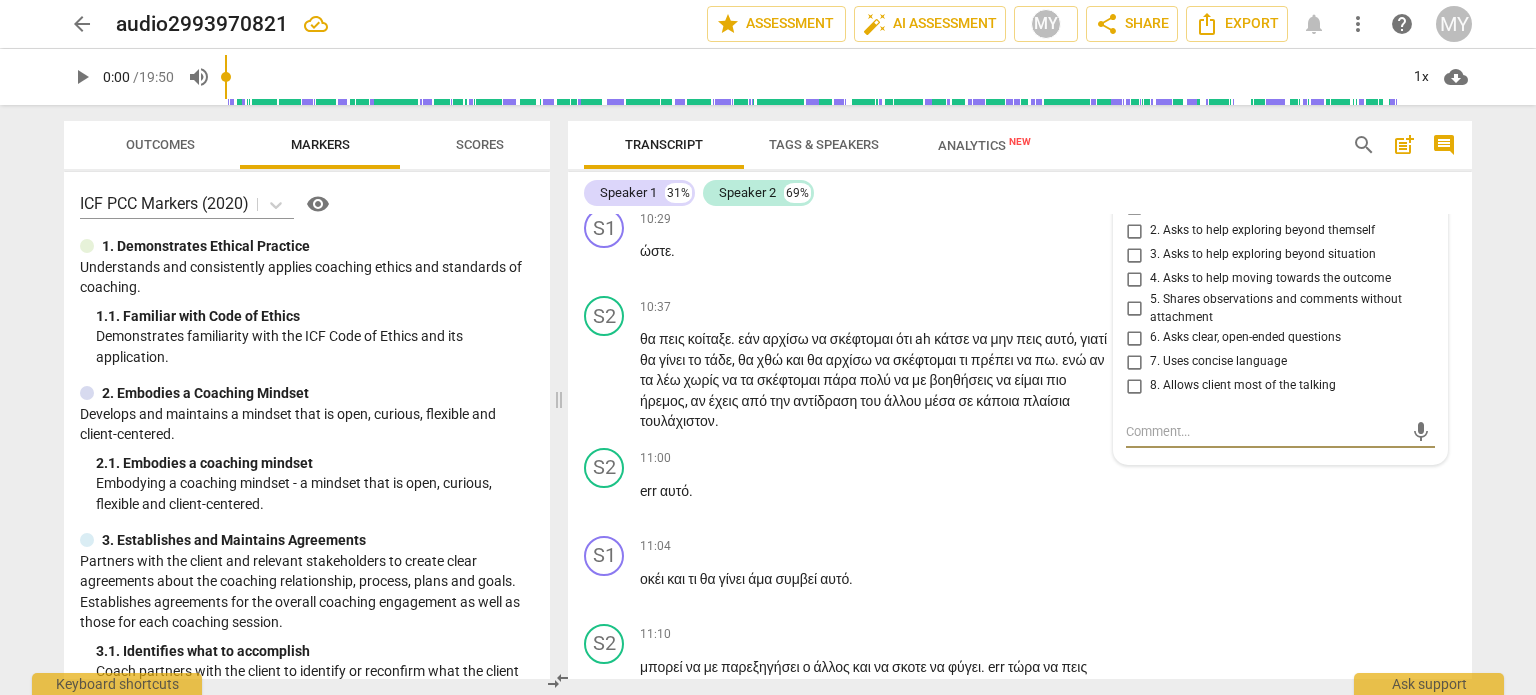 click on "more_vert" at bounding box center (1423, 175) 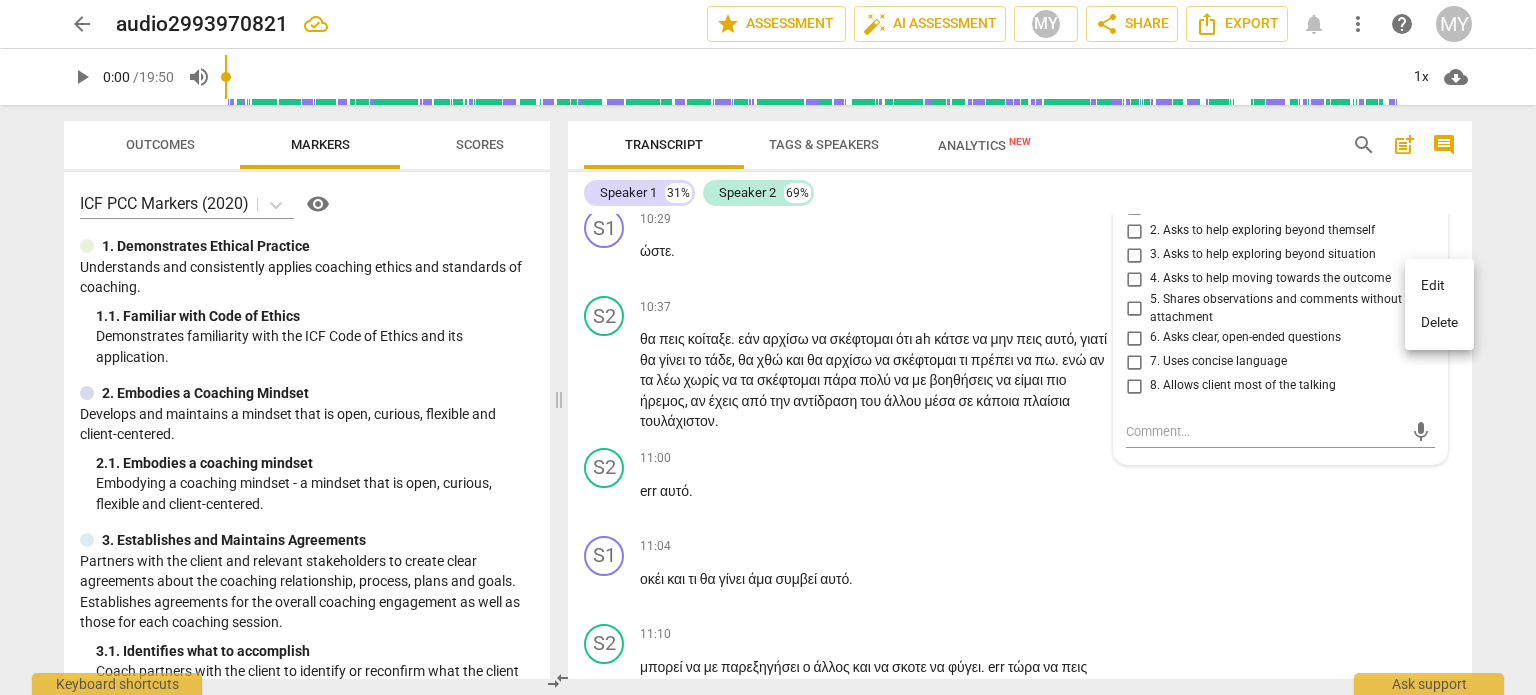 click on "Delete" at bounding box center (1439, 323) 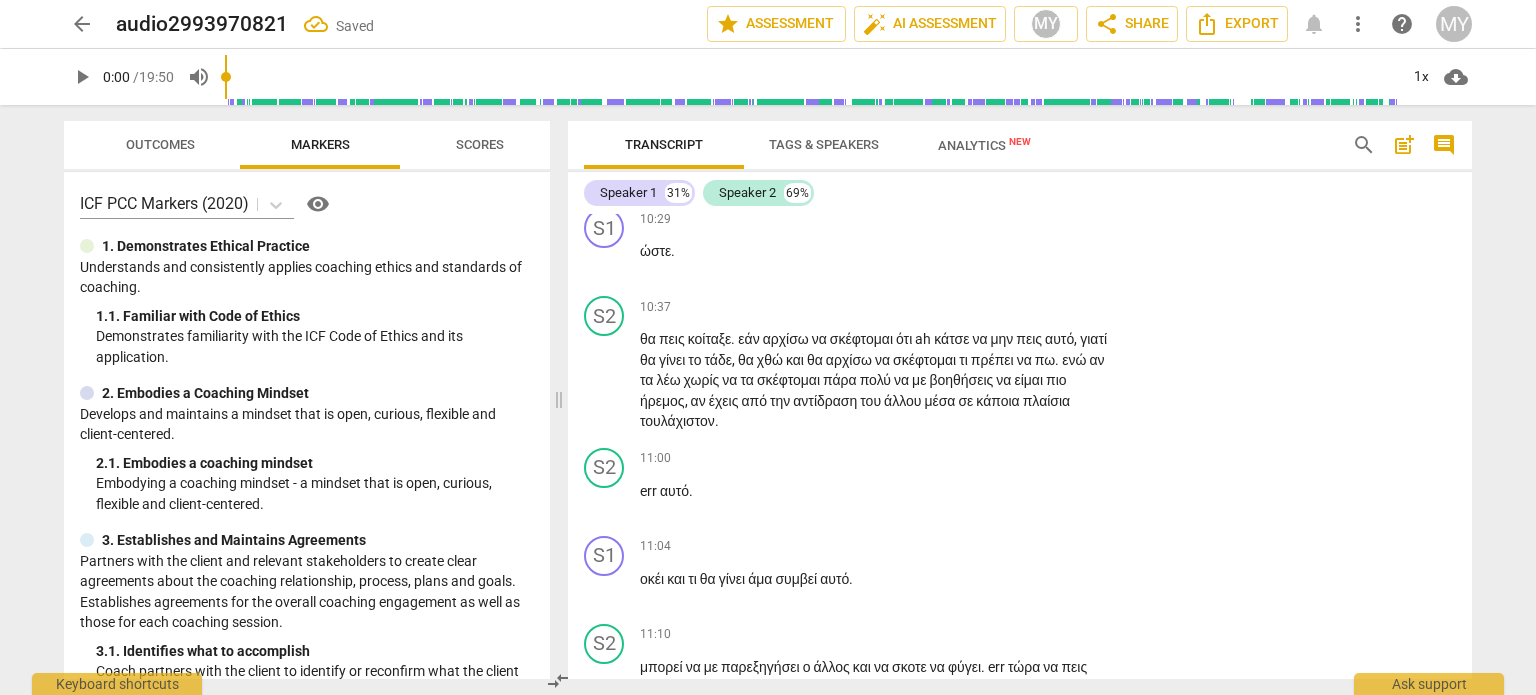 click on "Add competency" at bounding box center [1046, 130] 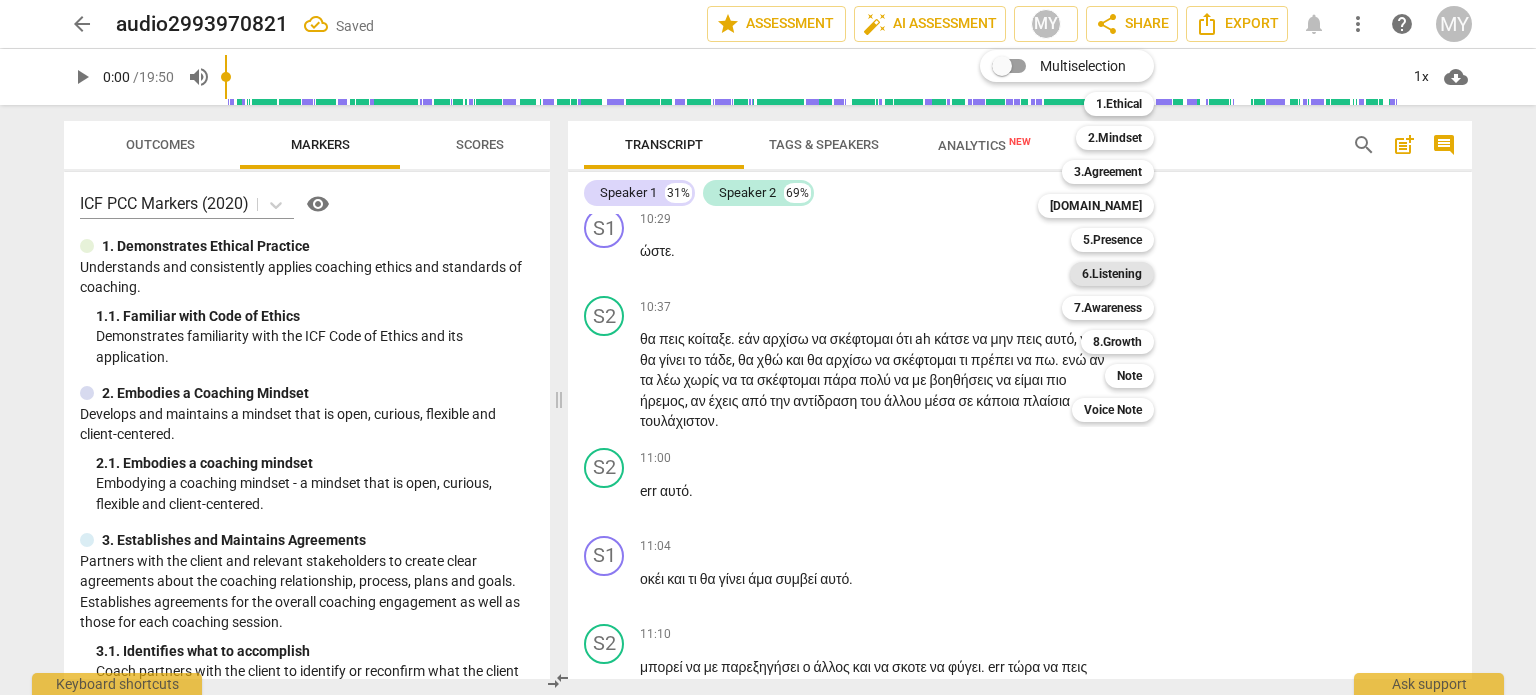 click on "6.Listening" at bounding box center (1112, 274) 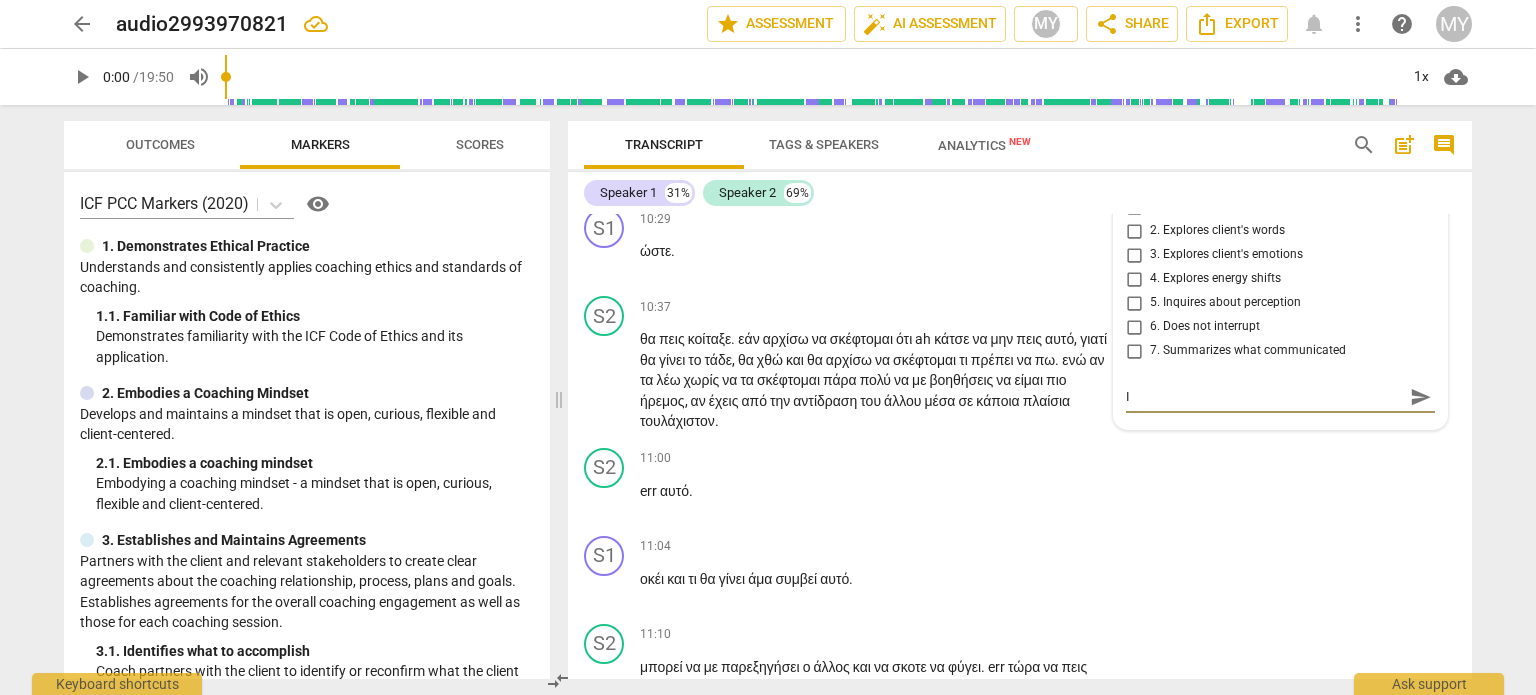type on "I" 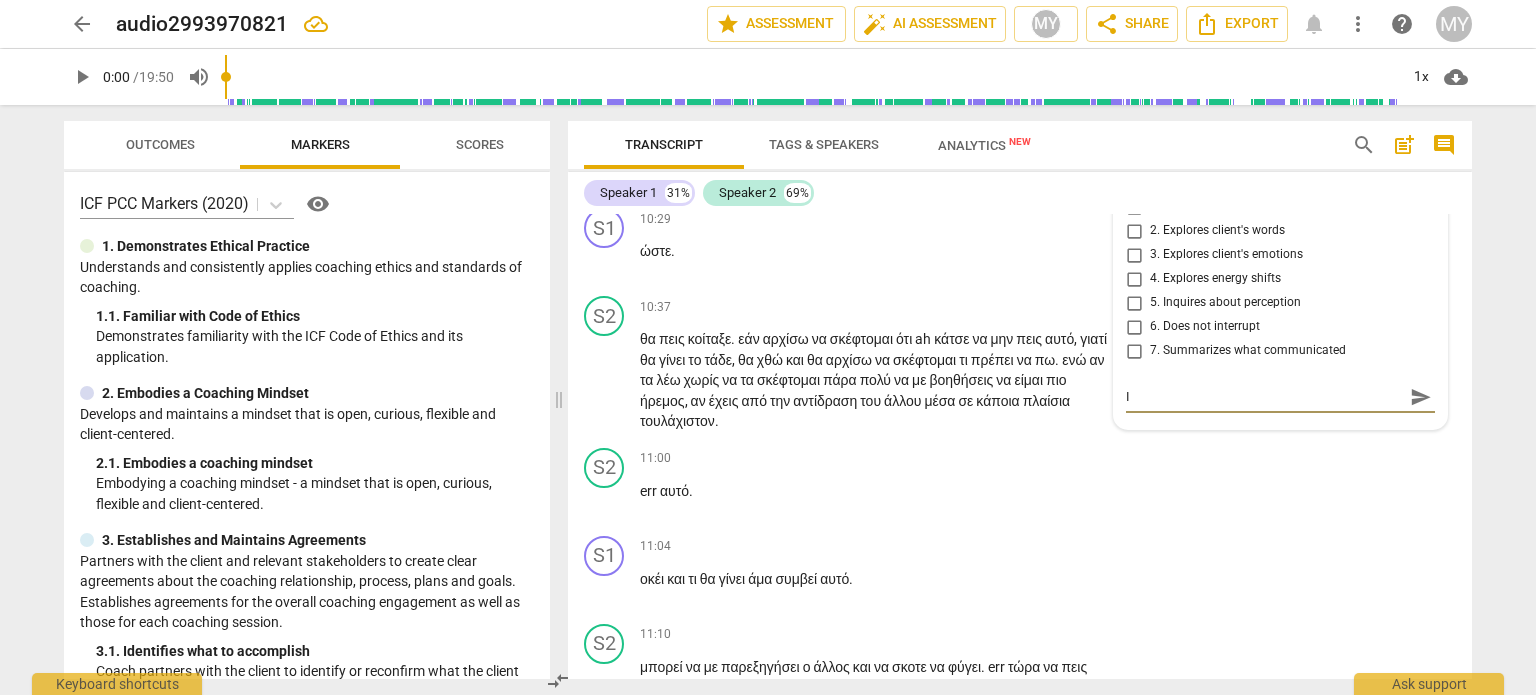 type on "I" 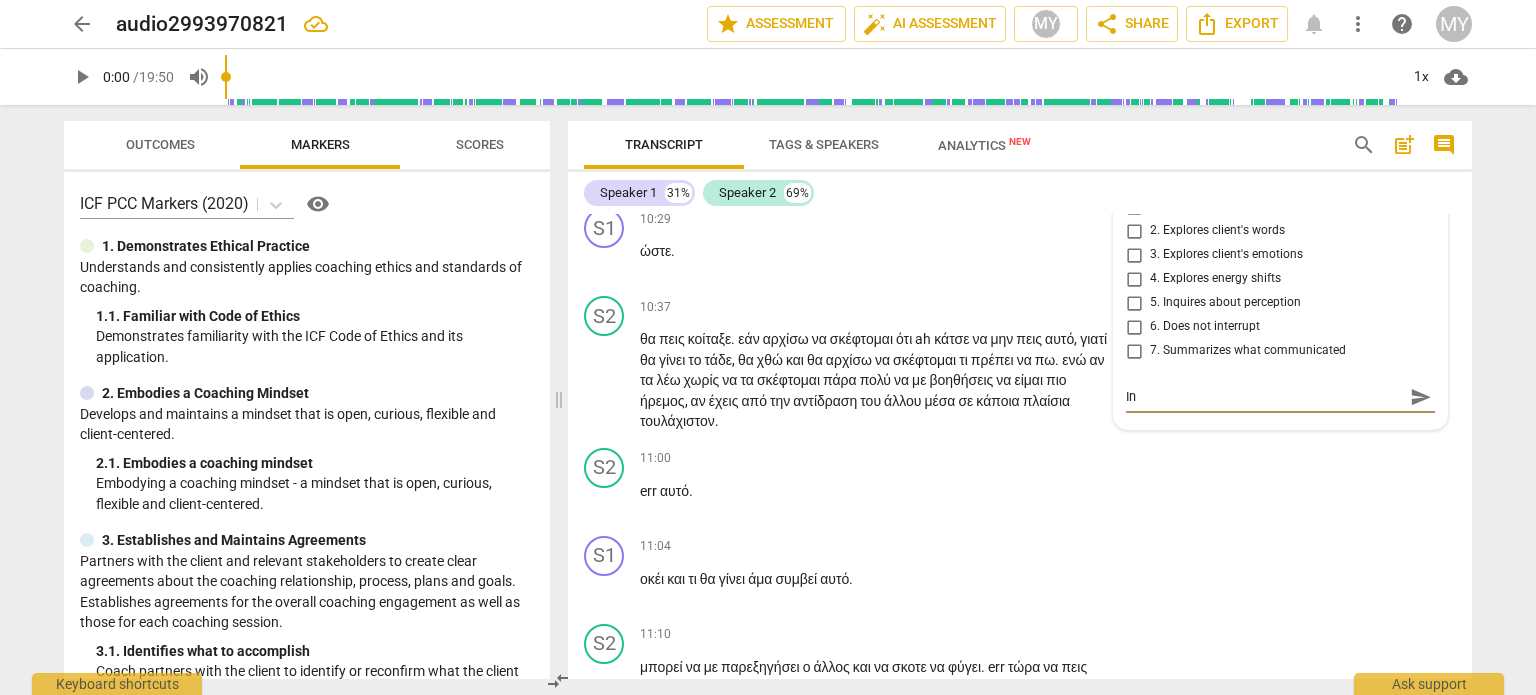 type on "Inq" 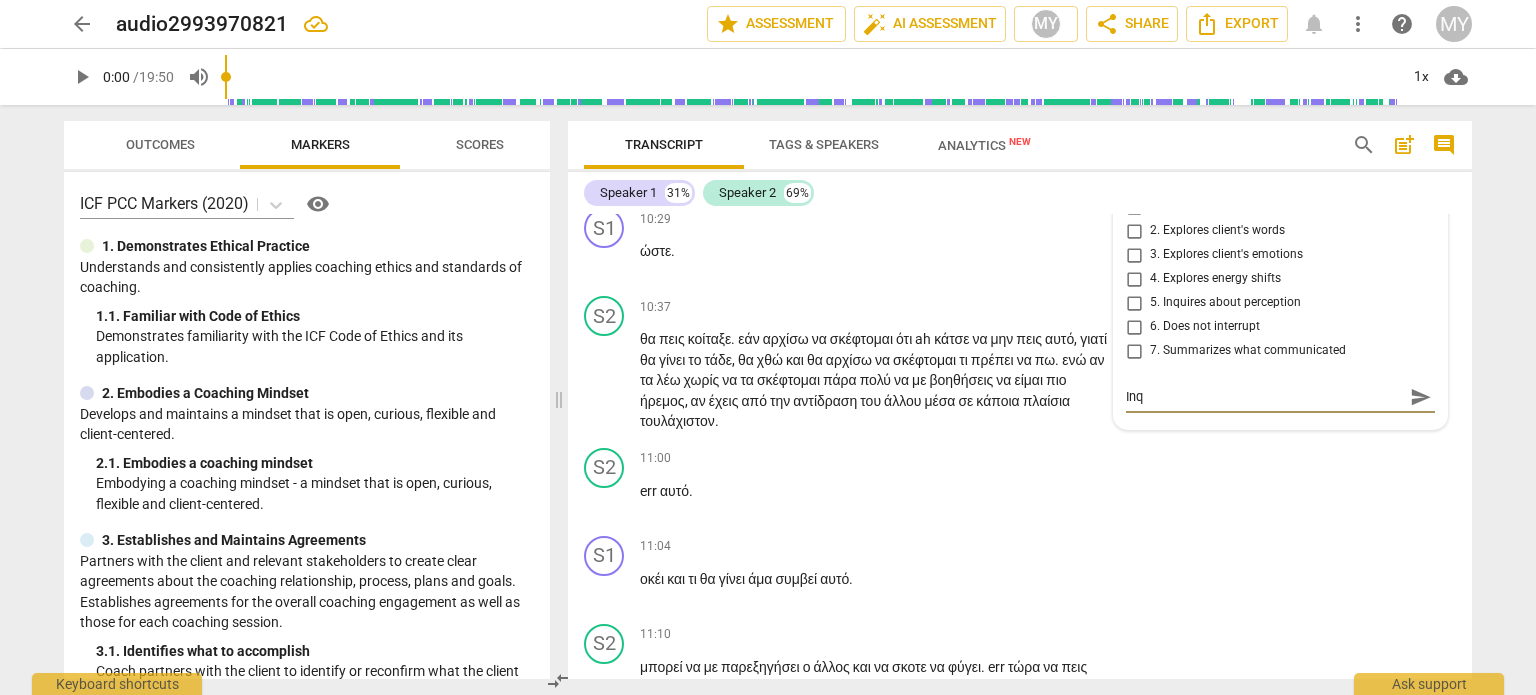 type on "Inqu" 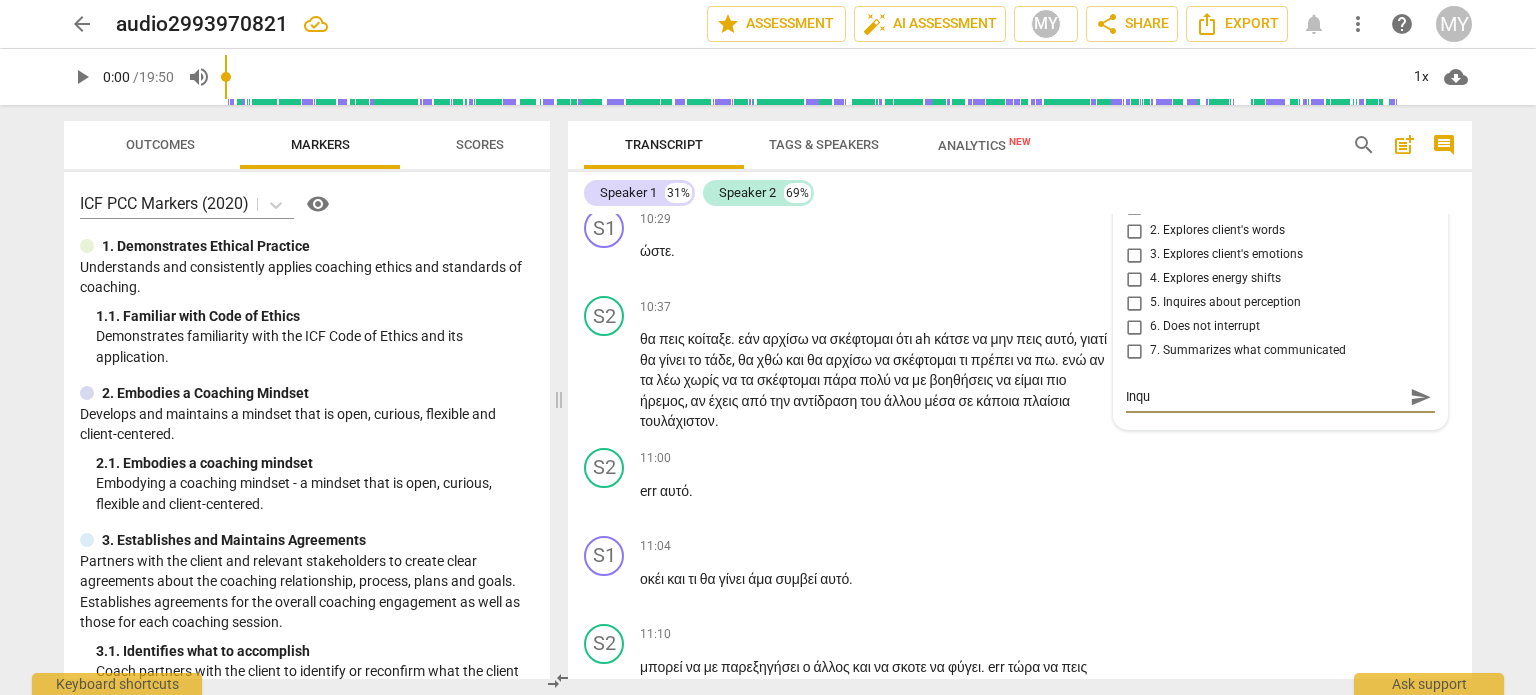 type on "Inqui" 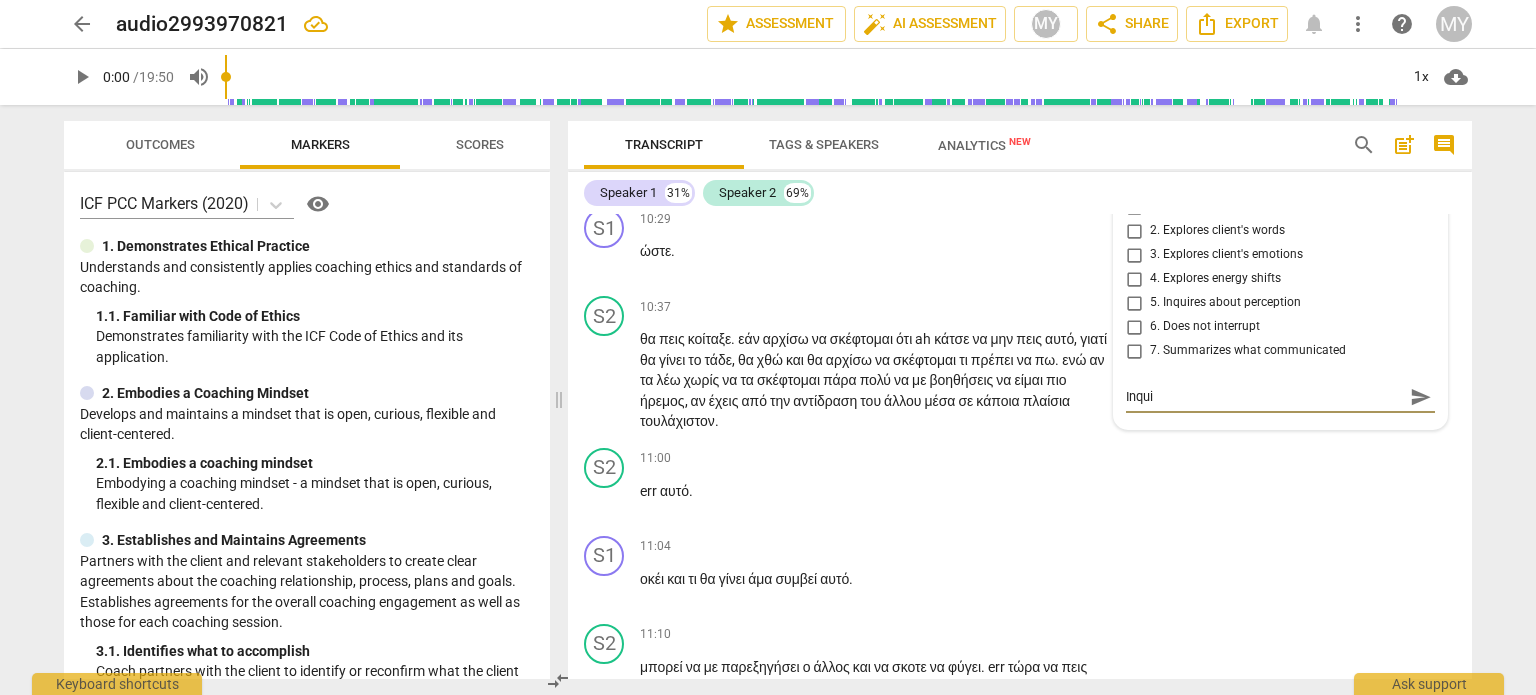 type on "Inquir" 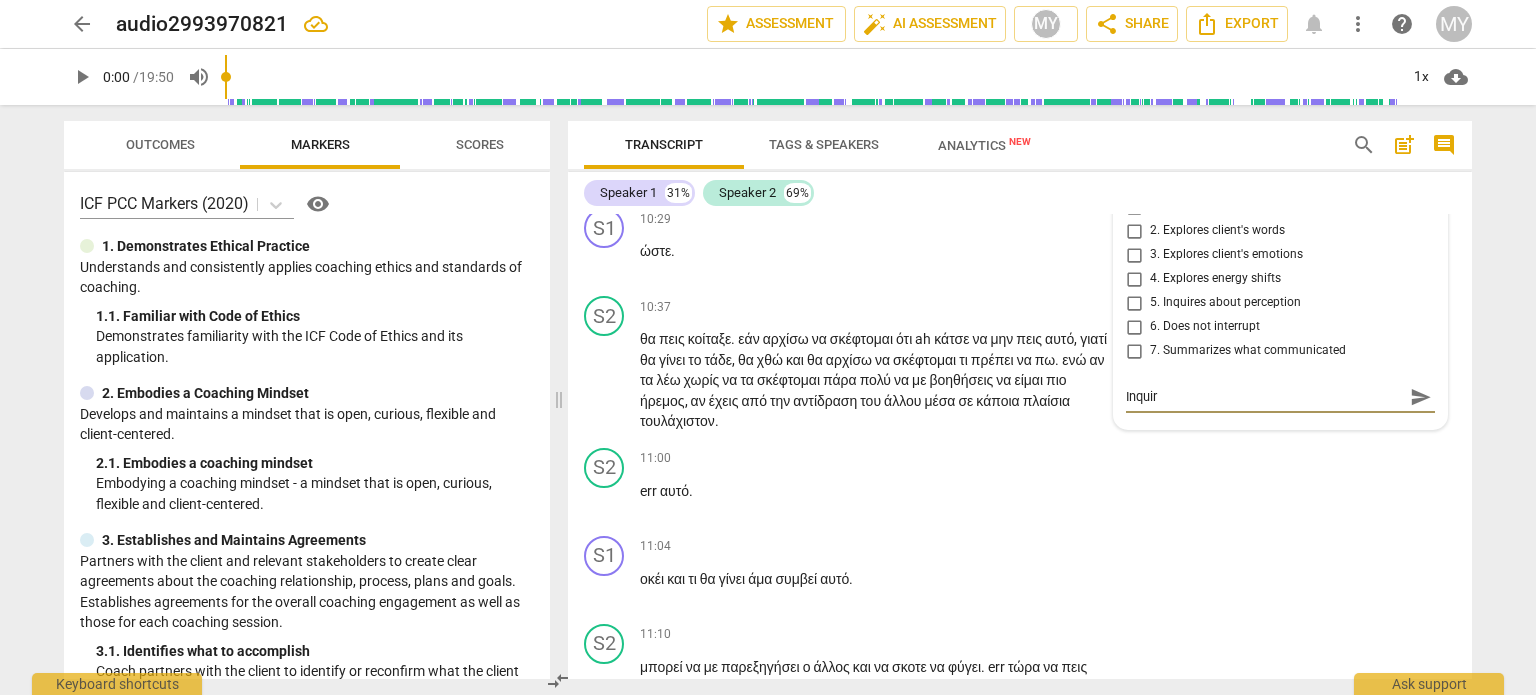 type on "Inquire" 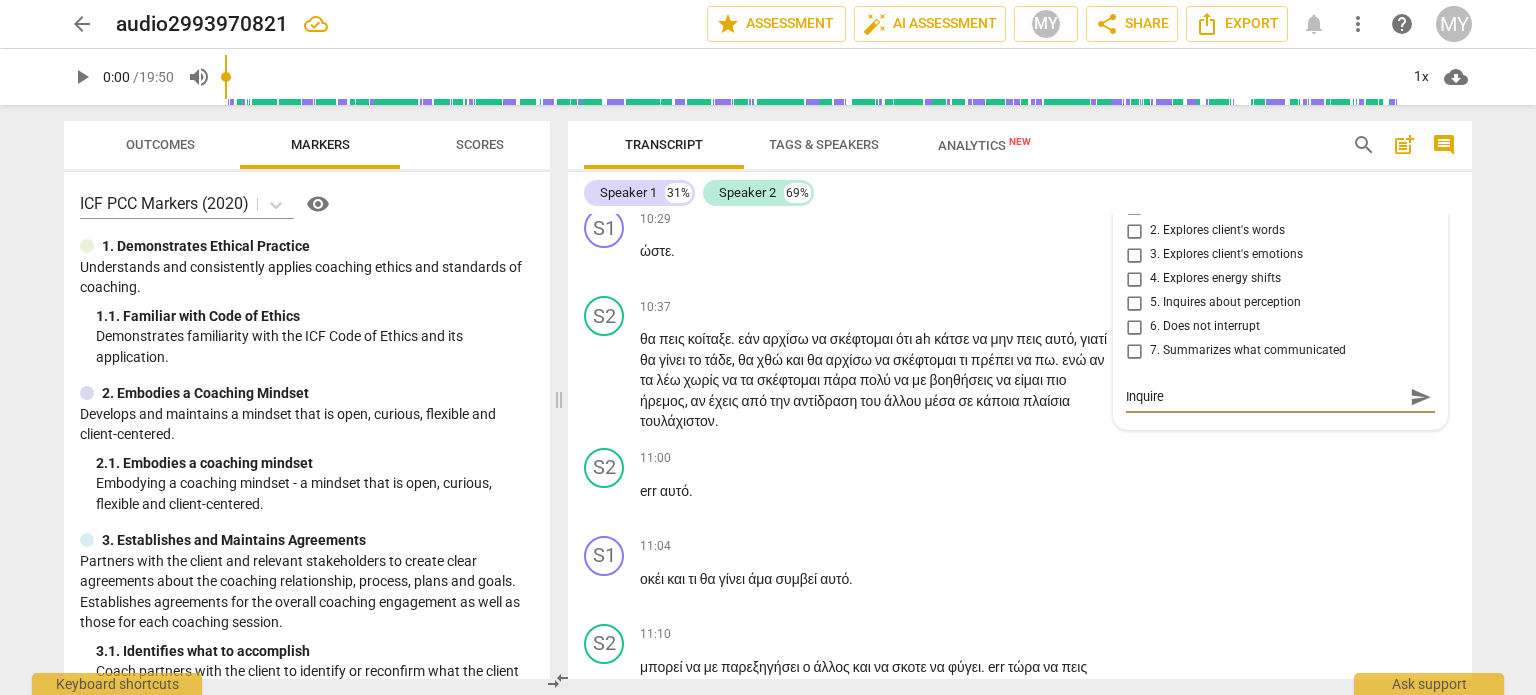 type on "Inquires" 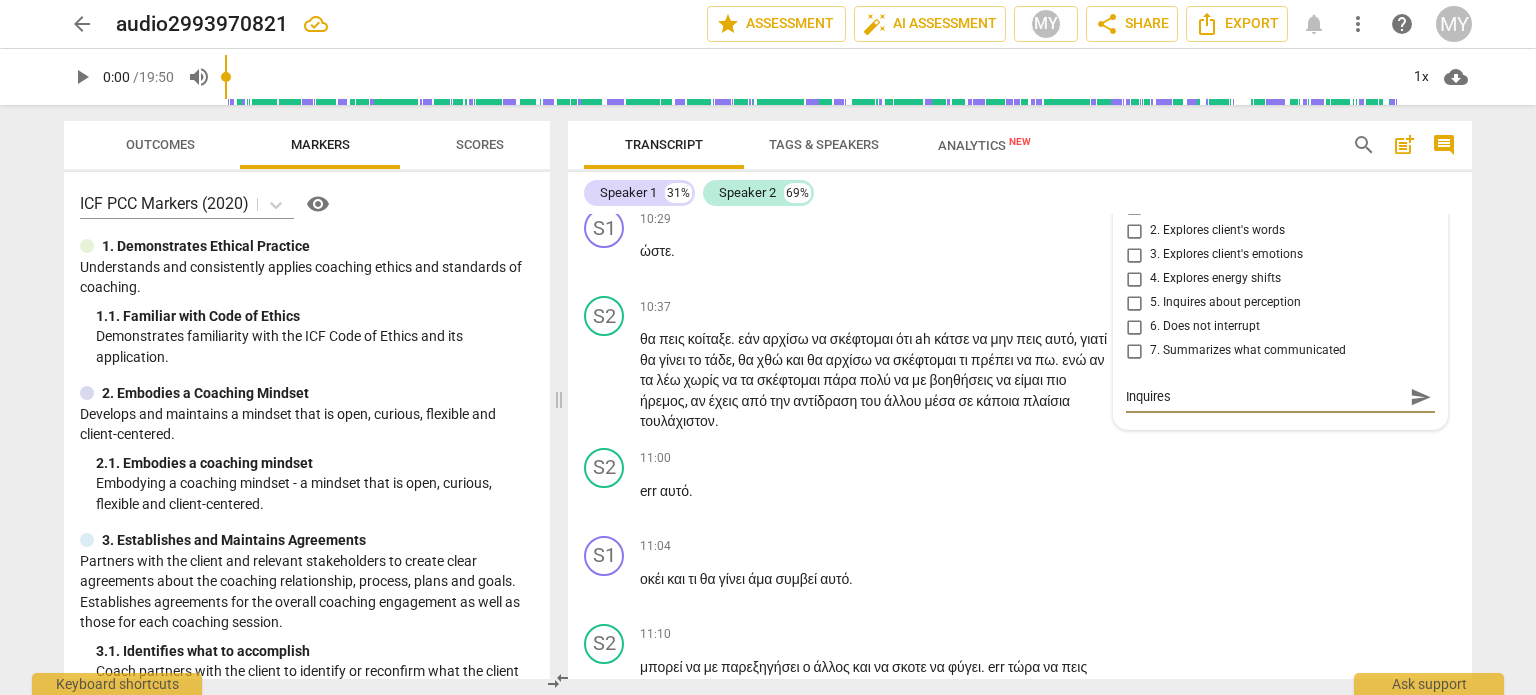 type on "Inquires" 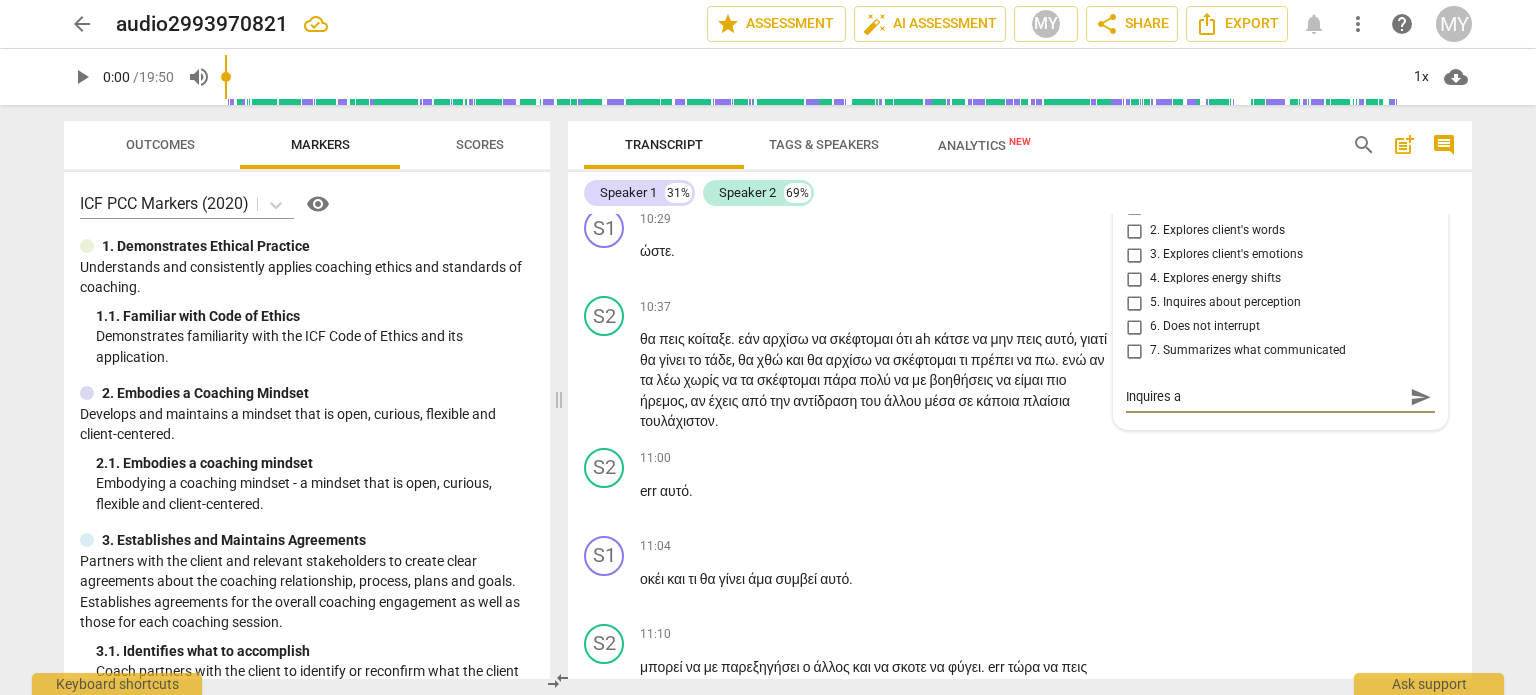 type on "Inquires ab" 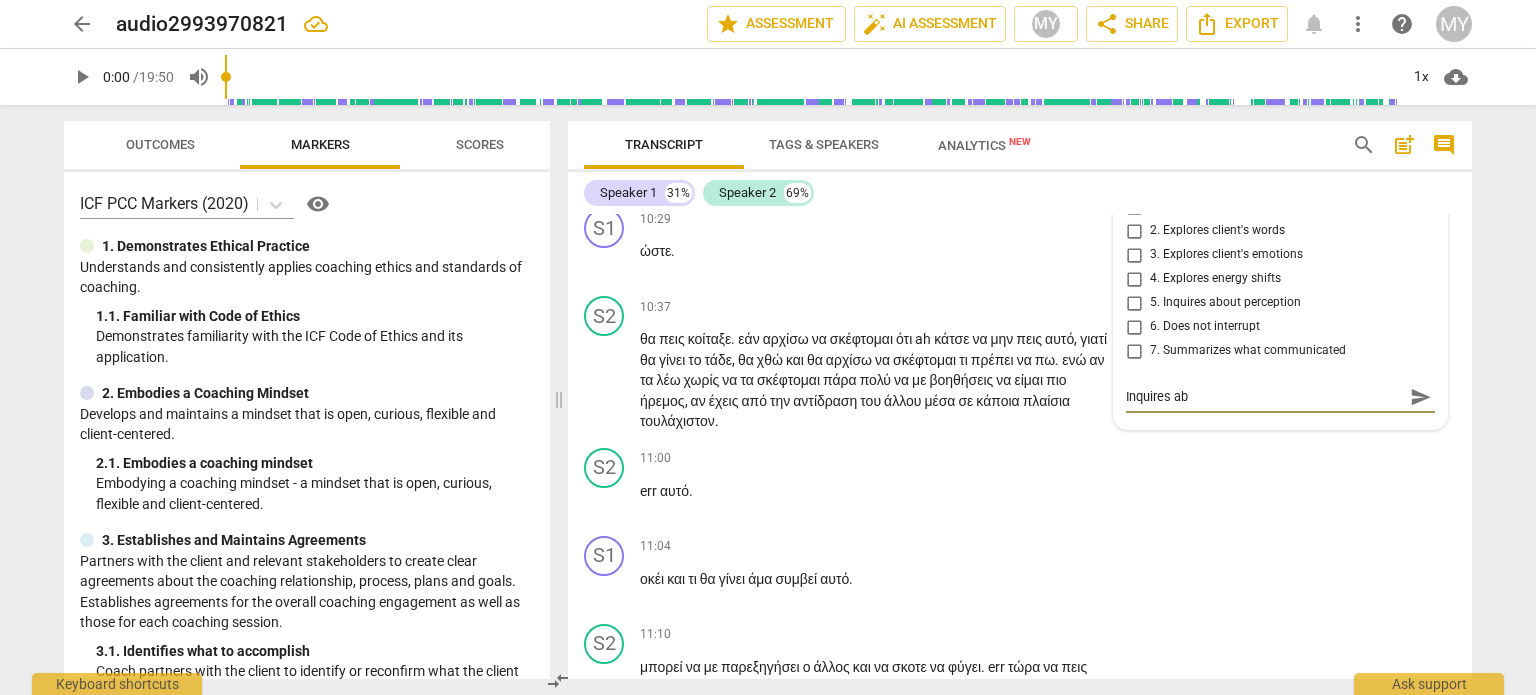 type on "Inquires abo" 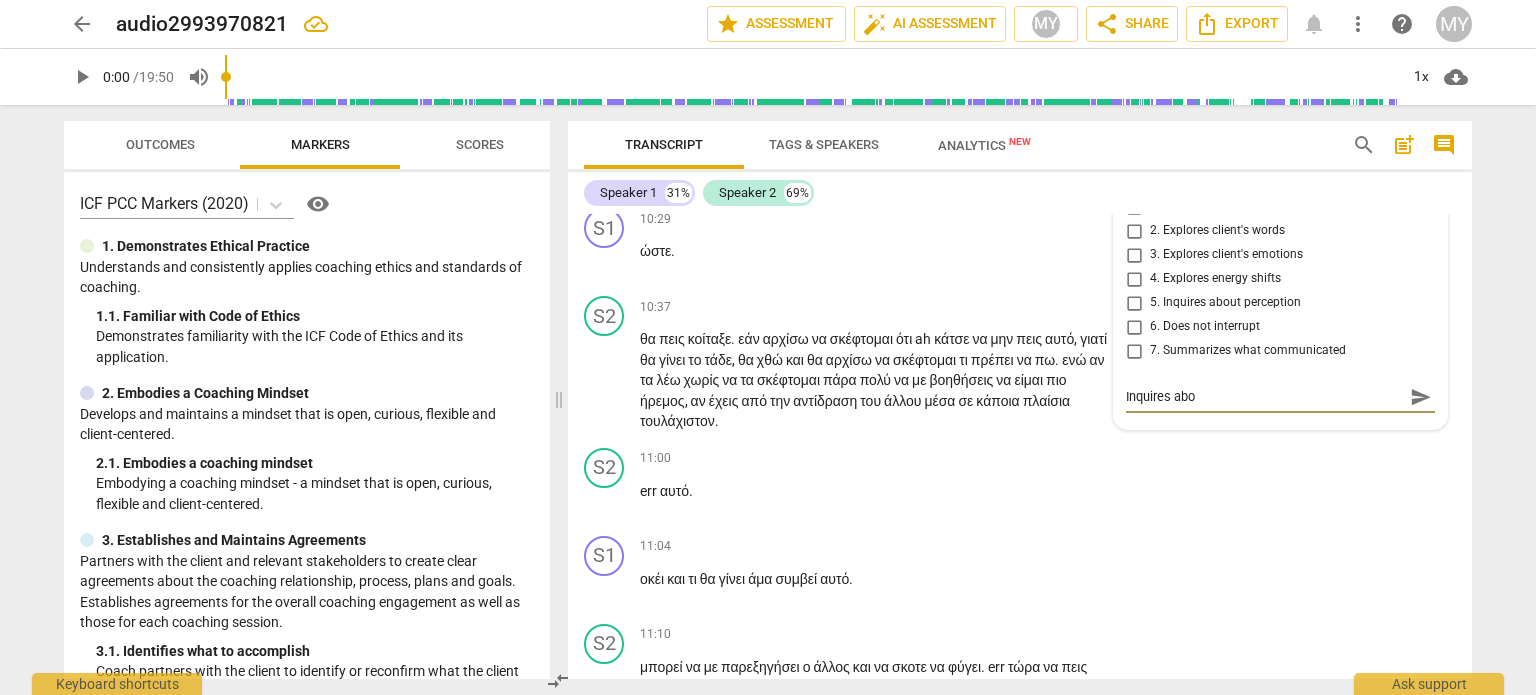 type on "Inquires abou" 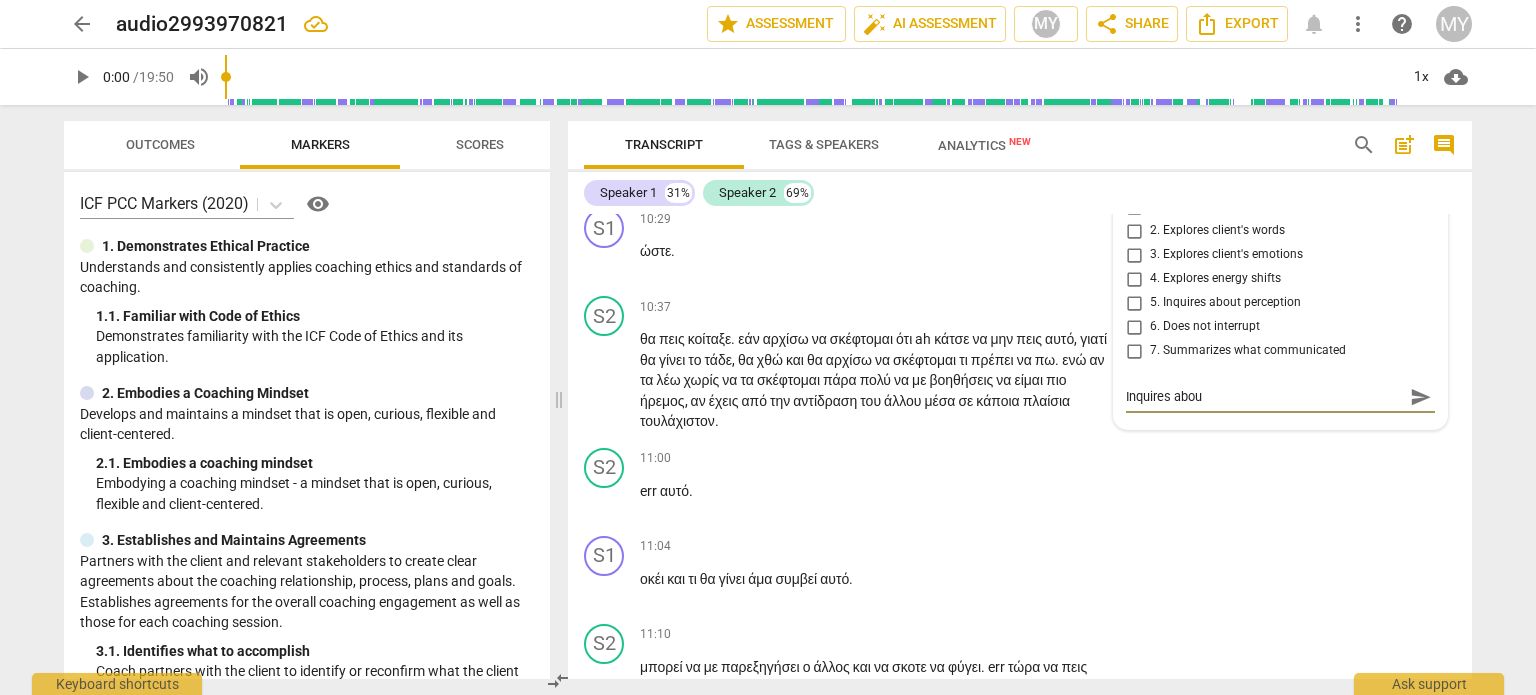type on "Inquires about" 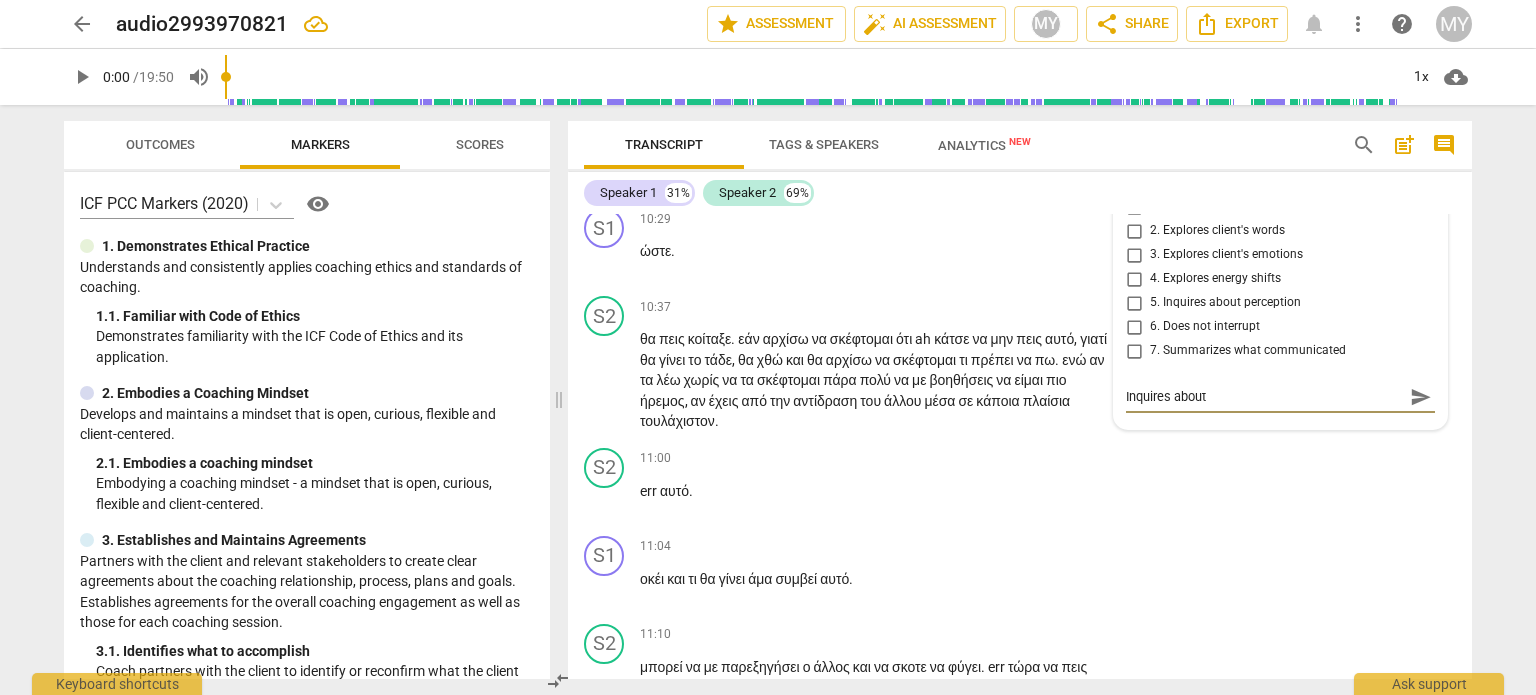 type on "Inquires about" 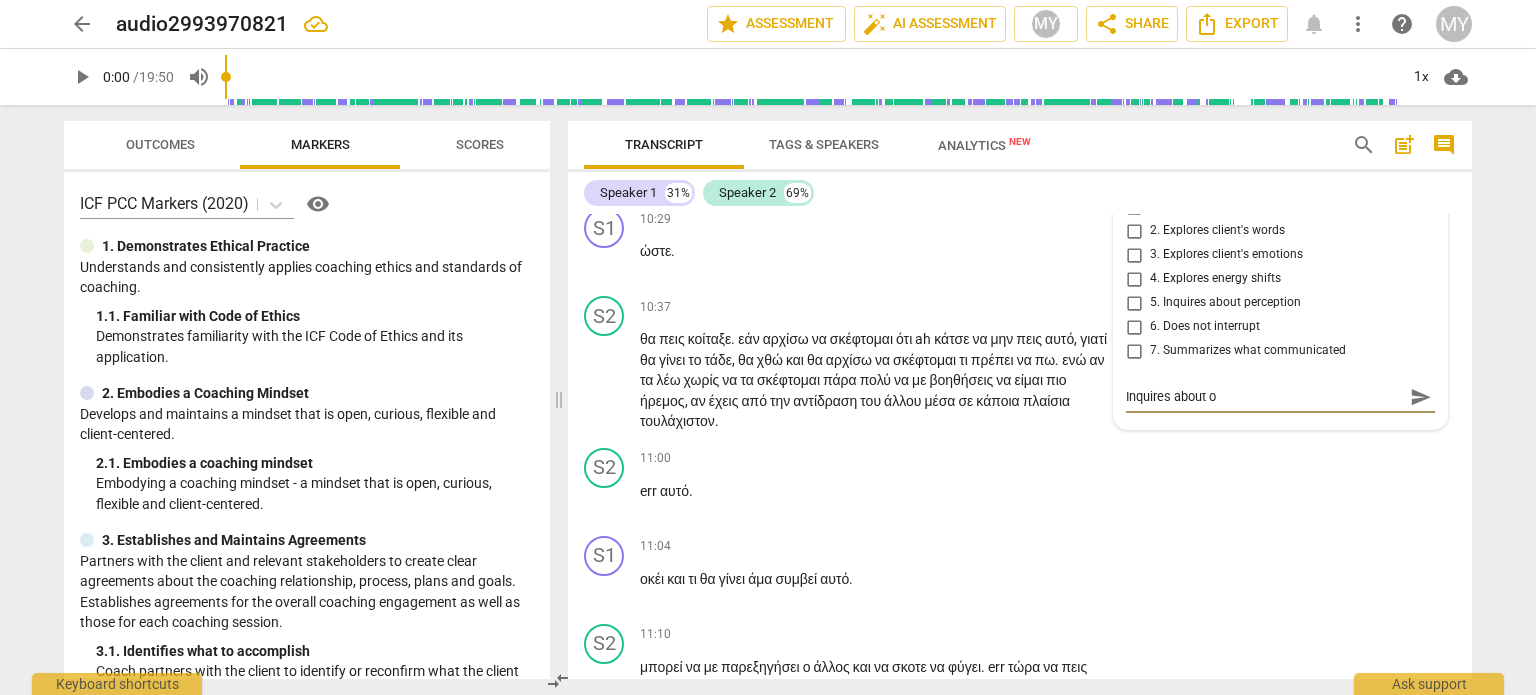 type on "Inquires about ob" 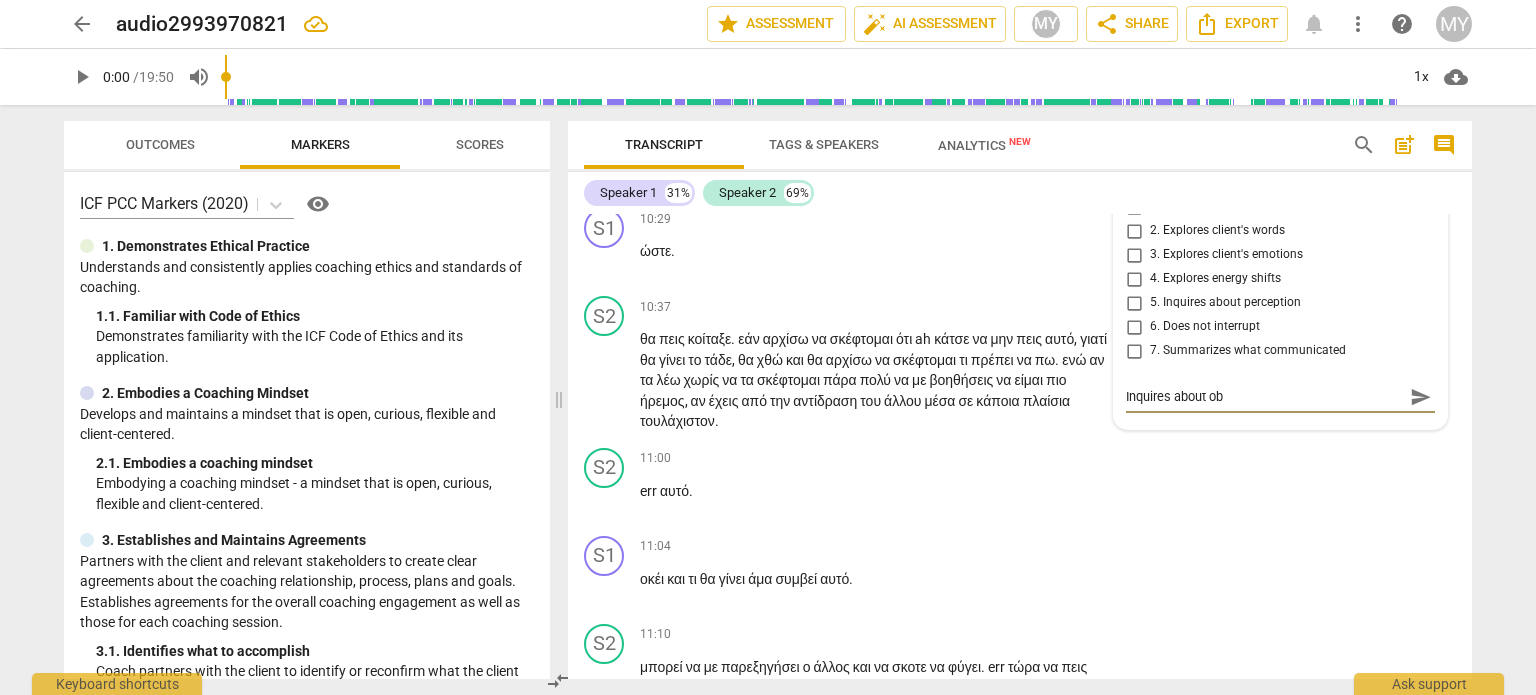 type on "Inquires about obs" 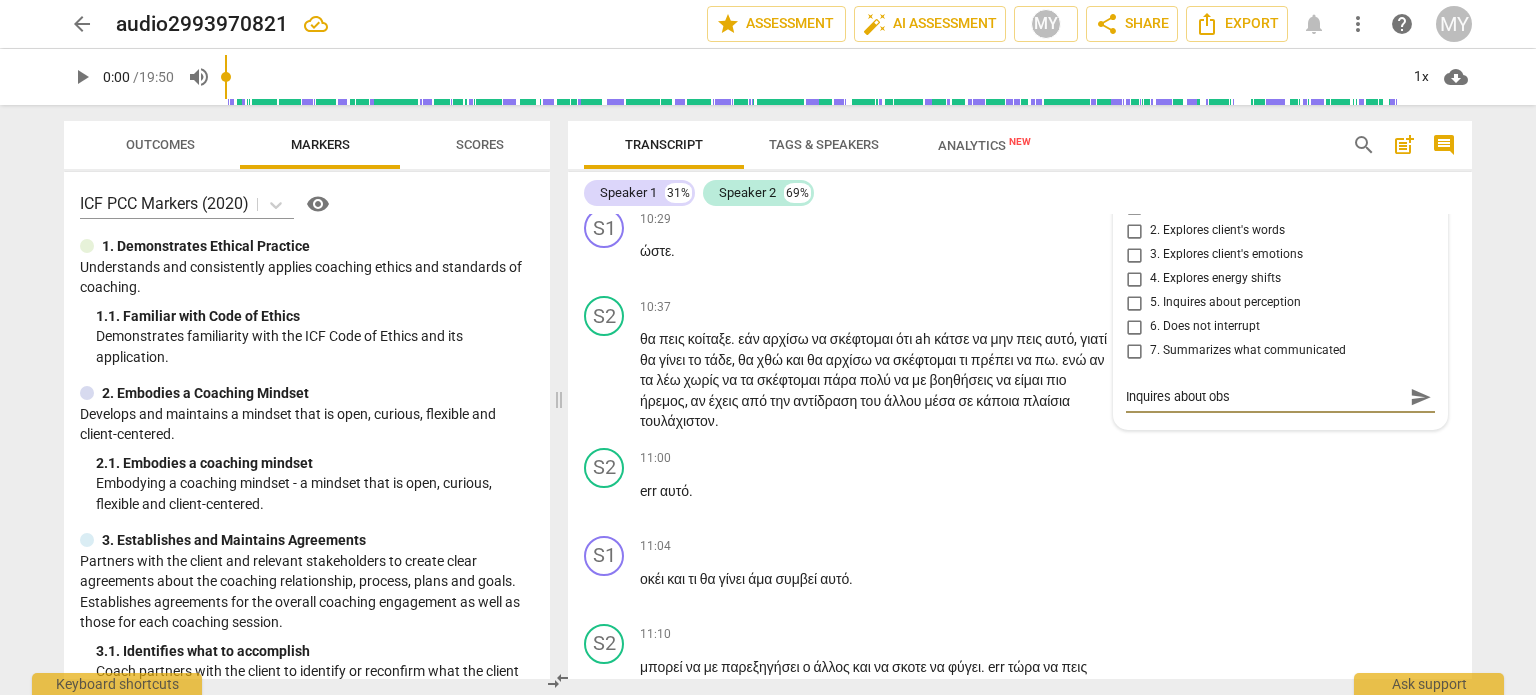 type on "Inquires about obst" 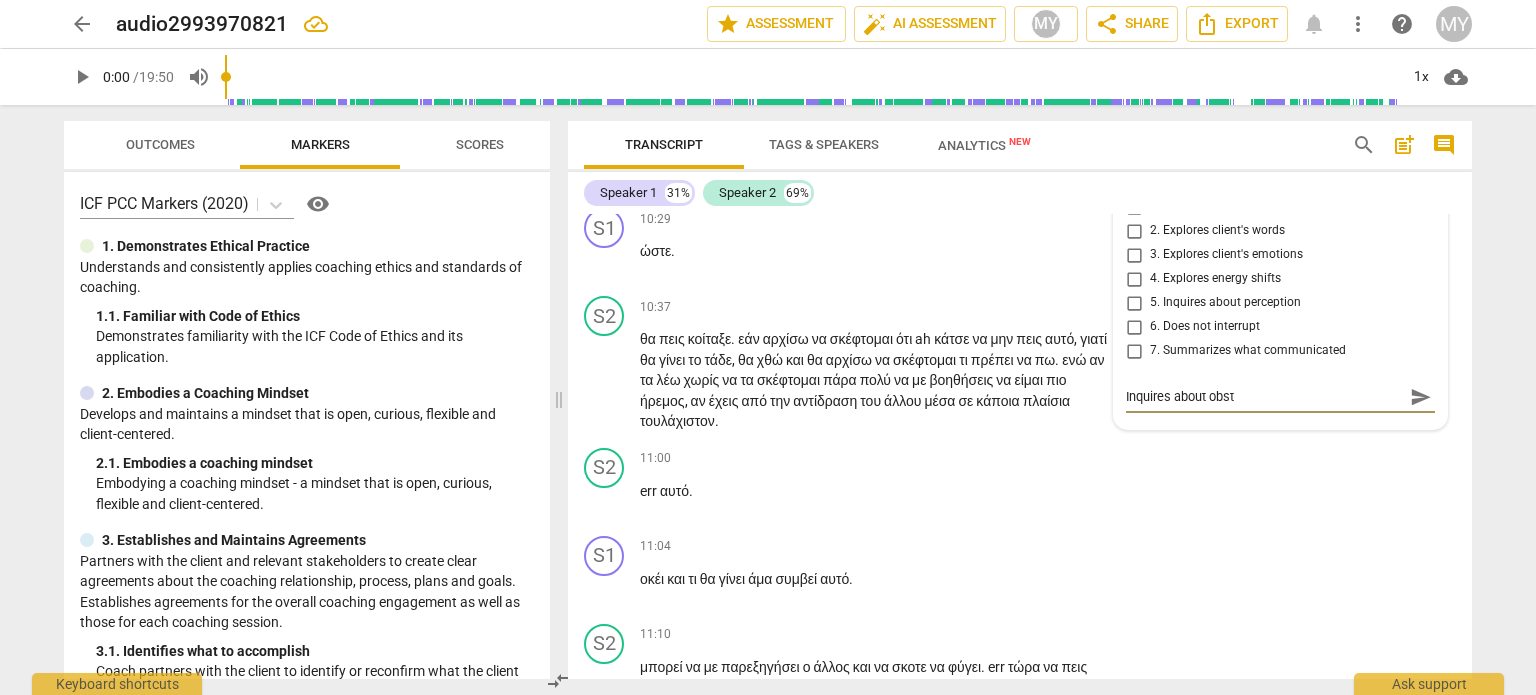 type on "Inquires about obsta" 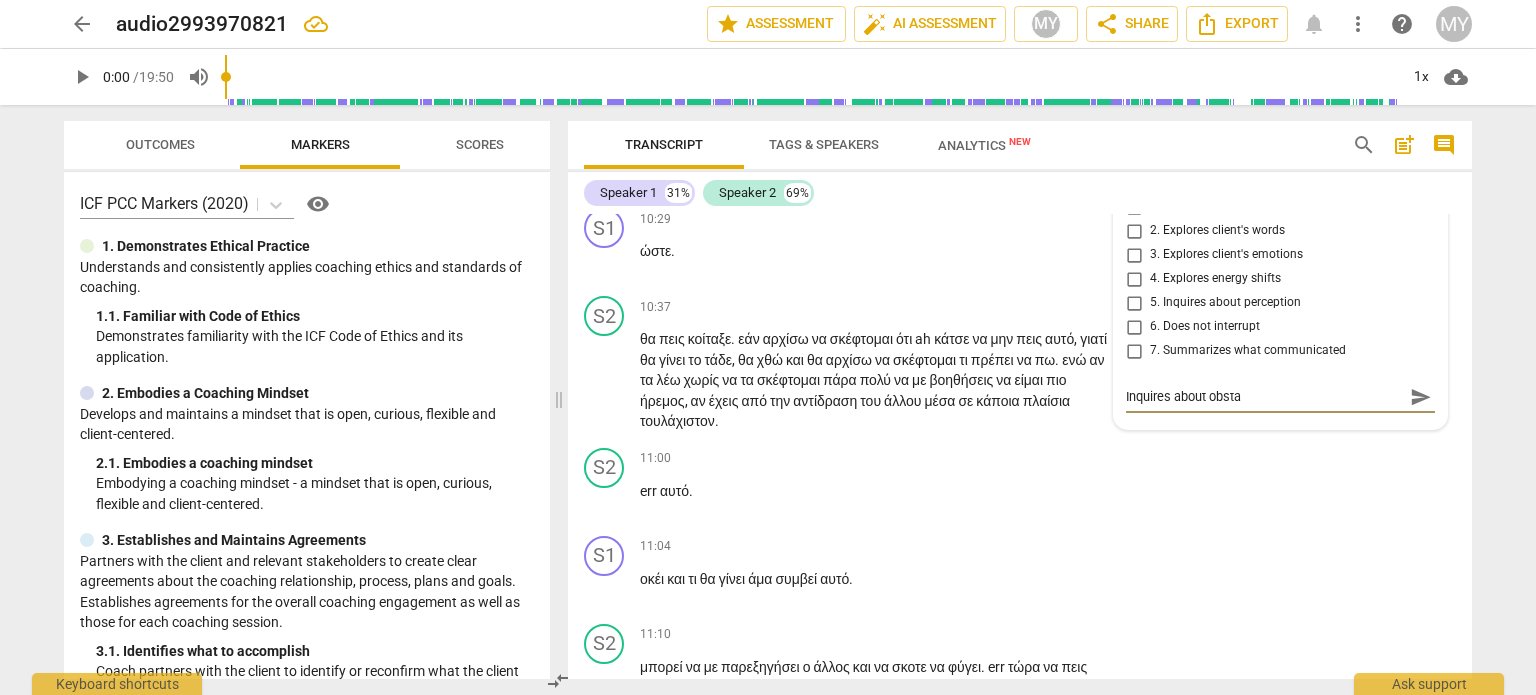 type on "Inquires about obstac" 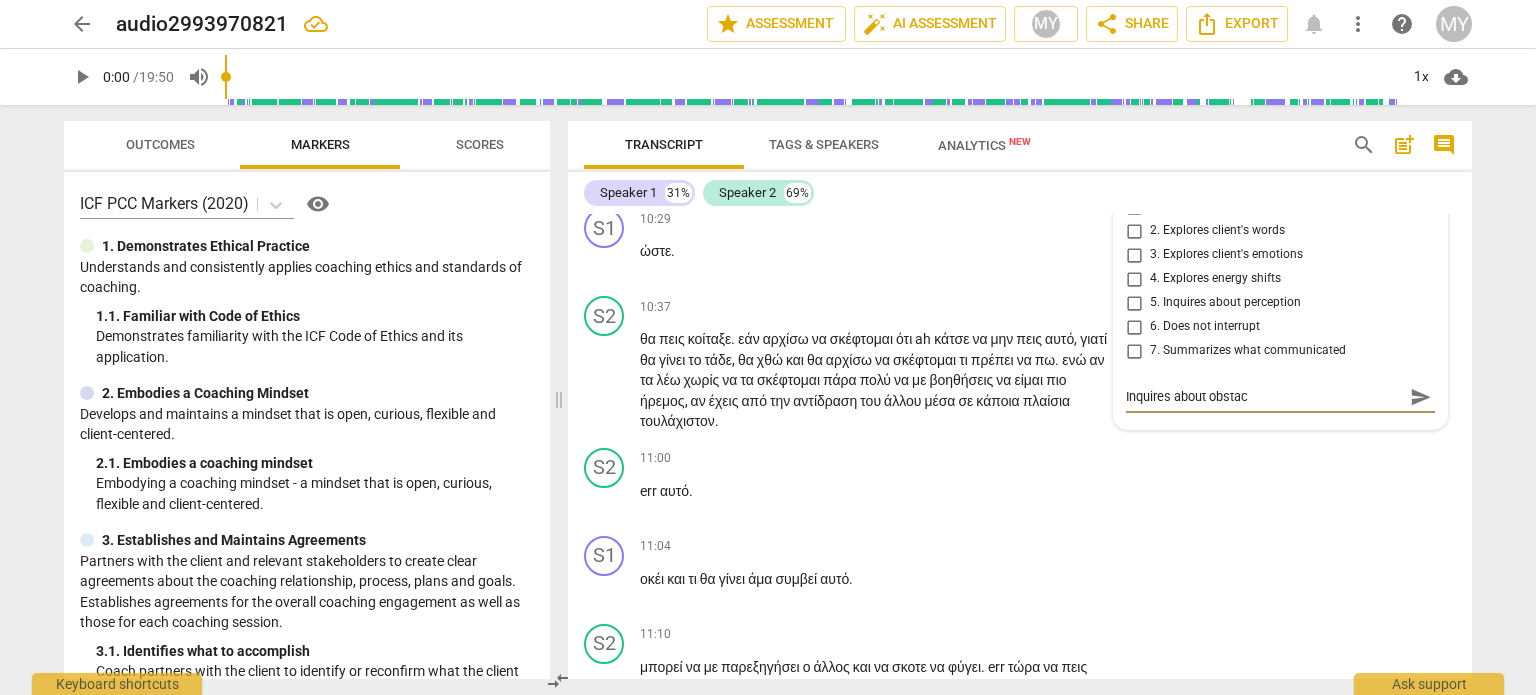 type on "Inquires about obstacl" 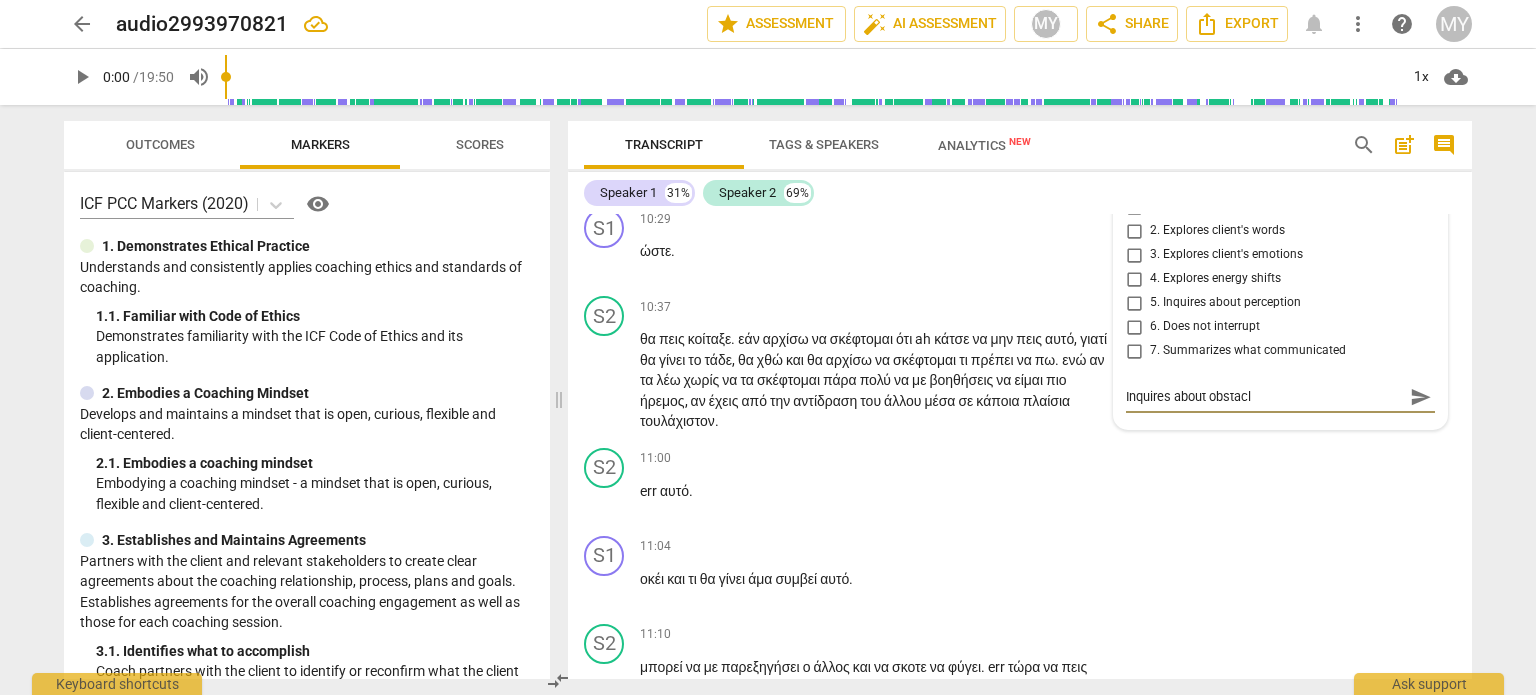 type on "Inquires about obstacle" 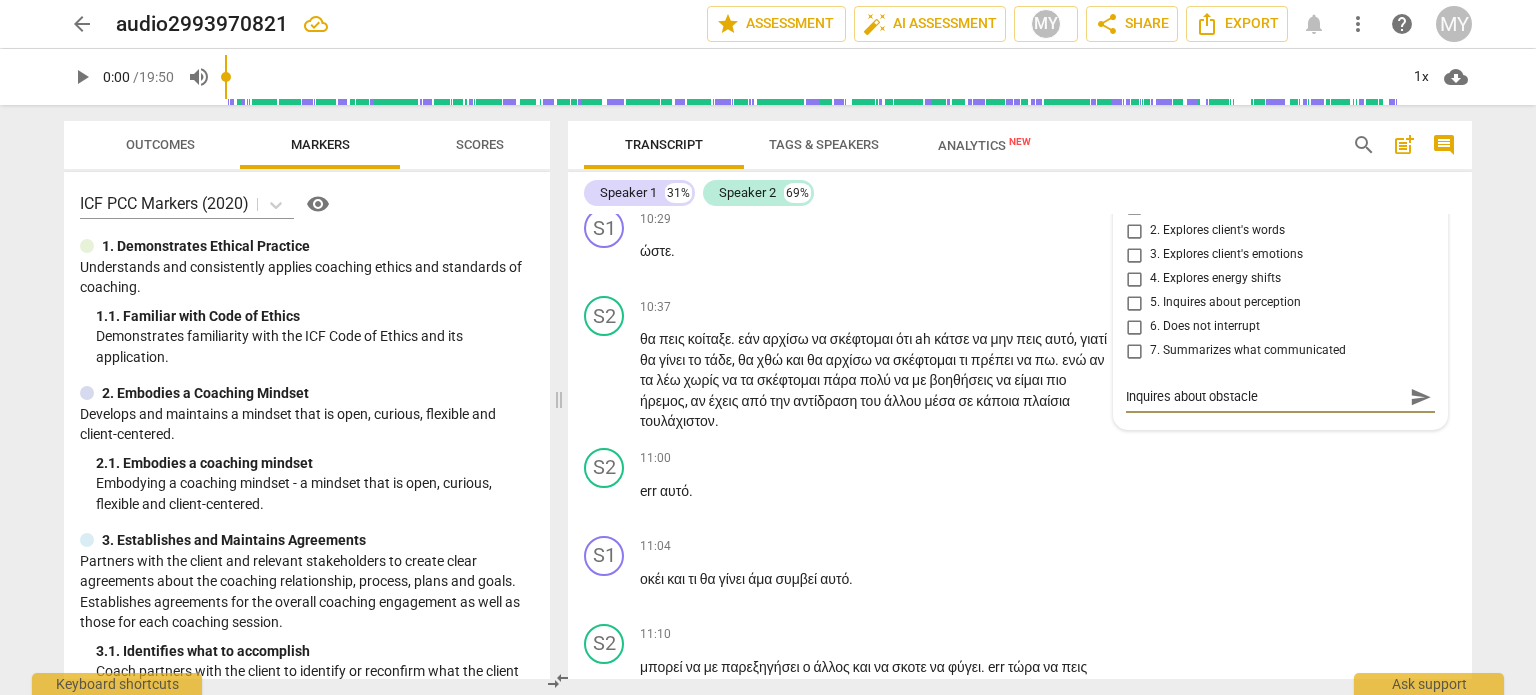 type on "Inquires about obstacles" 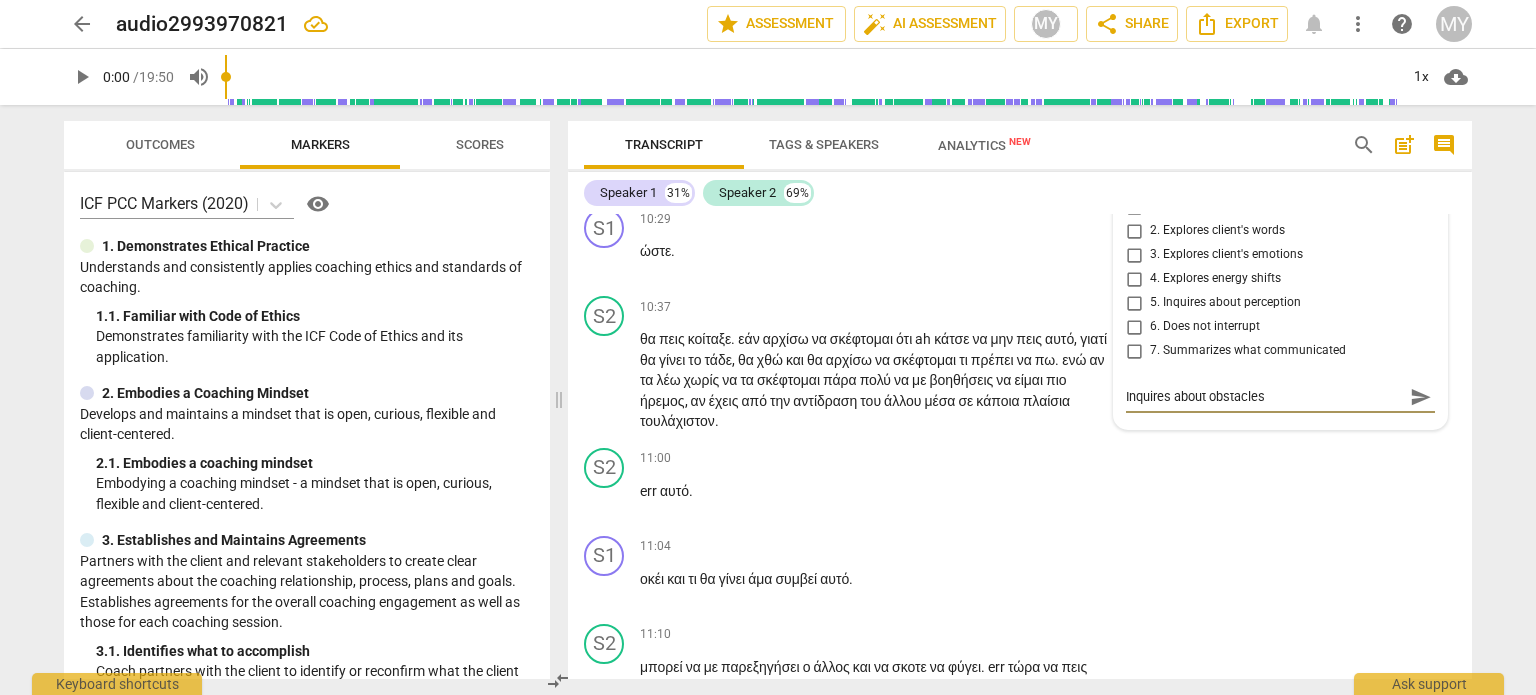 drag, startPoint x: 1288, startPoint y: 511, endPoint x: 1170, endPoint y: 510, distance: 118.004234 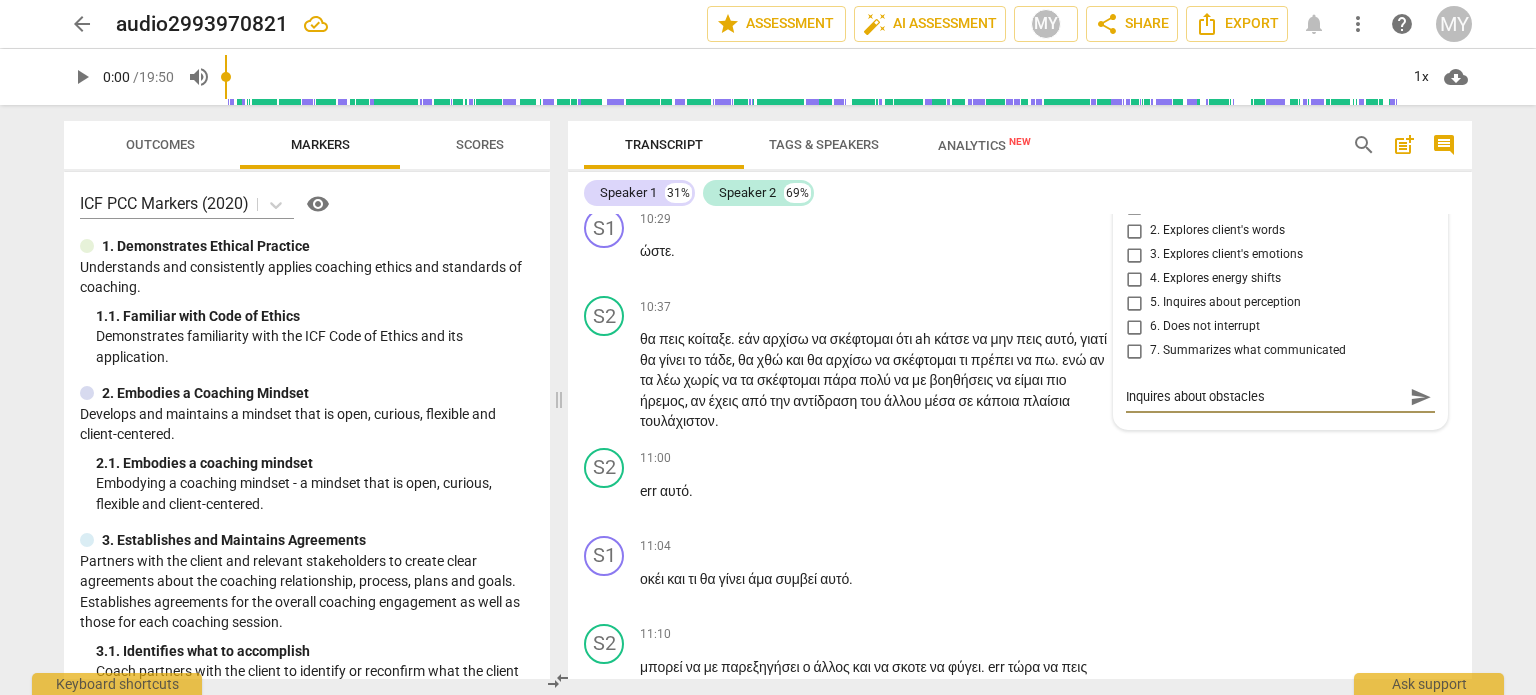 click on "Inquires about obstacles" at bounding box center (1264, 396) 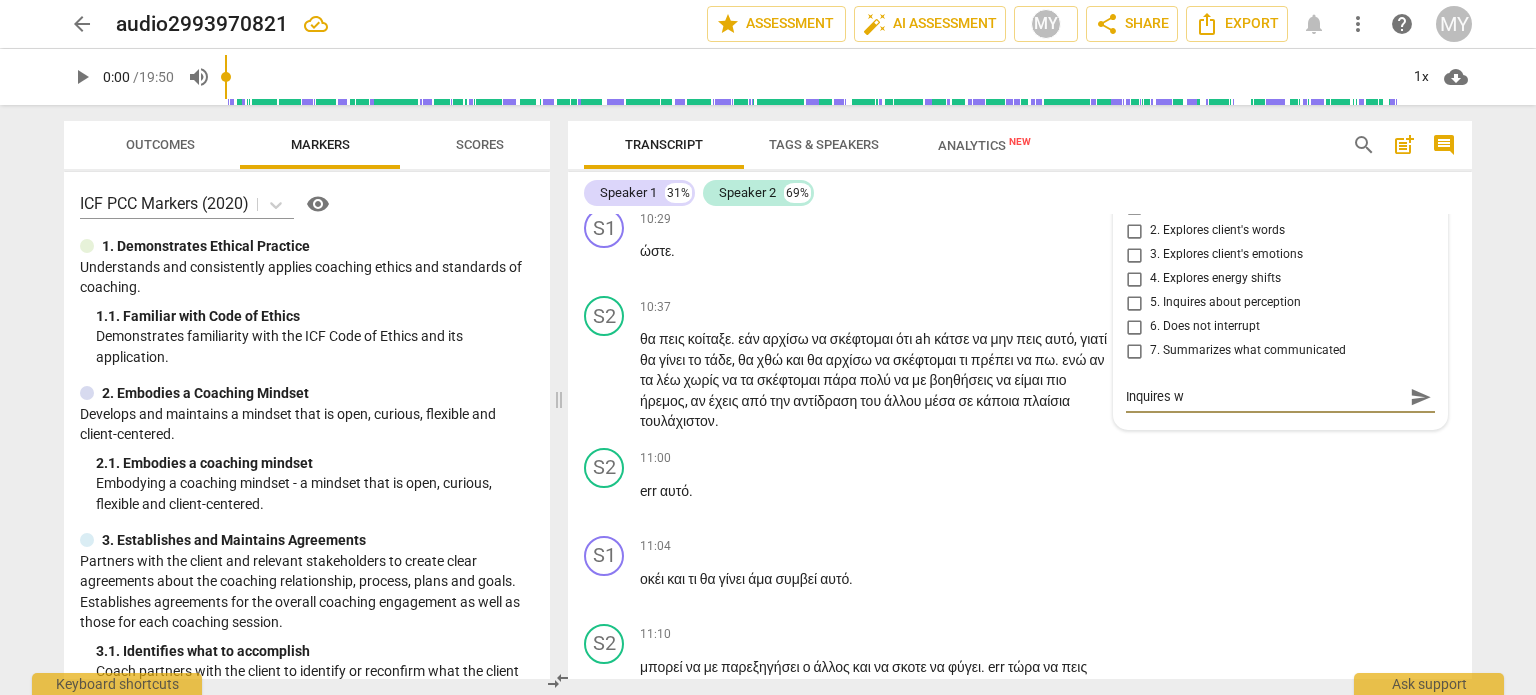 type on "Inquires wh" 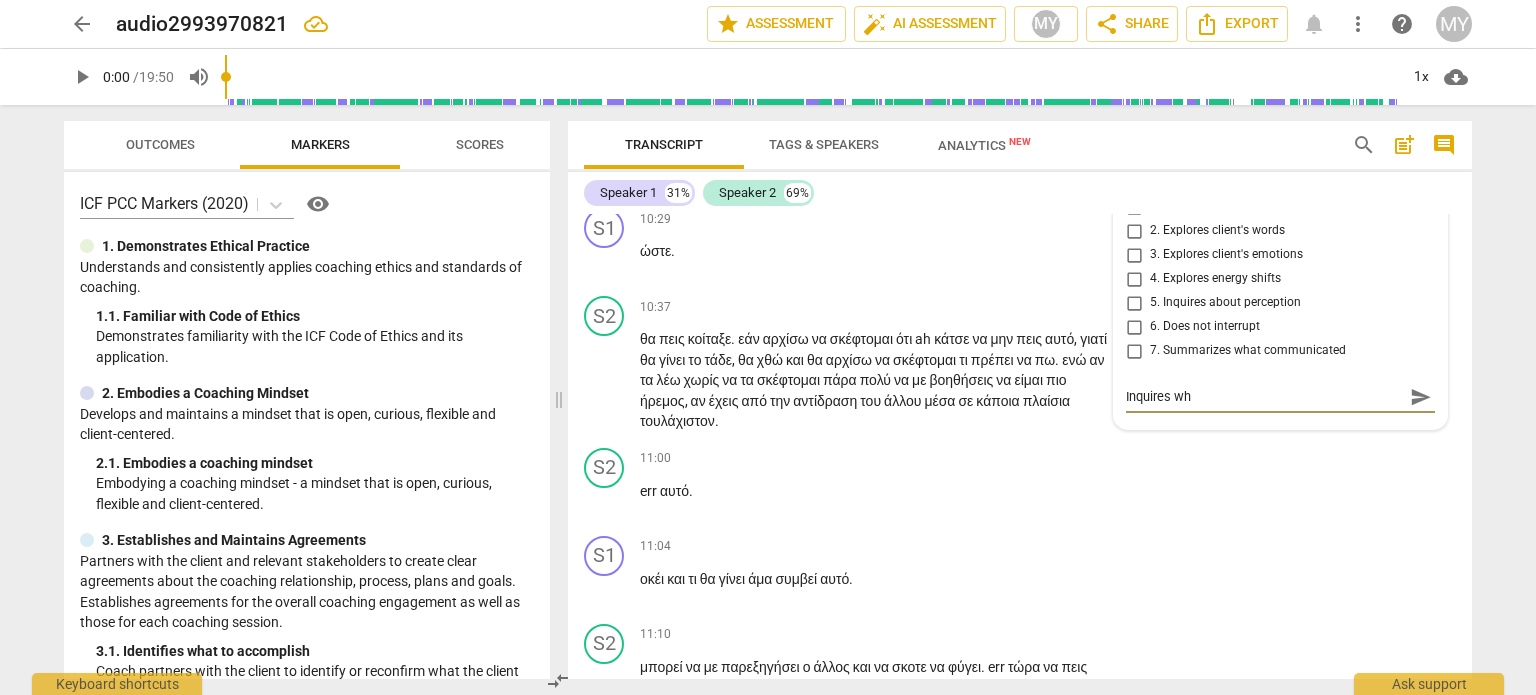 type on "Inquires wha" 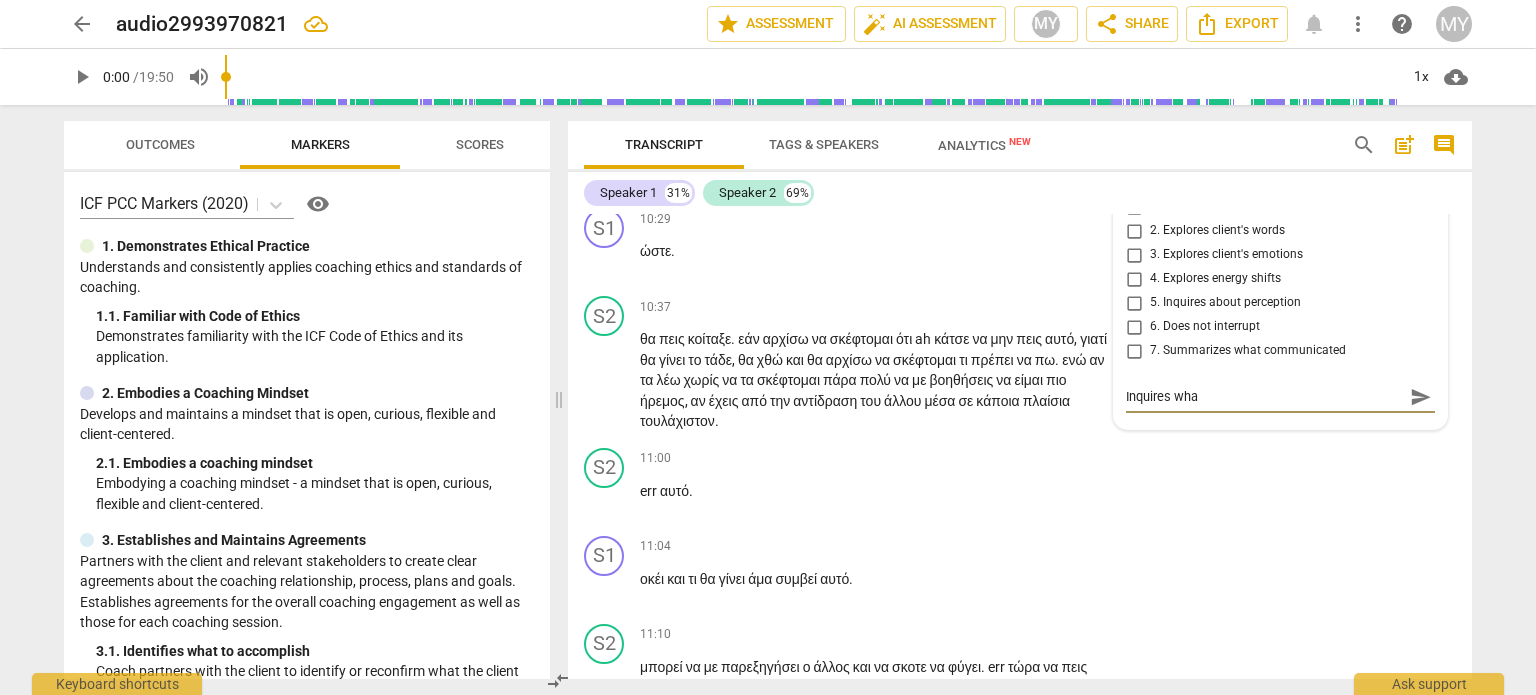 type on "Inquires what" 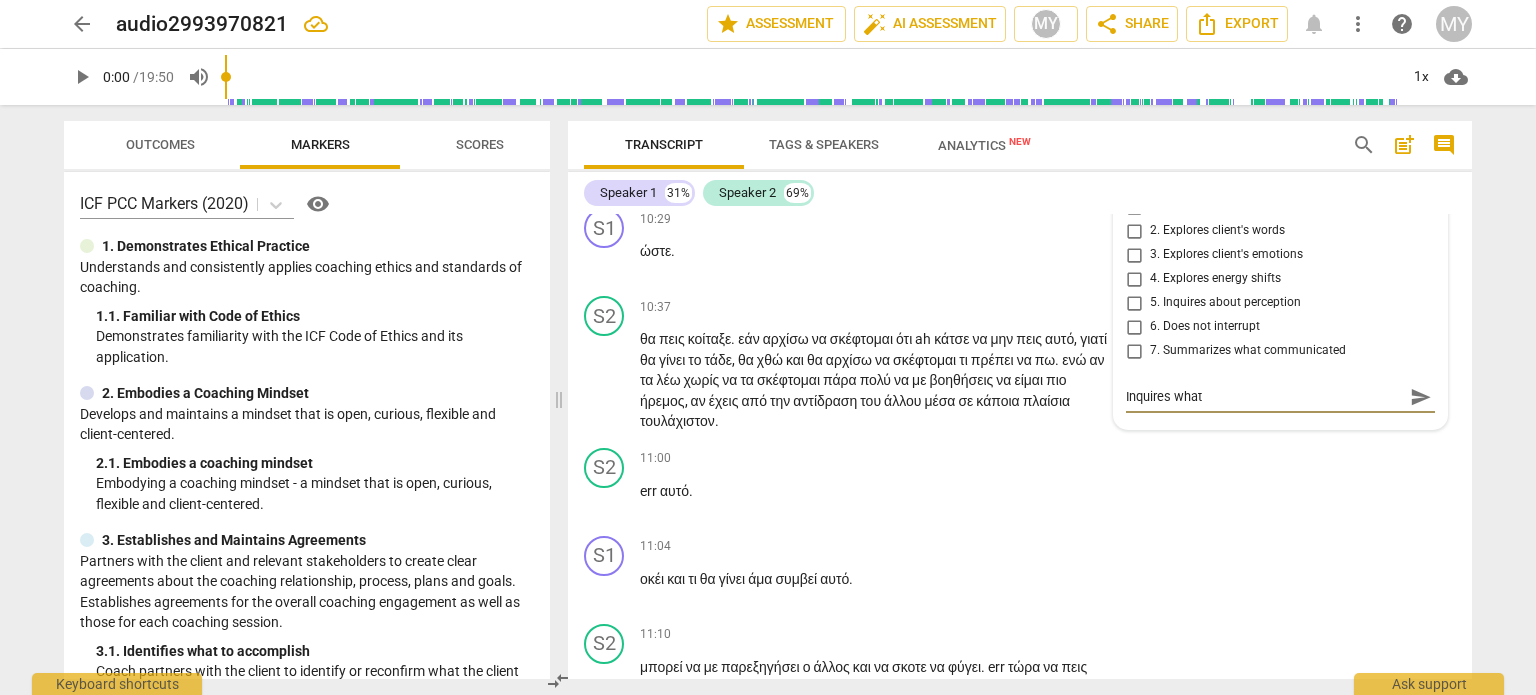 type on "Inquires what" 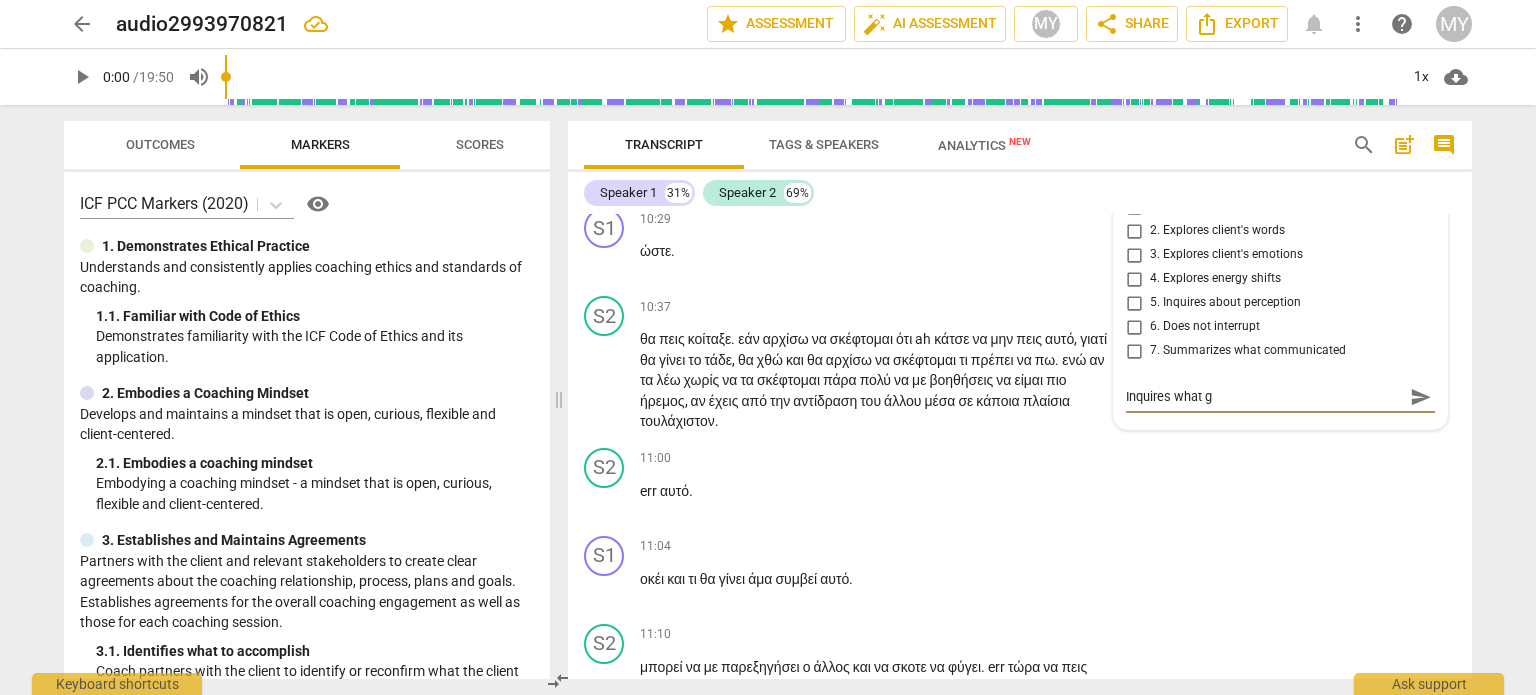 type on "Inquires what ge" 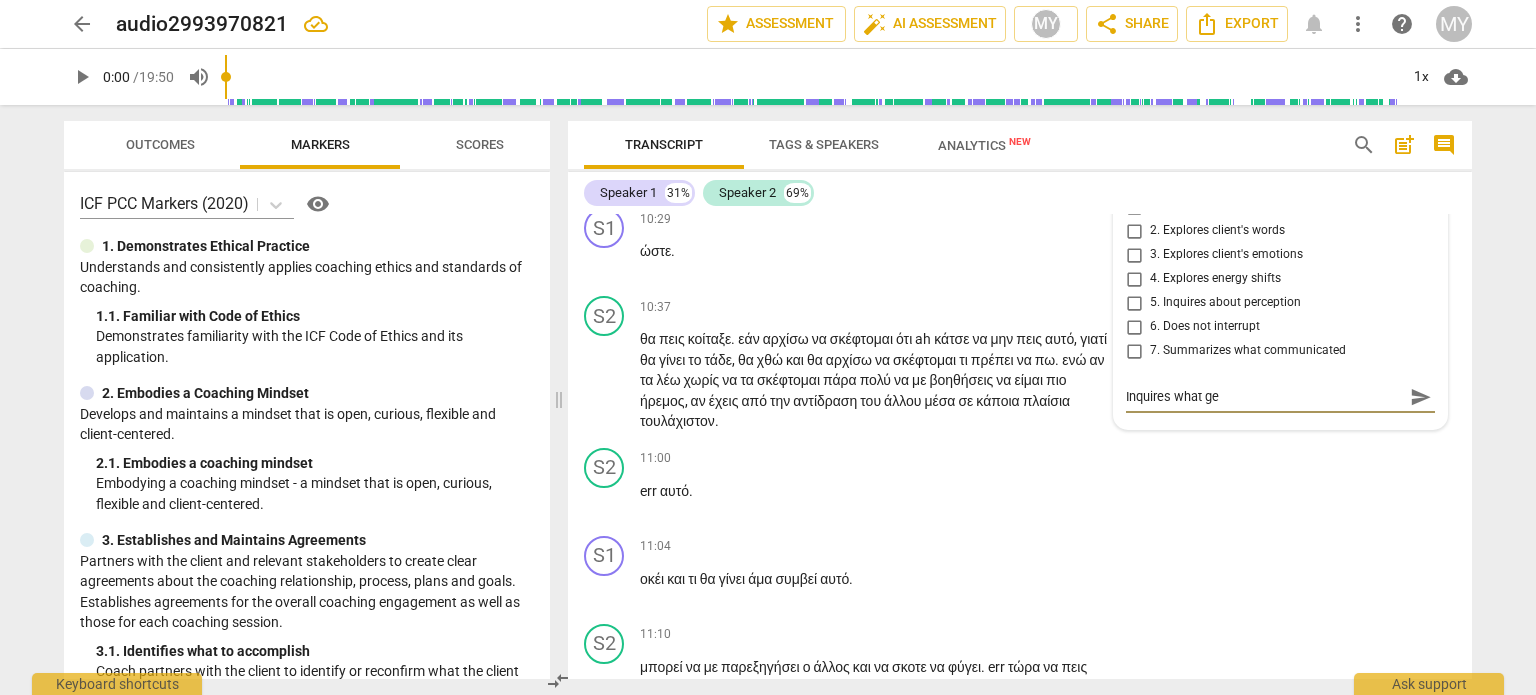 type on "Inquires what get" 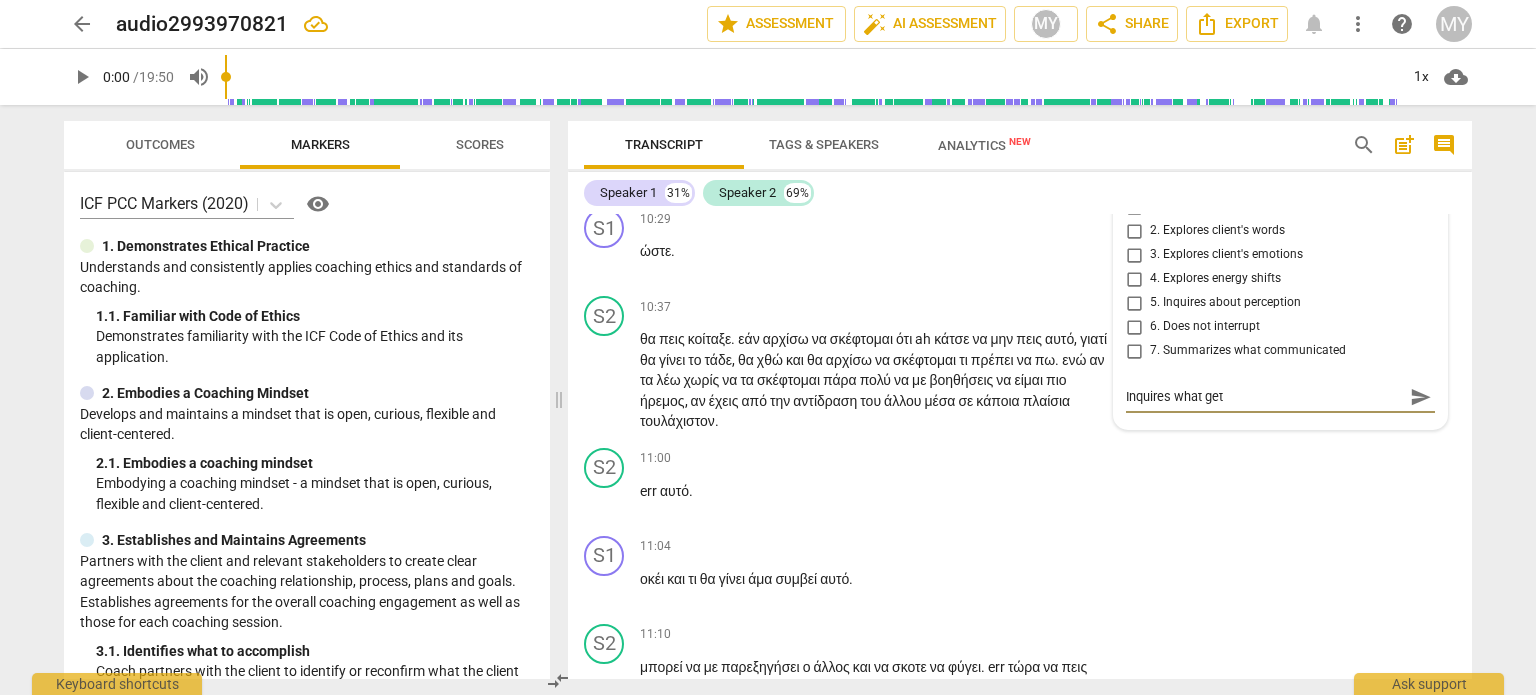 type on "Inquires what gets" 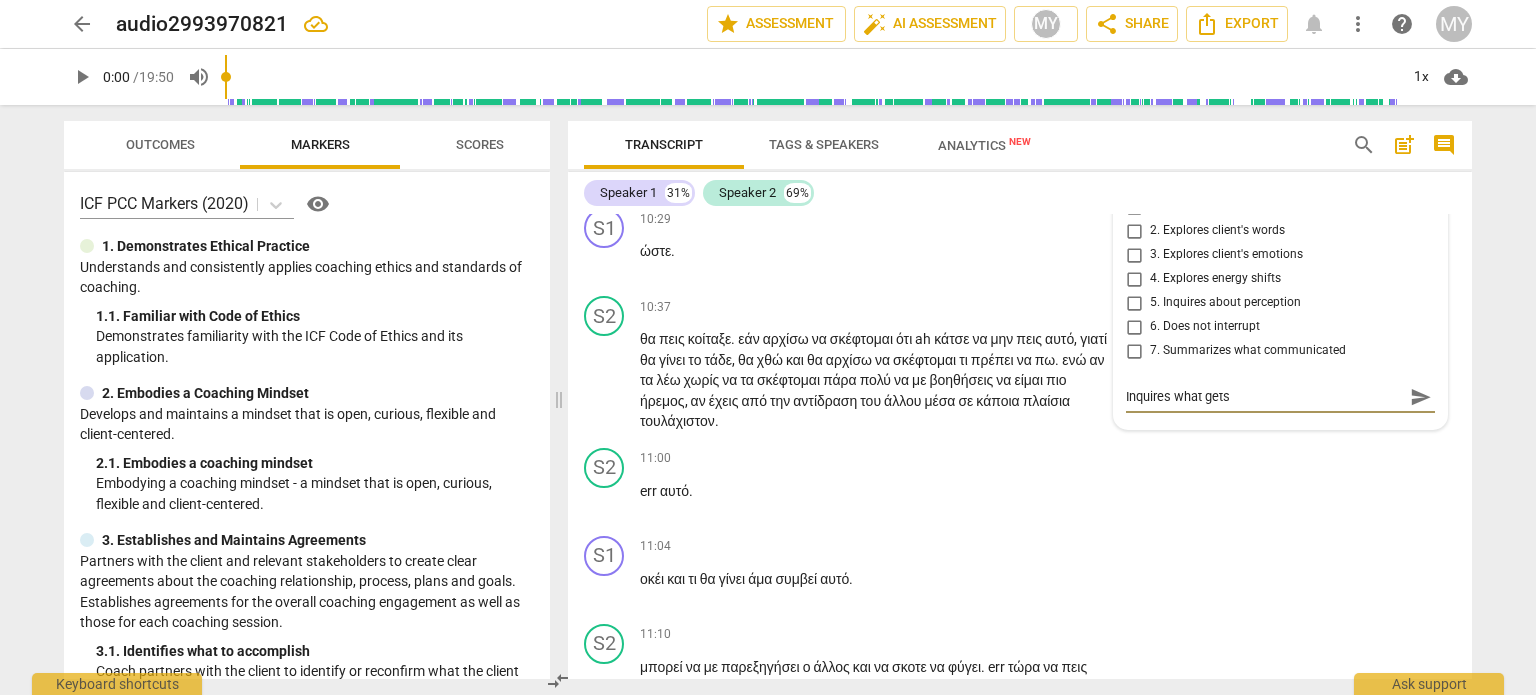 type on "Inquires what gets" 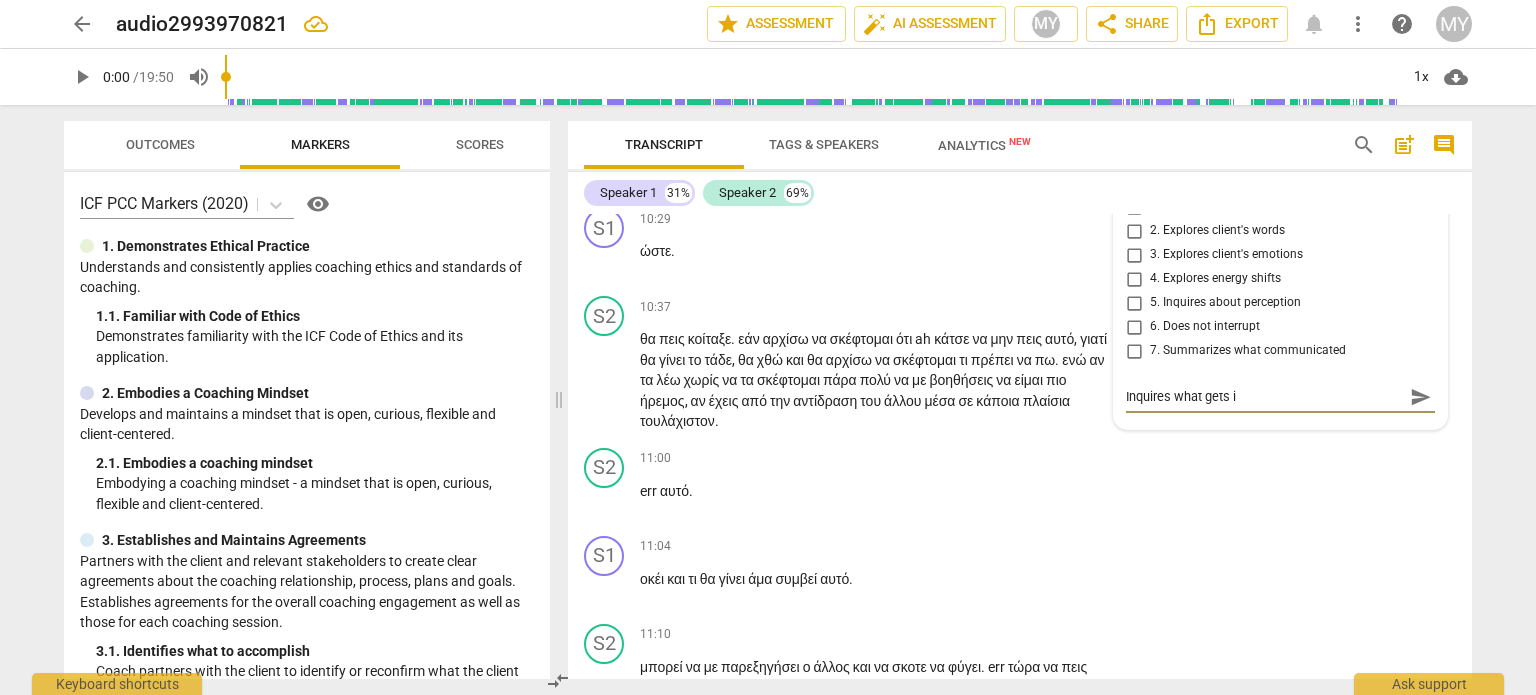 type on "Inquires what gets in" 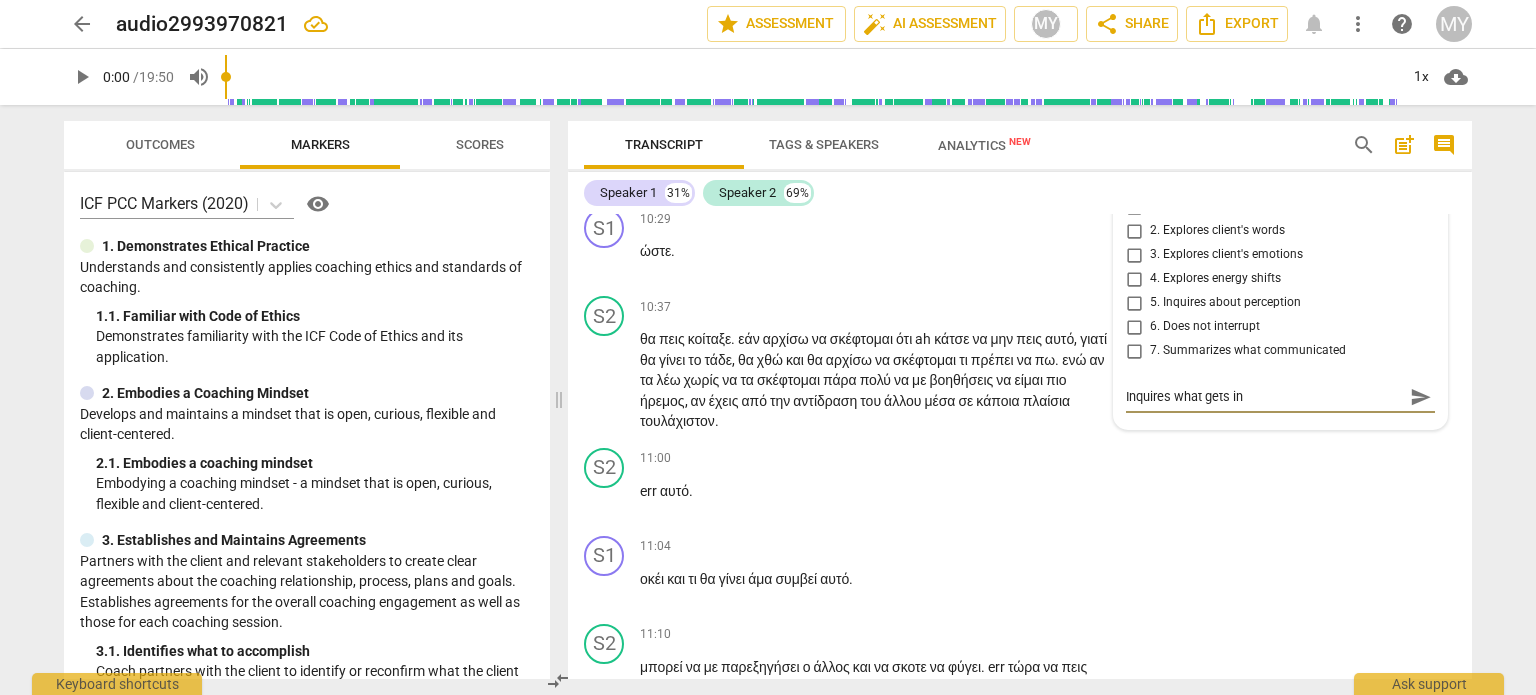 type on "Inquires what gets in" 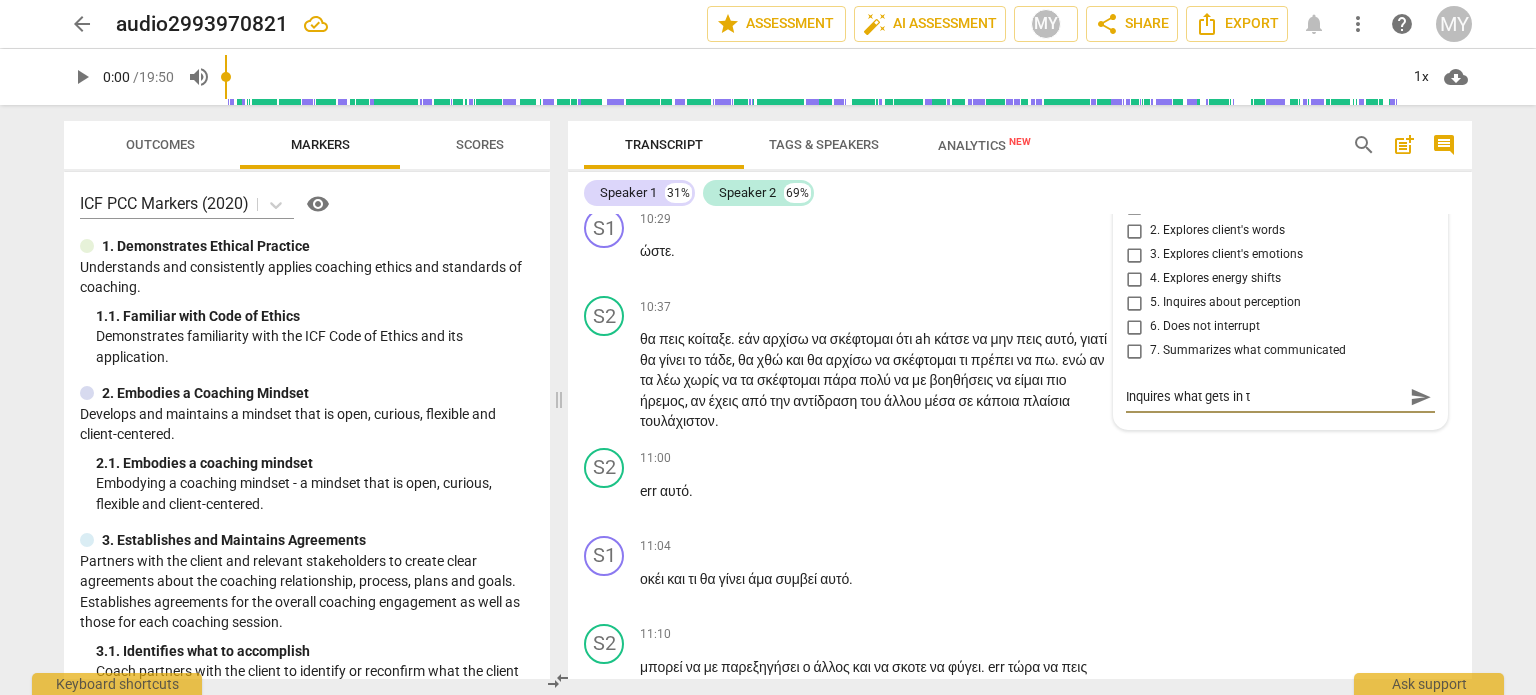 type on "Inquires what gets in th" 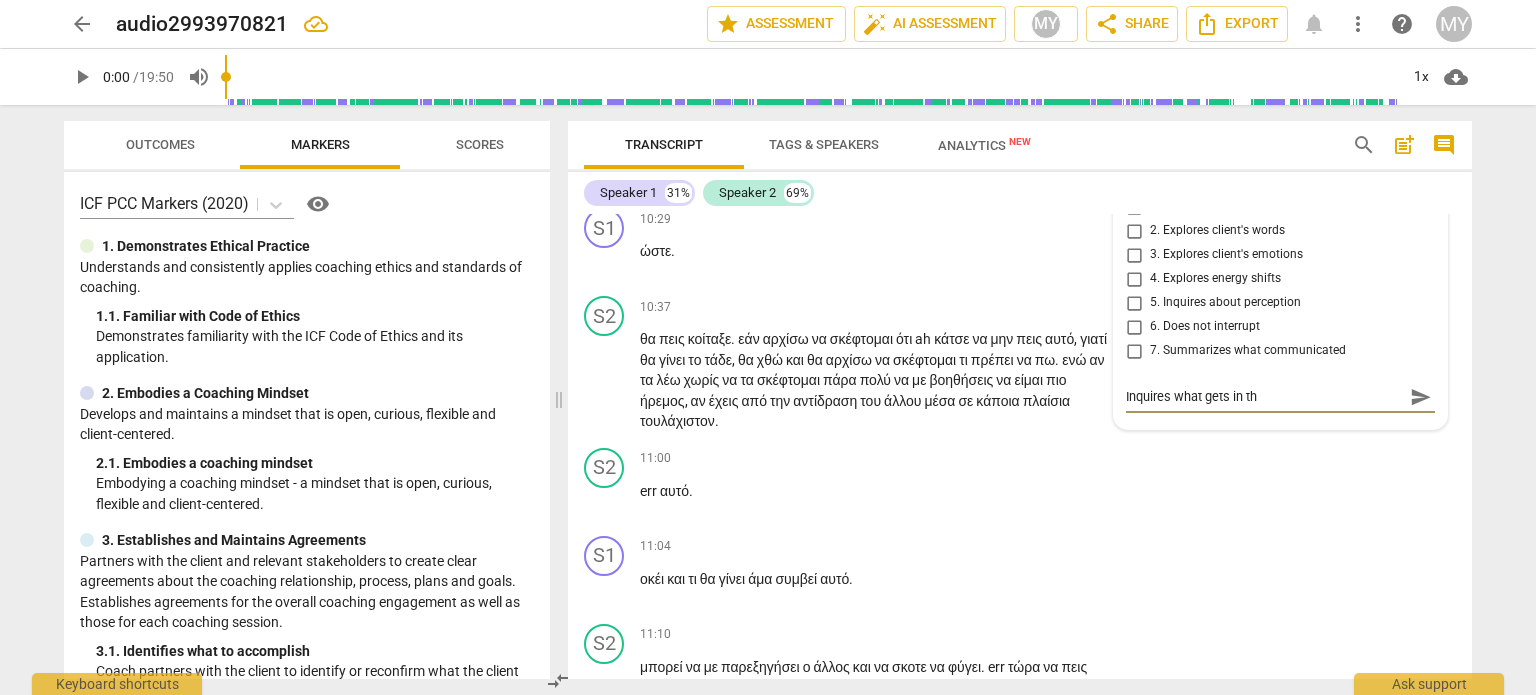 type on "Inquires what gets in the" 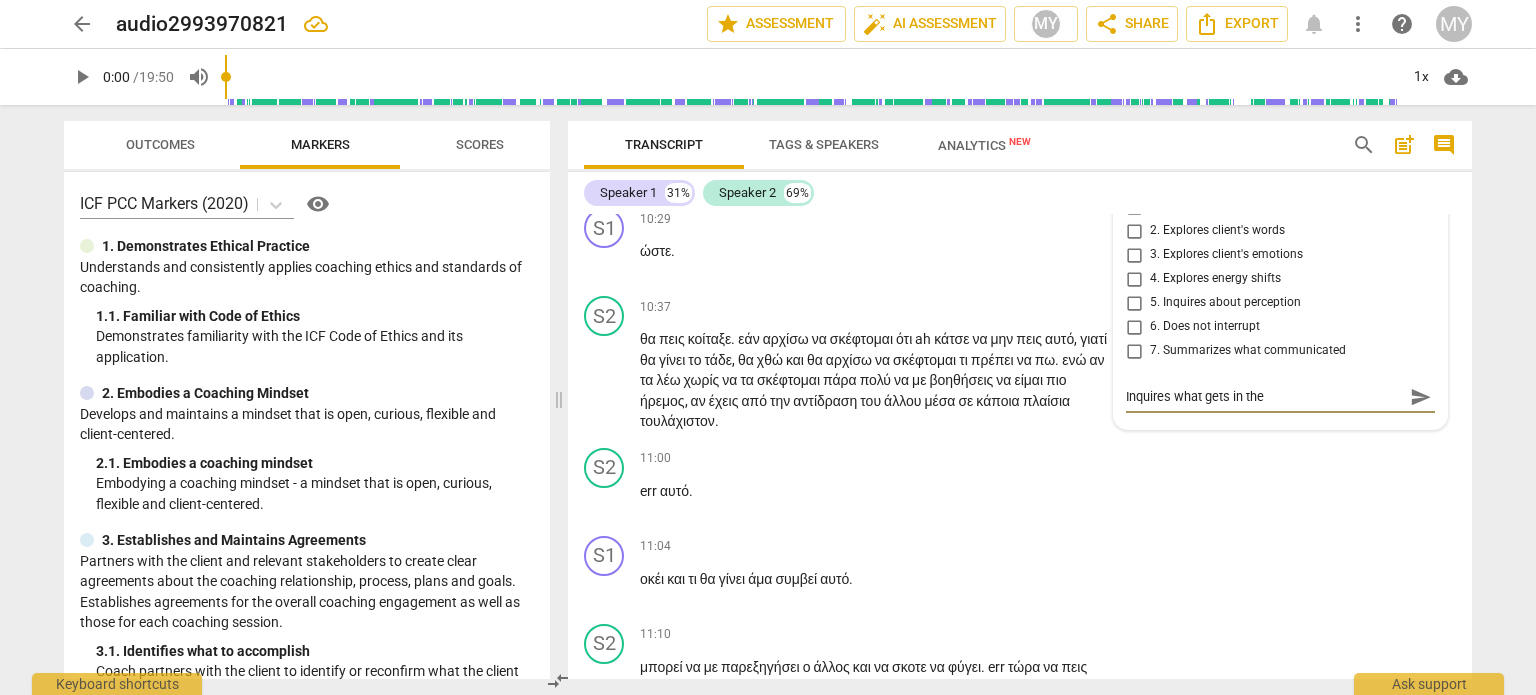 type on "Inquires what gets in the" 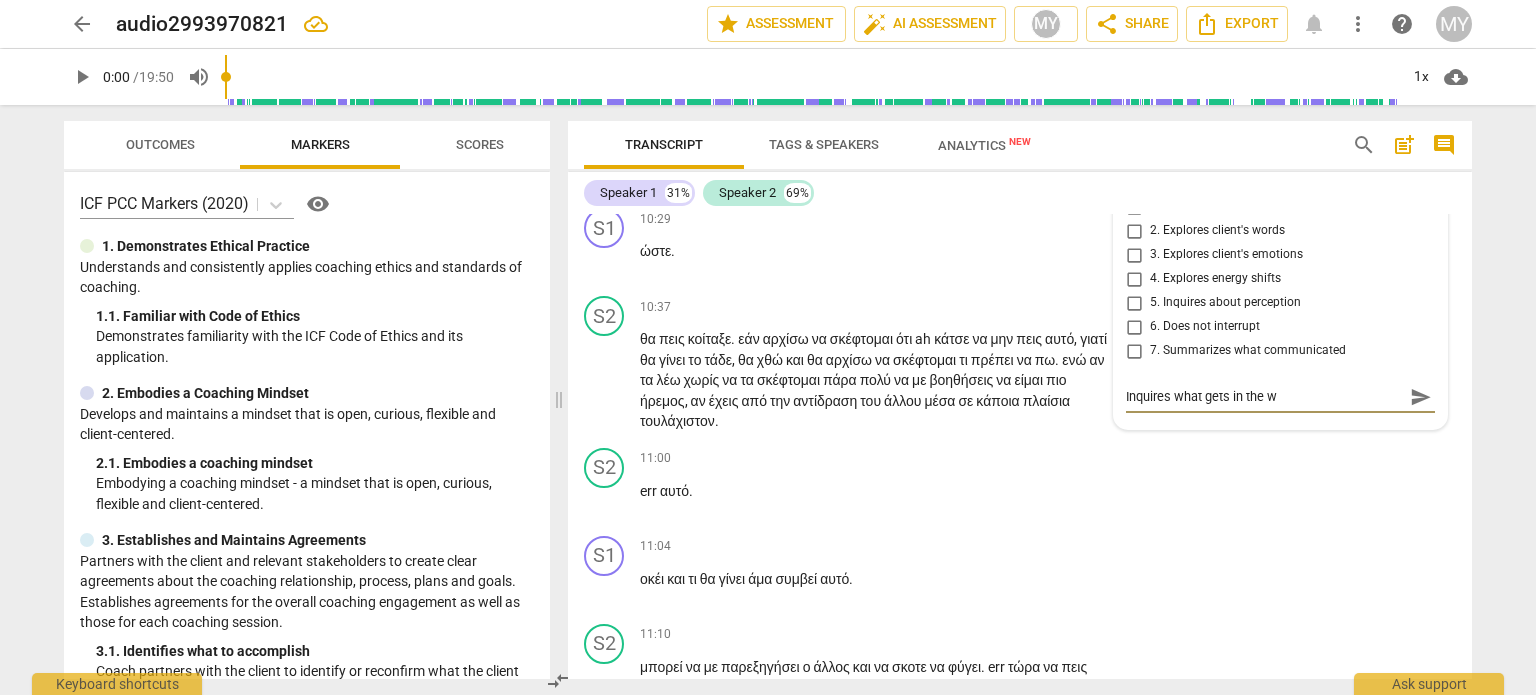 type on "Inquires what gets in the wa" 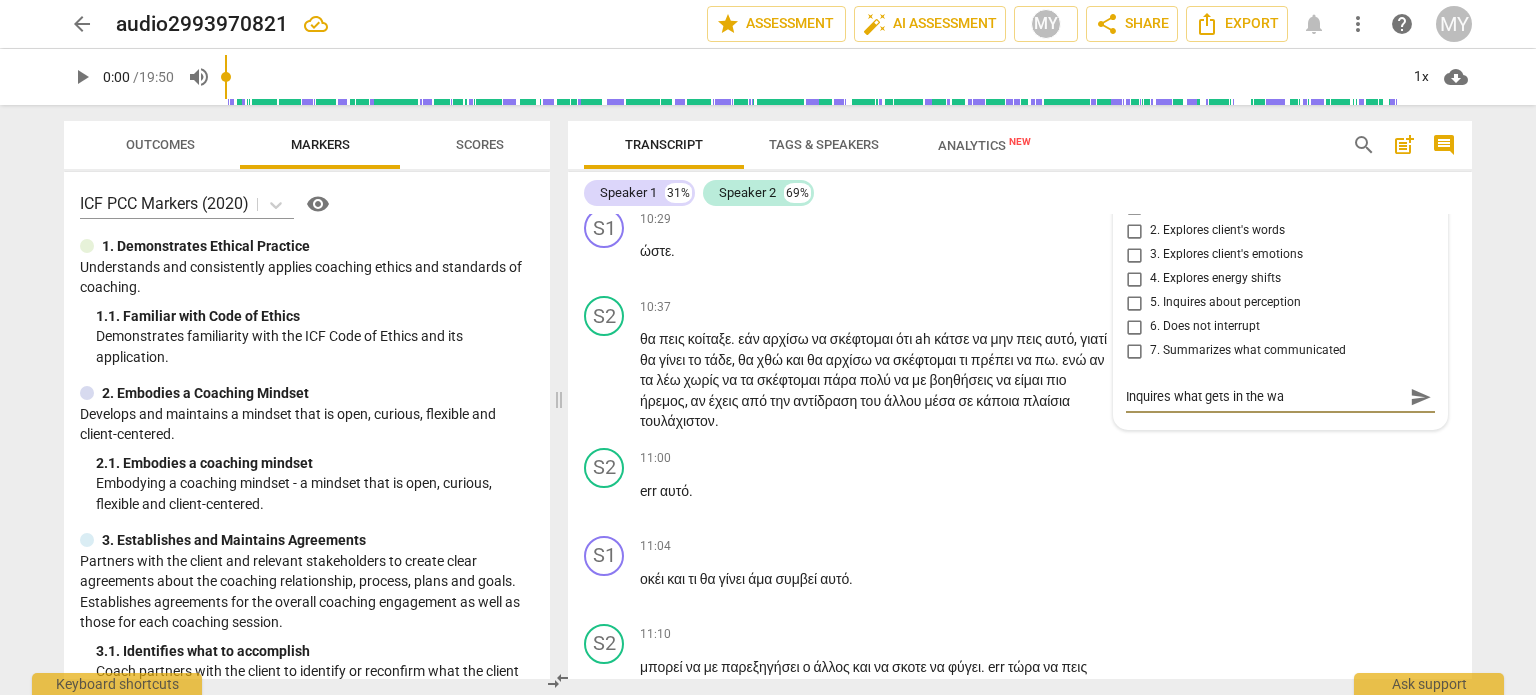 type on "Inquires what gets in the way" 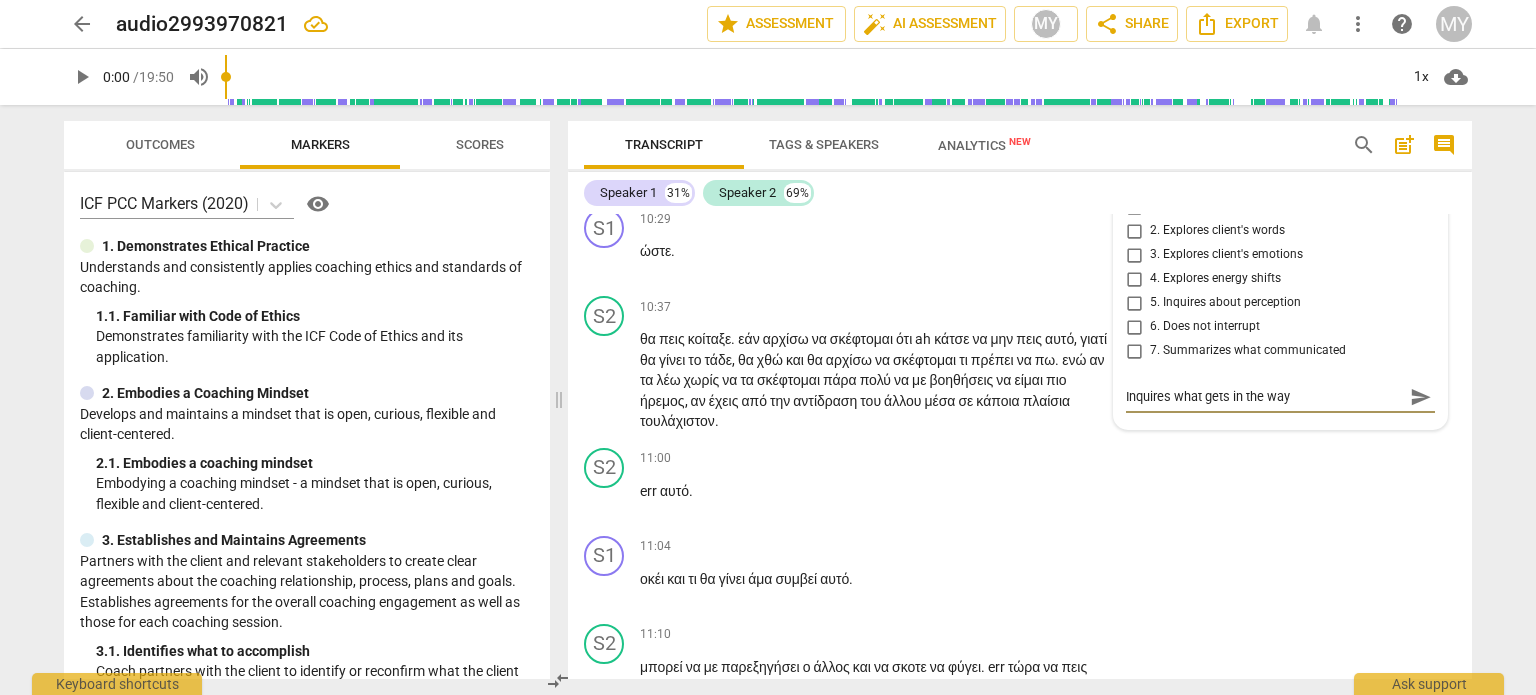 type on "Inquires what gets in the way" 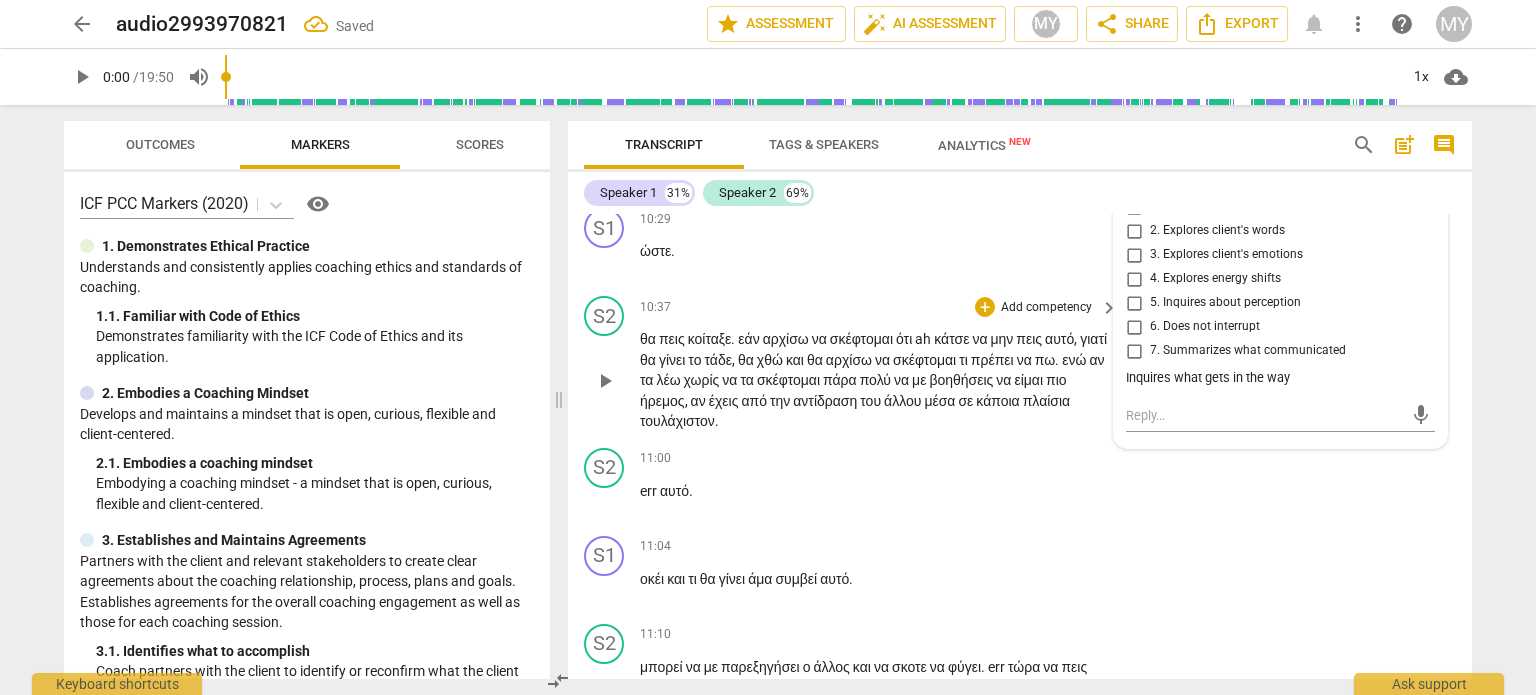 click on "να" at bounding box center [821, 339] 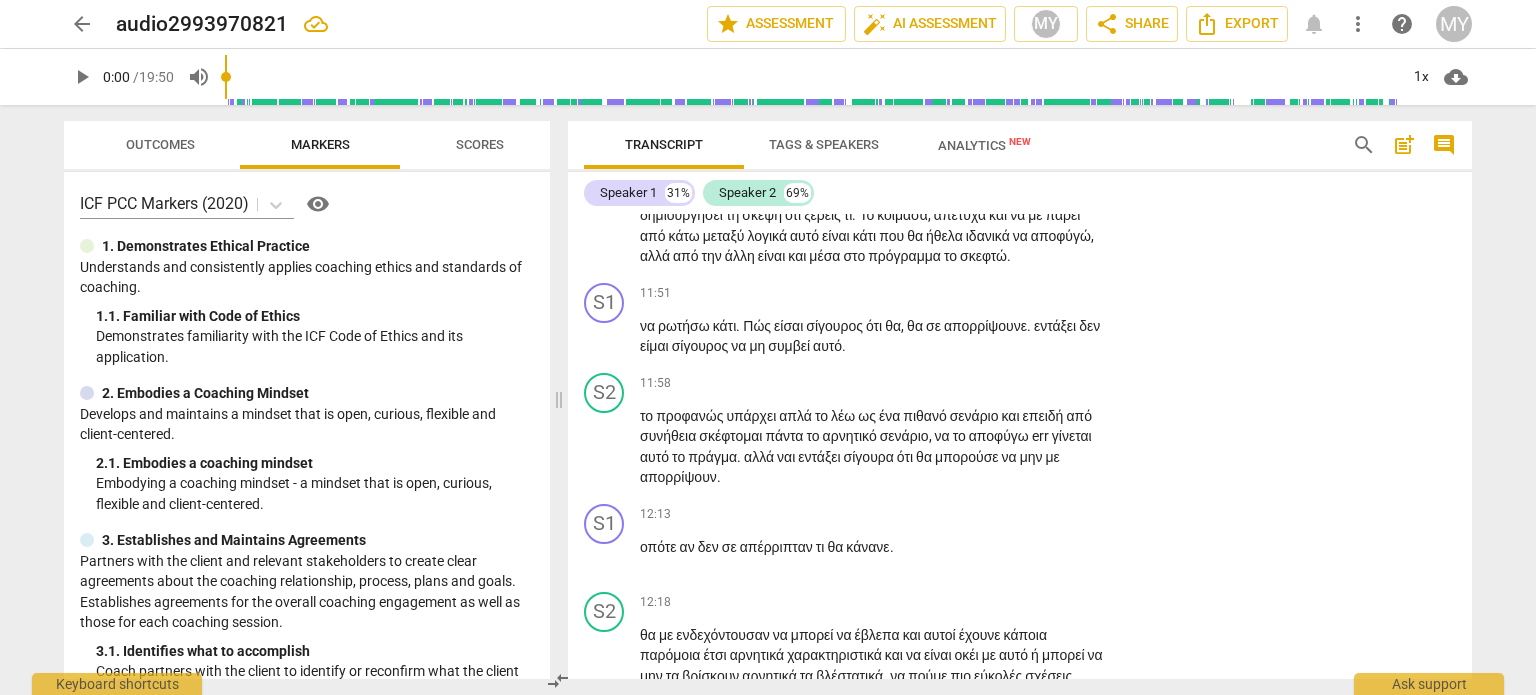 scroll, scrollTop: 6129, scrollLeft: 0, axis: vertical 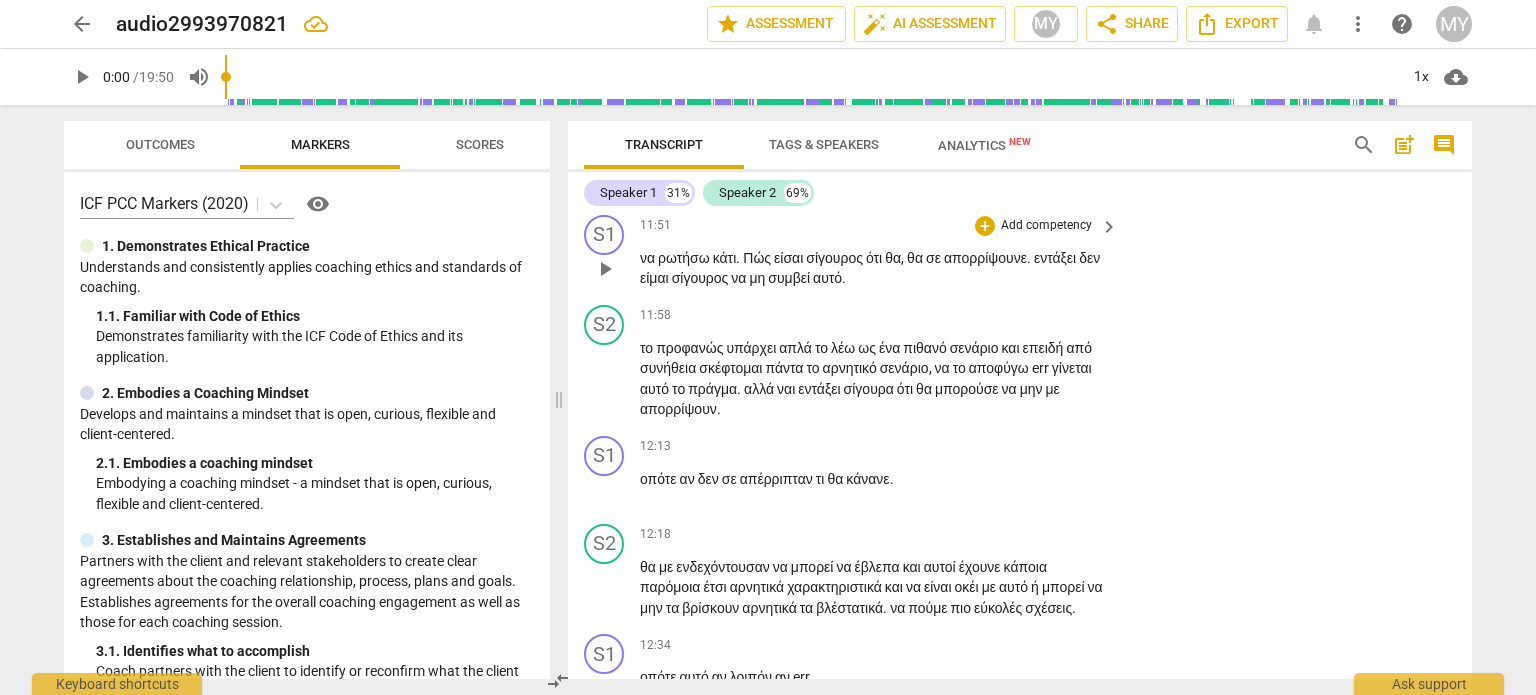 click on "Add competency" at bounding box center [1046, 226] 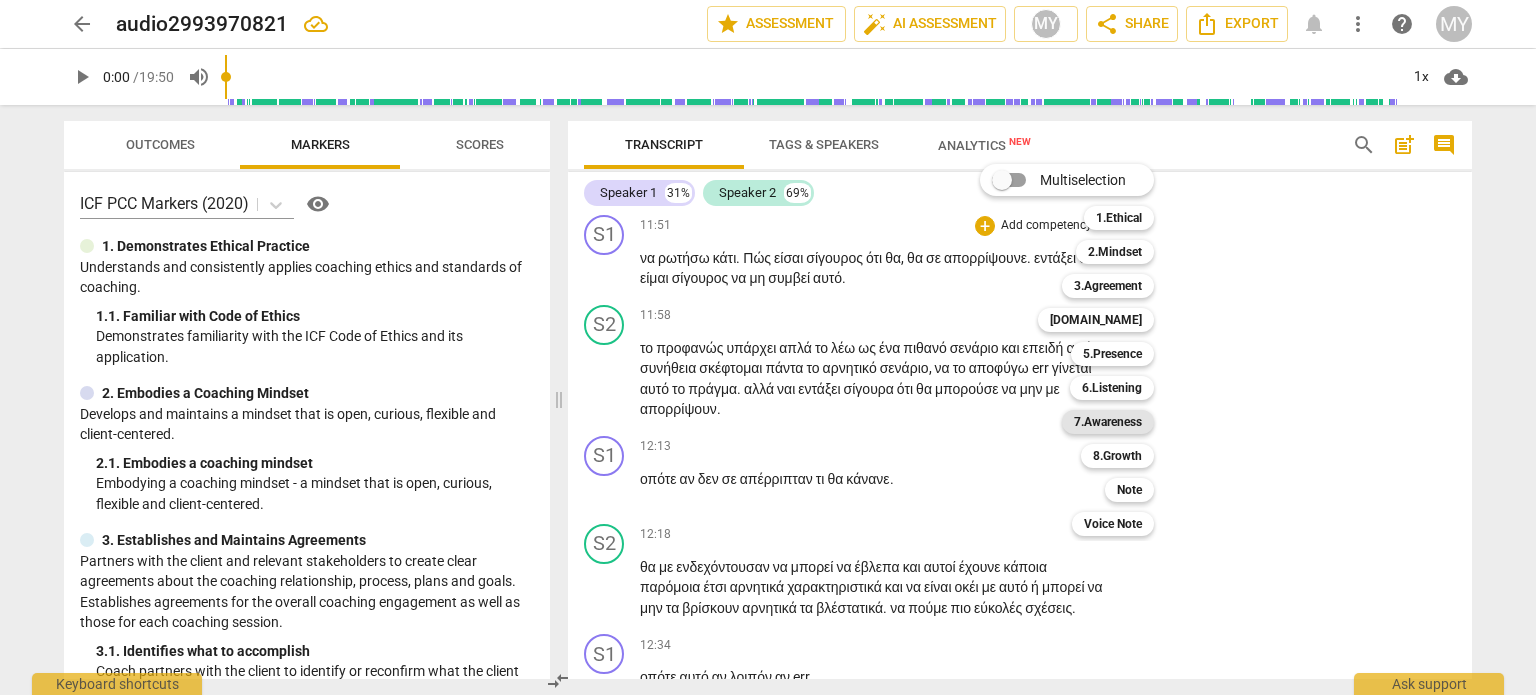 click on "7.Awareness" at bounding box center (1108, 422) 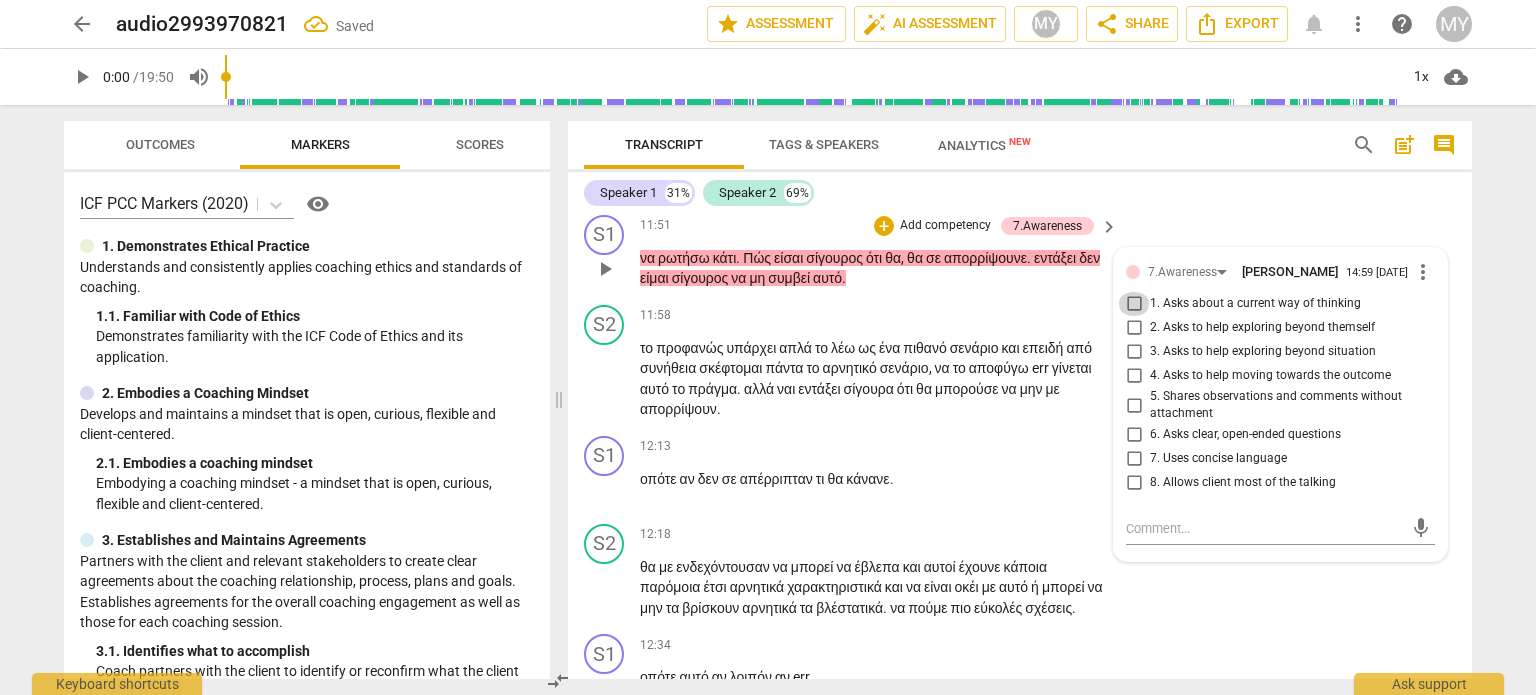 click on "1. Asks about a current way of thinking" at bounding box center (1134, 304) 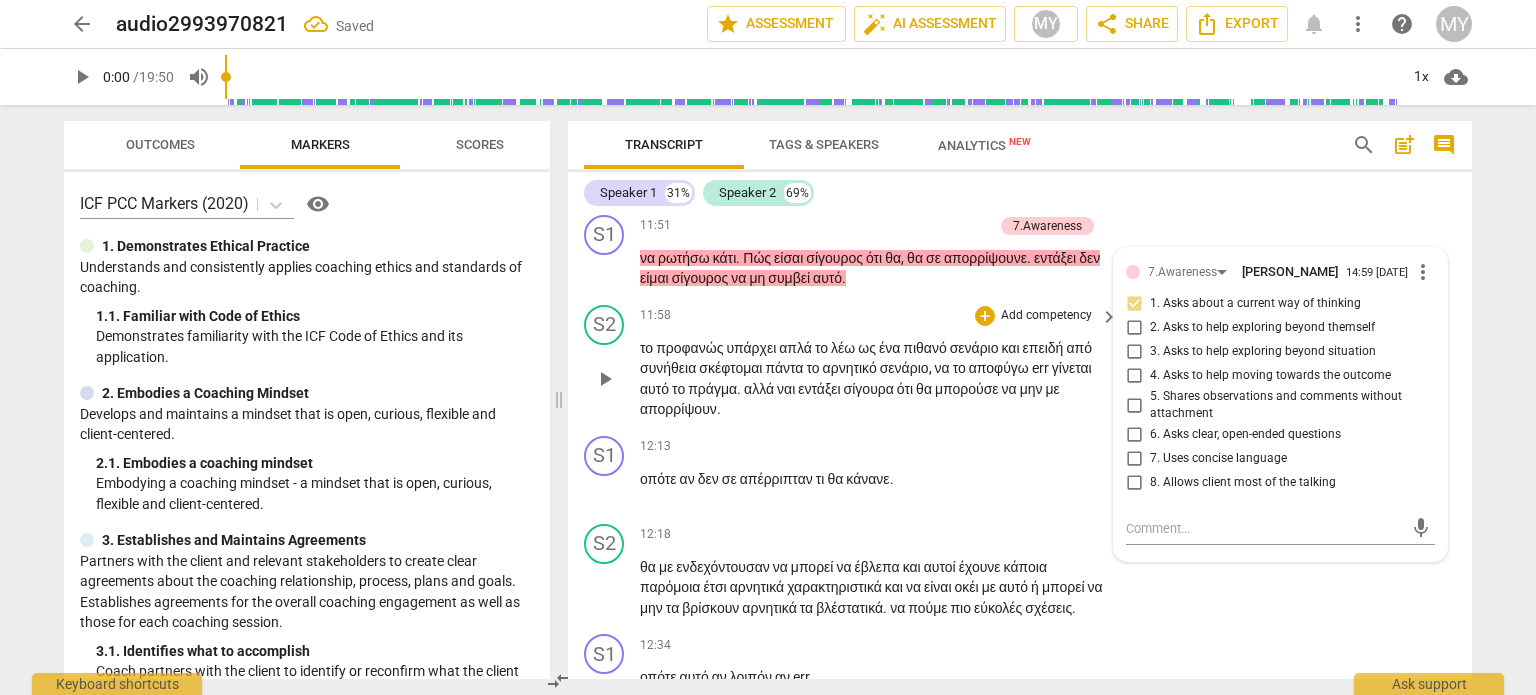 click on "σκέφτομαι" at bounding box center (732, 368) 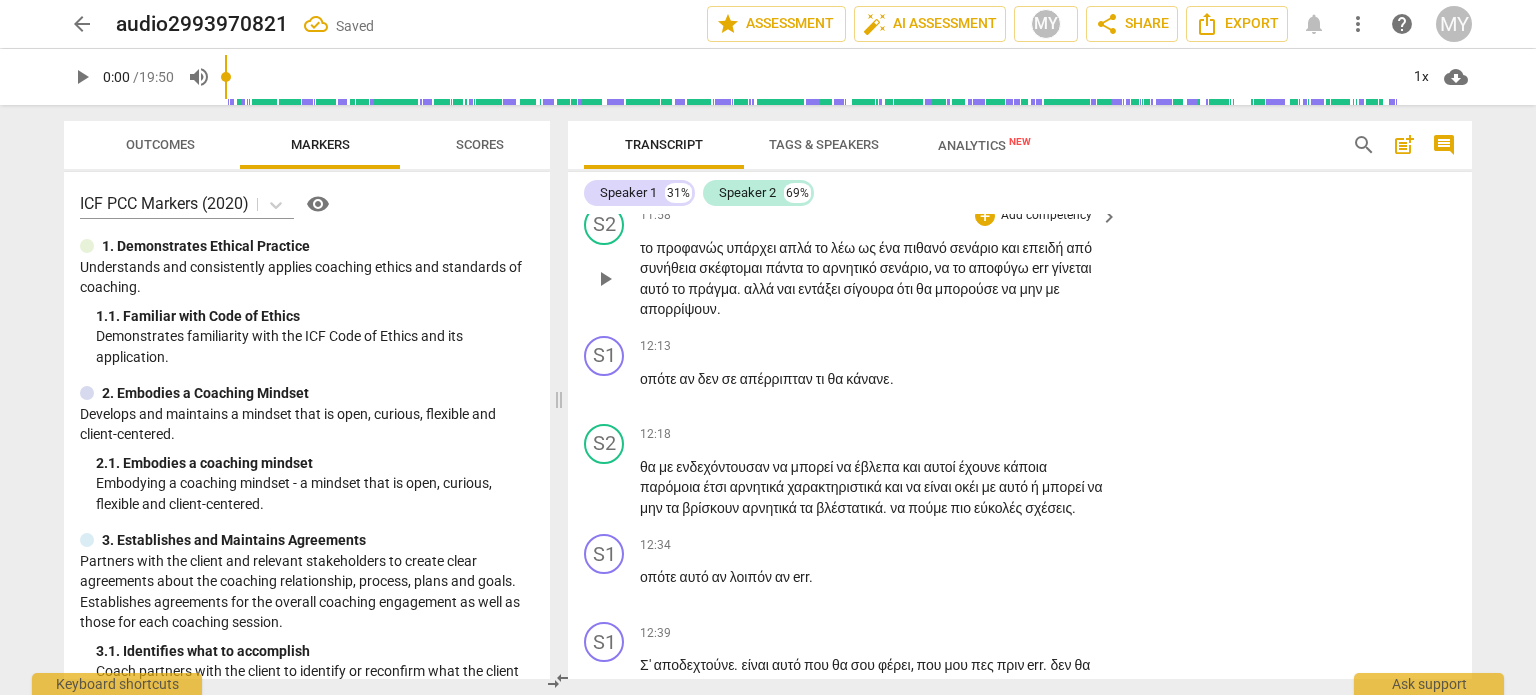 scroll, scrollTop: 6329, scrollLeft: 0, axis: vertical 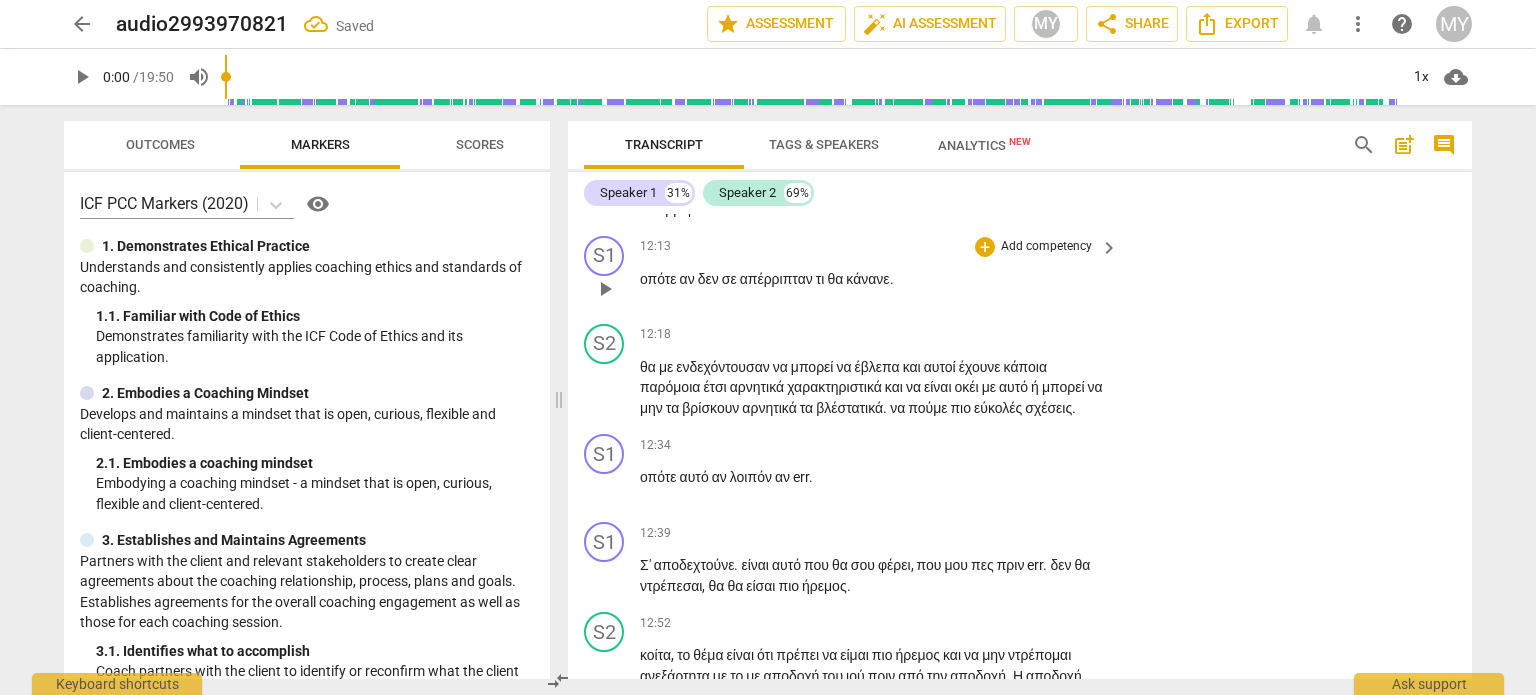 click on "Add competency" at bounding box center (1046, 247) 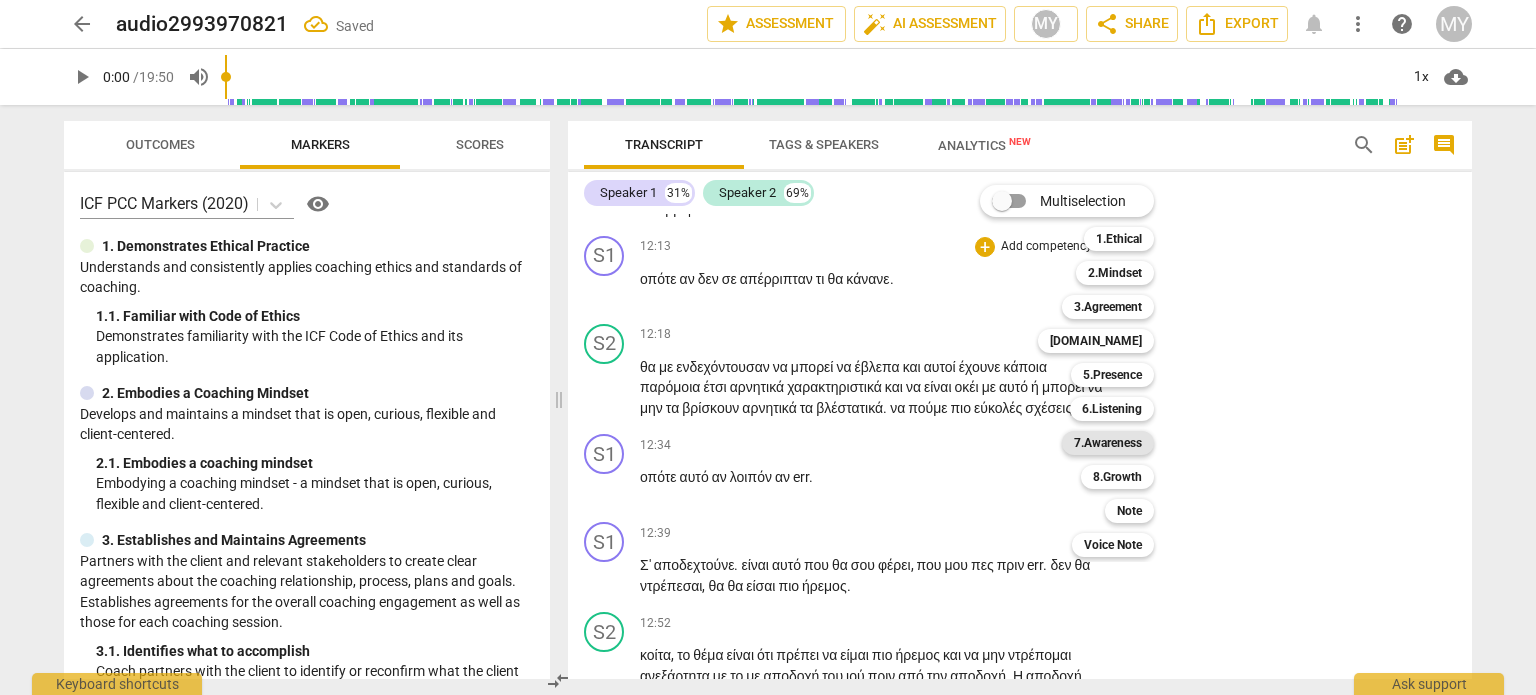 click on "7.Awareness" at bounding box center [1108, 443] 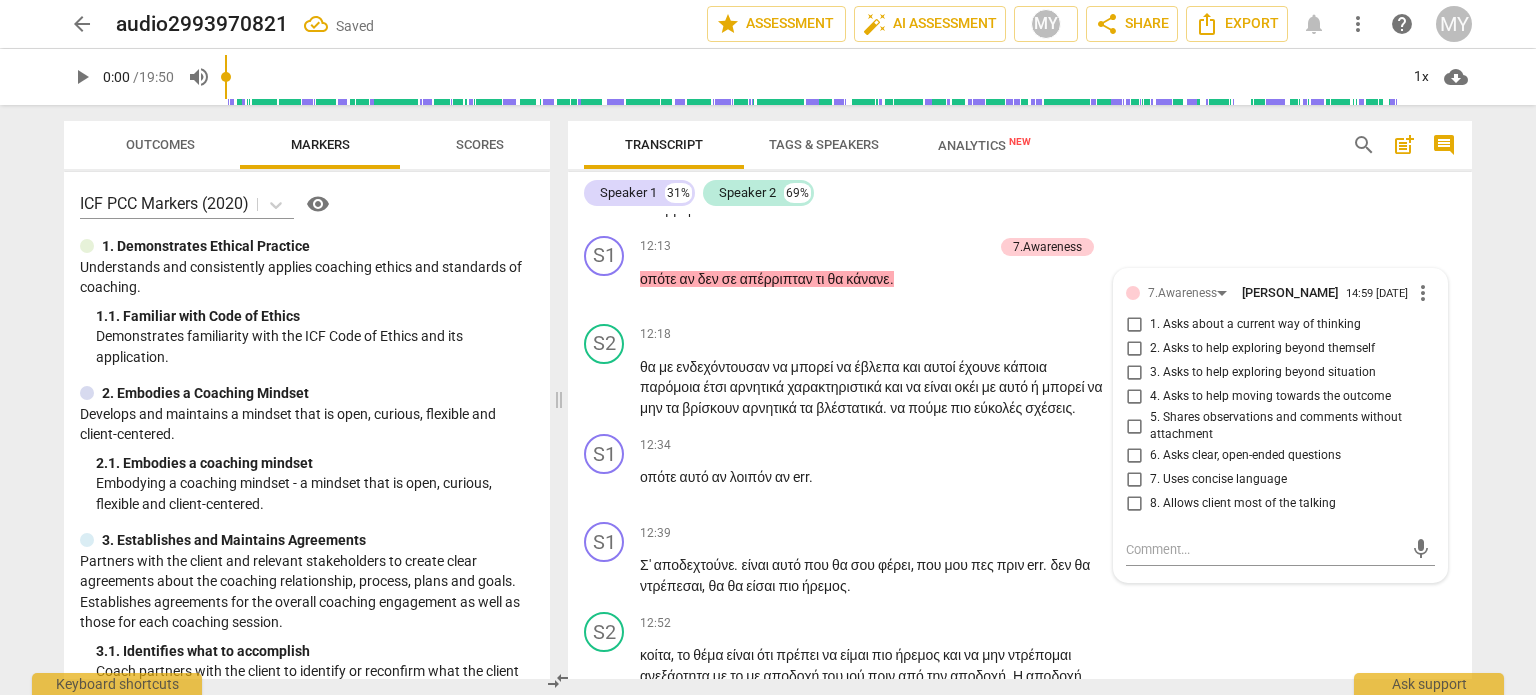 scroll, scrollTop: 6339, scrollLeft: 0, axis: vertical 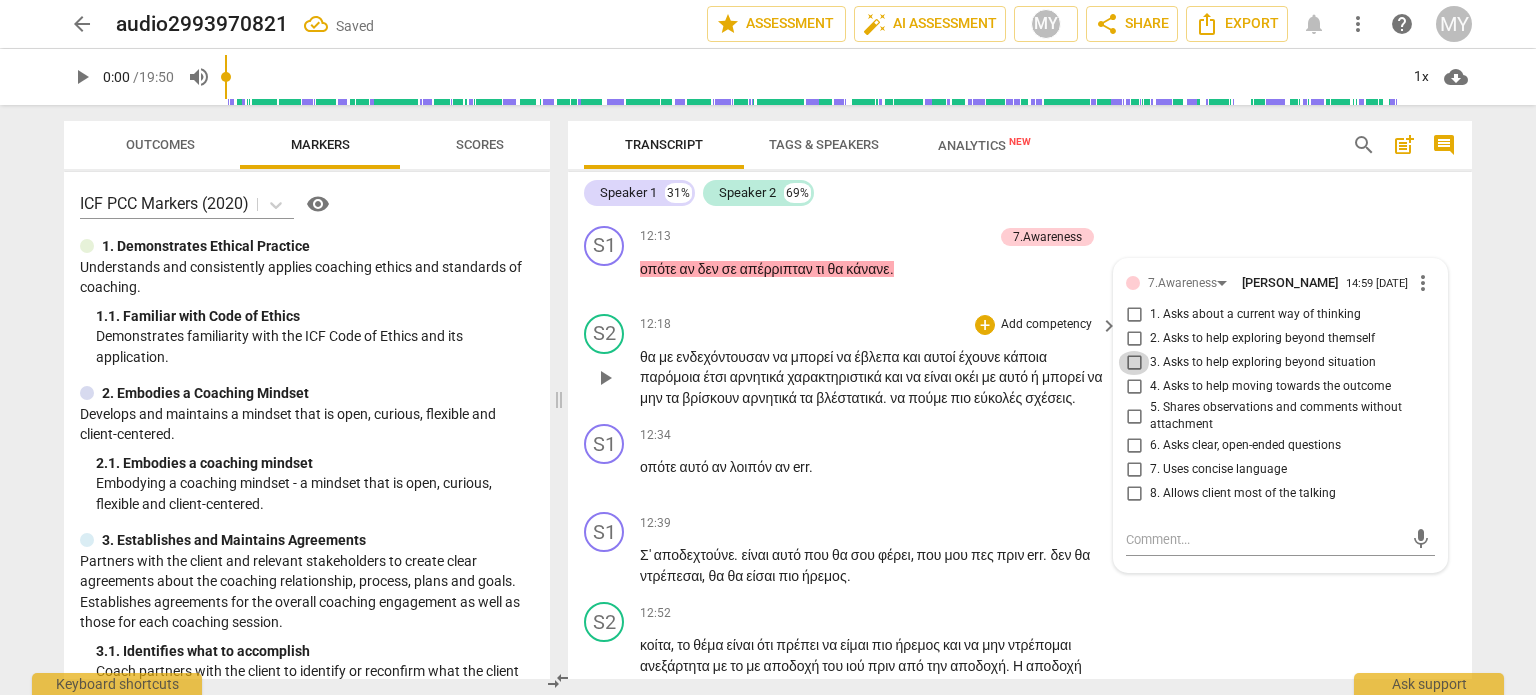 drag, startPoint x: 1136, startPoint y: 489, endPoint x: 1108, endPoint y: 479, distance: 29.732138 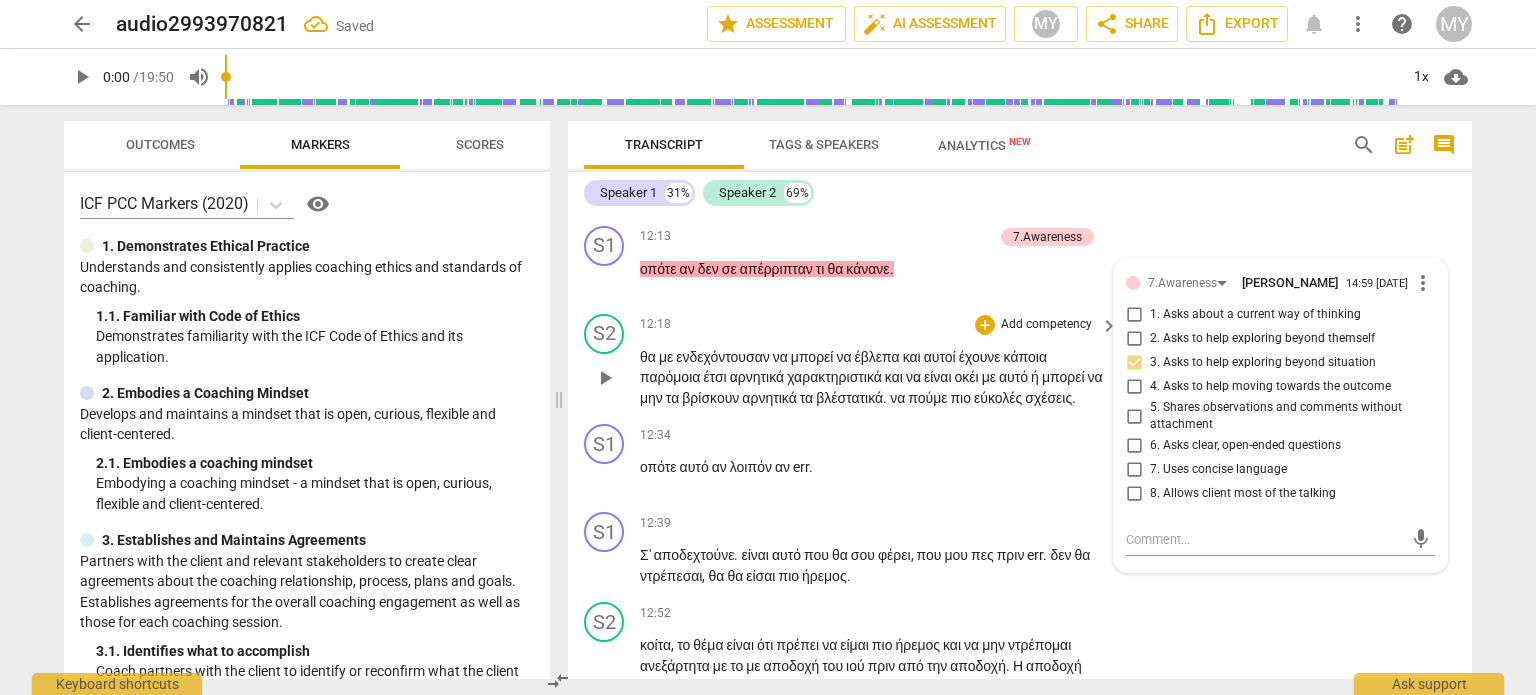 click on "έβλεπα" at bounding box center [879, 357] 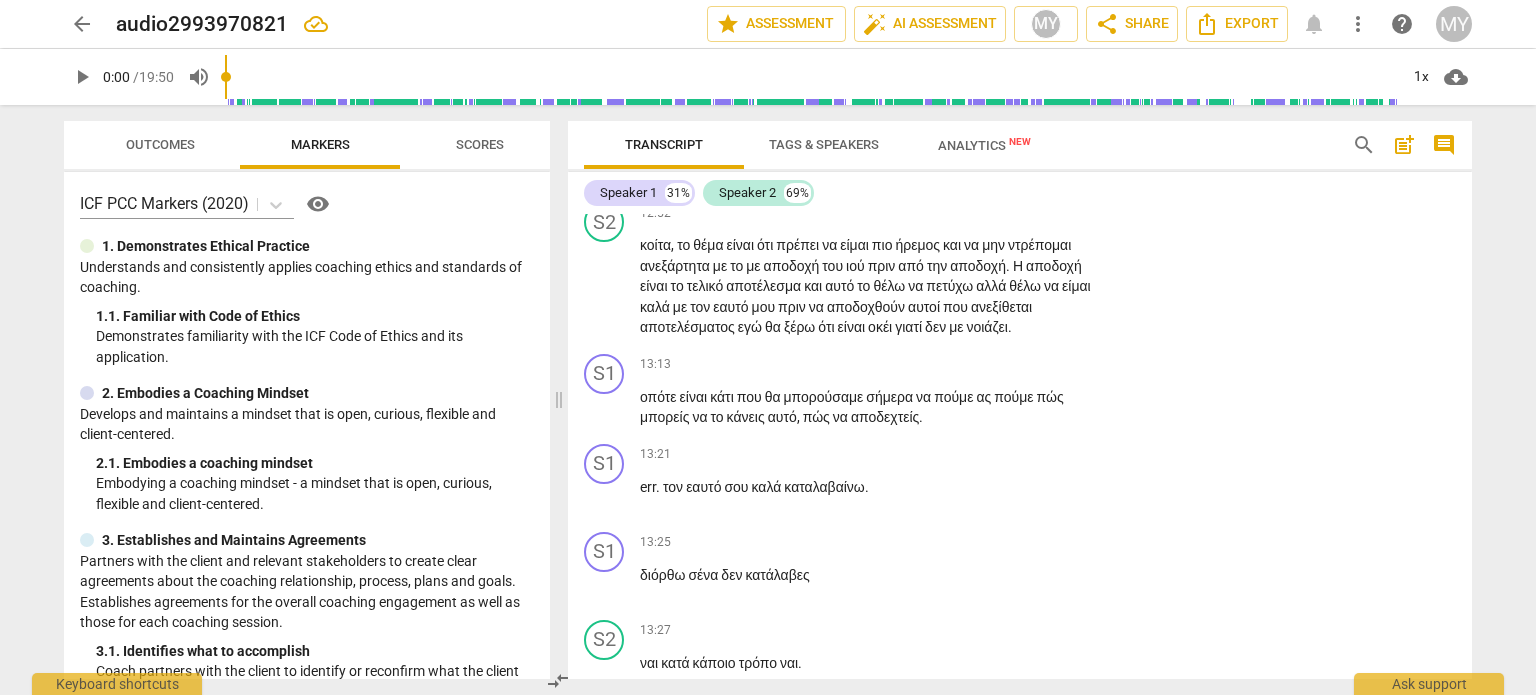 scroll, scrollTop: 6839, scrollLeft: 0, axis: vertical 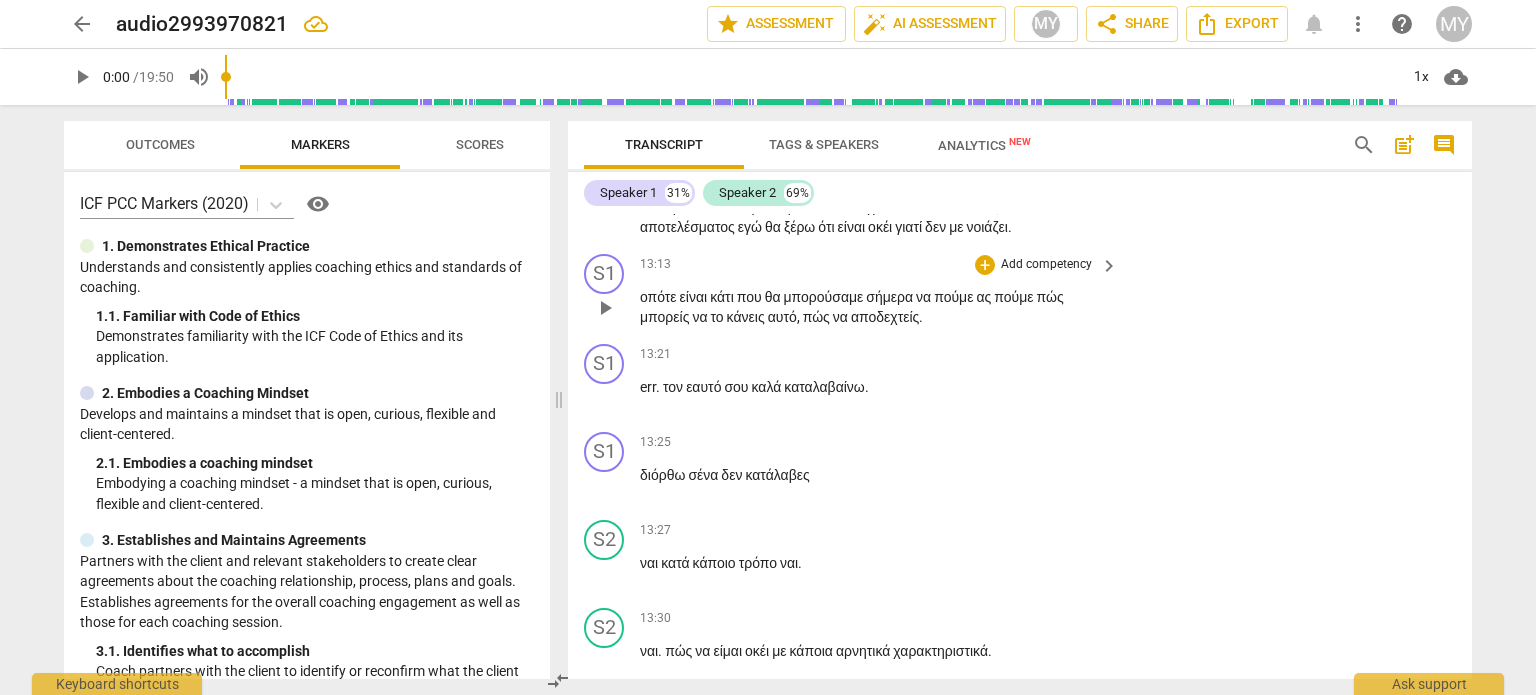 click on "Add competency" at bounding box center (1046, 265) 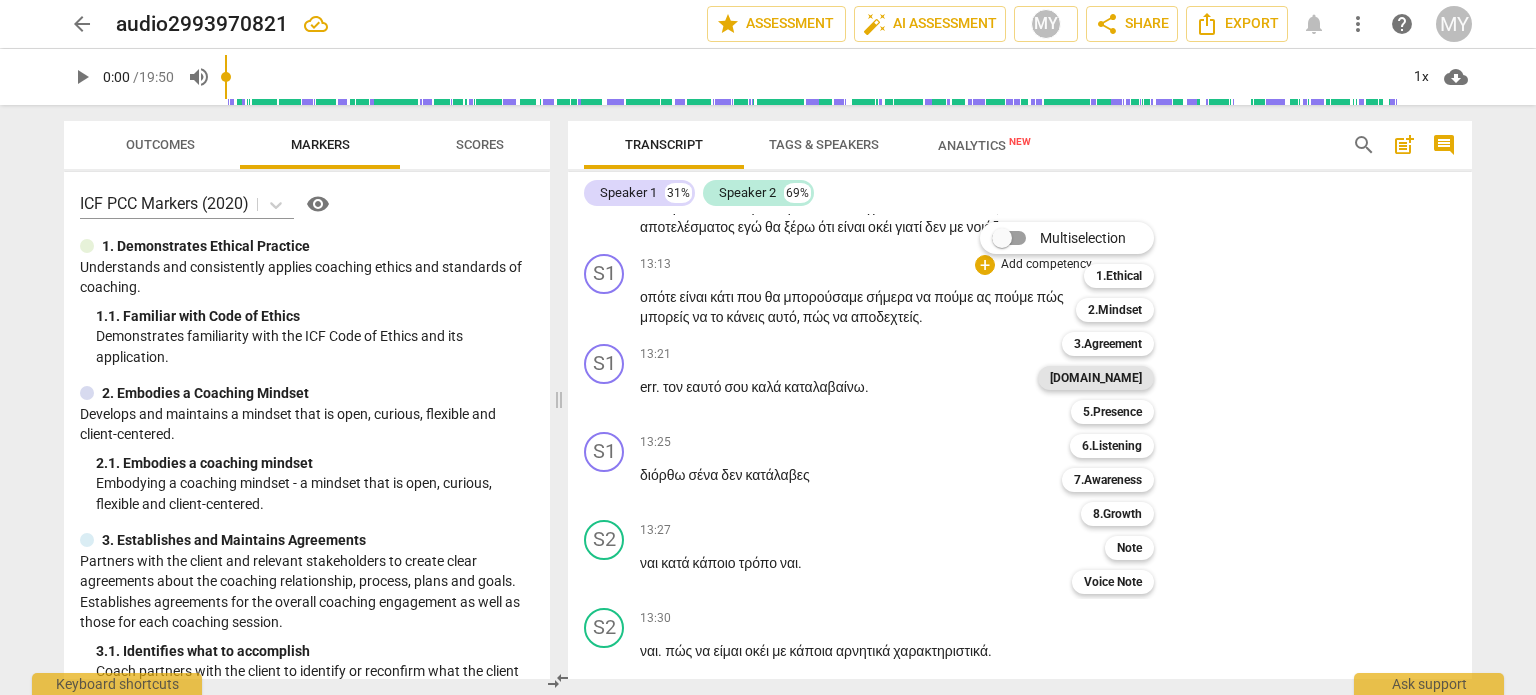 click on "[DOMAIN_NAME]" at bounding box center (1096, 378) 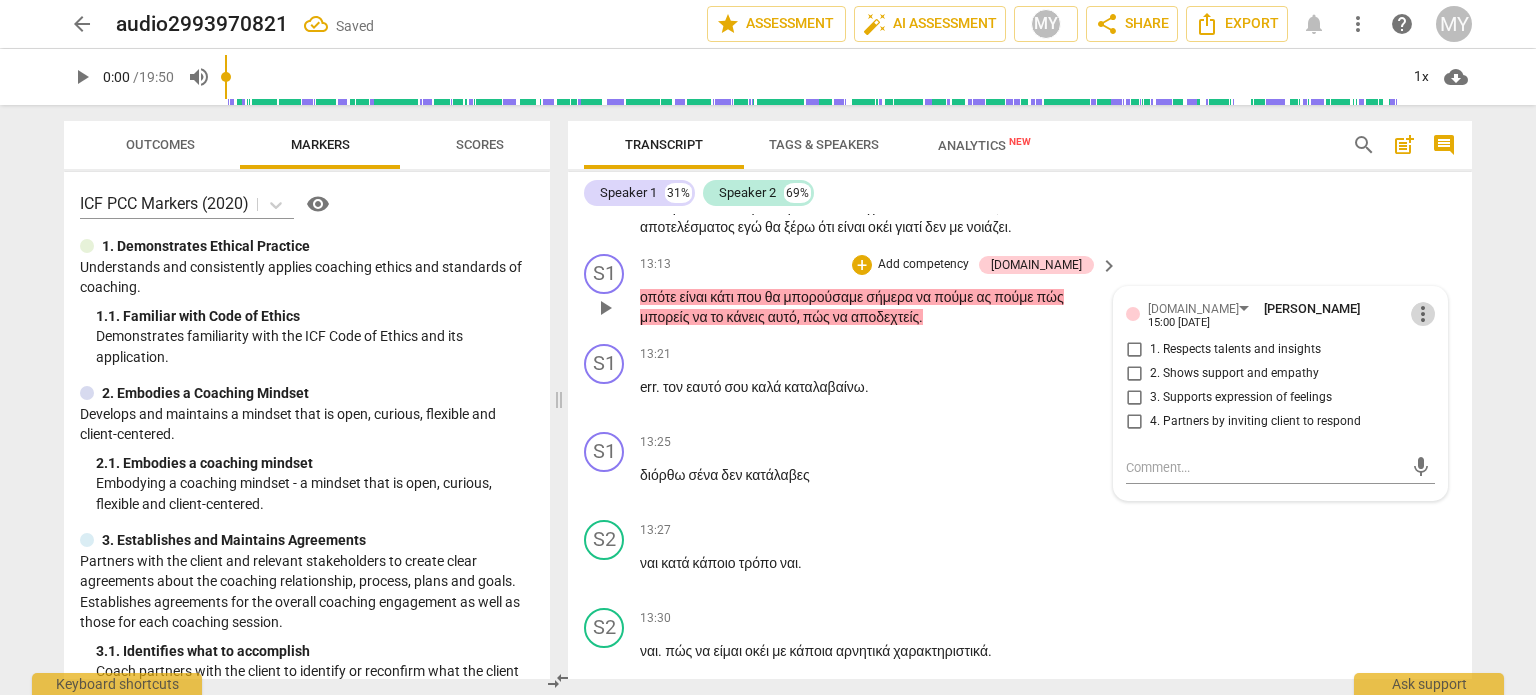 click on "more_vert" at bounding box center (1423, 314) 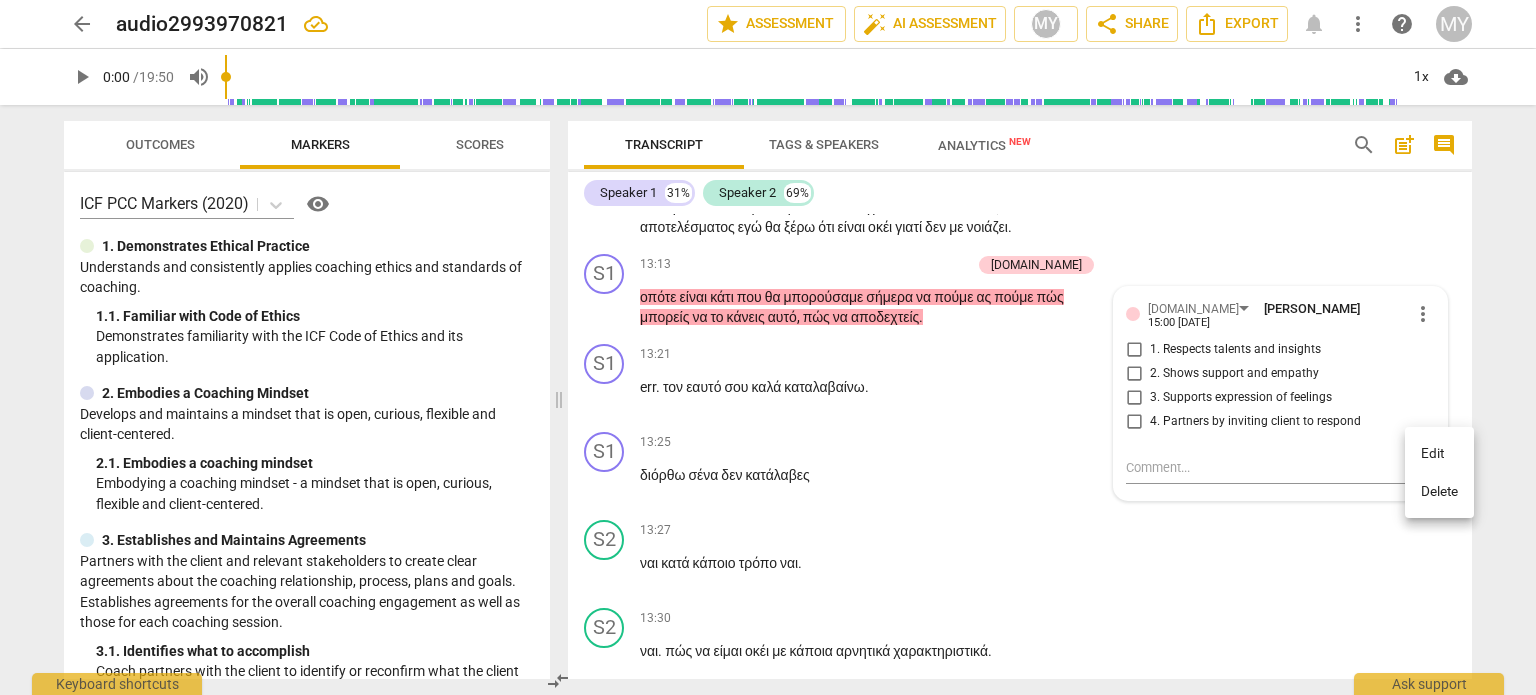 click on "Delete" at bounding box center [1439, 492] 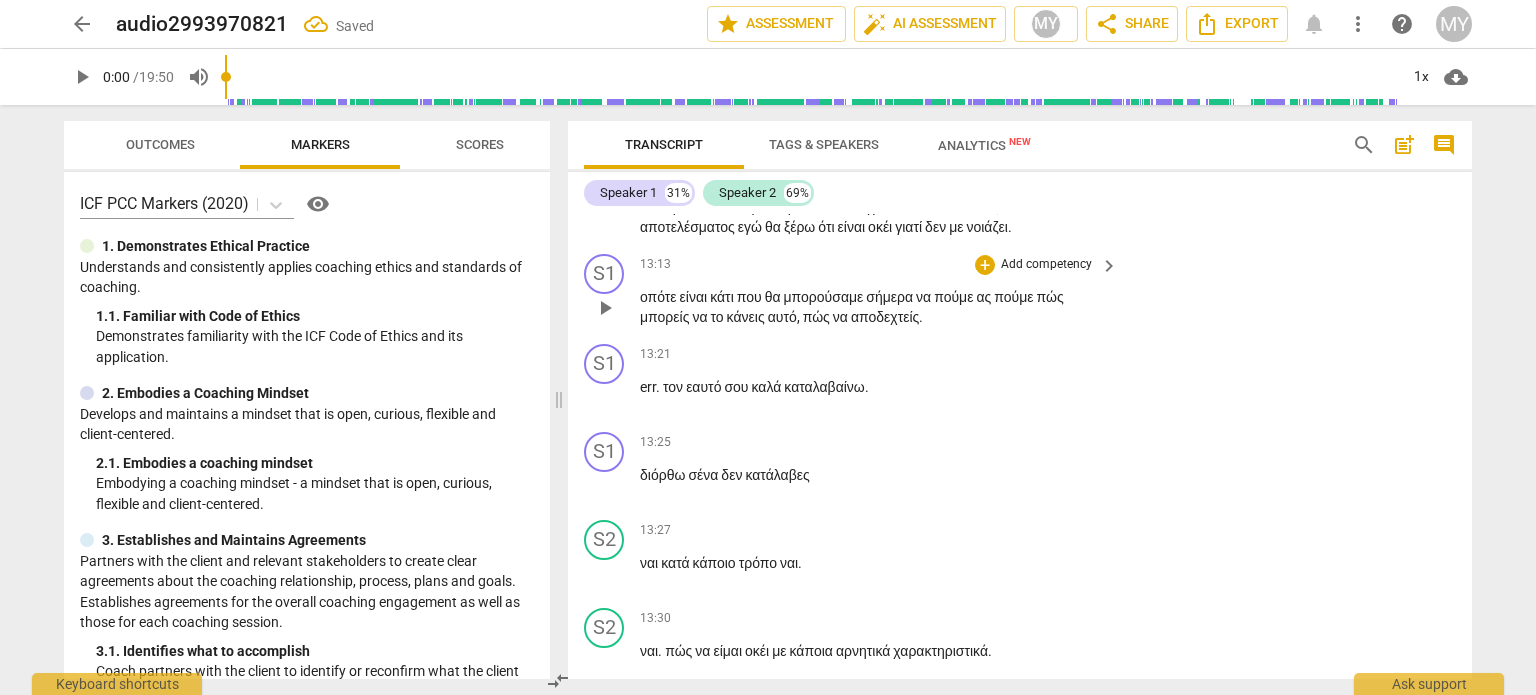 click on "Add competency" at bounding box center (1046, 265) 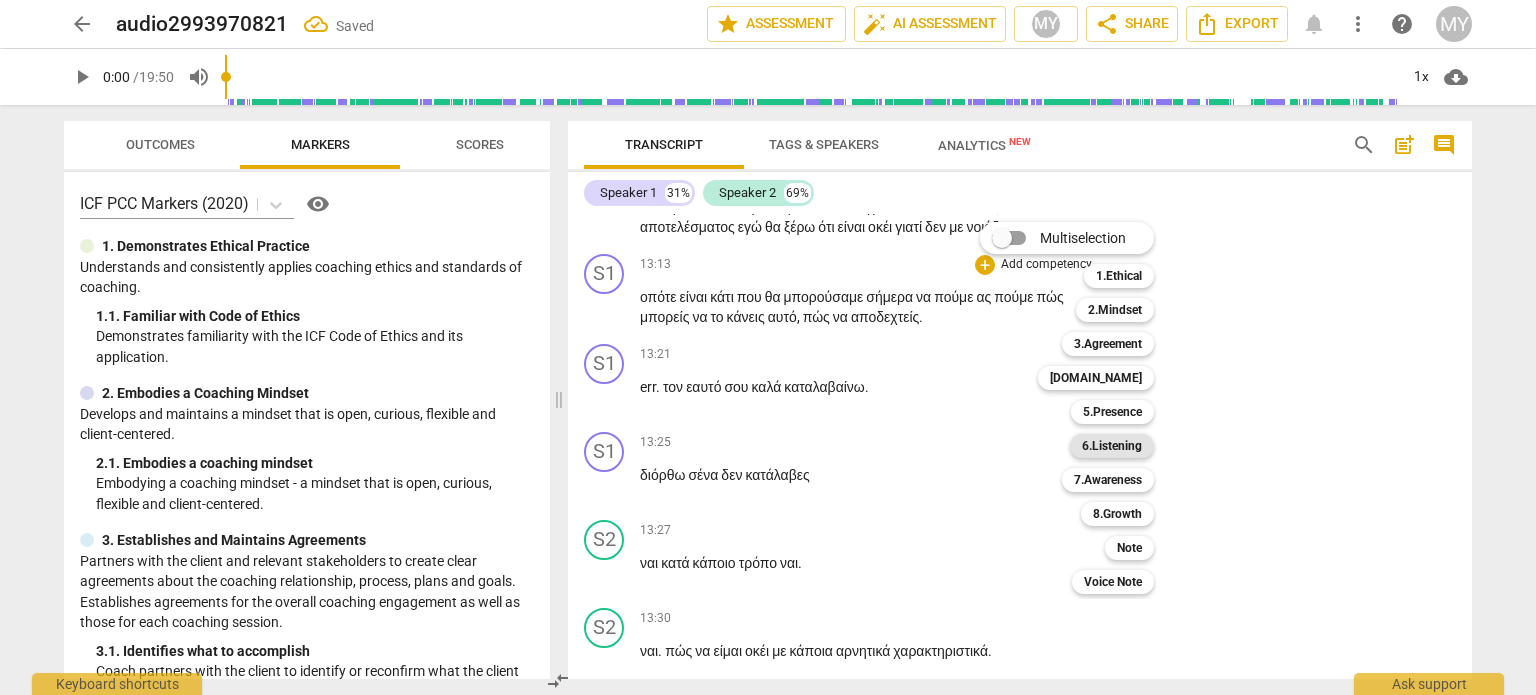 click on "6.Listening" at bounding box center [1112, 446] 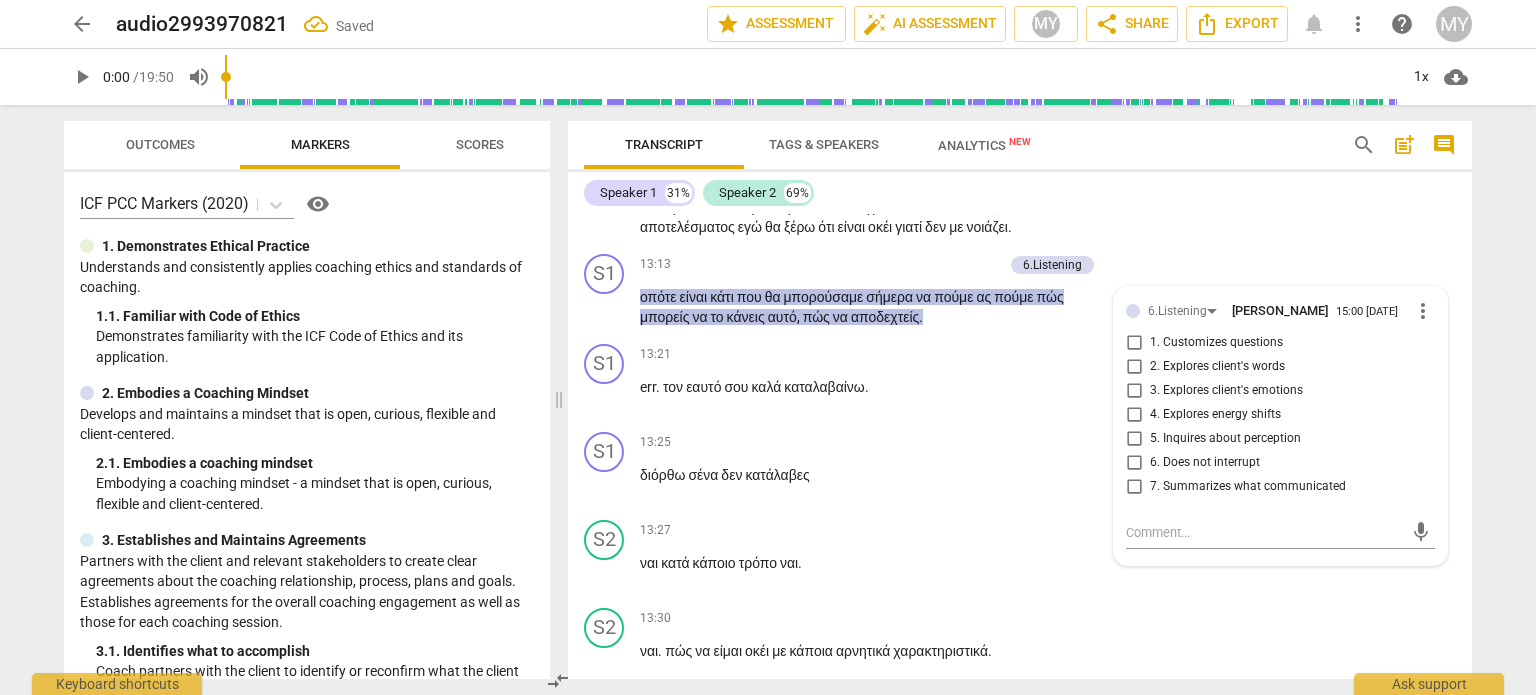 scroll, scrollTop: 6851, scrollLeft: 0, axis: vertical 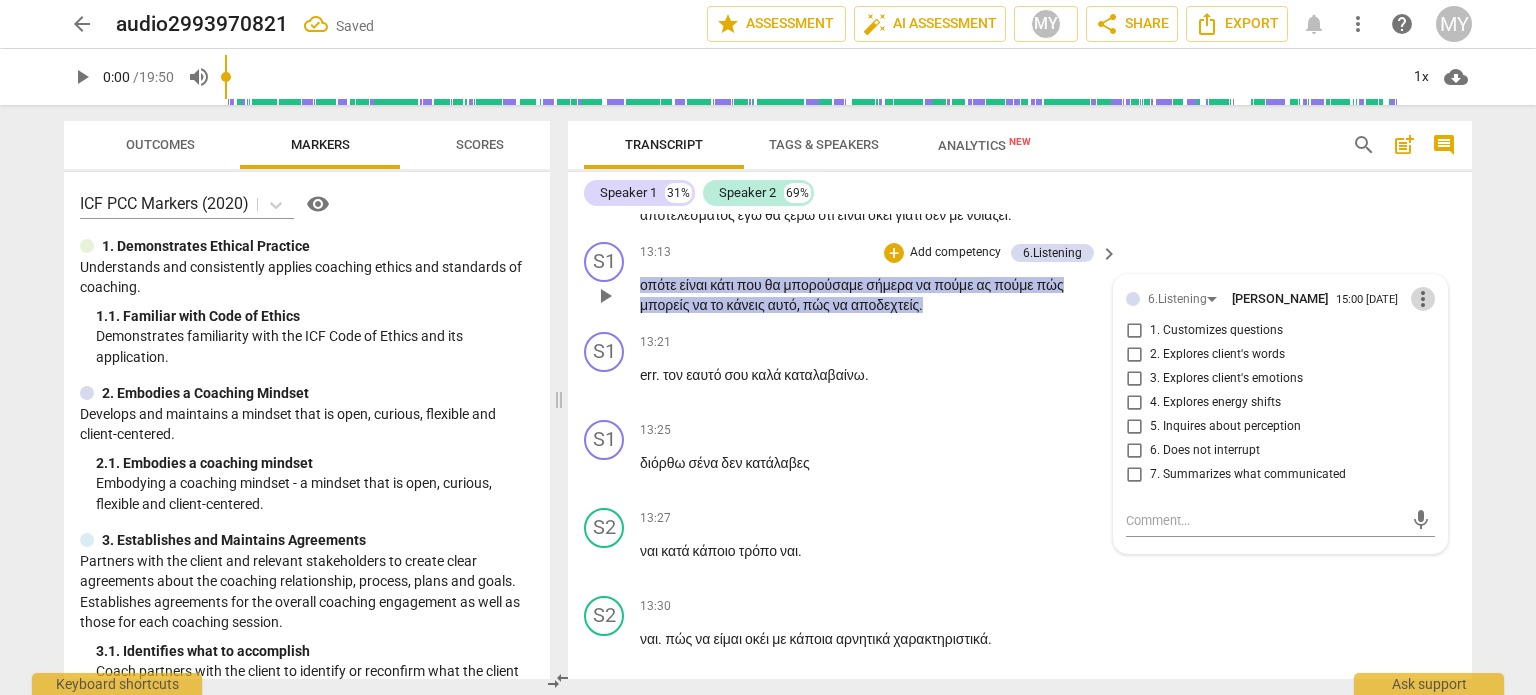 click on "more_vert" at bounding box center [1423, 299] 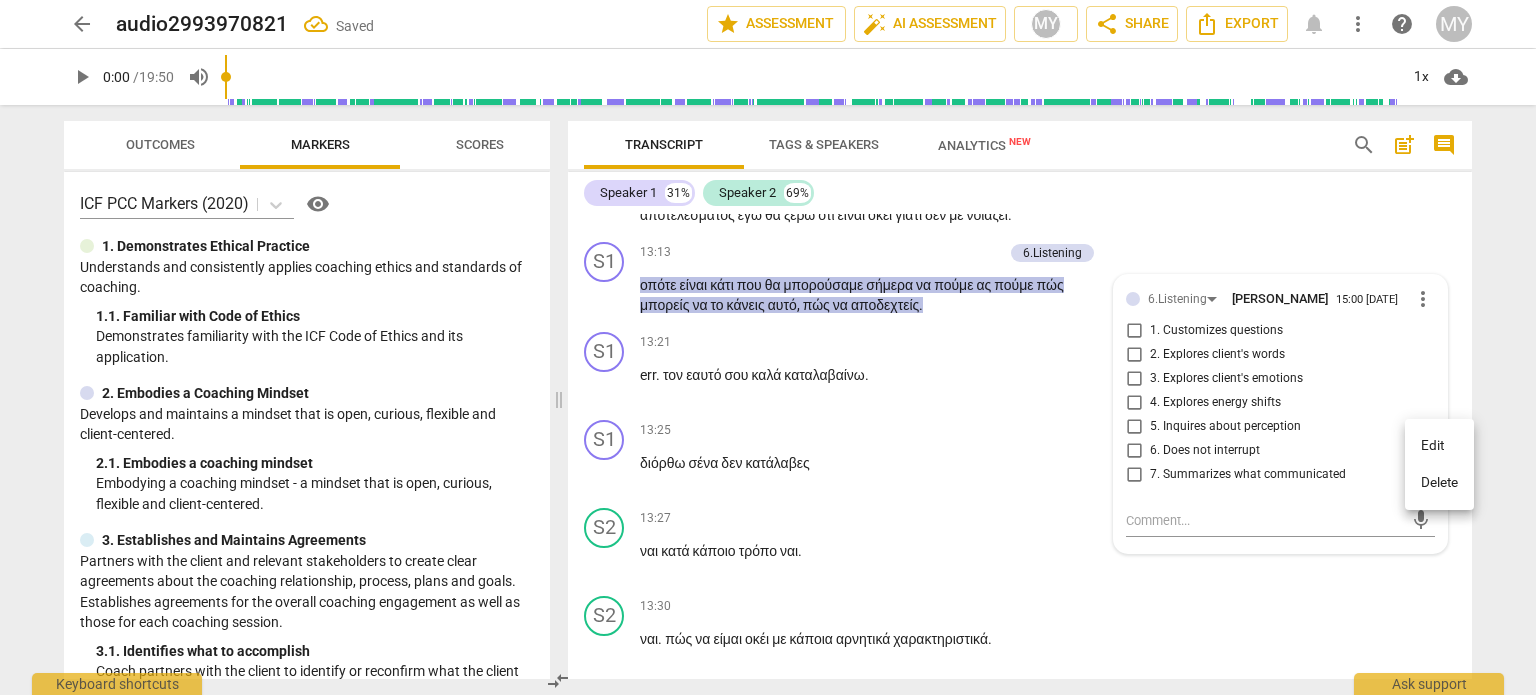 click on "Delete" at bounding box center [1439, 483] 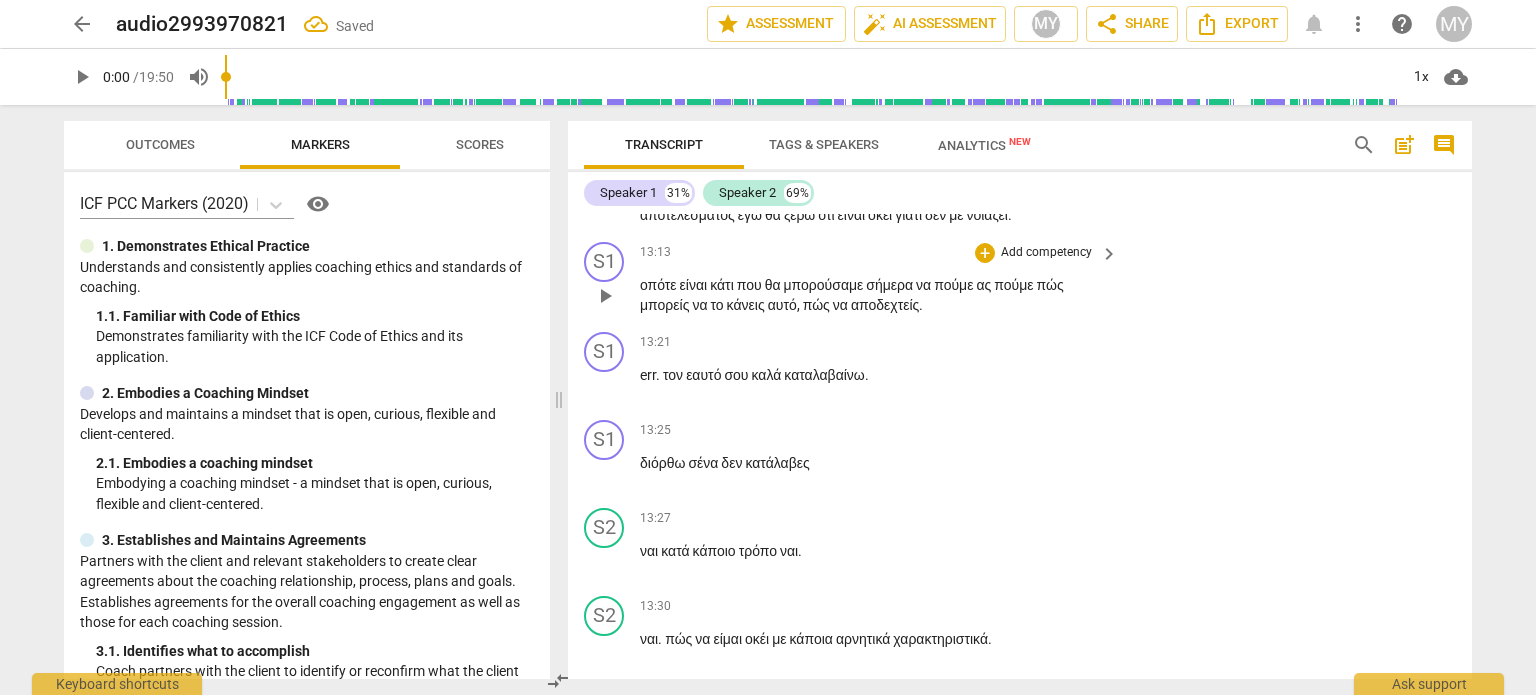 click on "keyboard_arrow_right" at bounding box center [1109, 254] 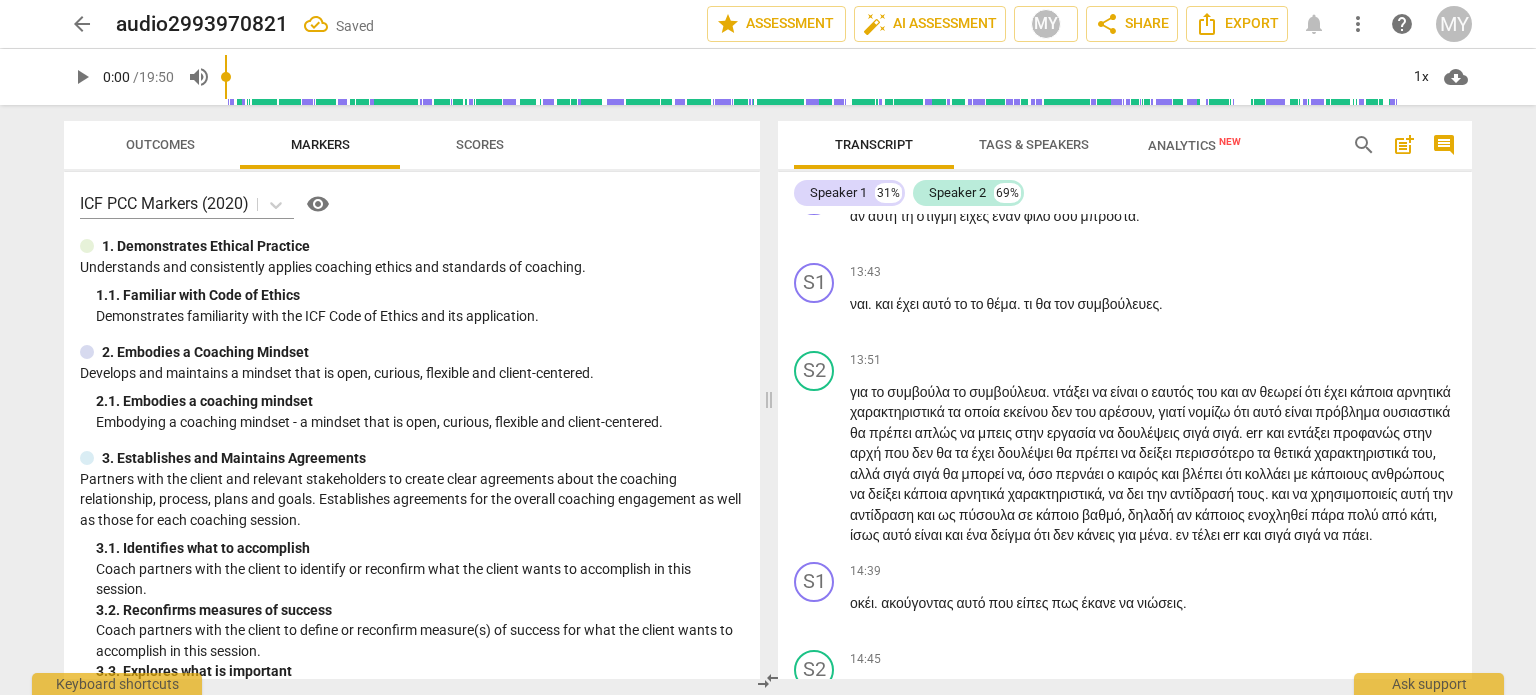 scroll, scrollTop: 6324, scrollLeft: 0, axis: vertical 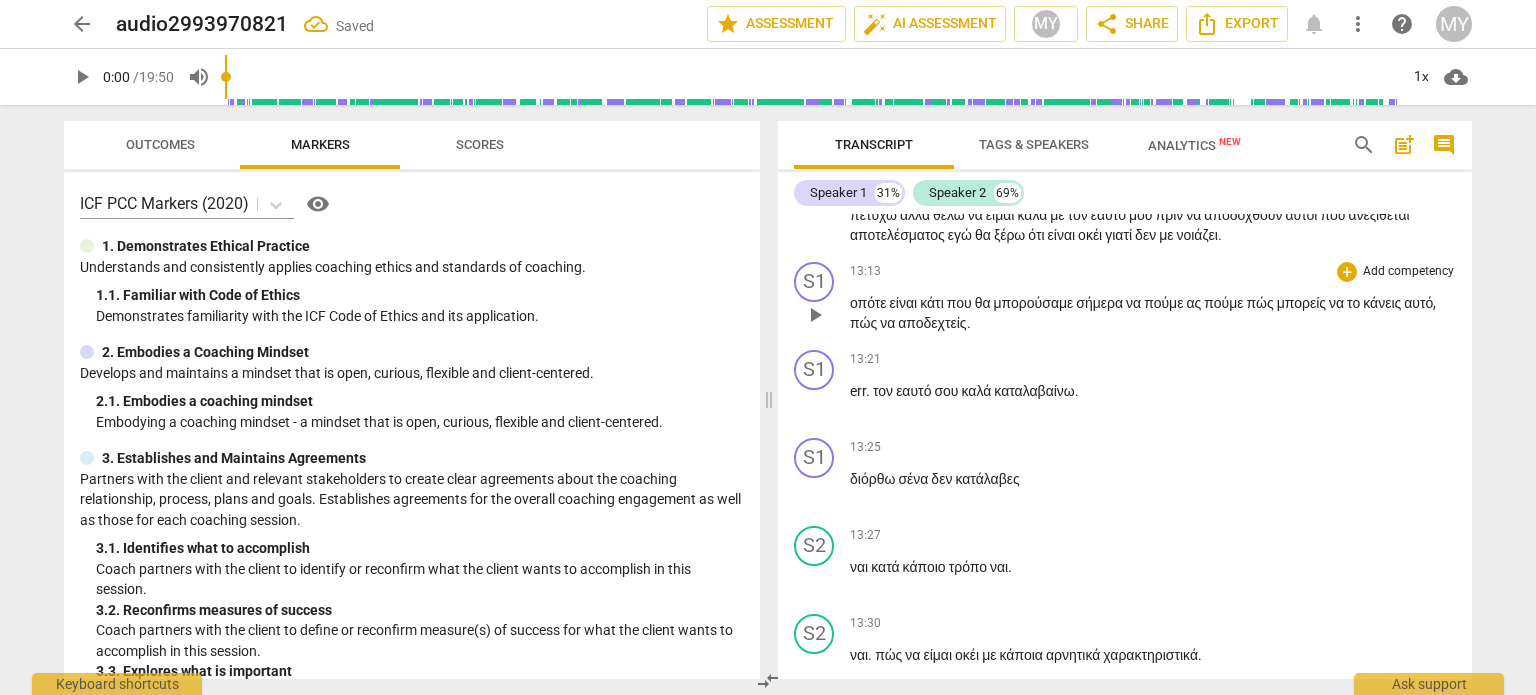 click on "Add competency" at bounding box center [1408, 272] 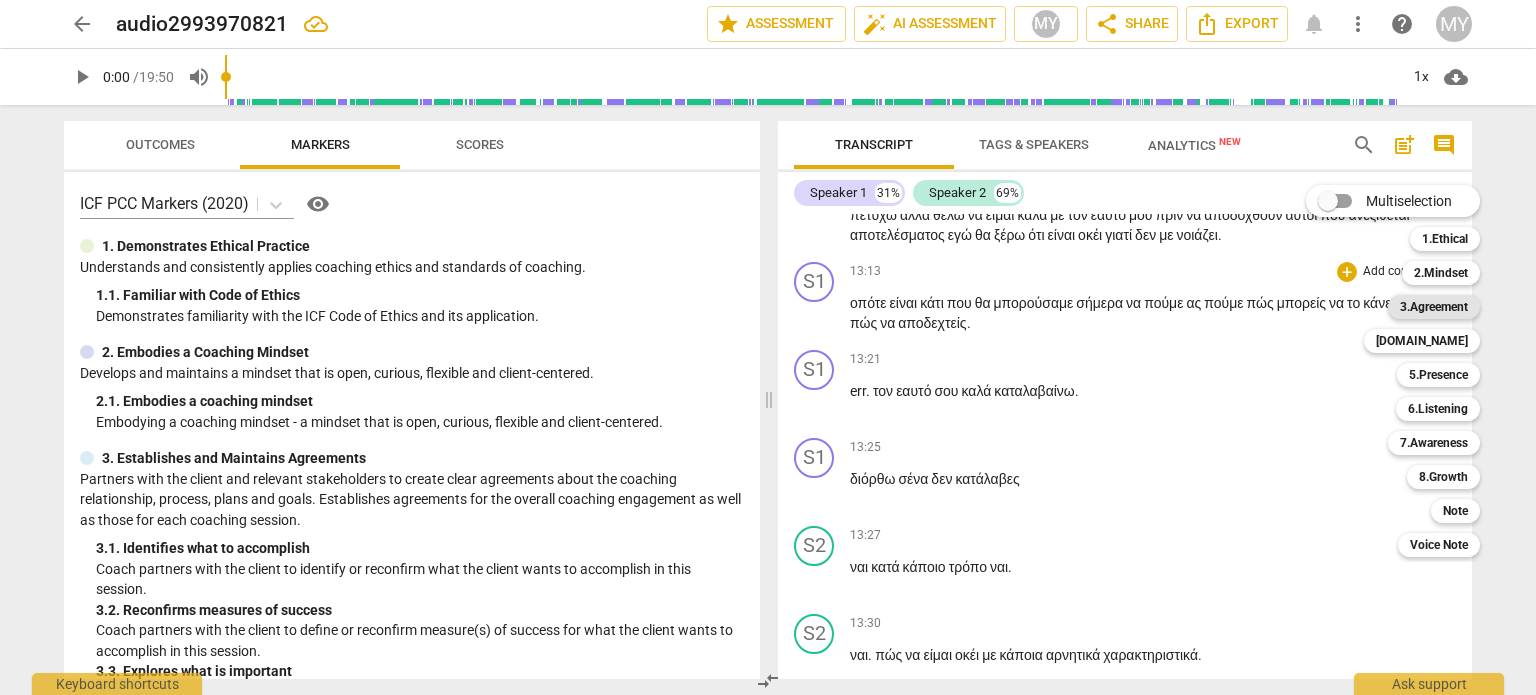 click on "3.Agreement" at bounding box center (1434, 307) 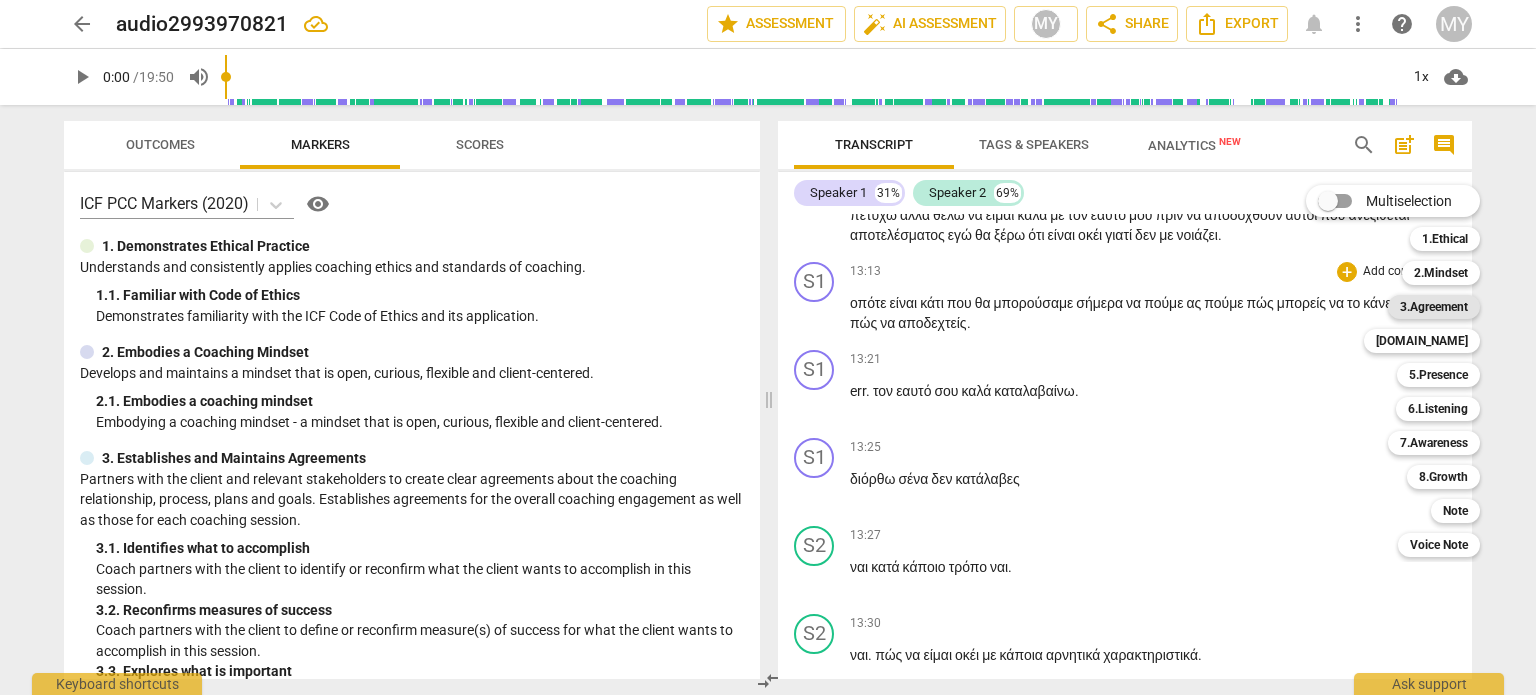 scroll, scrollTop: 6851, scrollLeft: 0, axis: vertical 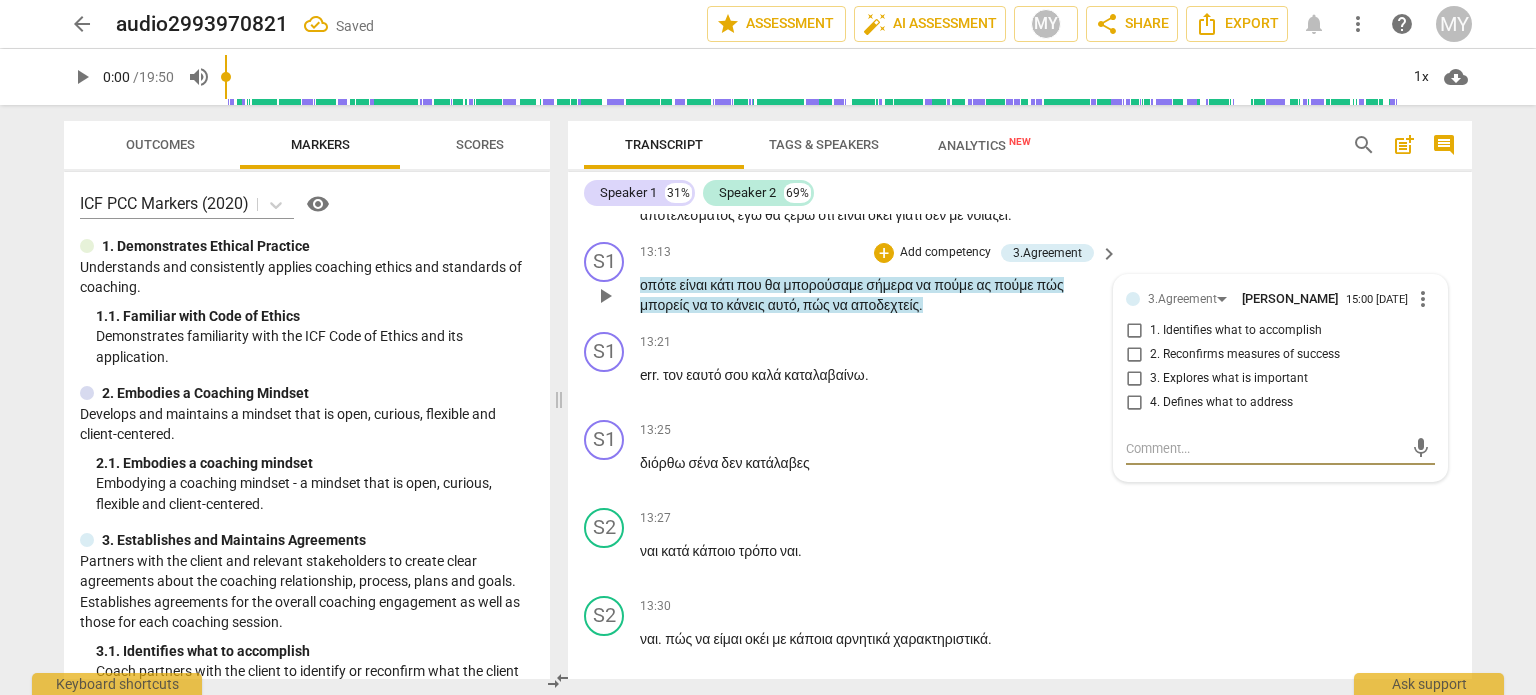 click on "1. Identifies what to accomplish" at bounding box center (1134, 331) 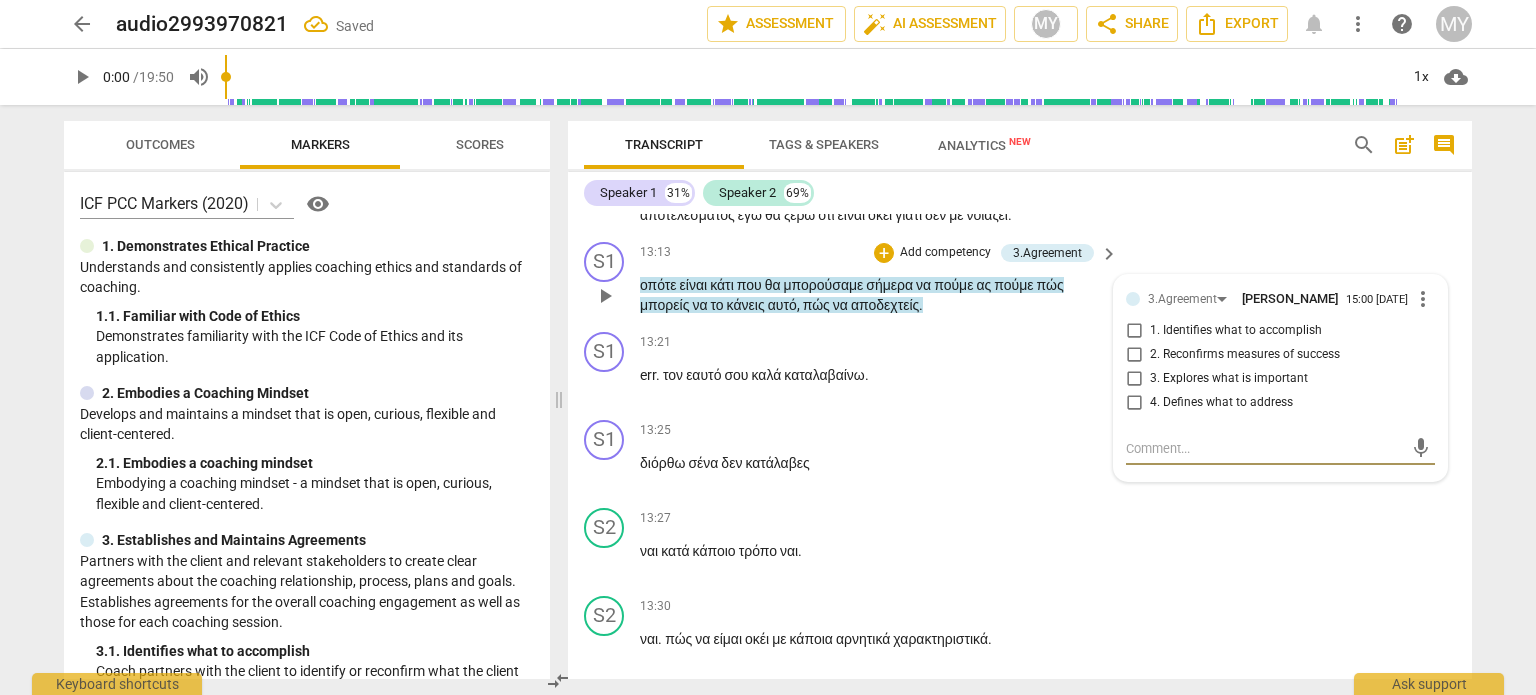 checkbox on "true" 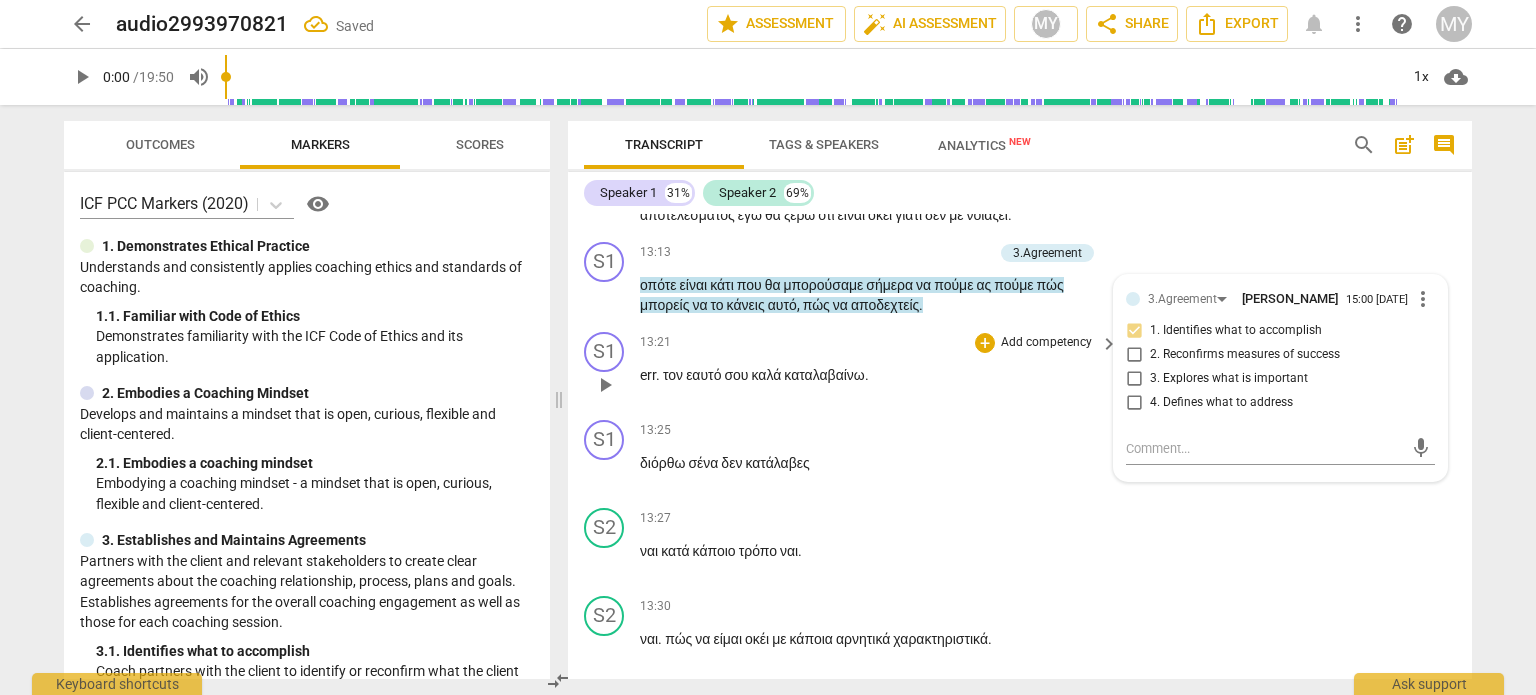 click on "καταλαβαίνω" at bounding box center [824, 375] 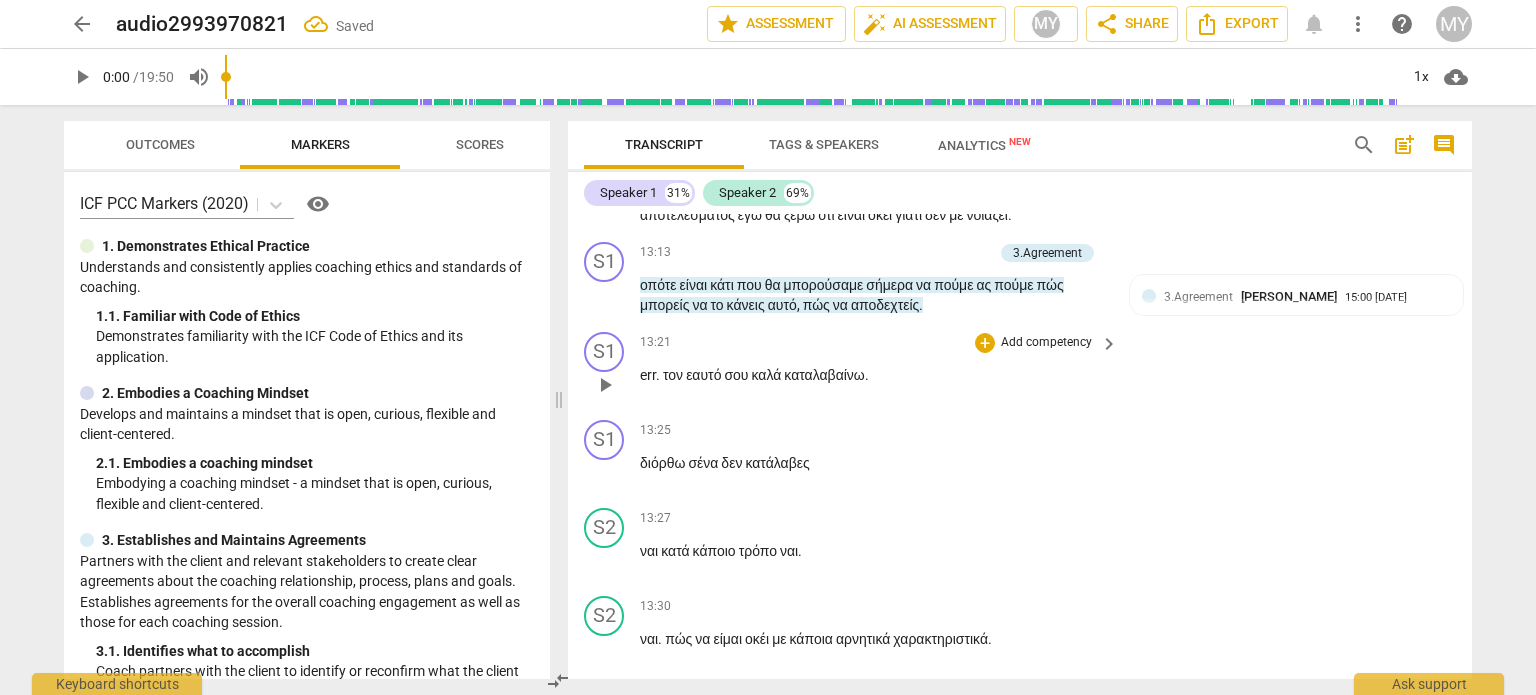 scroll, scrollTop: 6951, scrollLeft: 0, axis: vertical 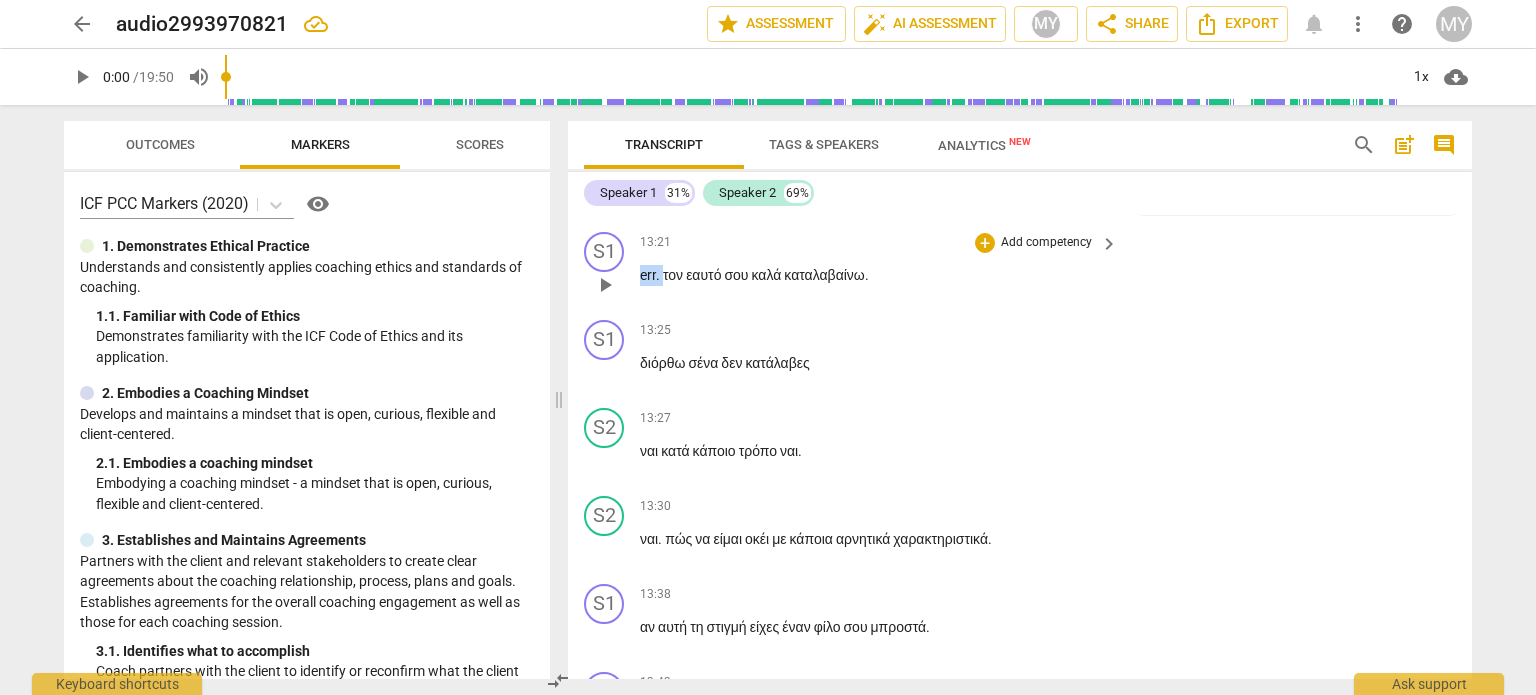 drag, startPoint x: 664, startPoint y: 414, endPoint x: 636, endPoint y: 411, distance: 28.160255 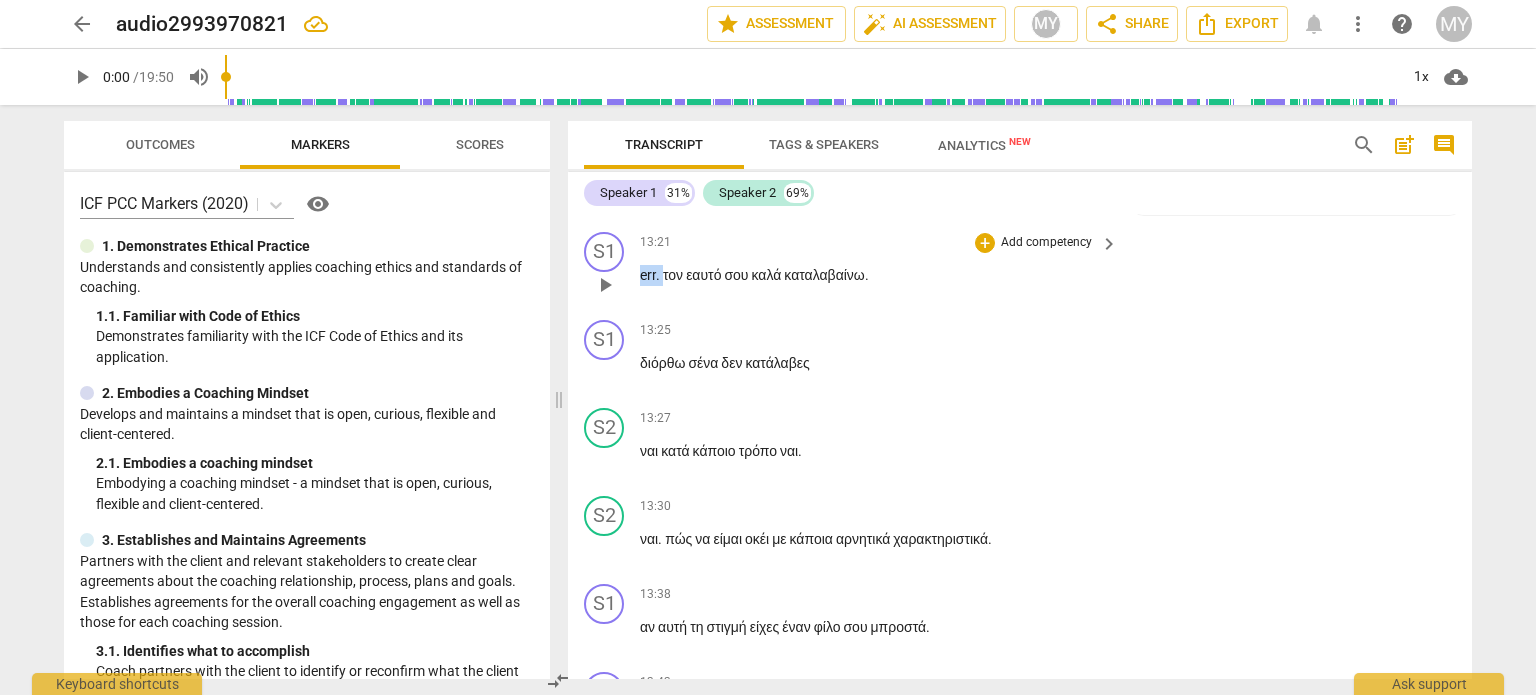 click on "S1 play_arrow pause 13:21 + Add competency keyboard_arrow_right err .   τον   εαυτό   σου   καλά   καταλαβαίνω ." at bounding box center (1020, 268) 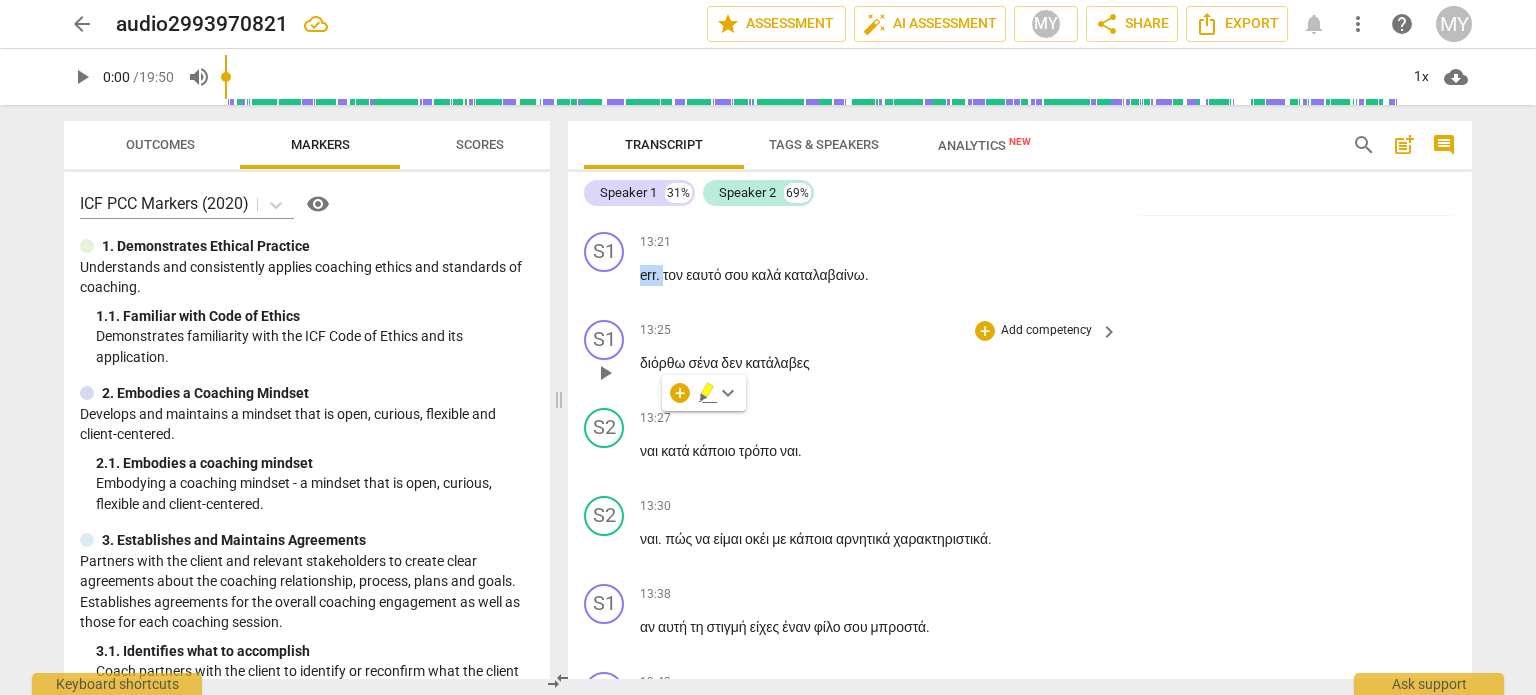 type 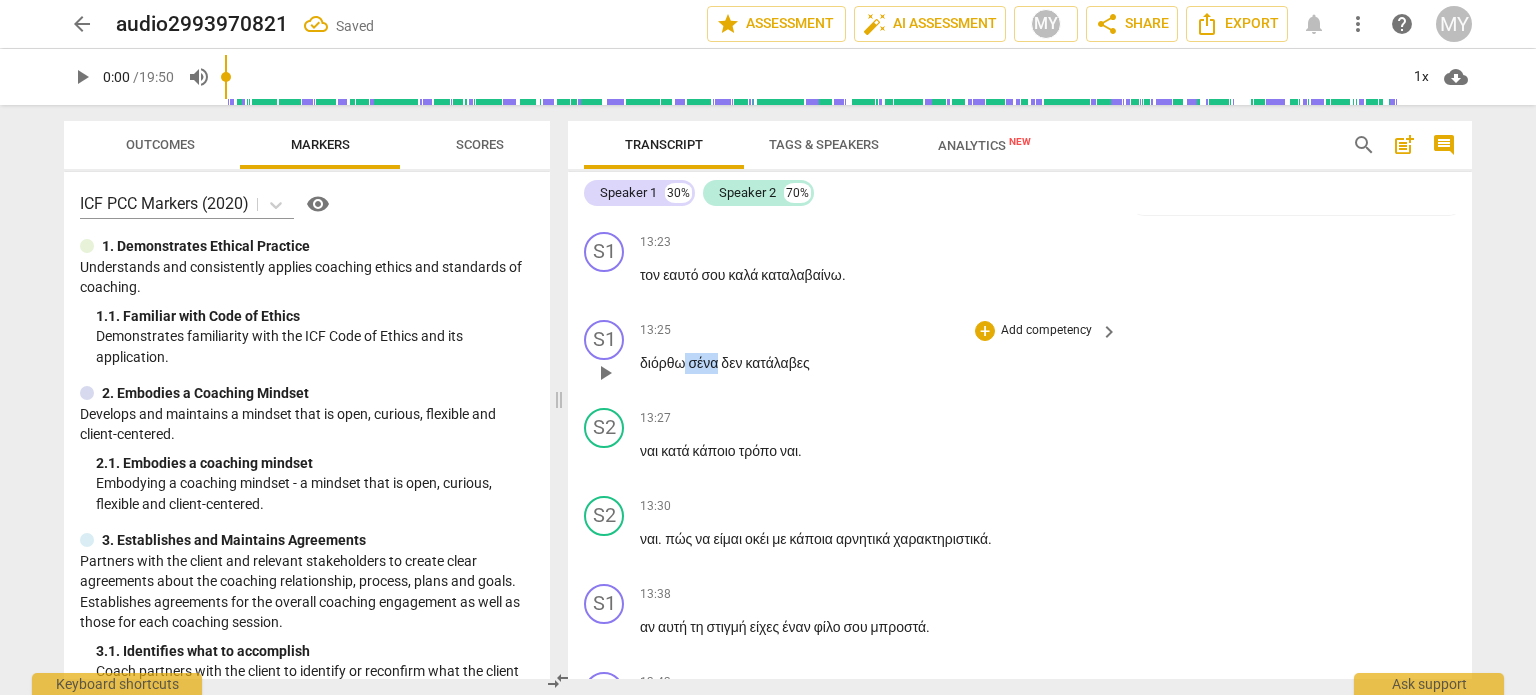 drag, startPoint x: 720, startPoint y: 505, endPoint x: 682, endPoint y: 501, distance: 38.209946 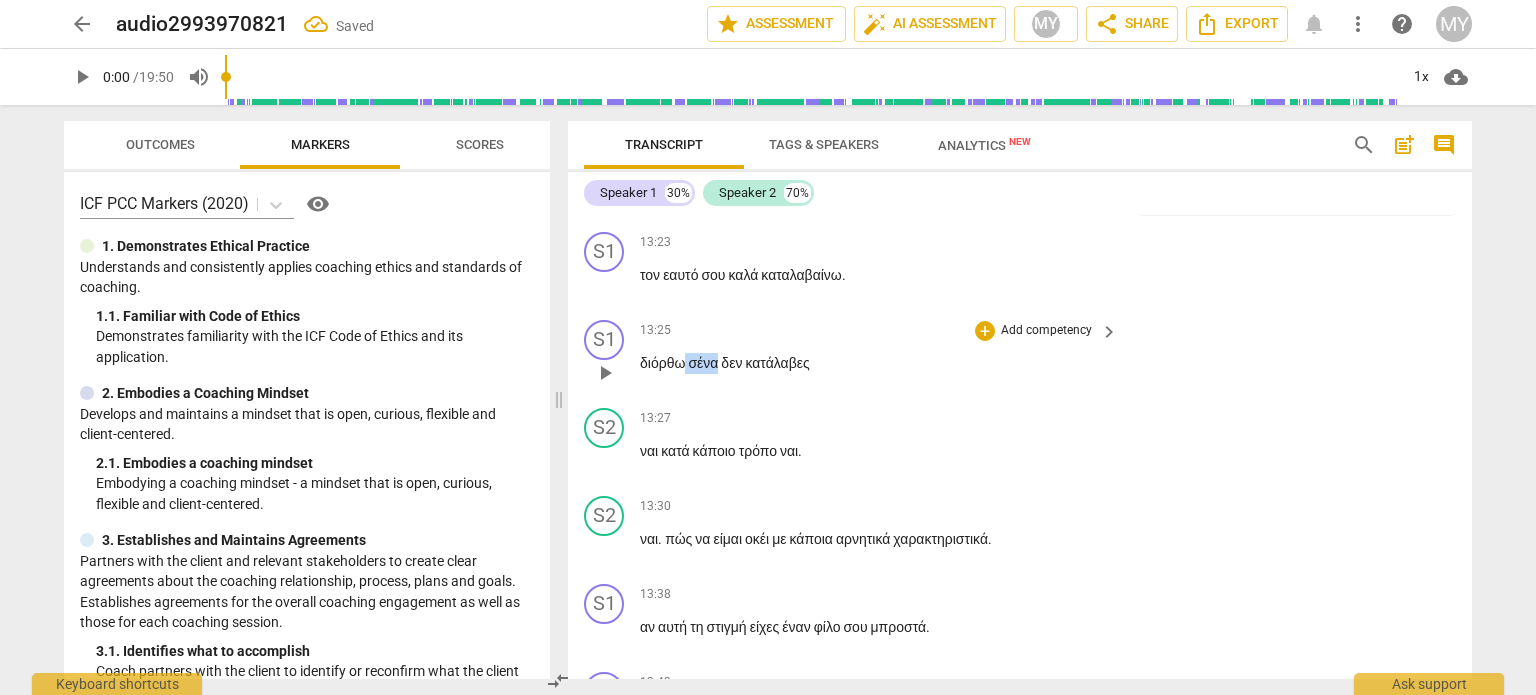 click on "διόρθω   σένα   δεν   κατάλαβες" at bounding box center [874, 363] 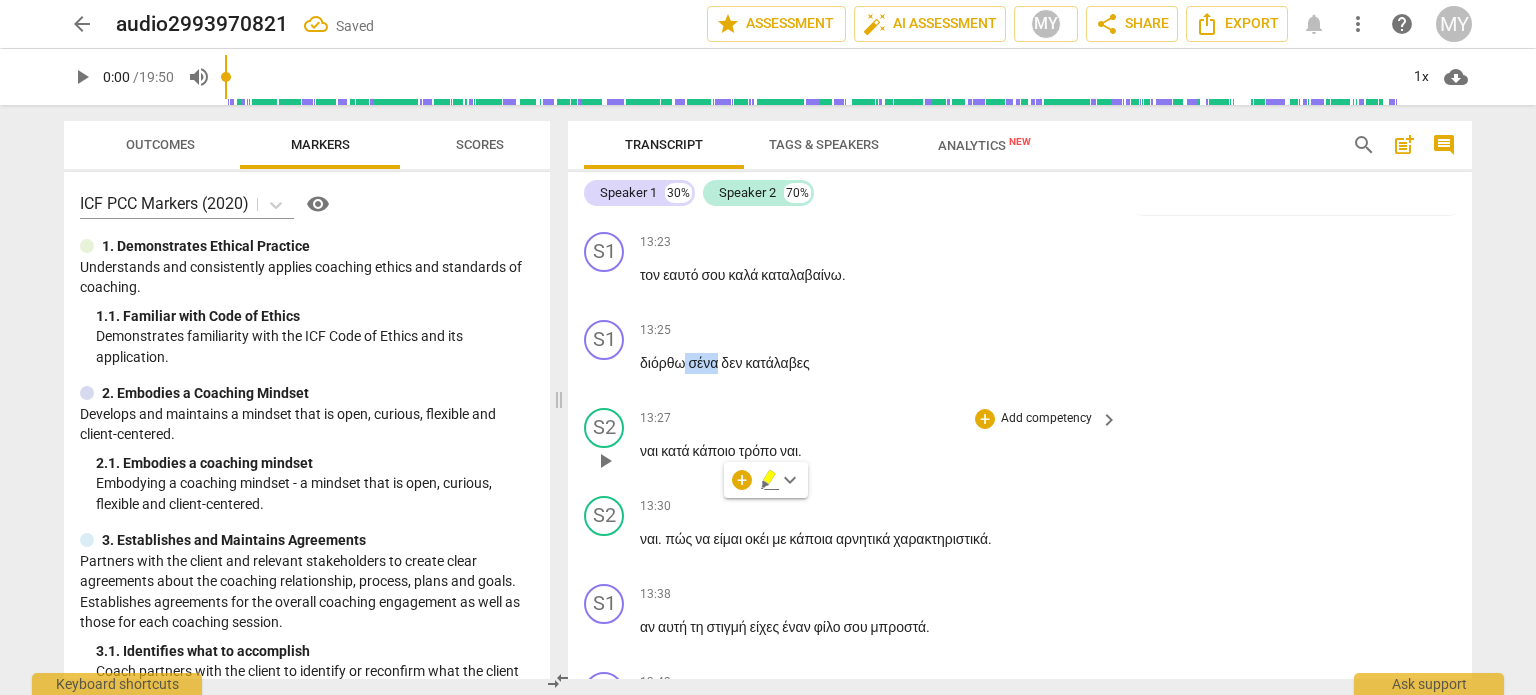 type 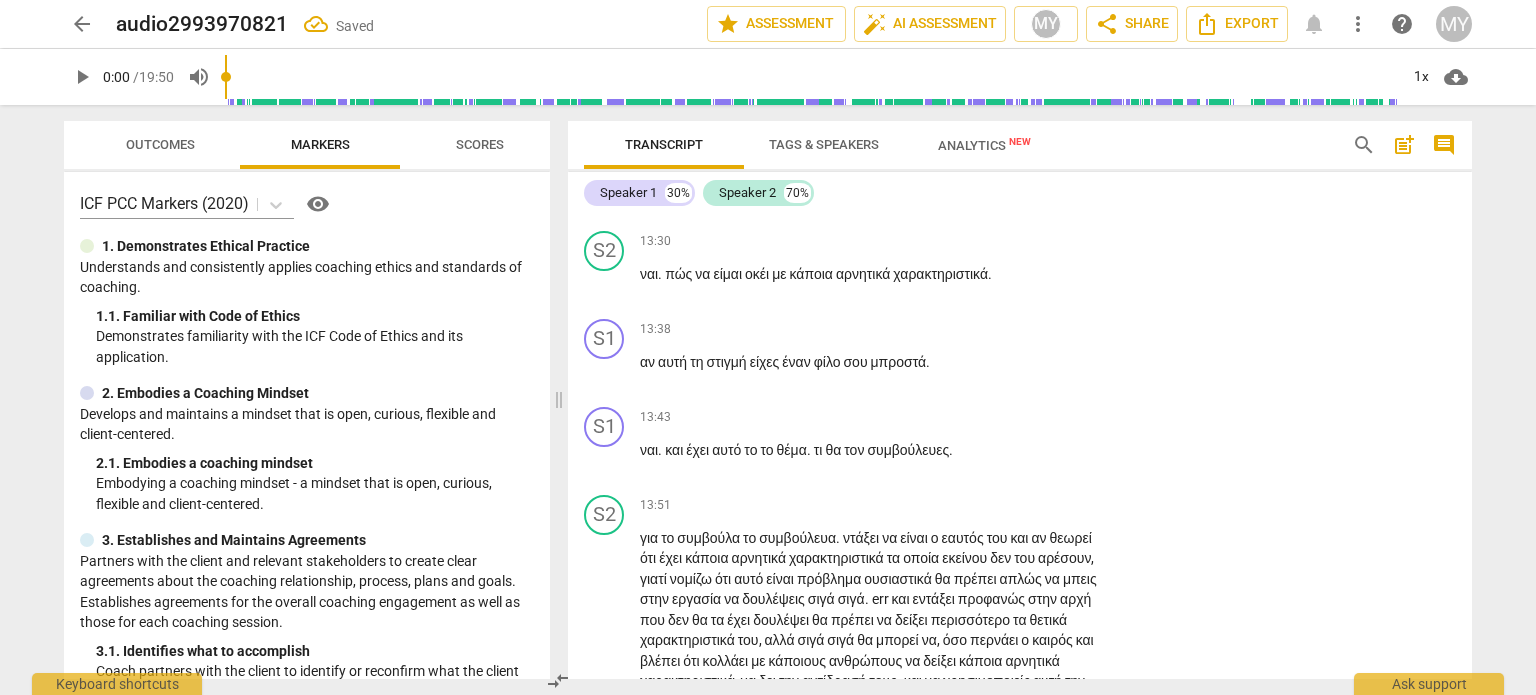 scroll, scrollTop: 7251, scrollLeft: 0, axis: vertical 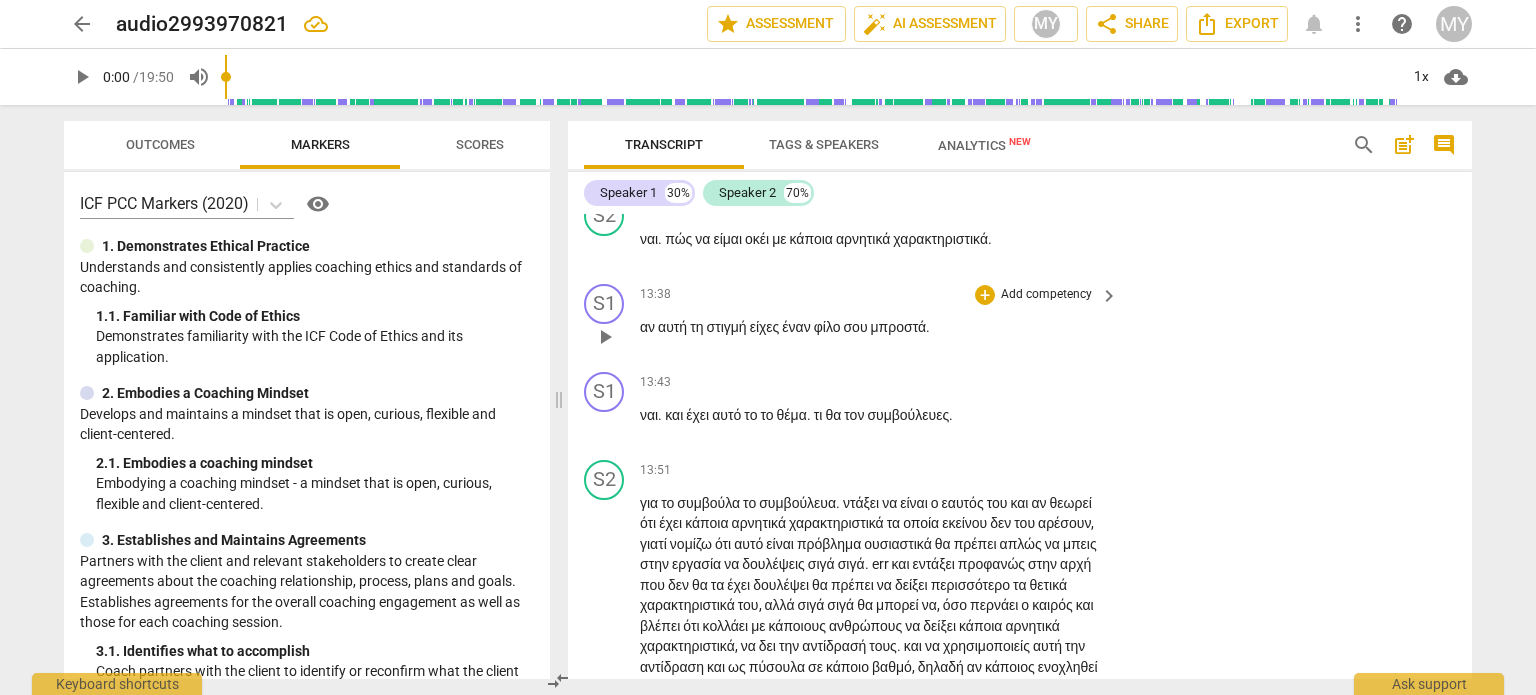 click on "keyboard_arrow_right" at bounding box center (1109, 296) 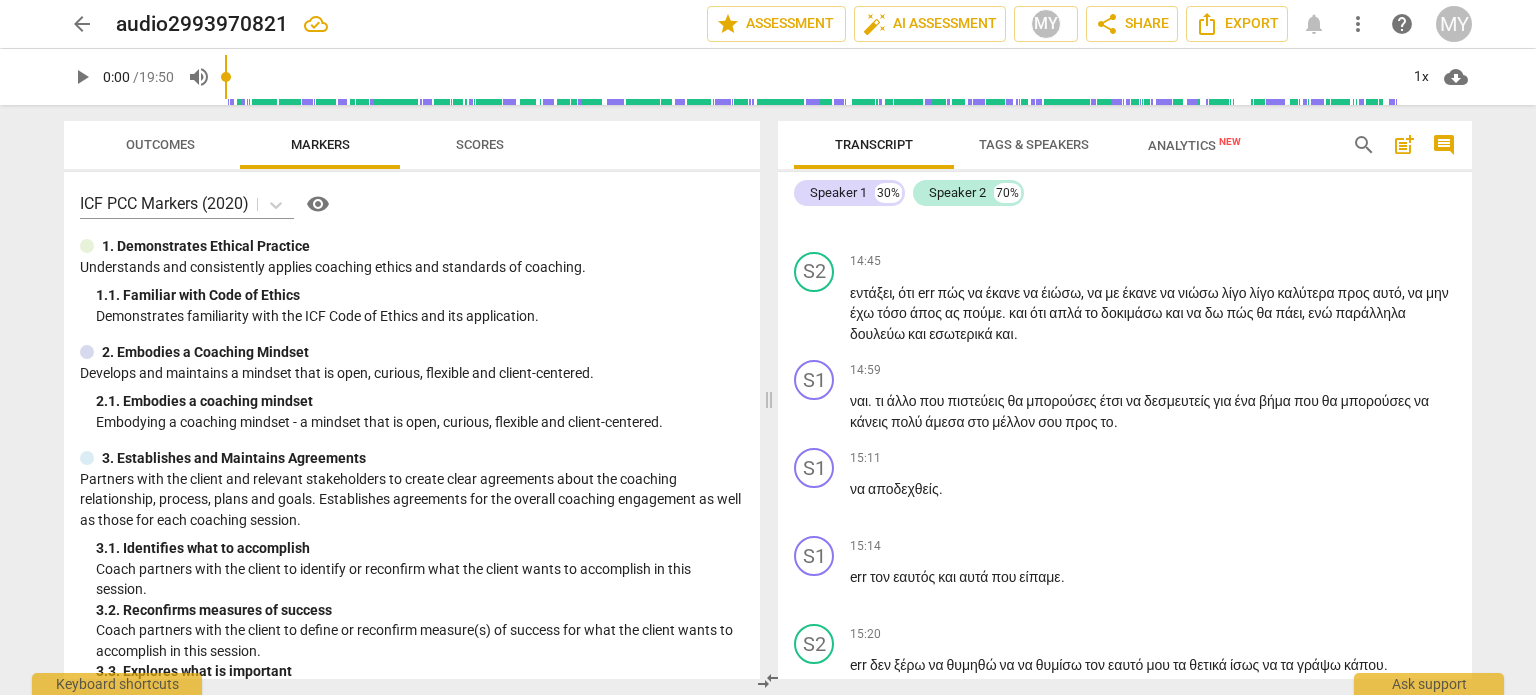 scroll, scrollTop: 6700, scrollLeft: 0, axis: vertical 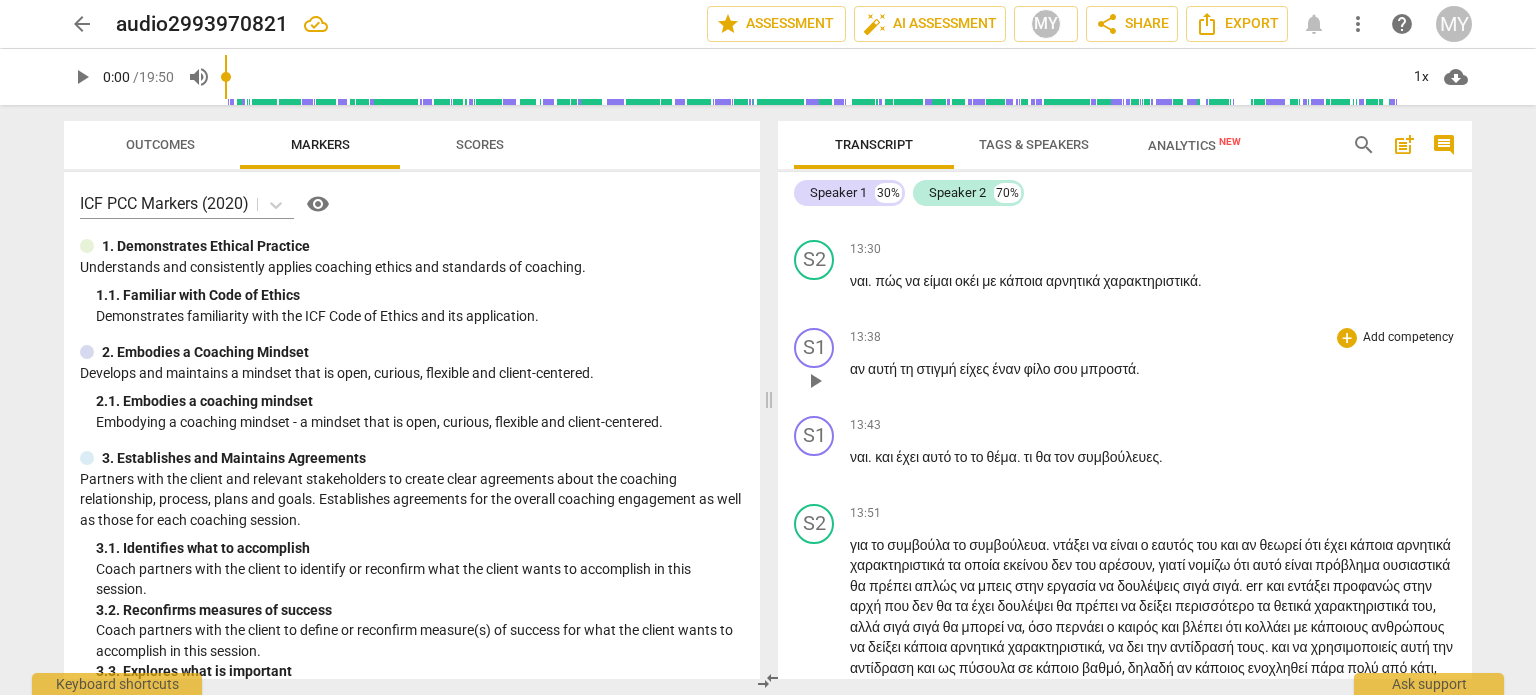 click on "Add competency" at bounding box center [1408, 338] 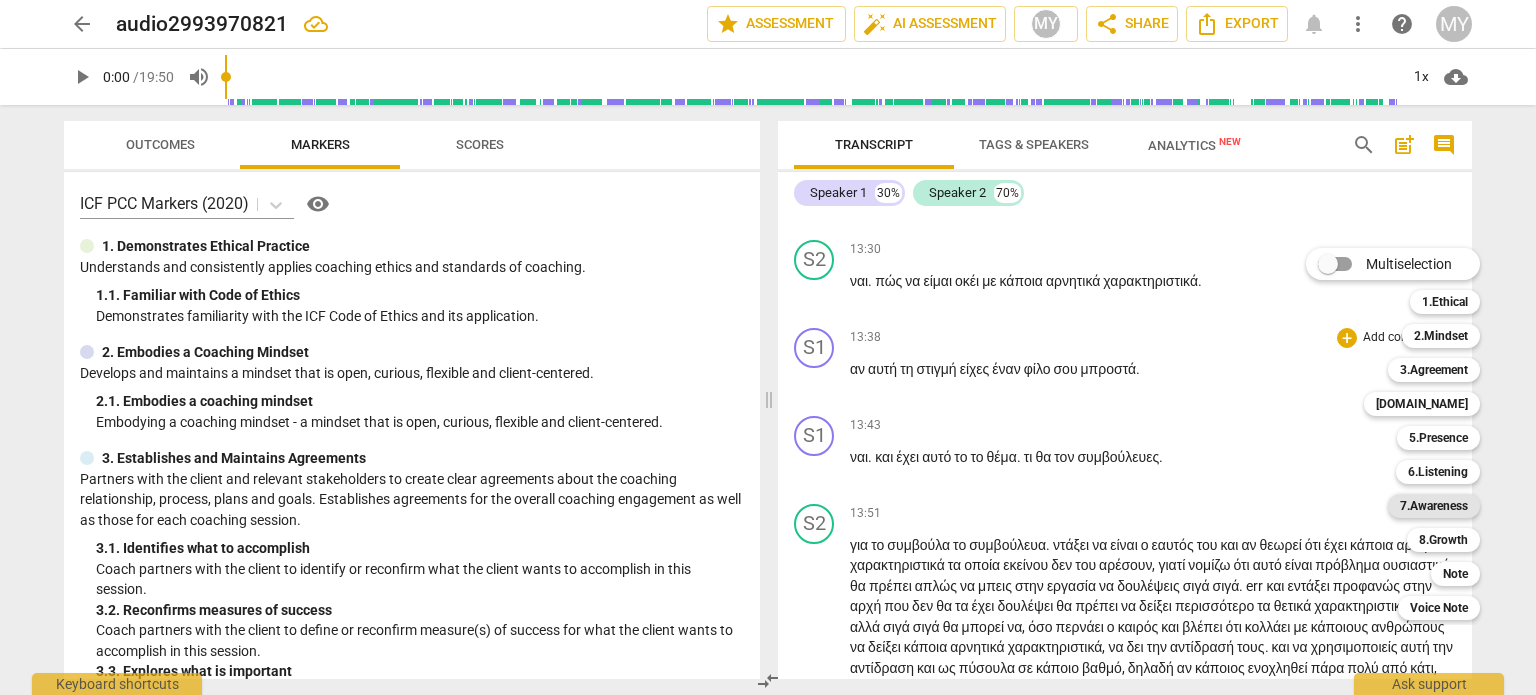 click on "7.Awareness" at bounding box center [1434, 506] 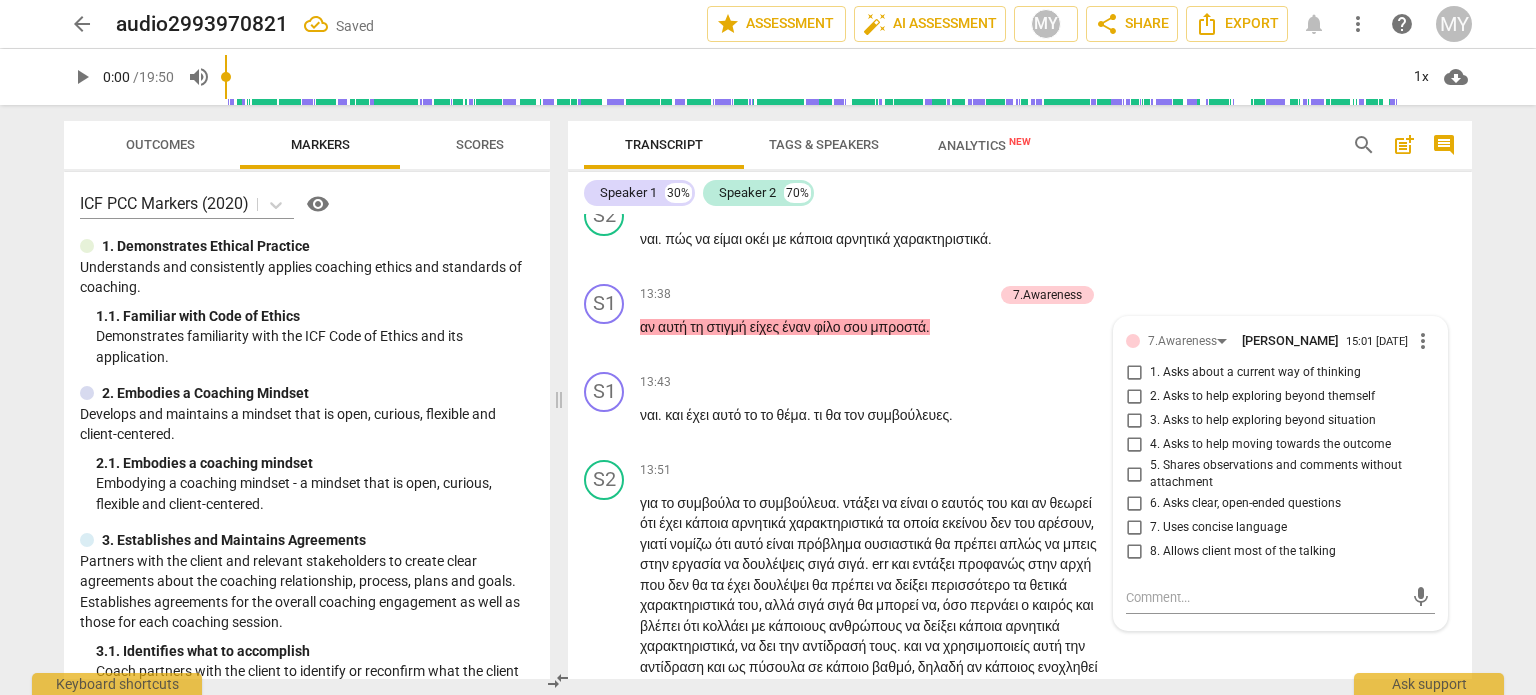 scroll, scrollTop: 7549, scrollLeft: 0, axis: vertical 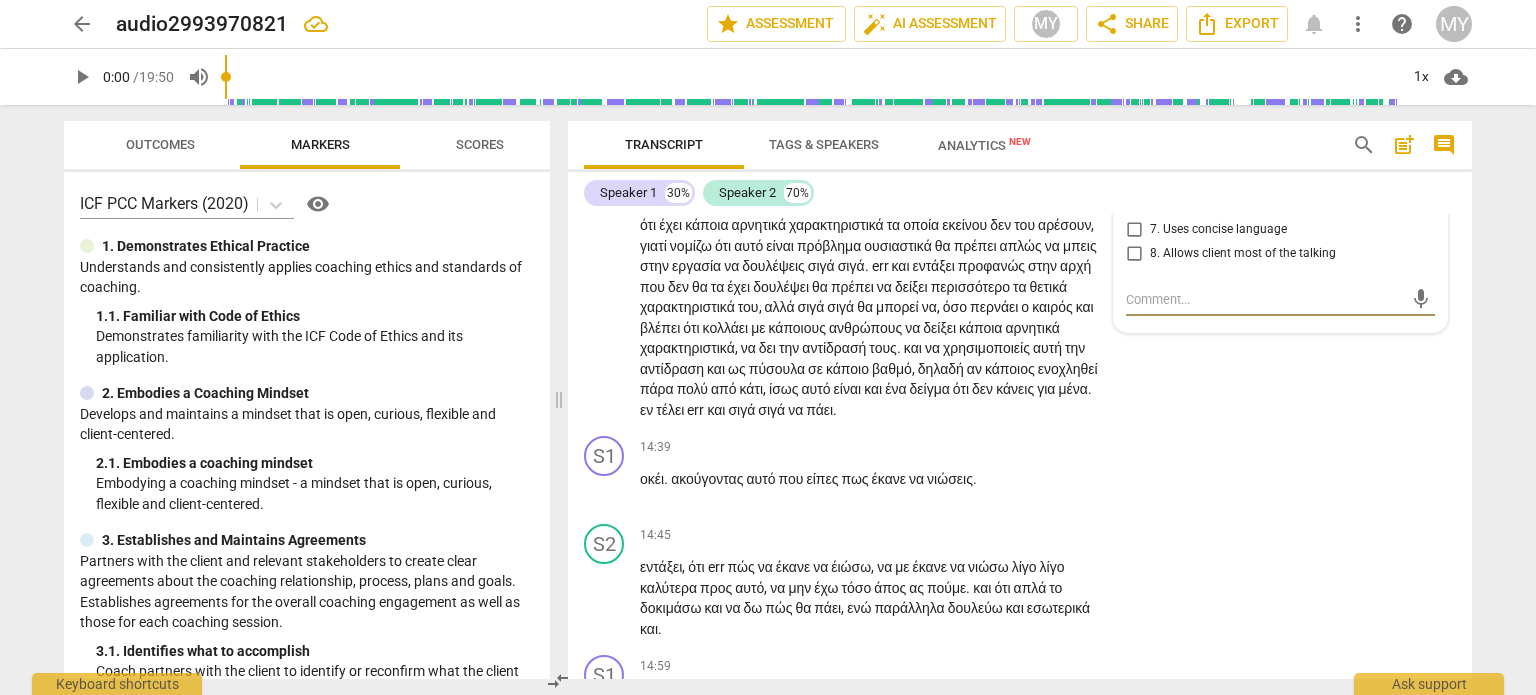 click on "2. Asks to help exploring beyond themself" at bounding box center (1134, 99) 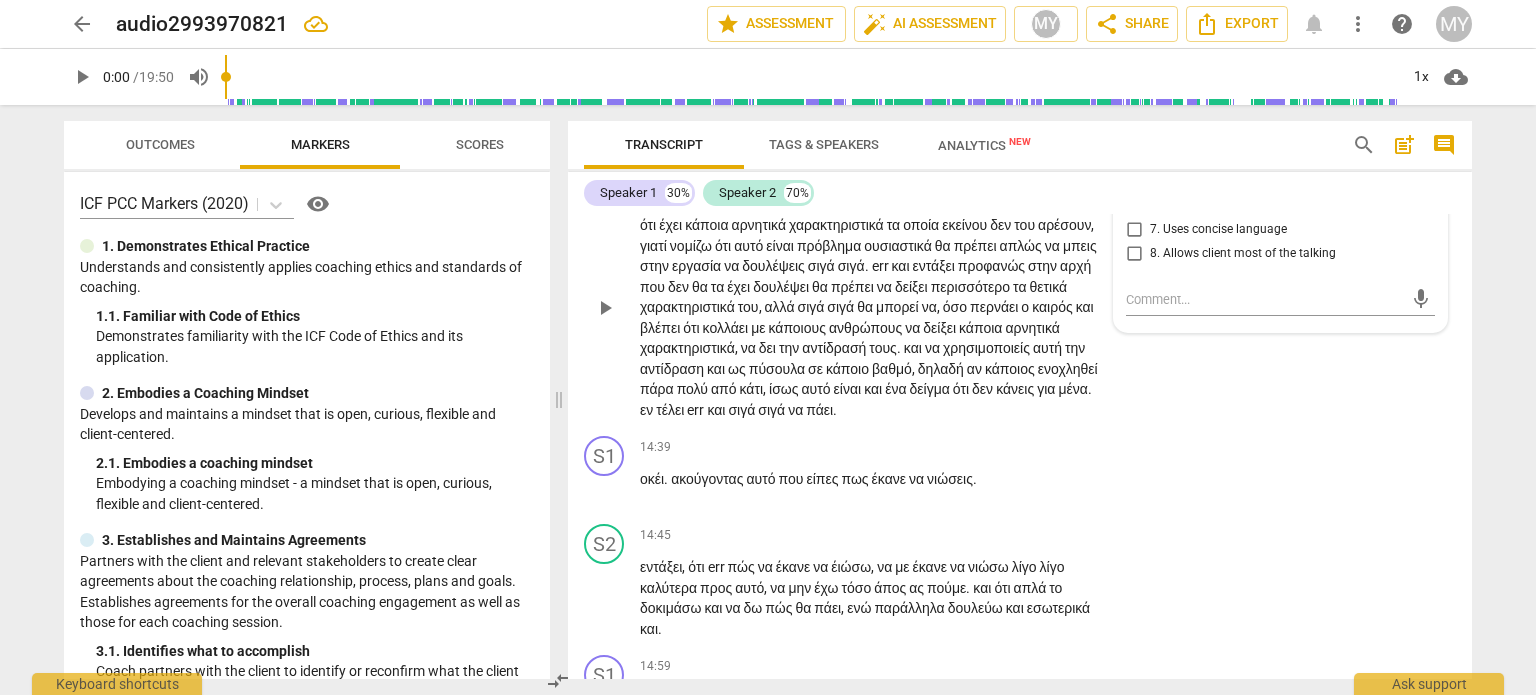 click on "για   το   συμβούλα   το   συμβούλευα .   [PERSON_NAME]   να   είναι   ο   εαυτός   του   και   αν   θεωρεί   ότι   έχει   κάποια   αρνητικά   χαρακτηριστικά   τα   οποία   εκείνου   δεν   του   αρέσουν ,   γιατί   νομίζω   ότι   αυτό   είναι   πρόβλημα   ουσιαστικά   θα   πρέπει   απλώς   να   μπεις   στην   εργασία   να   δουλέψεις   σιγά   σιγά .   err   και   εντάξει   προφανώς   στην   αρχή   που   δεν   θα   τα   έχει   δουλέψει   θα   πρέπει   να   δείξει   περισσότερο   τα   θετικά   χαρακτηριστικά   του ,   αλλά   σιγά   σιγά   θα   μπορεί   να ,   όσο   περνάει   ο   καιρός   και   βλέπει   ότι   κολλάει   με   κάποιους     να" at bounding box center (874, 308) 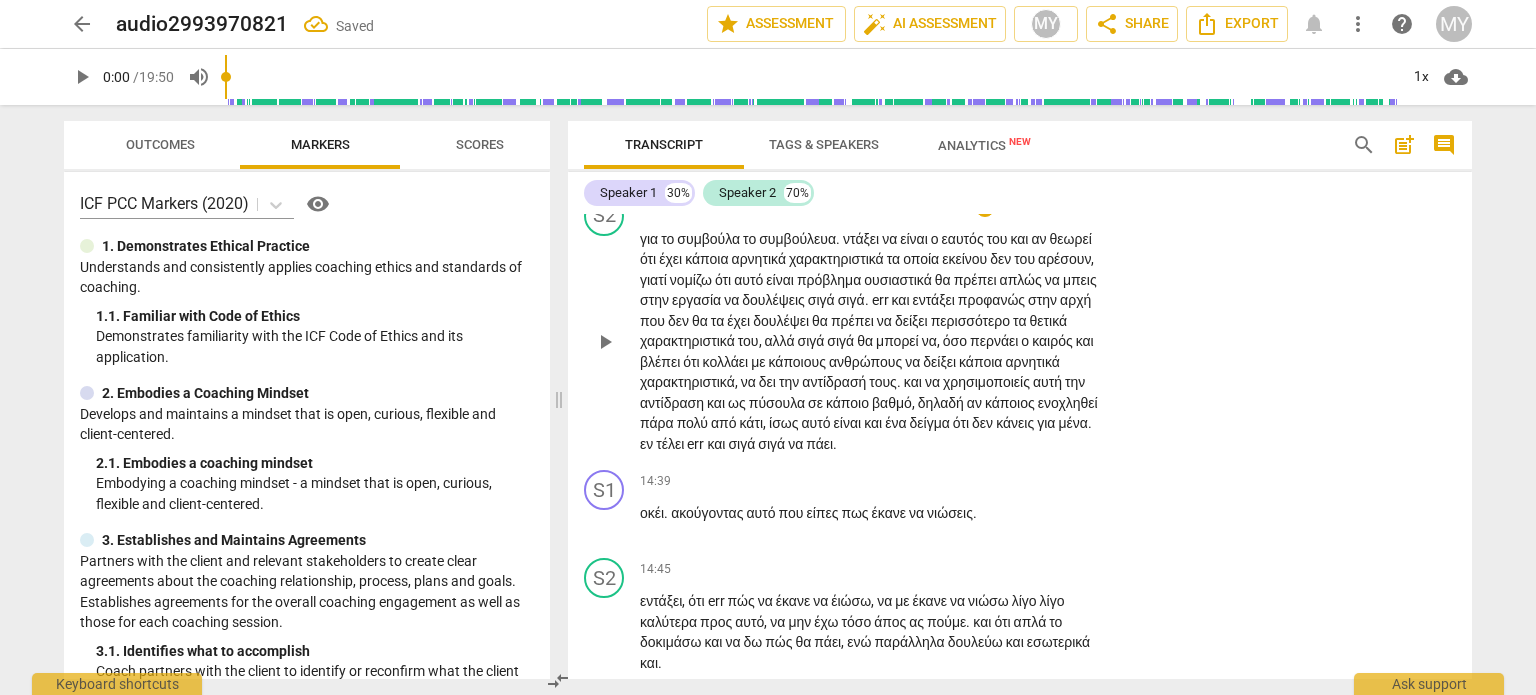 scroll, scrollTop: 7549, scrollLeft: 0, axis: vertical 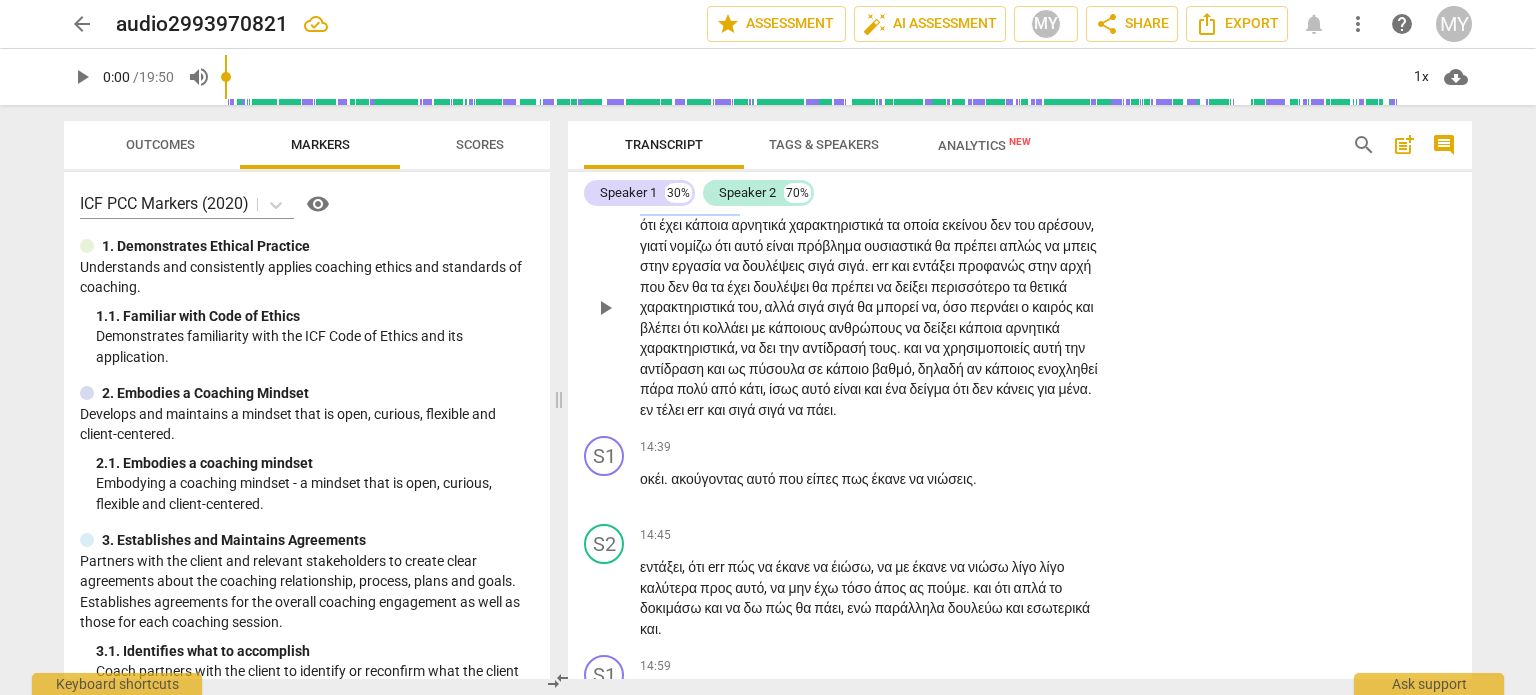 drag, startPoint x: 744, startPoint y: 343, endPoint x: 638, endPoint y: 343, distance: 106 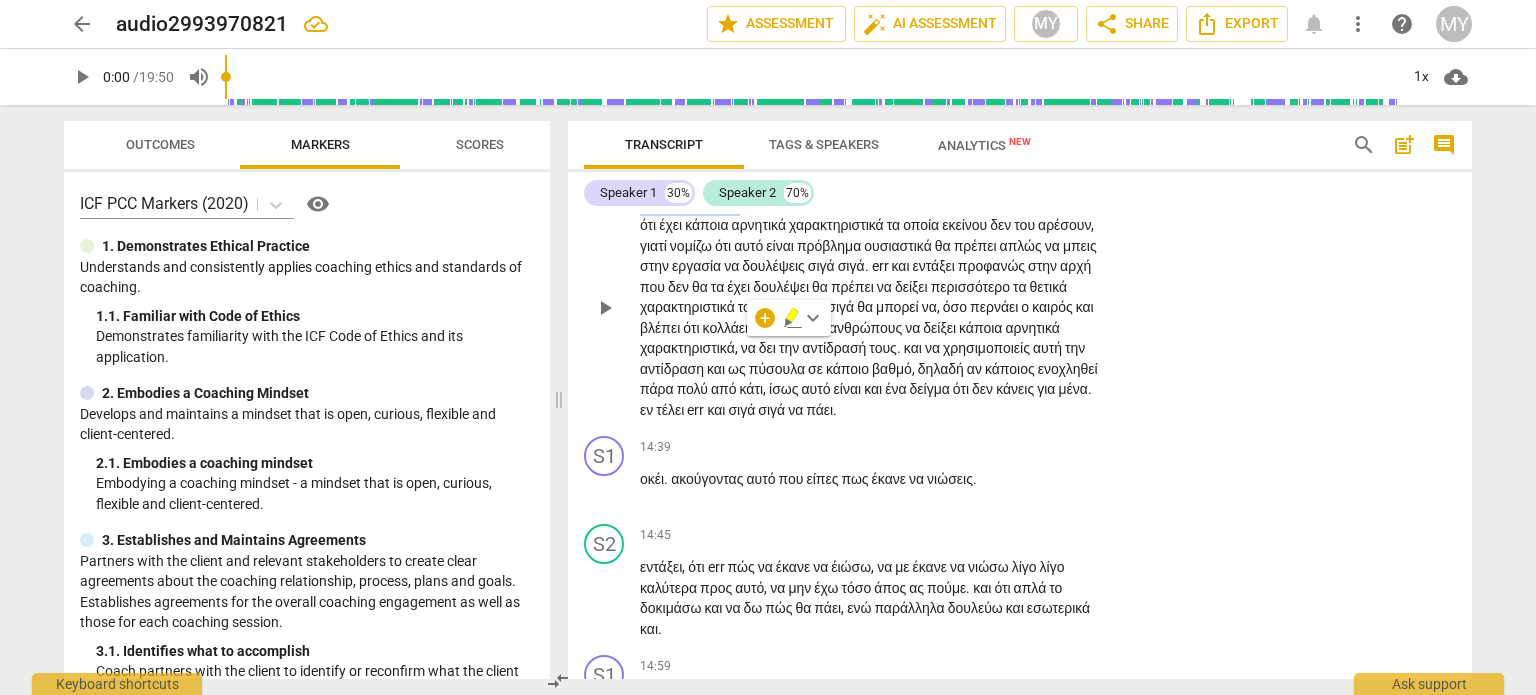 type 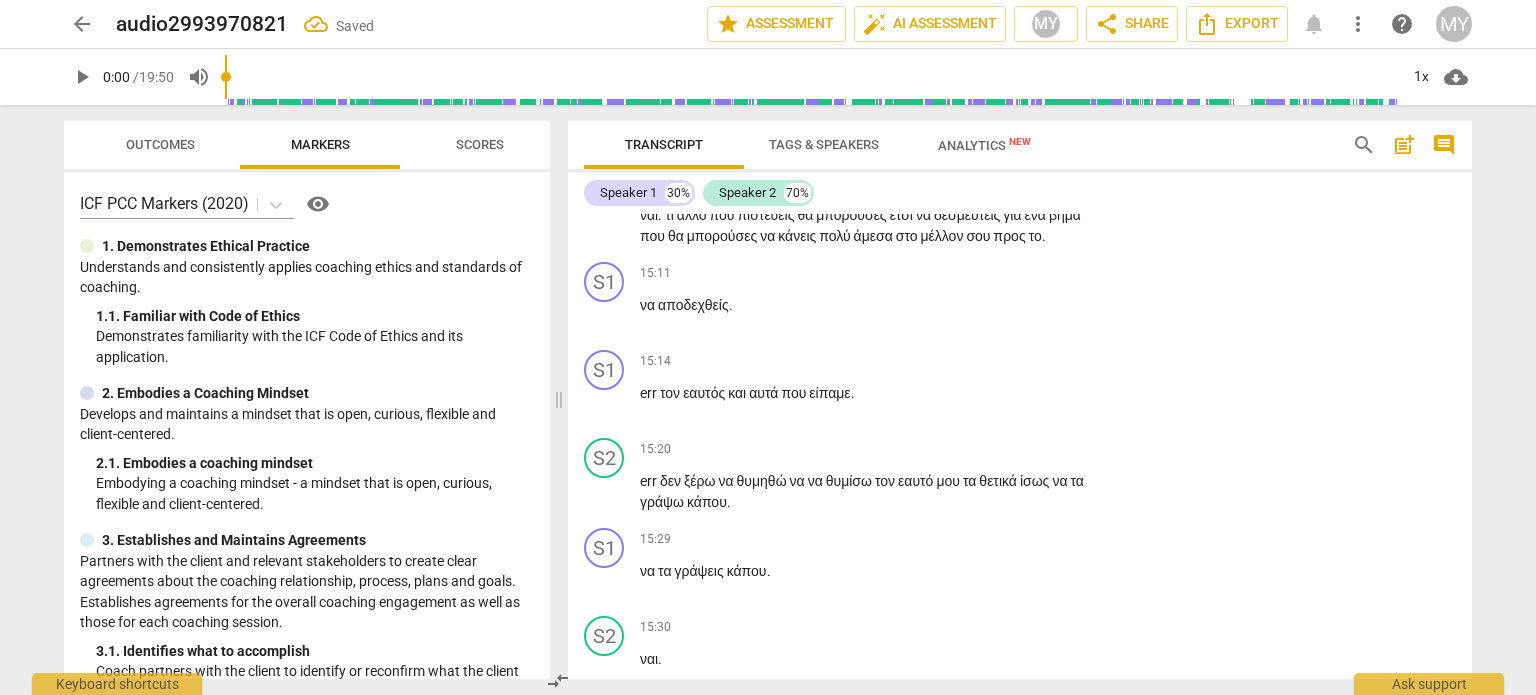 scroll, scrollTop: 8049, scrollLeft: 0, axis: vertical 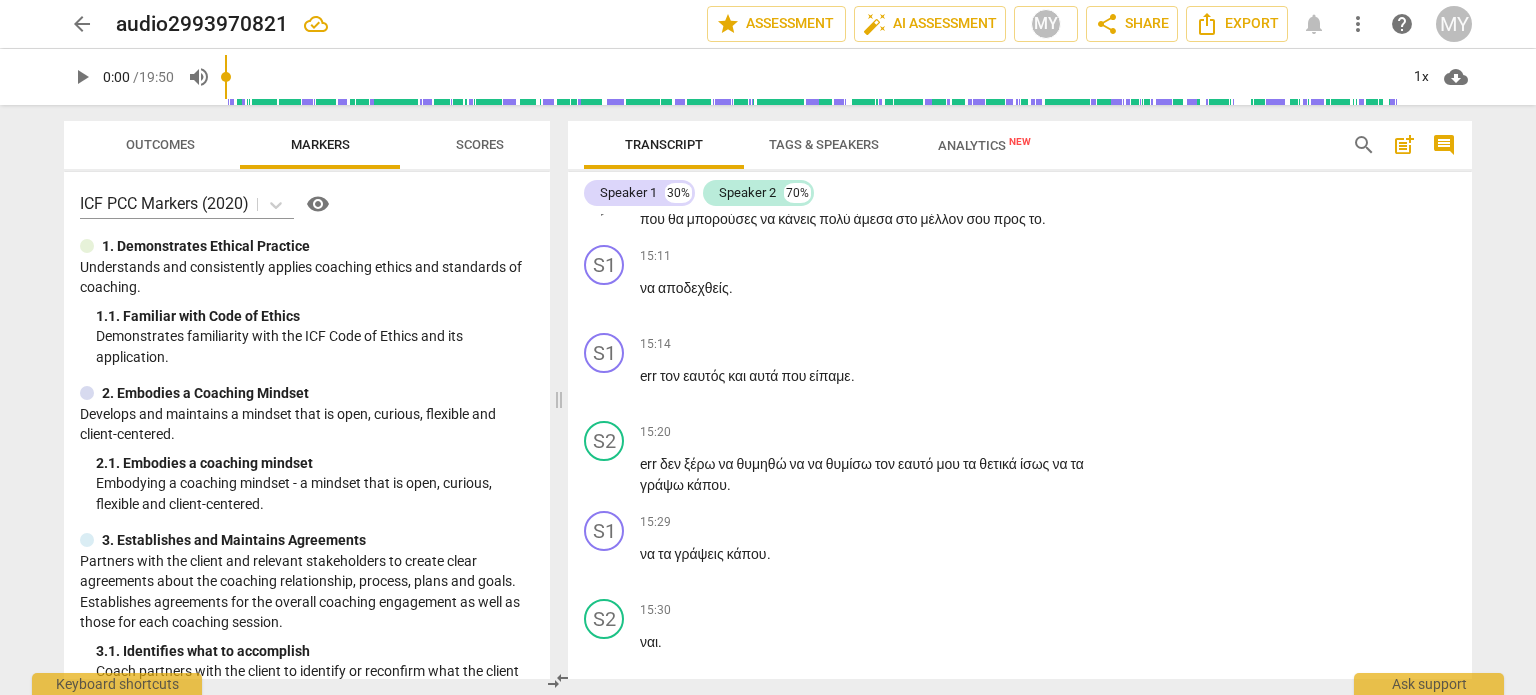 click on "Add competency" at bounding box center [1046, 167] 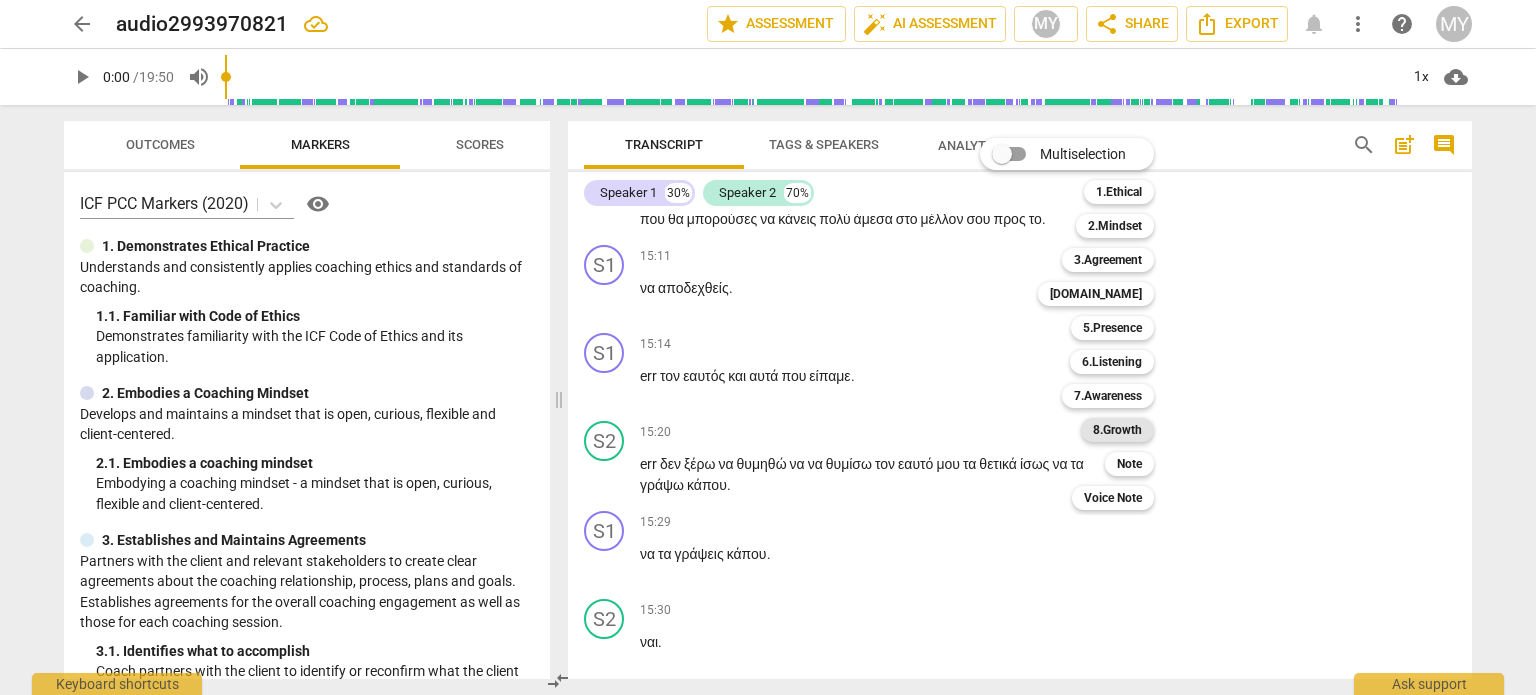 click on "8.Growth" at bounding box center (1117, 430) 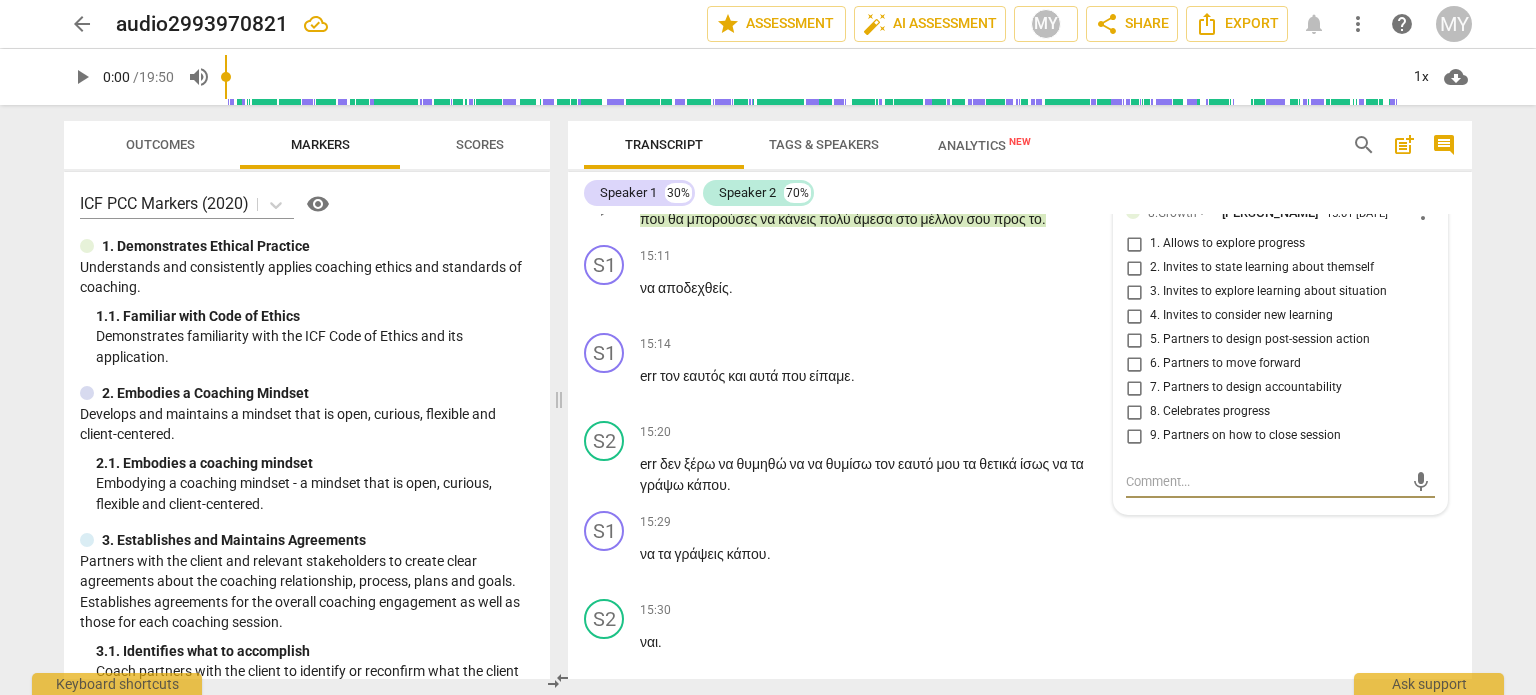 click on "5. Partners to design post-session action" at bounding box center (1134, 340) 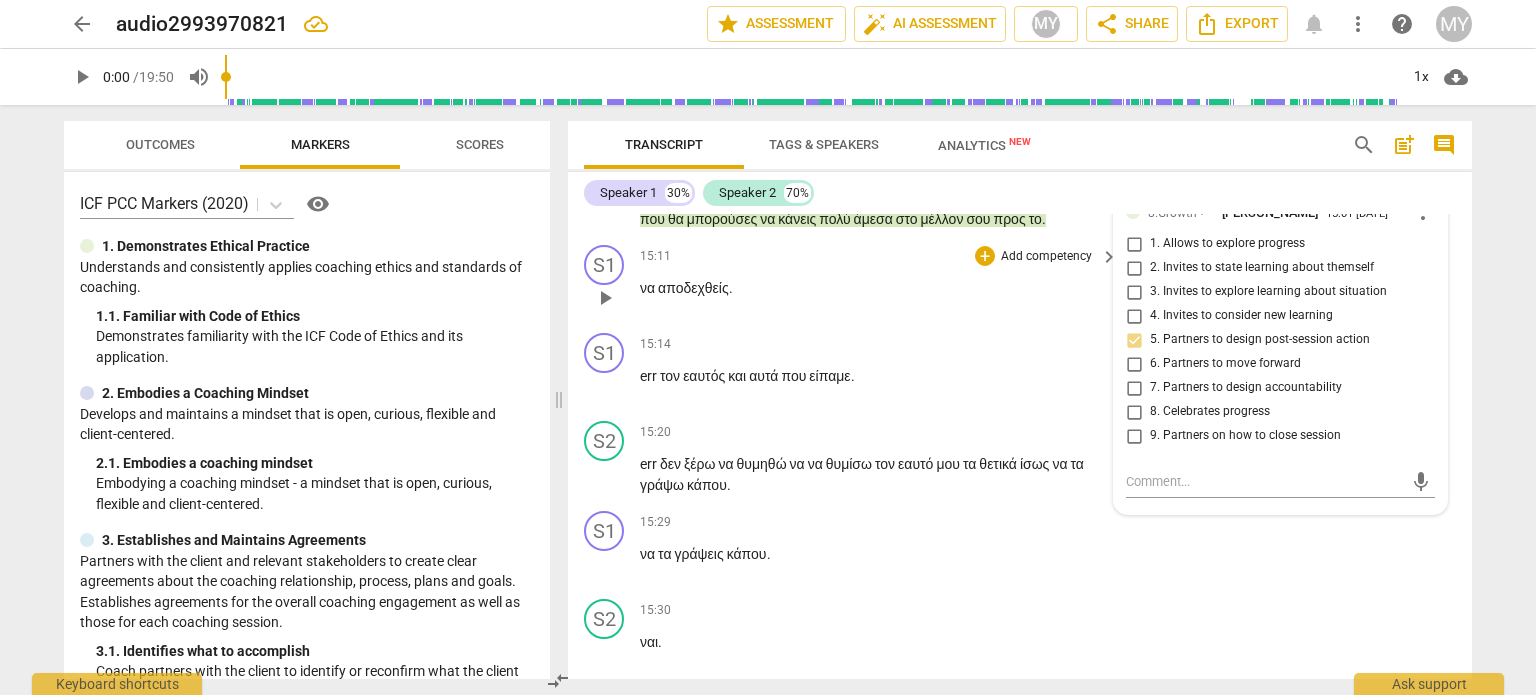 click on "να   αποδεχθείς ." at bounding box center [874, 288] 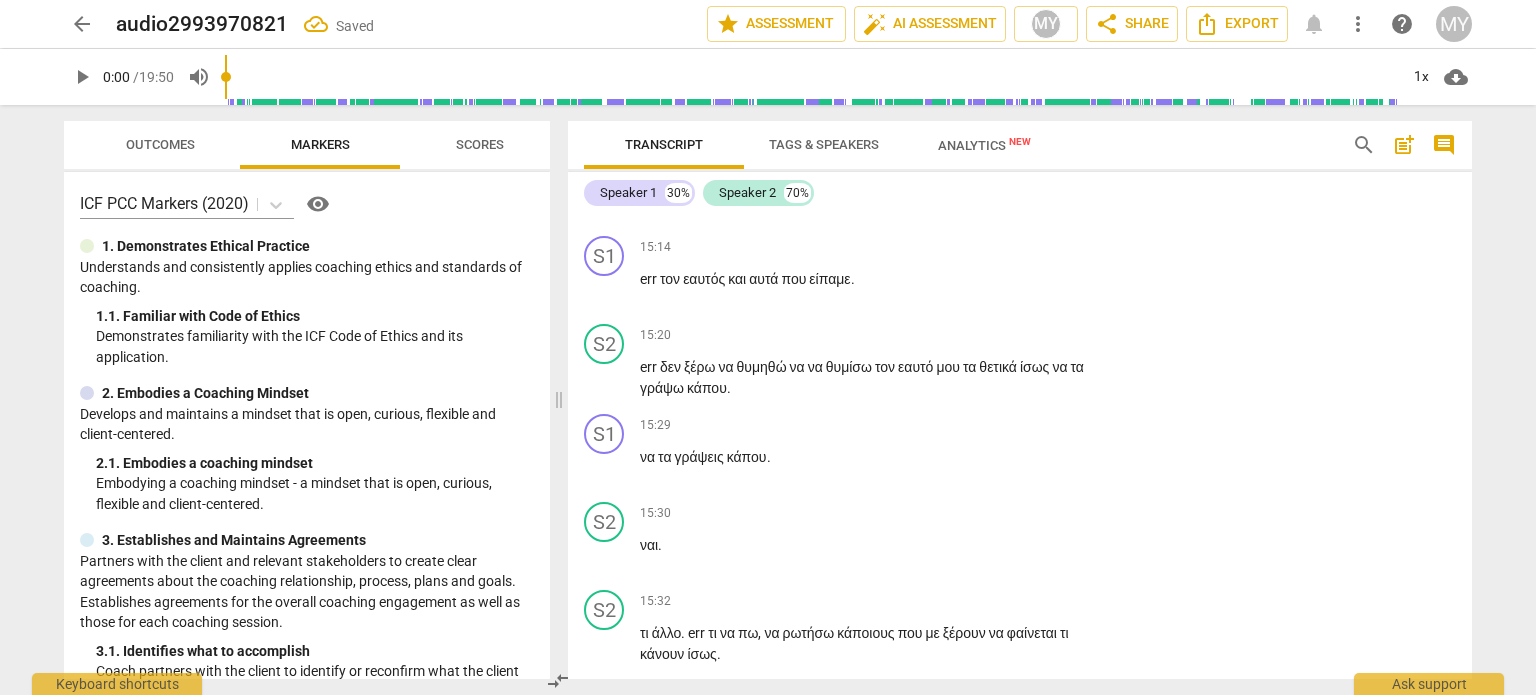 scroll, scrollTop: 8149, scrollLeft: 0, axis: vertical 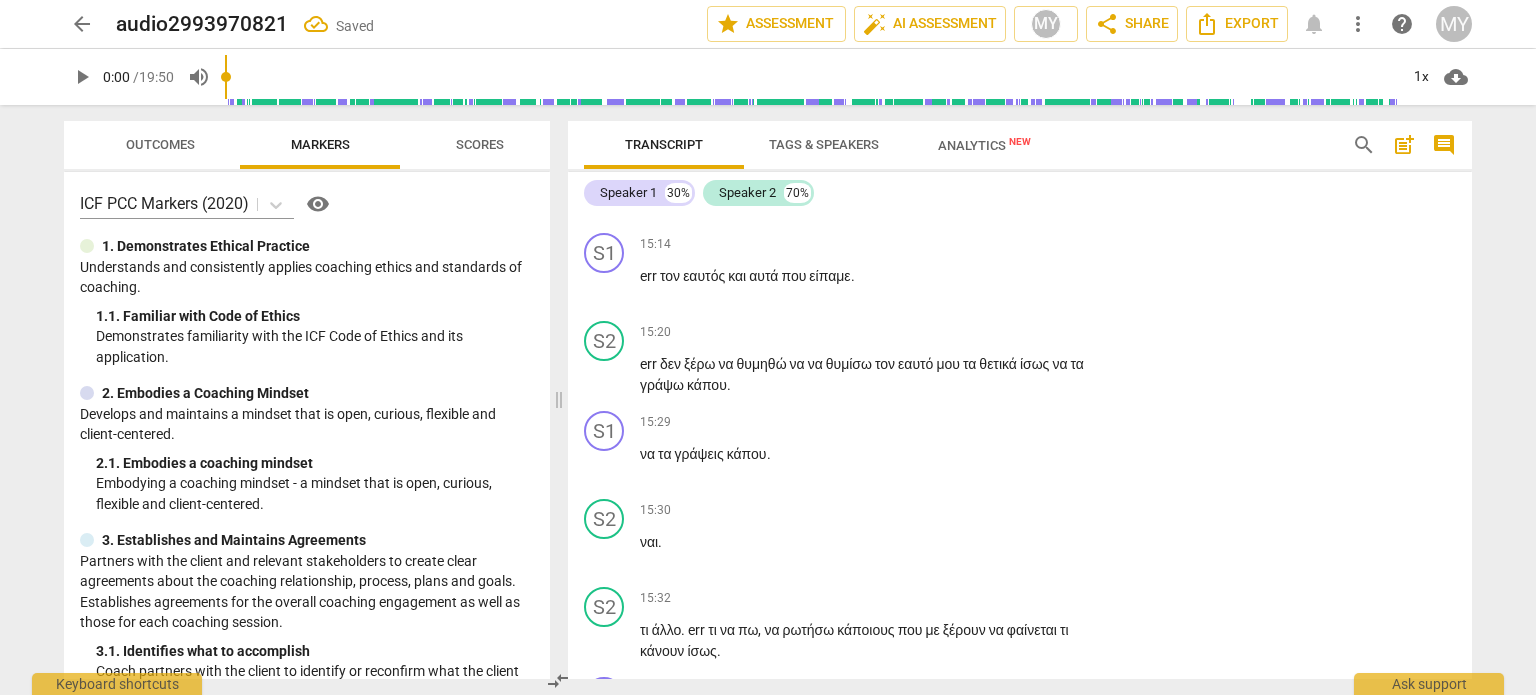 click on "να" at bounding box center [649, 188] 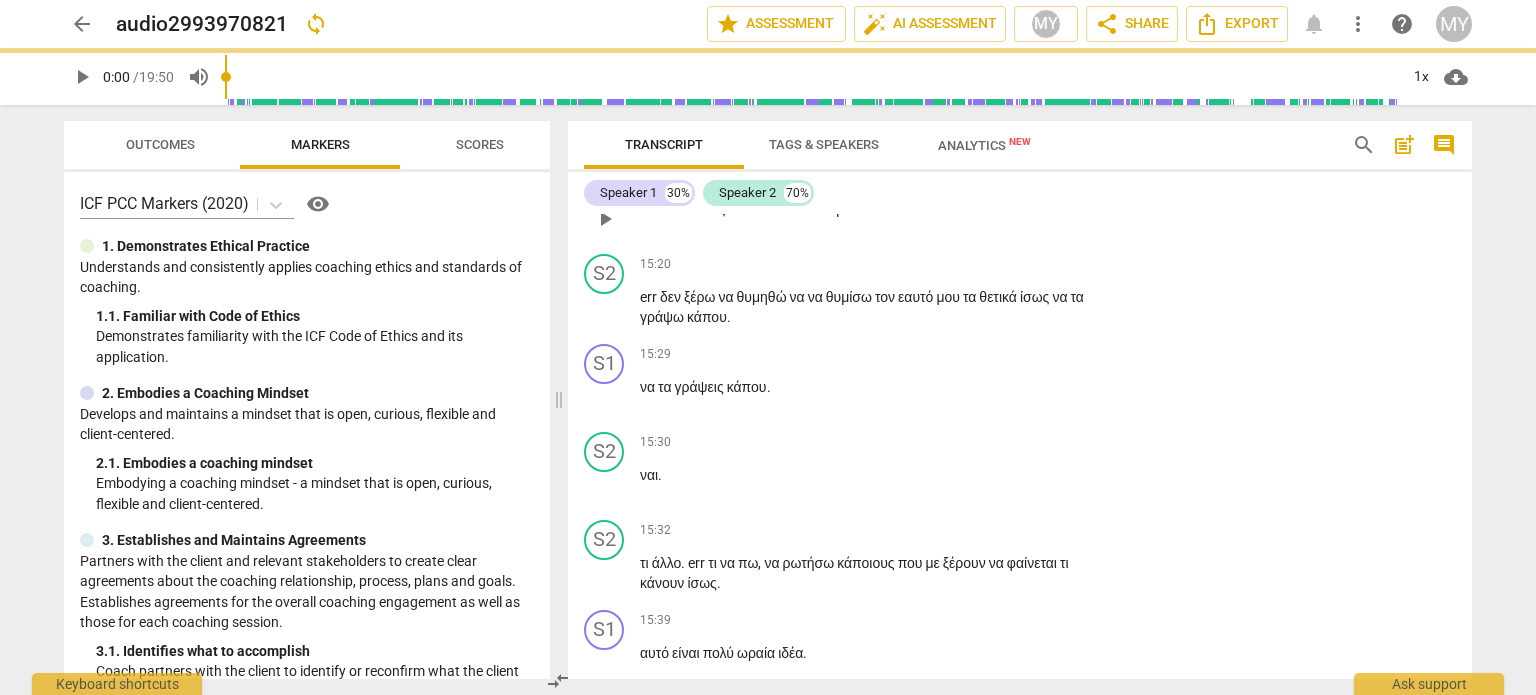 scroll, scrollTop: 8083, scrollLeft: 0, axis: vertical 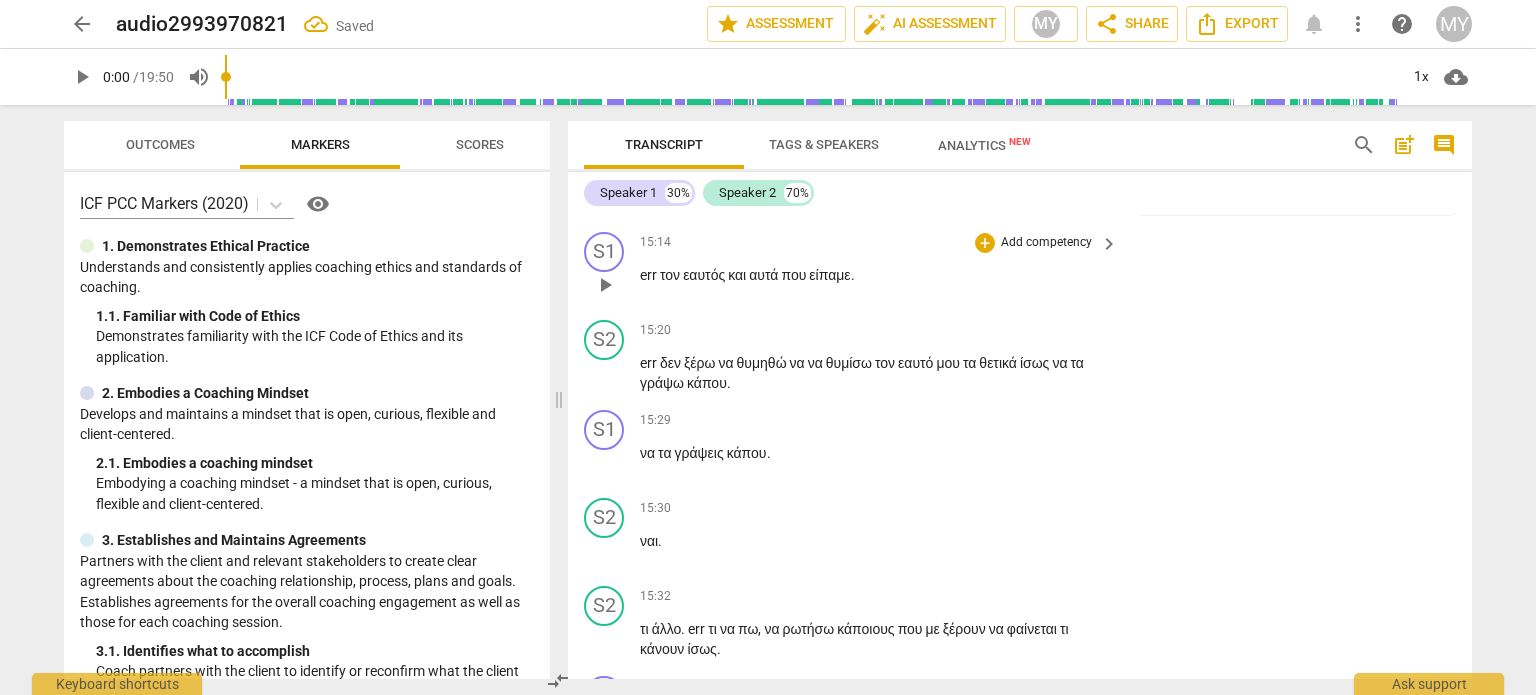 click on "τον" at bounding box center (671, 275) 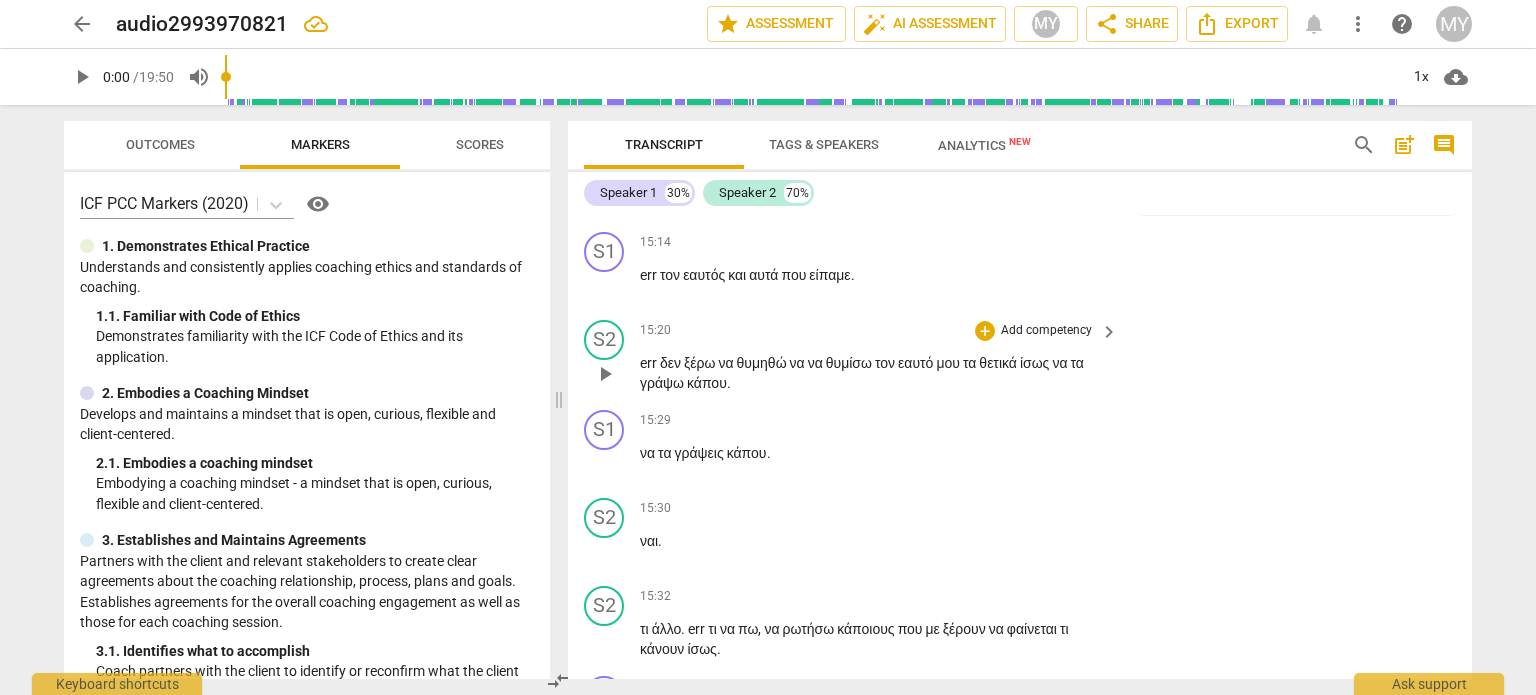 type 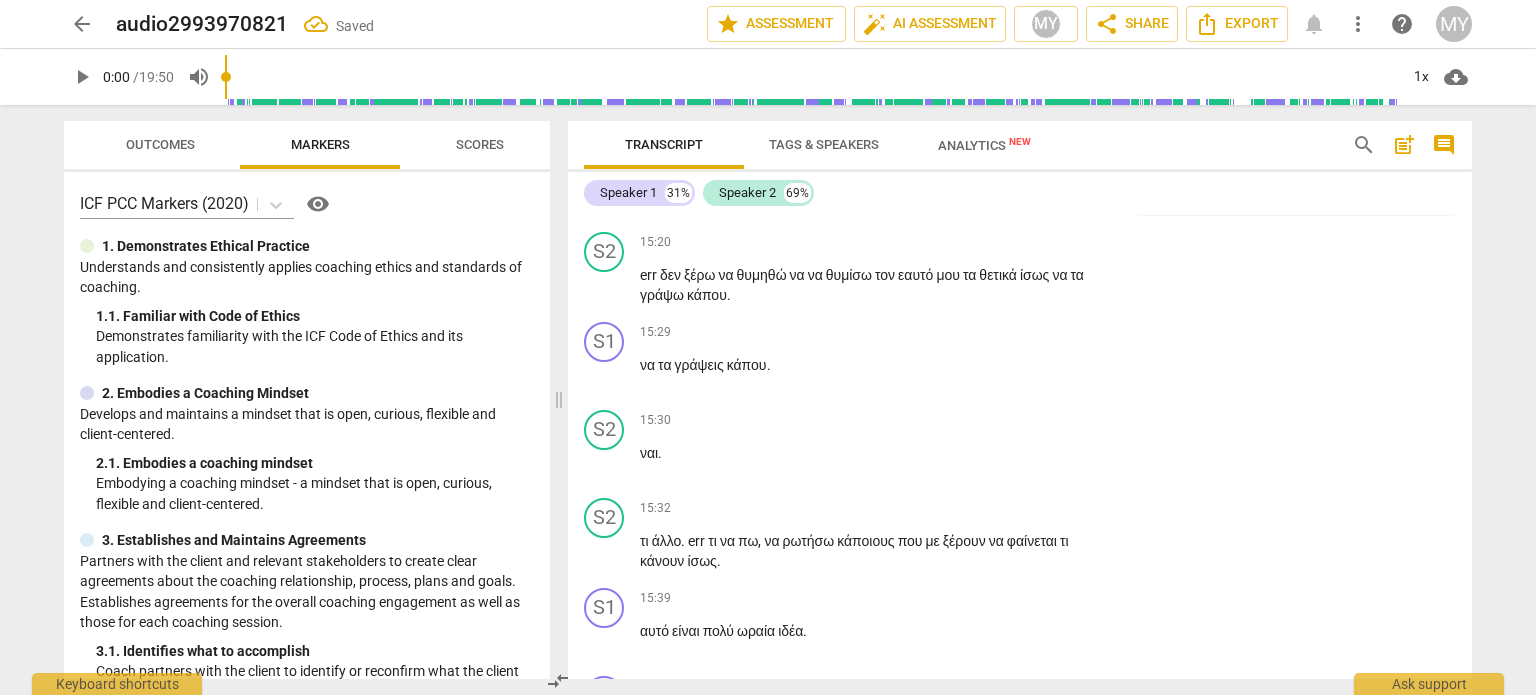 click on "εαυτός" at bounding box center [763, 205] 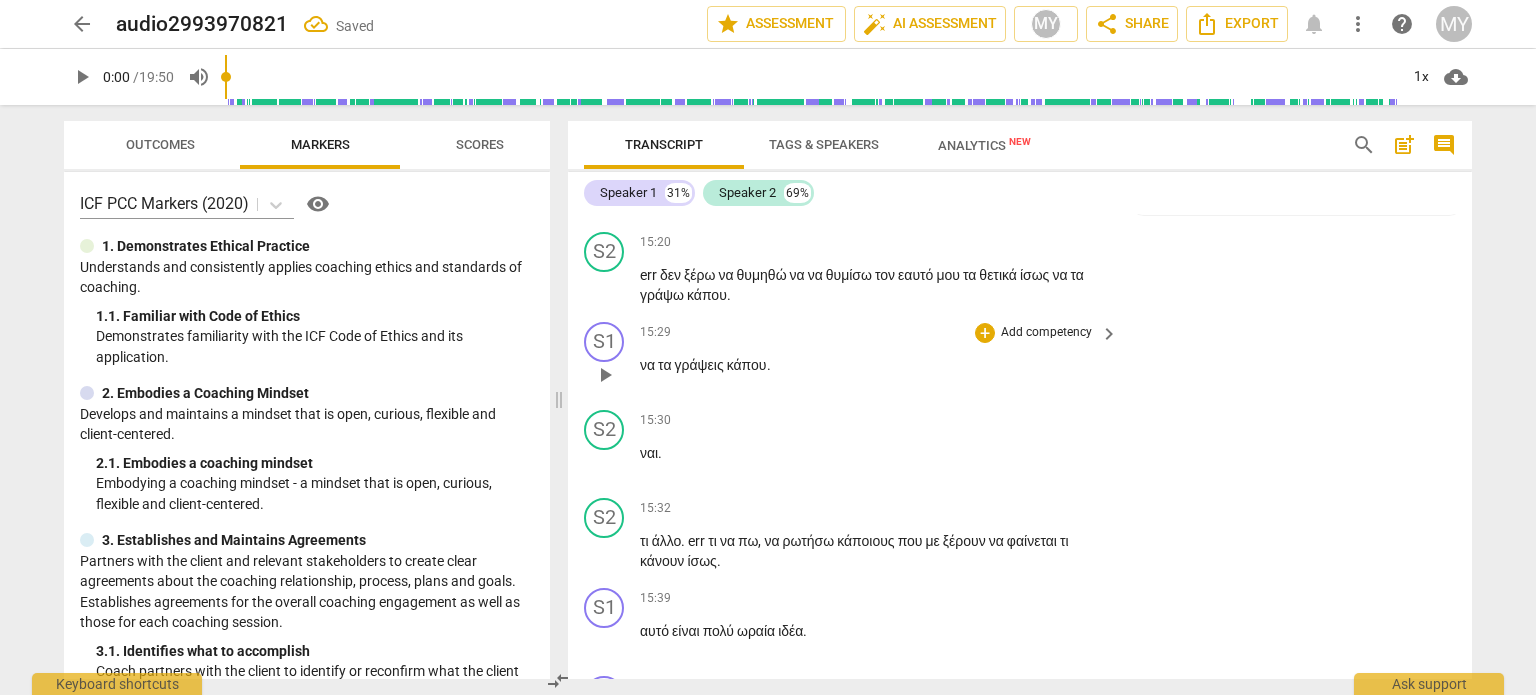 scroll, scrollTop: 8183, scrollLeft: 0, axis: vertical 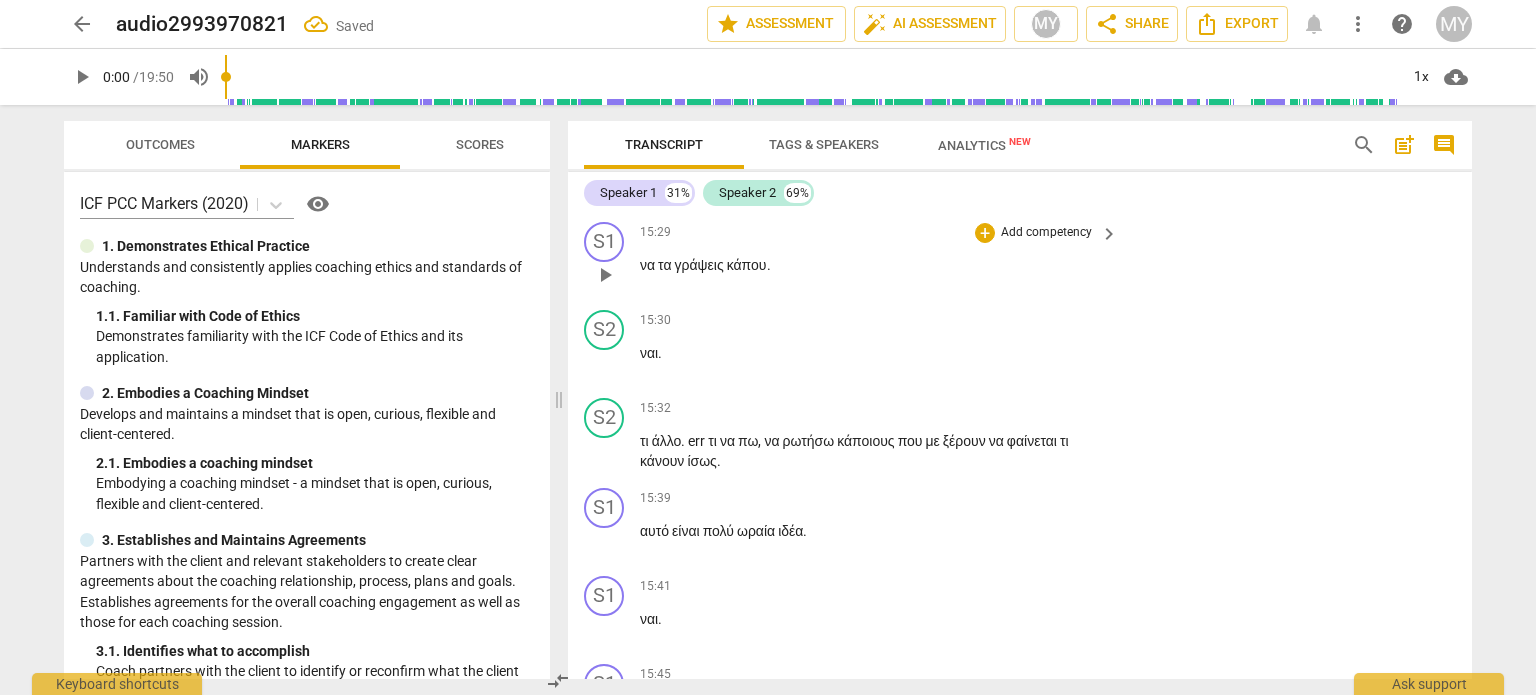 click on "Add competency" at bounding box center [1046, 233] 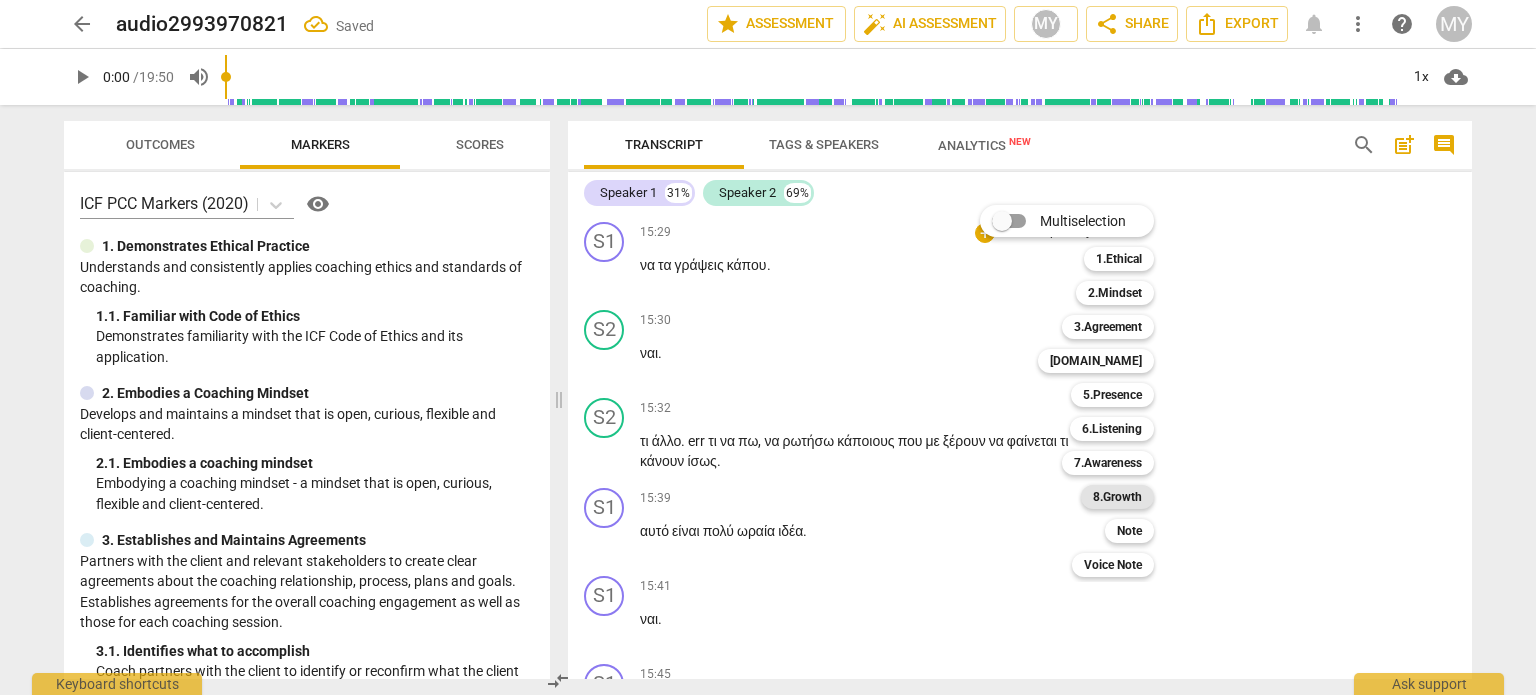 click on "8.Growth" at bounding box center (1117, 497) 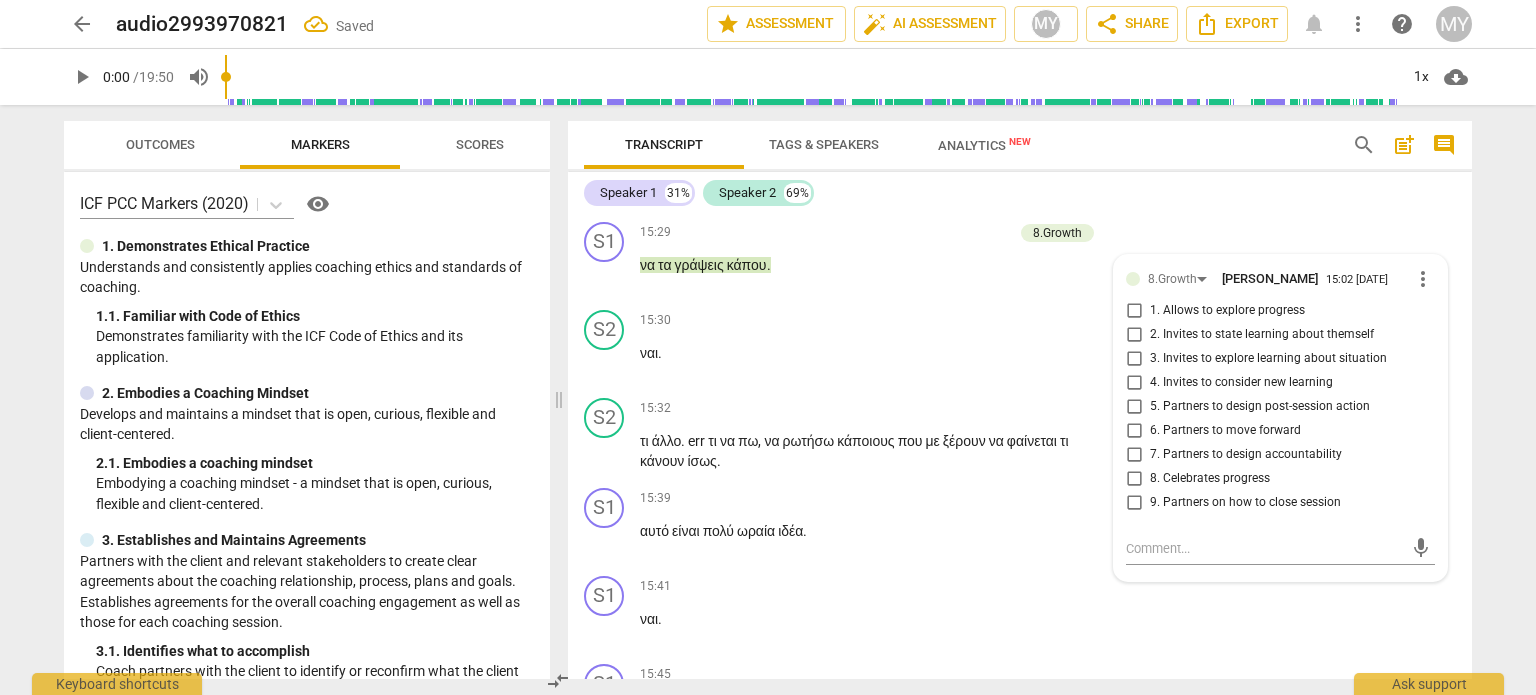 scroll, scrollTop: 8443, scrollLeft: 0, axis: vertical 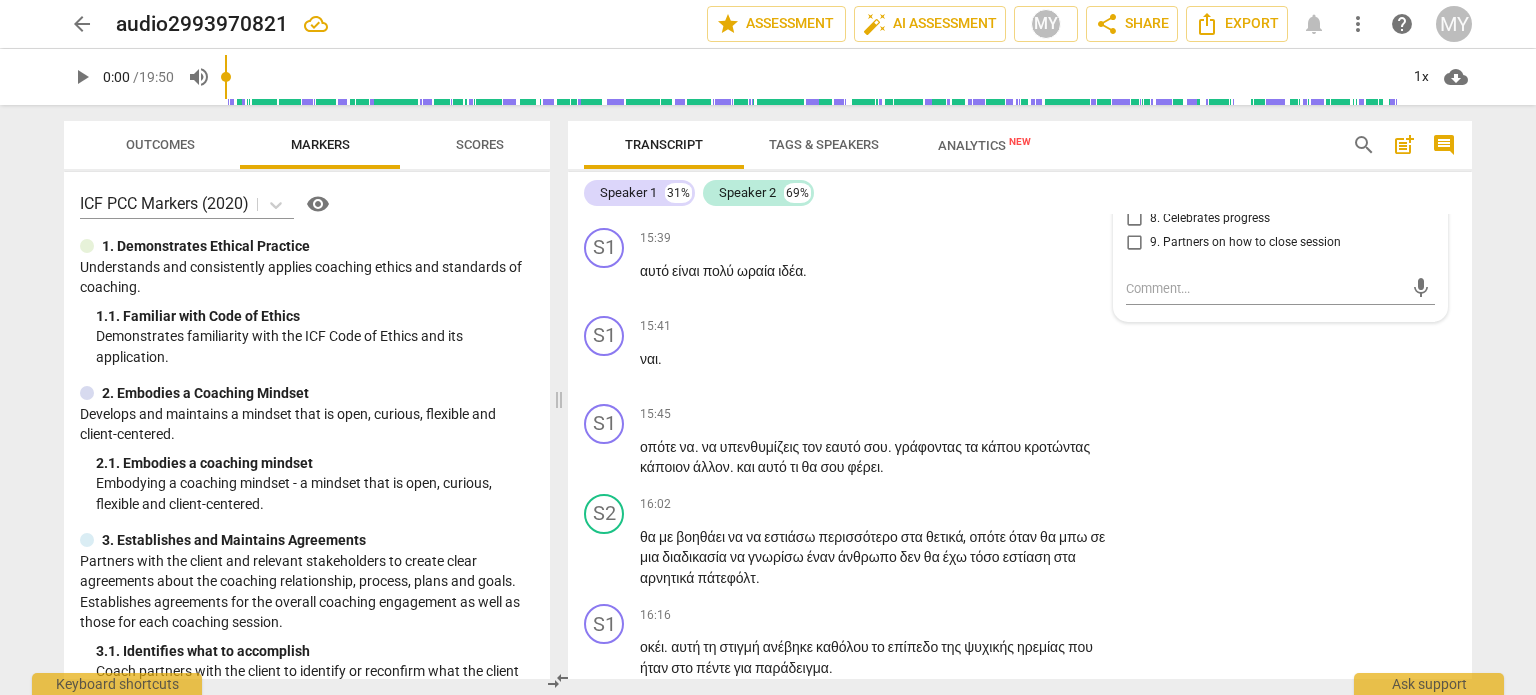 click on "5. Partners to design post-session action" at bounding box center [1134, 147] 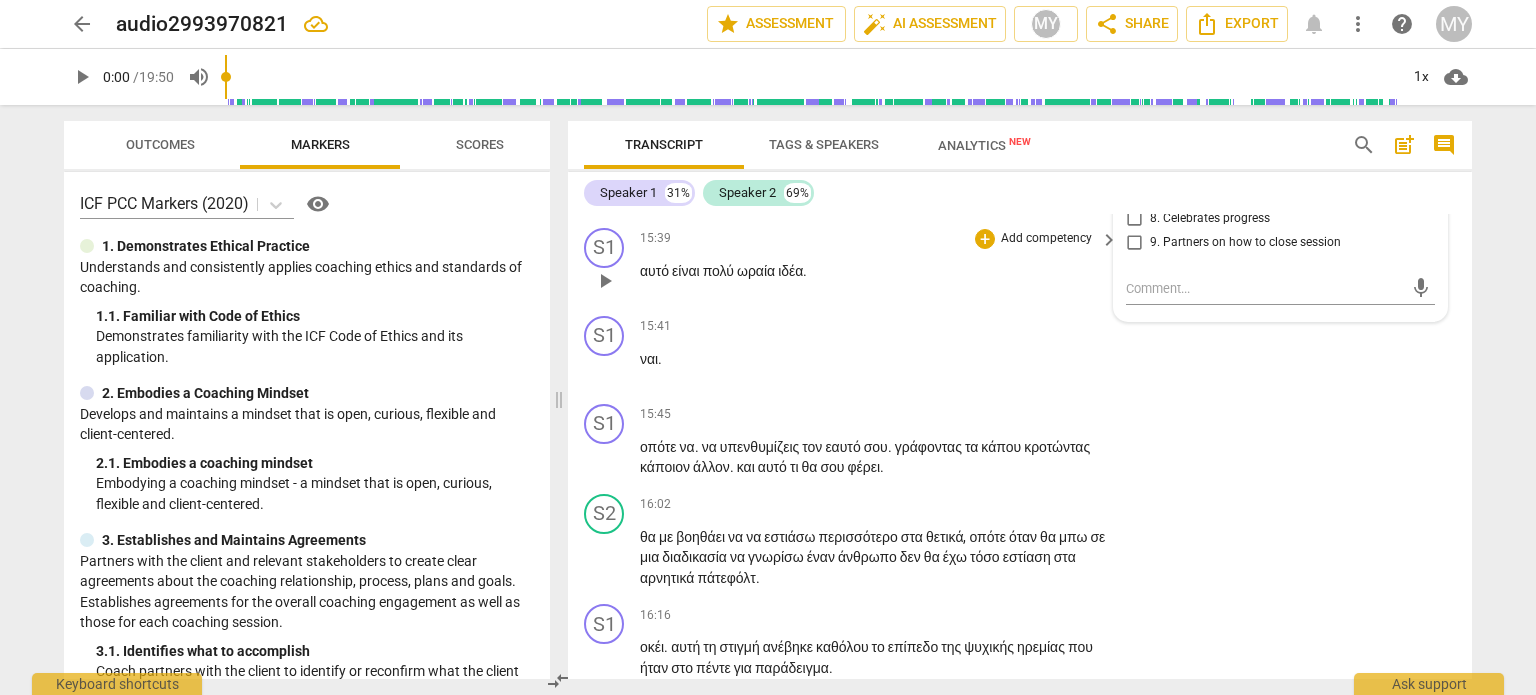 click on "ωραία" at bounding box center (757, 271) 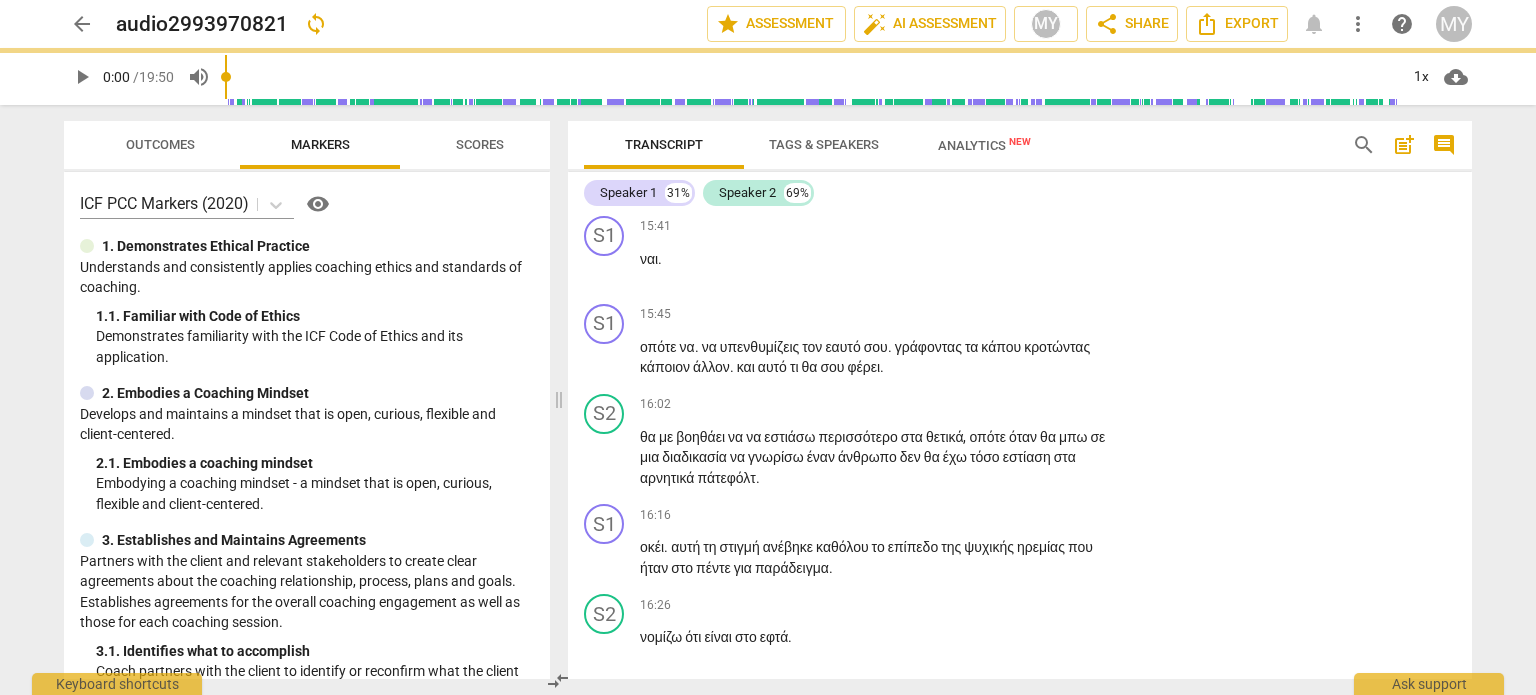 scroll, scrollTop: 8643, scrollLeft: 0, axis: vertical 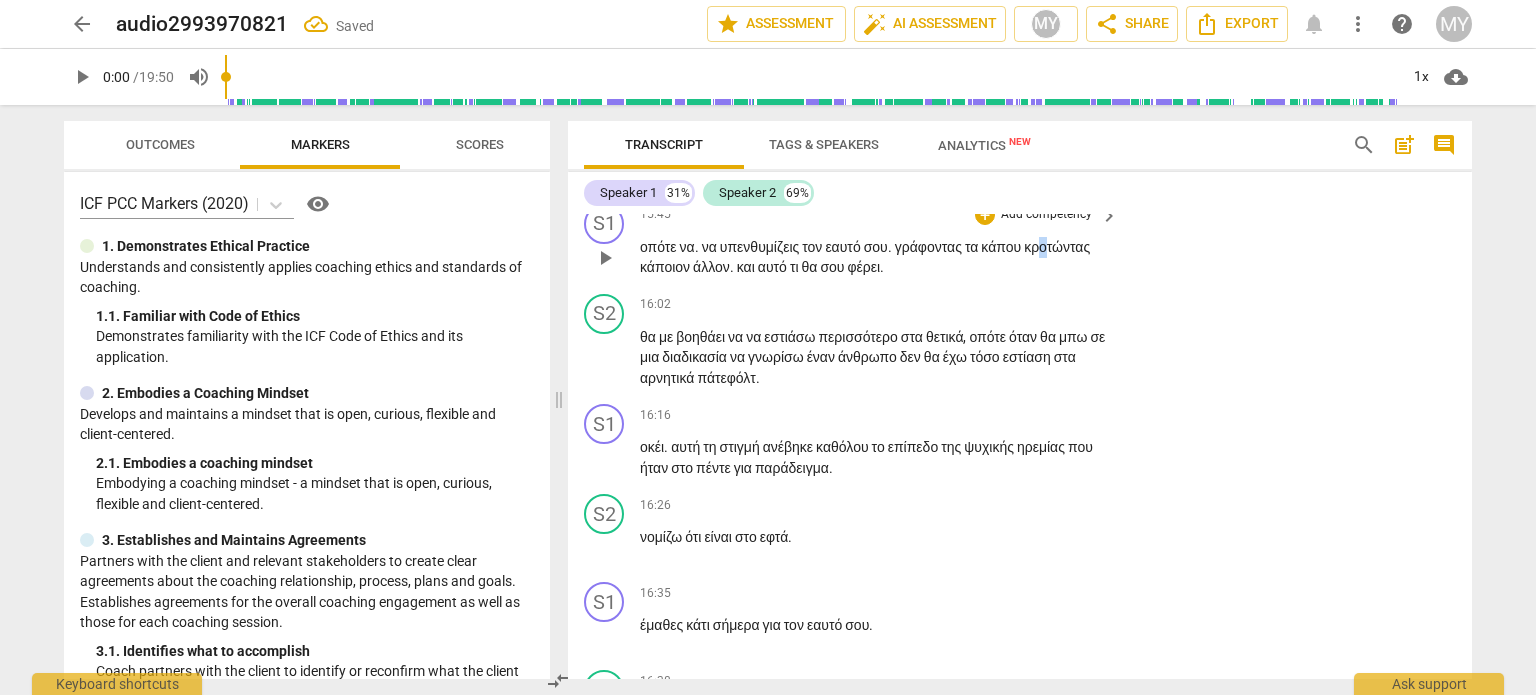 click on "κροτώντας" at bounding box center (1057, 247) 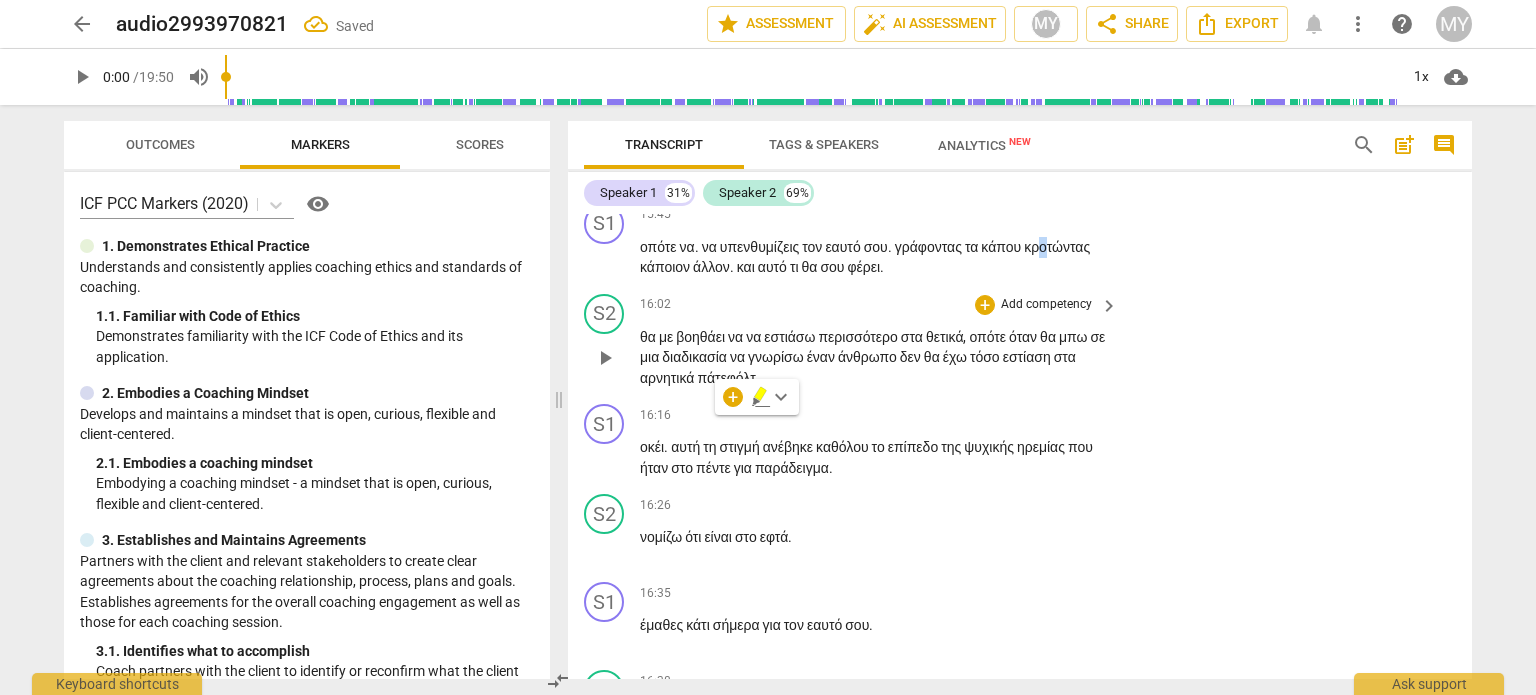 type 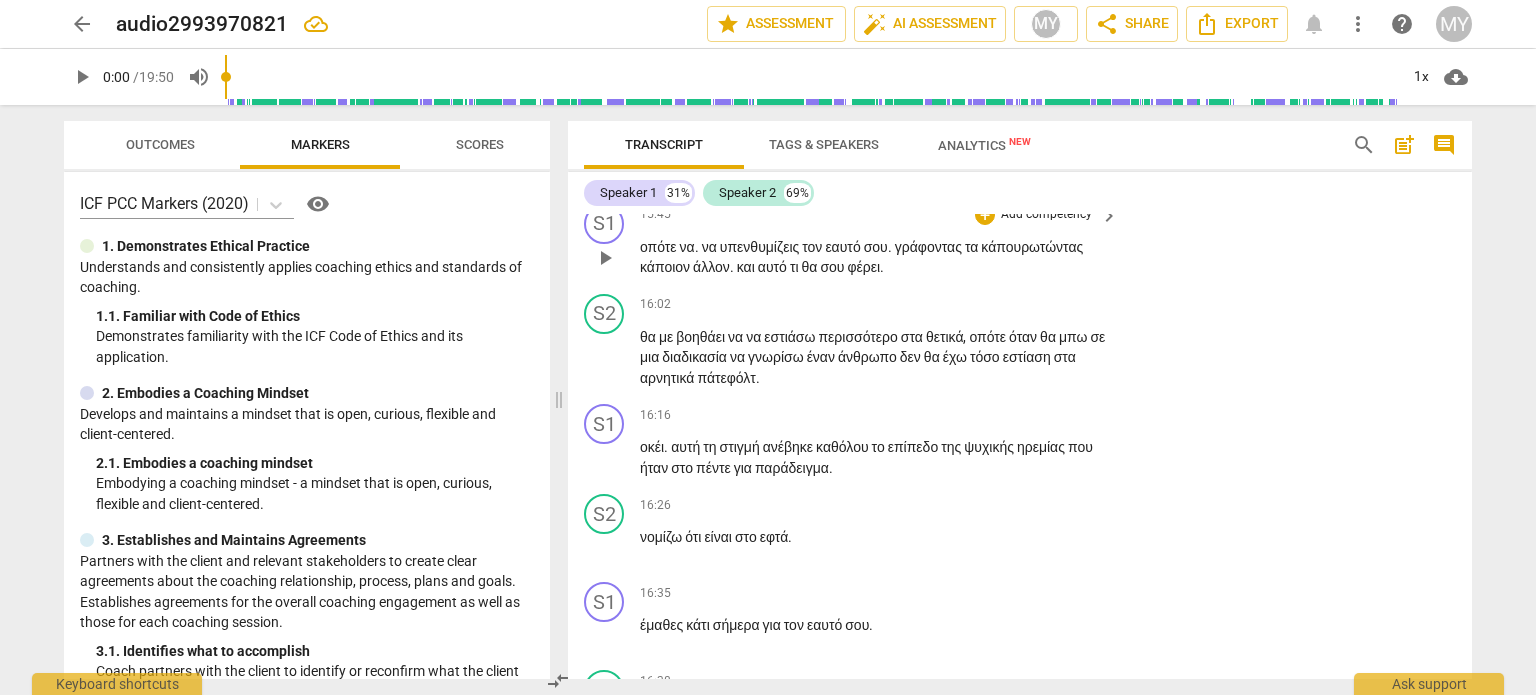 click on "." at bounding box center [698, 247] 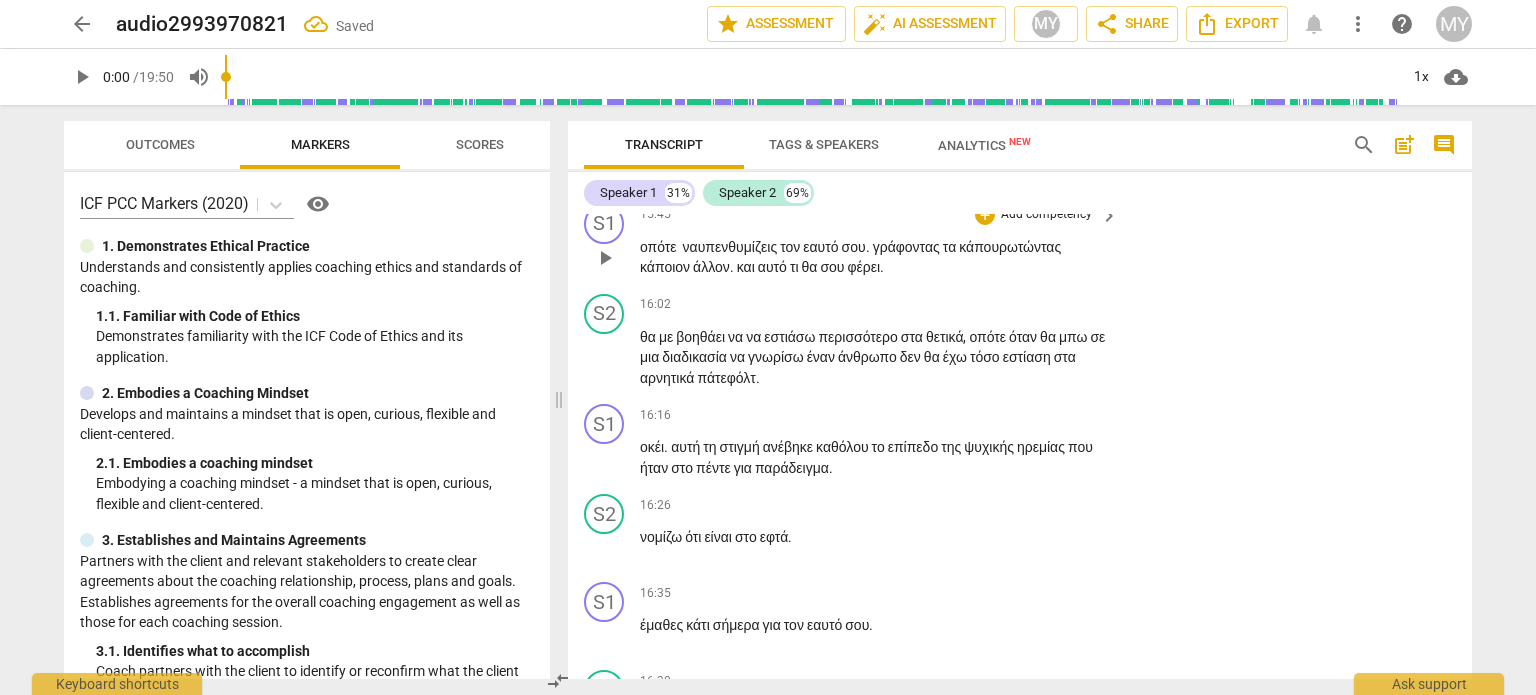 click on "τον" at bounding box center (791, 247) 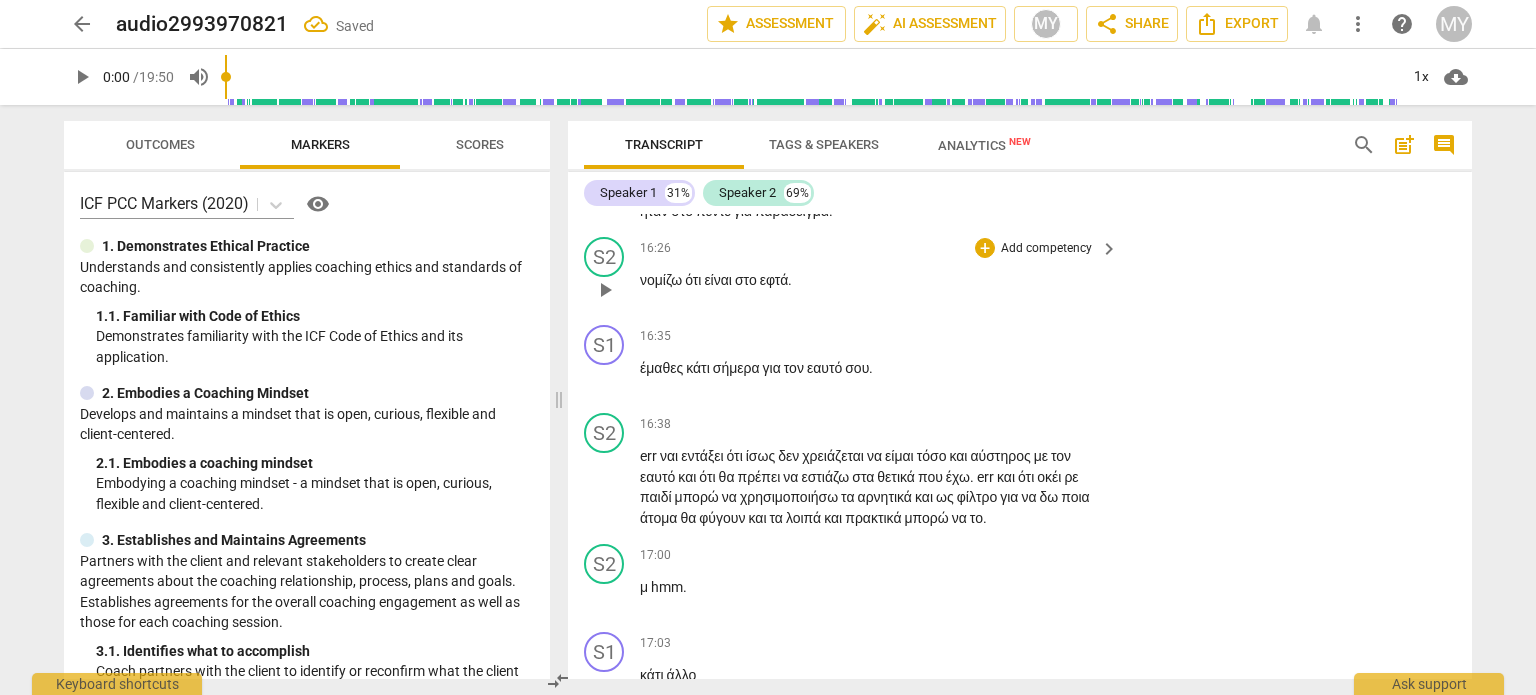 scroll, scrollTop: 8943, scrollLeft: 0, axis: vertical 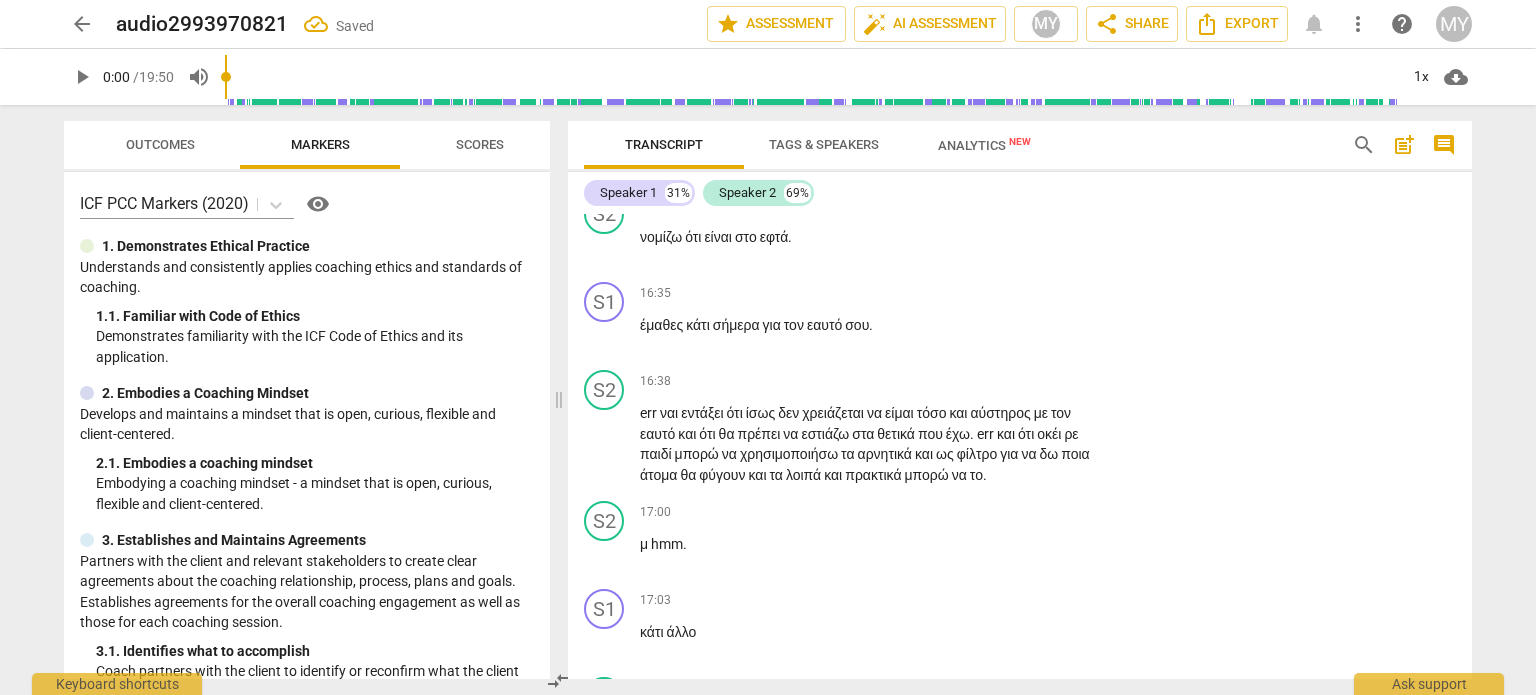 click on "keyboard_arrow_right" at bounding box center (1109, 116) 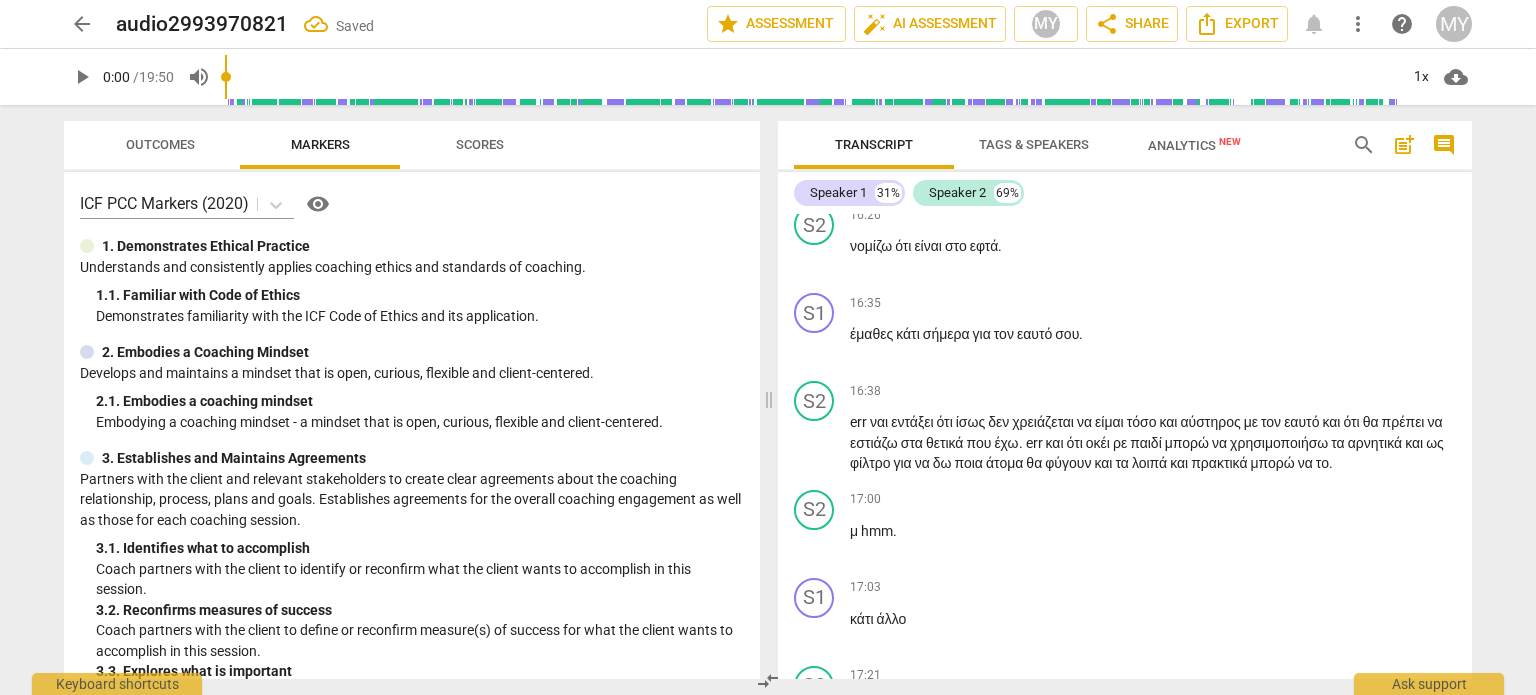 click on "Add competency" at bounding box center (1408, 128) 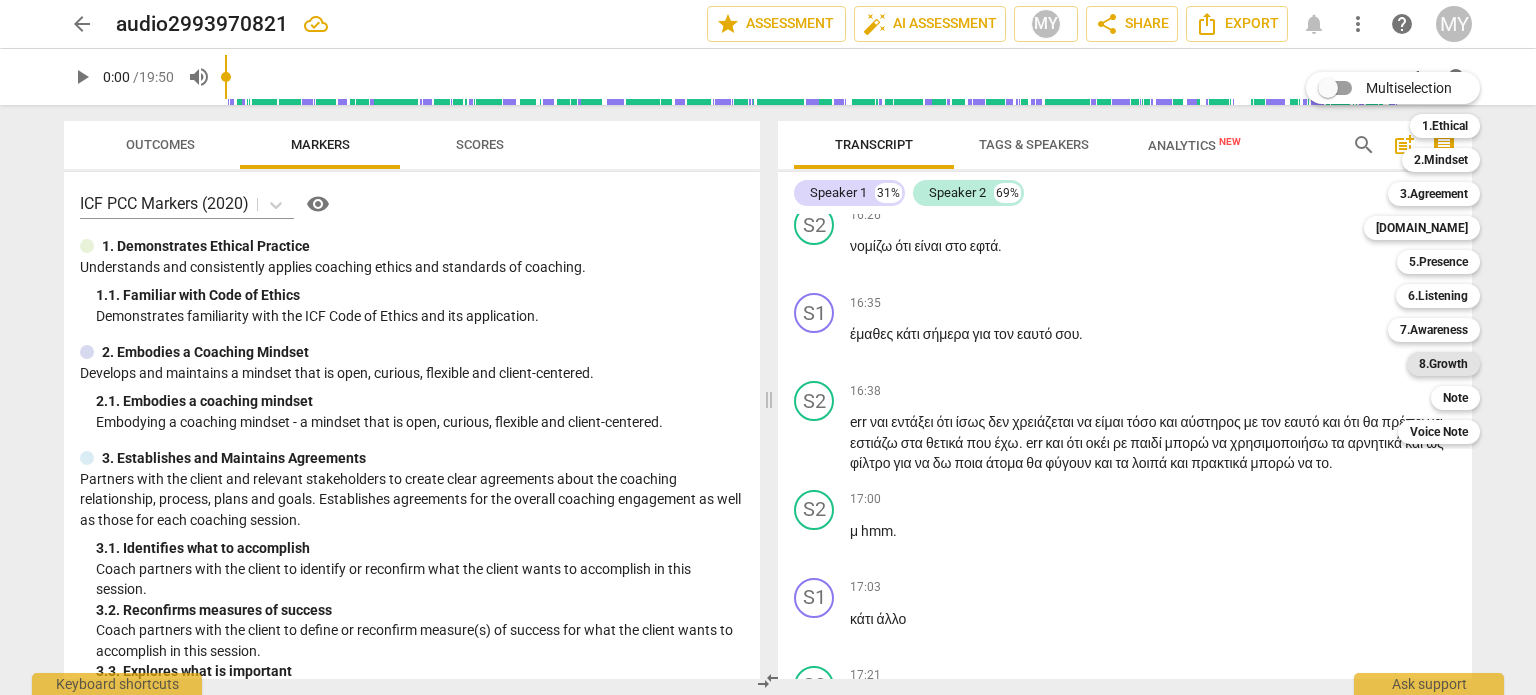 click on "8.Growth" at bounding box center [1443, 364] 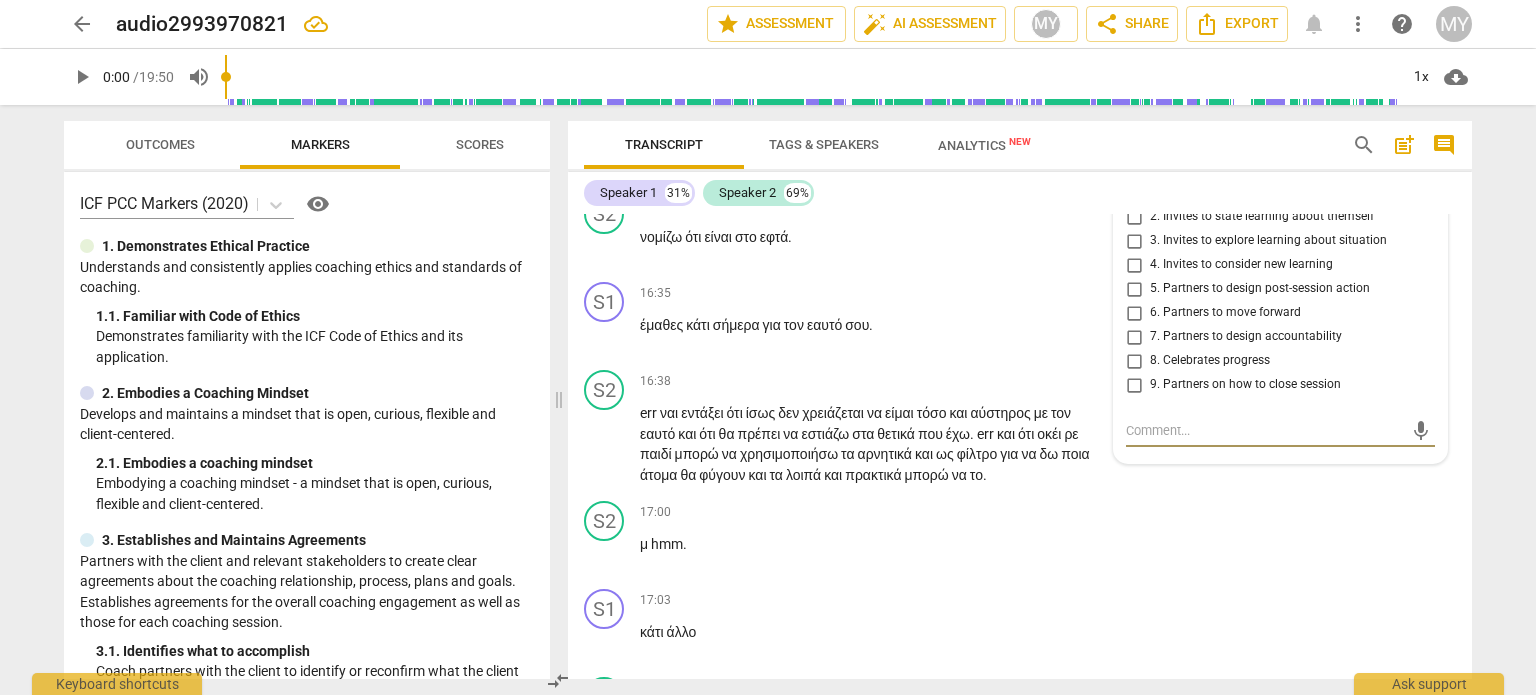 click on "1. Allows to explore progress" at bounding box center [1134, 193] 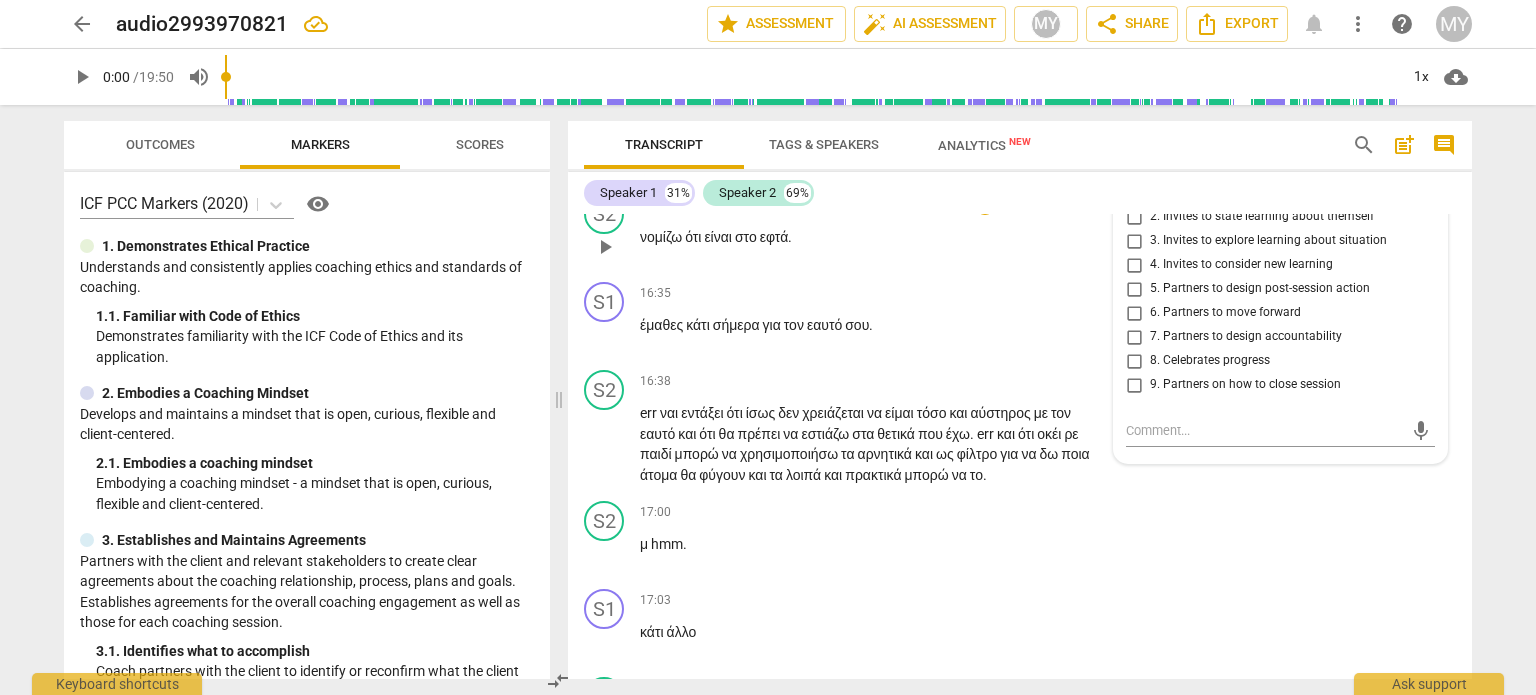 click on "στο" at bounding box center (747, 237) 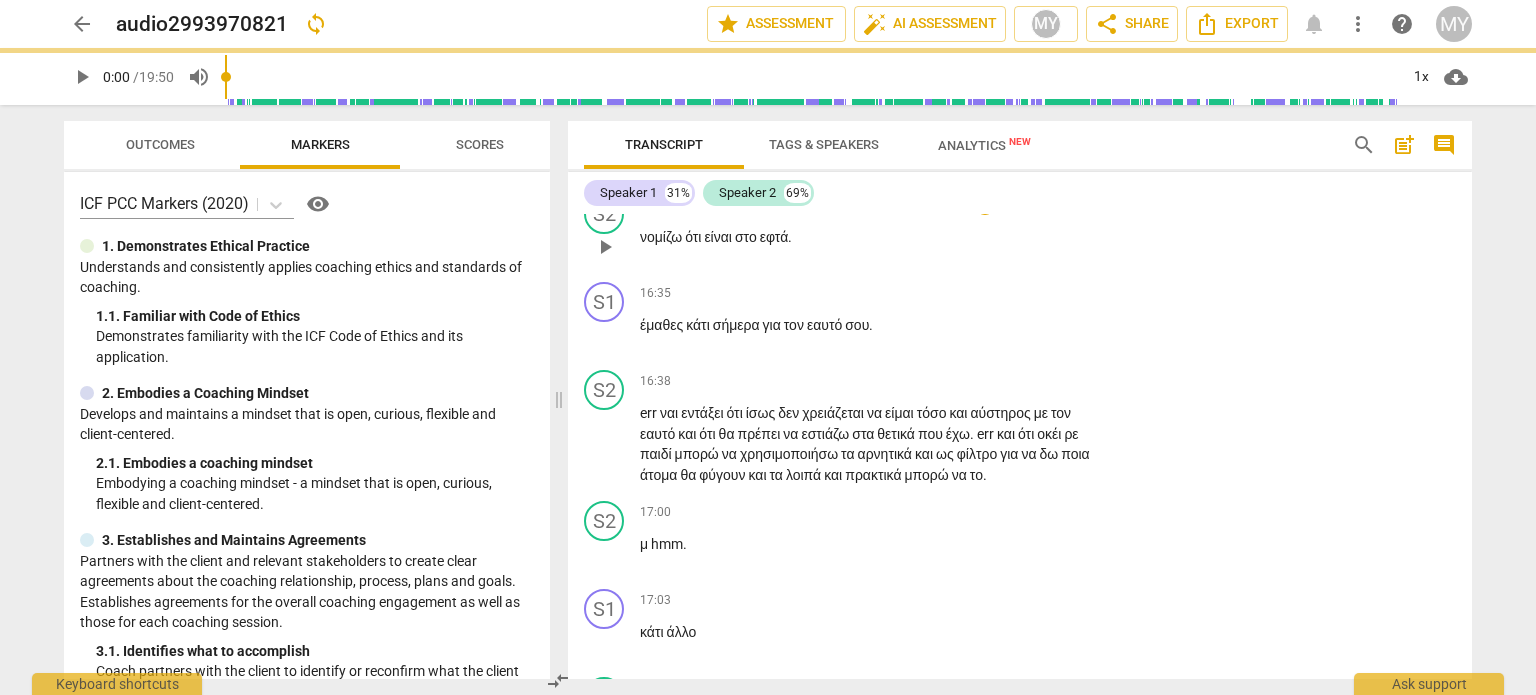 scroll, scrollTop: 9043, scrollLeft: 0, axis: vertical 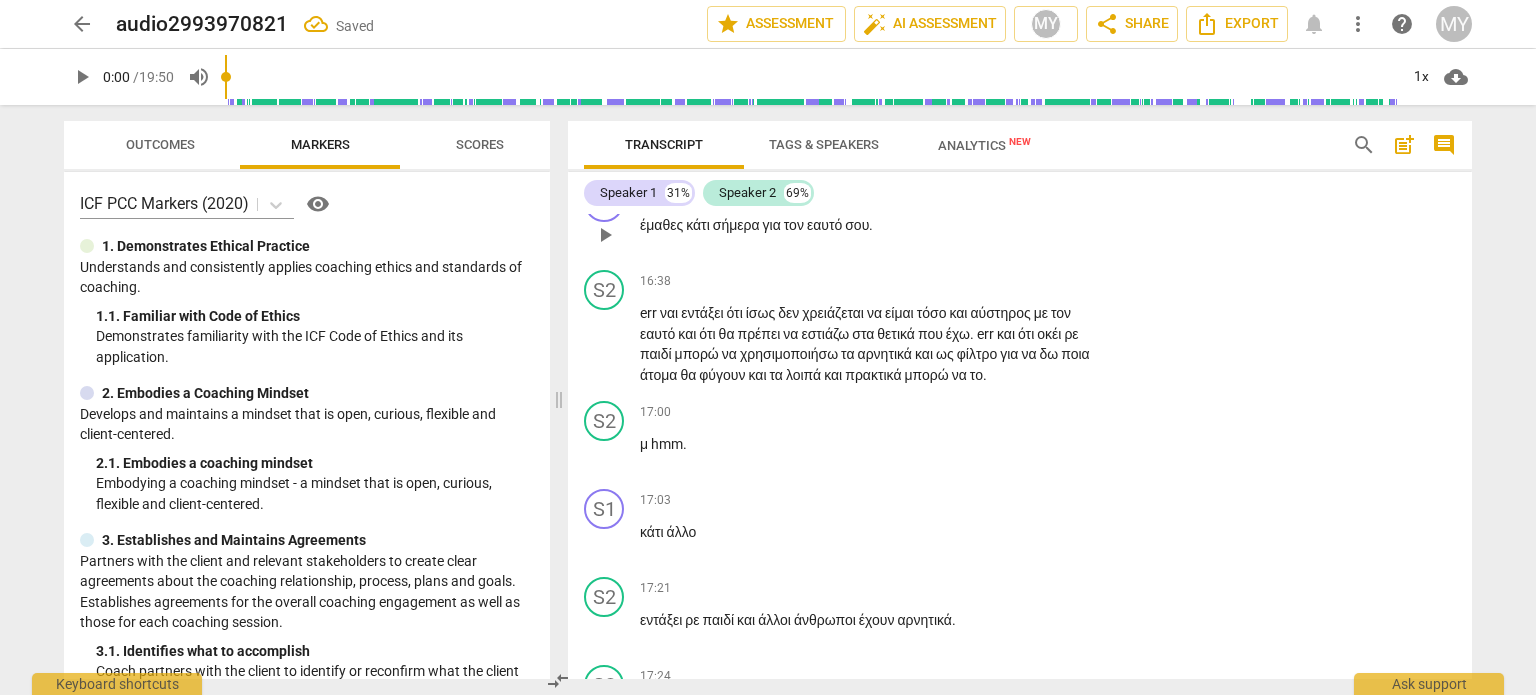 click on "Add competency" at bounding box center (1046, 194) 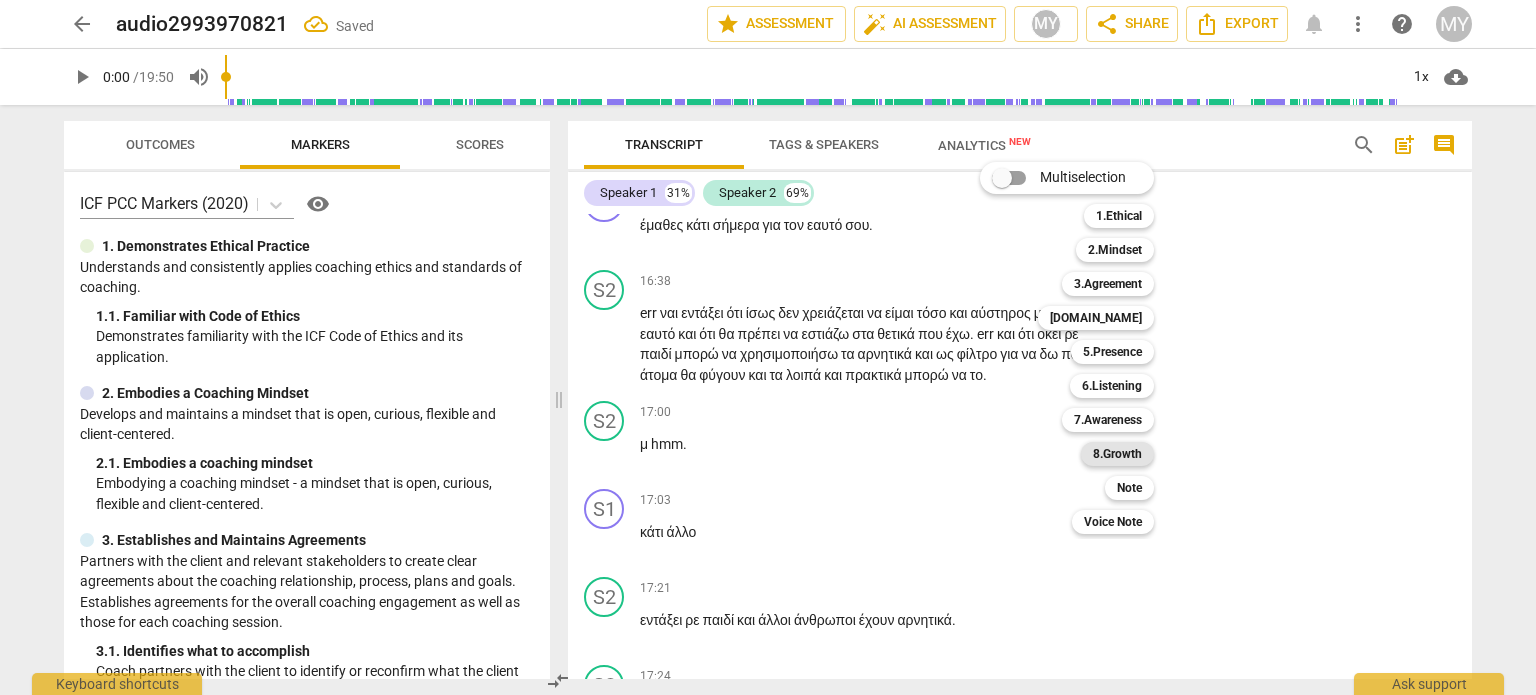 click on "8.Growth" at bounding box center [1117, 454] 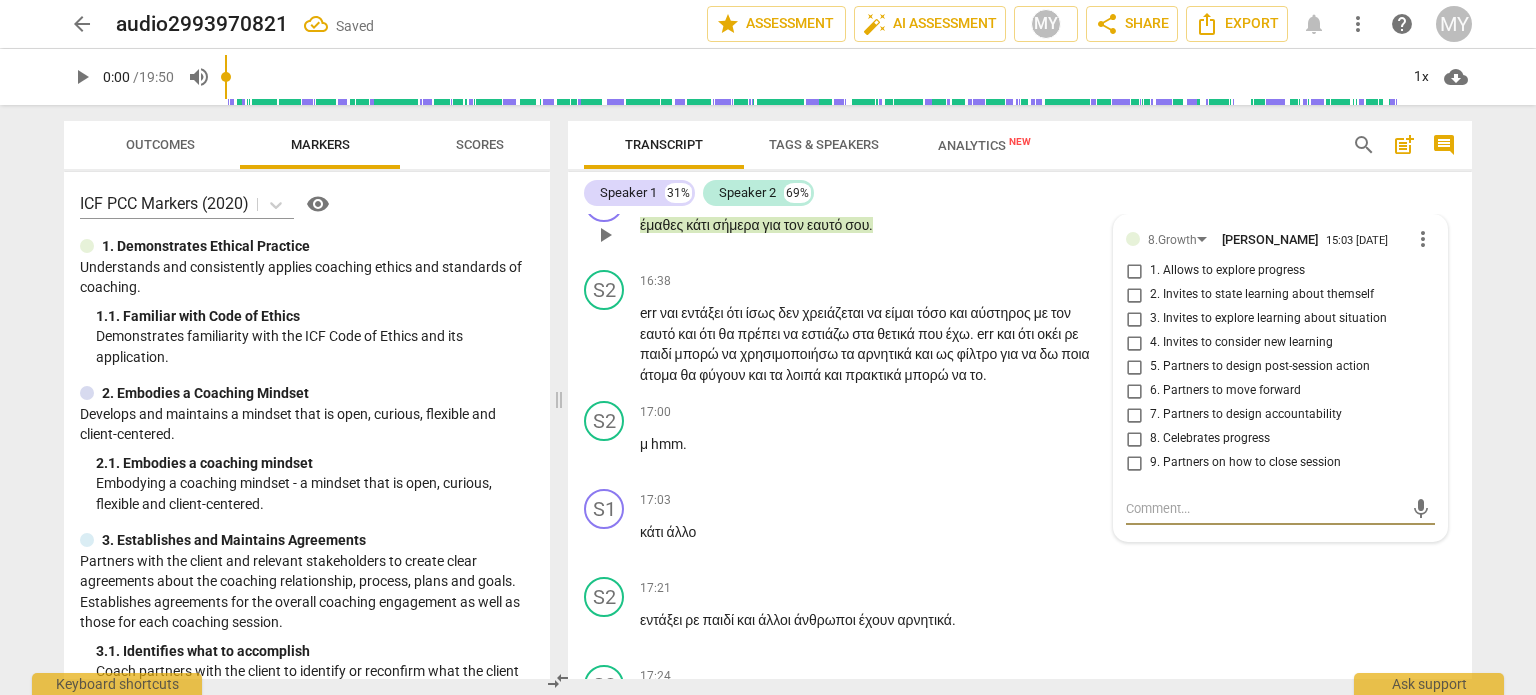 click on "2. Invites to state learning about themself" at bounding box center [1134, 295] 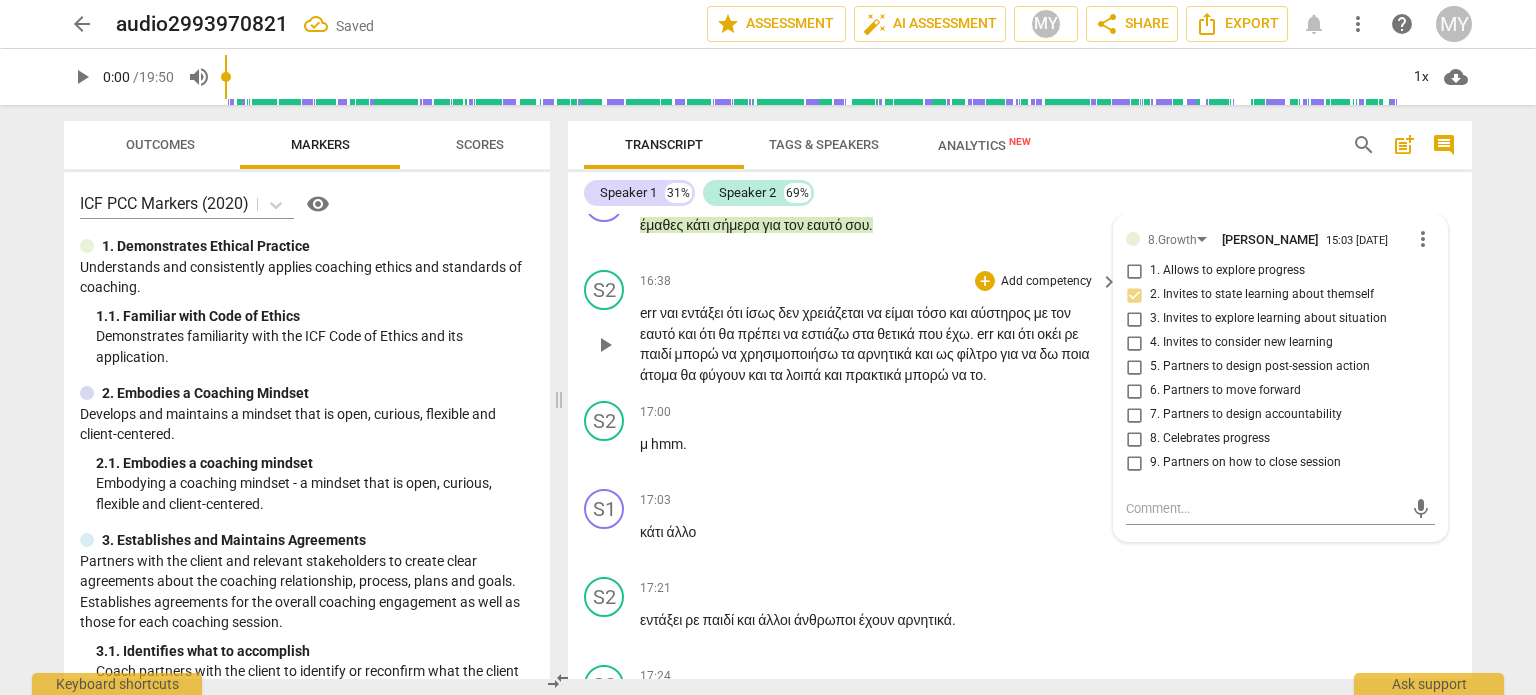 click on "err   ναι   εντάξει   ότι   ίσως   δεν   χρειάζεται   να   είμαι   τόσο   και   αύστηρος   με   τον   εαυτό   και   ότι   θα   πρέπει   να   εστιάζω   στα   θετικά   που   έχω .   err   και   ότι   οκέι   ρε   παιδί   μπορώ   να   χρησιμοποιήσω   τα   αρνητικά   και   ως   φίλτρο   για   να   δω   ποια   άτομα   θα   φύγουν   και   τα   λοιπά   και   πρακτικά   μπορώ   να   το ." at bounding box center [874, 344] 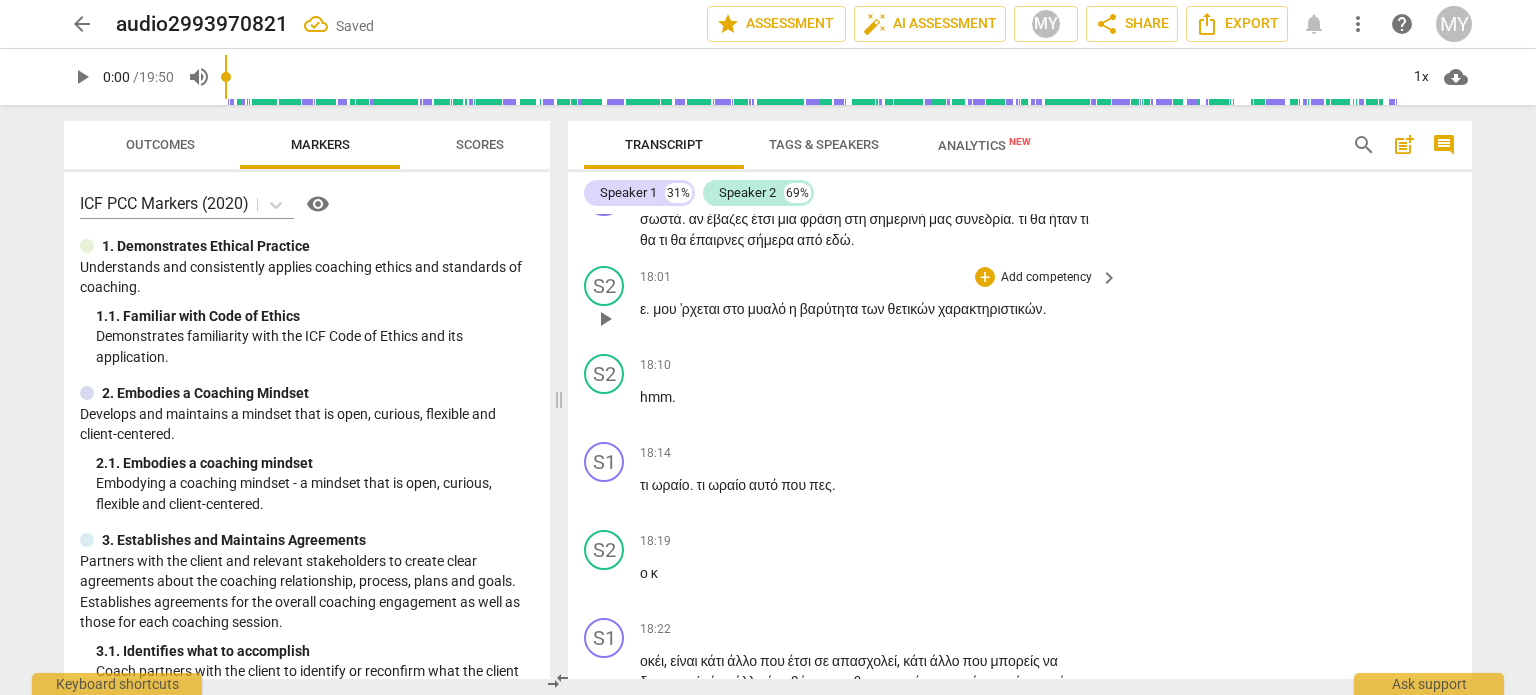 scroll, scrollTop: 9643, scrollLeft: 0, axis: vertical 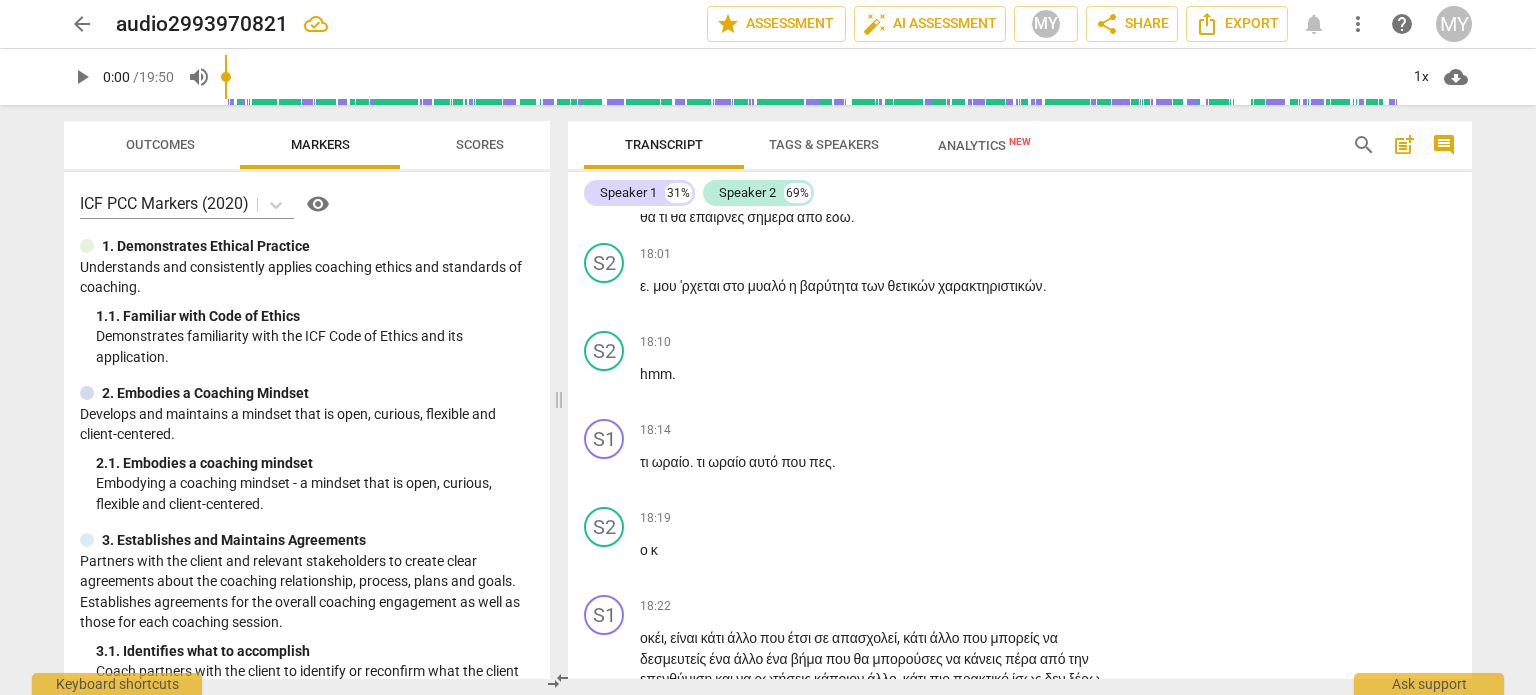 click on "Add competency" at bounding box center (1046, 165) 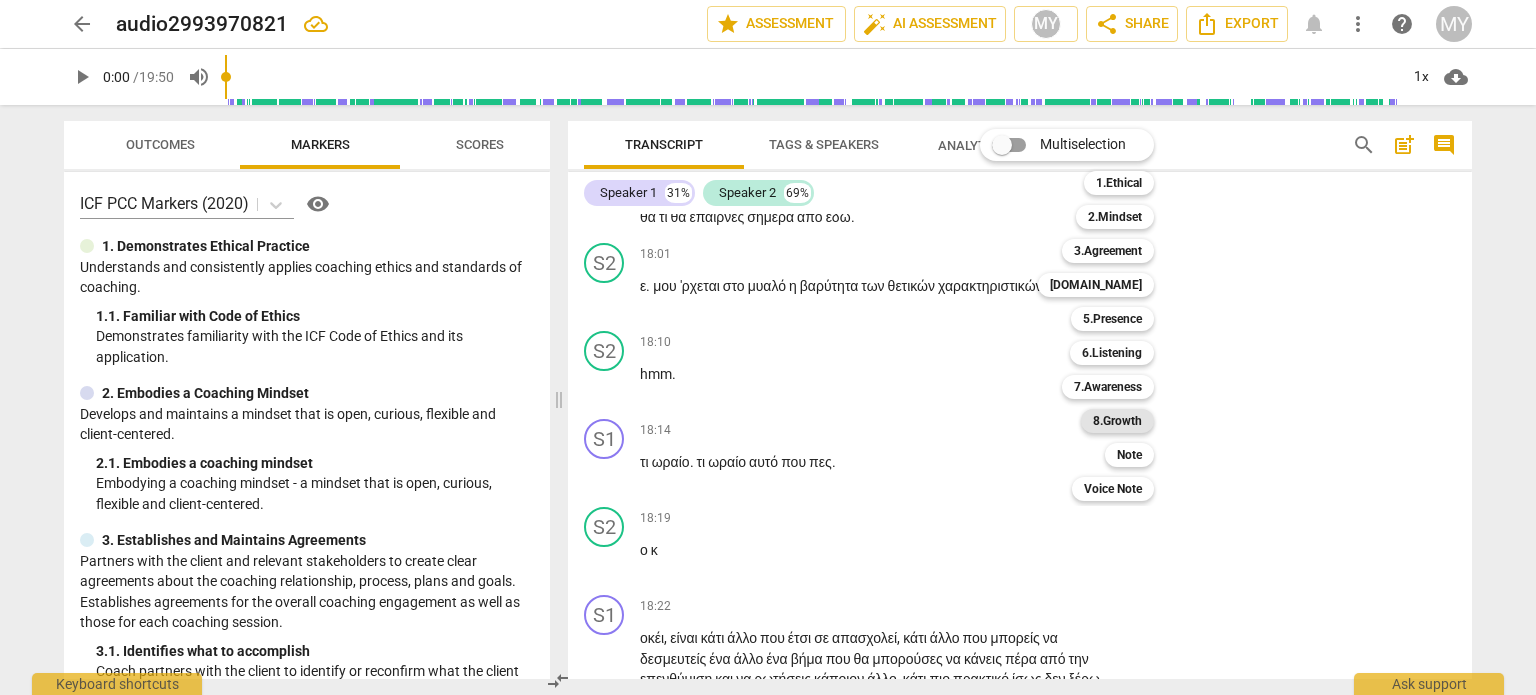 click on "8.Growth" at bounding box center (1117, 421) 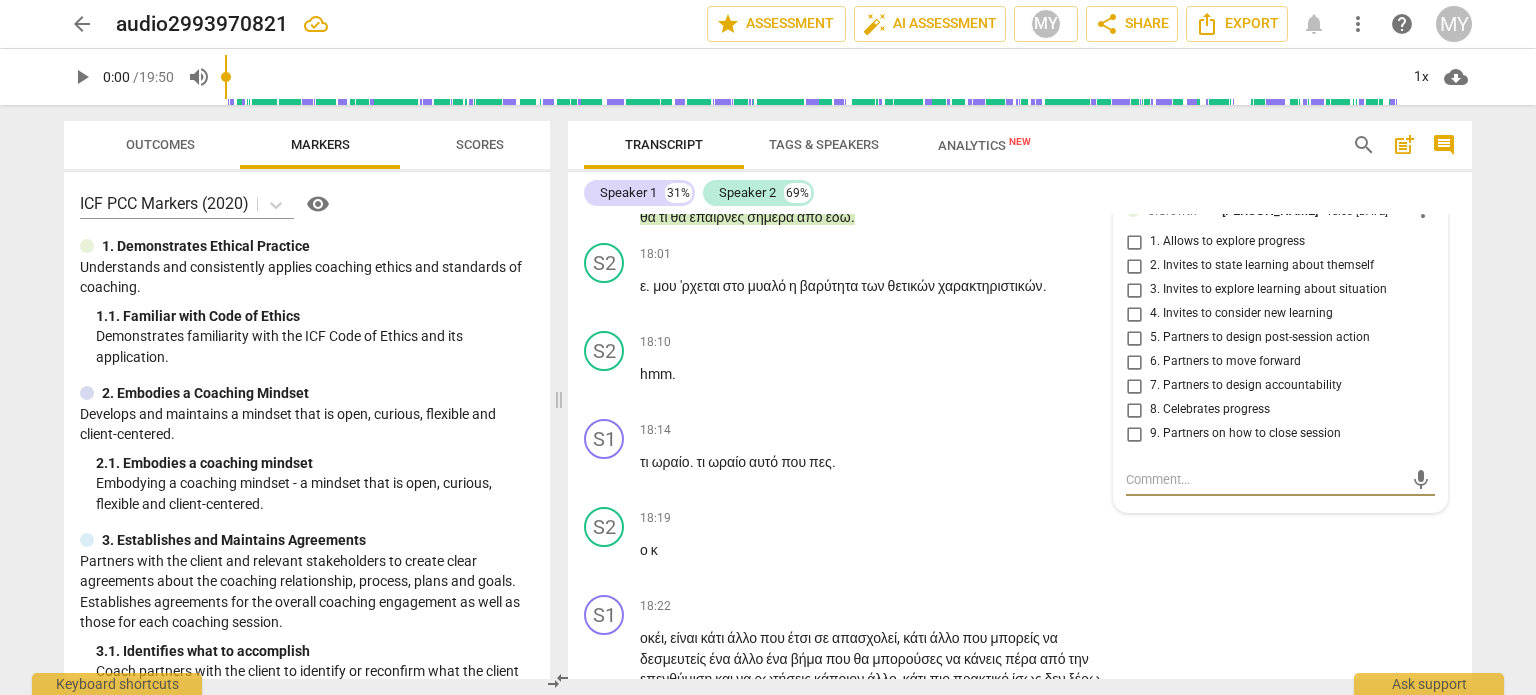 click on "4. Invites to consider new learning" at bounding box center [1134, 314] 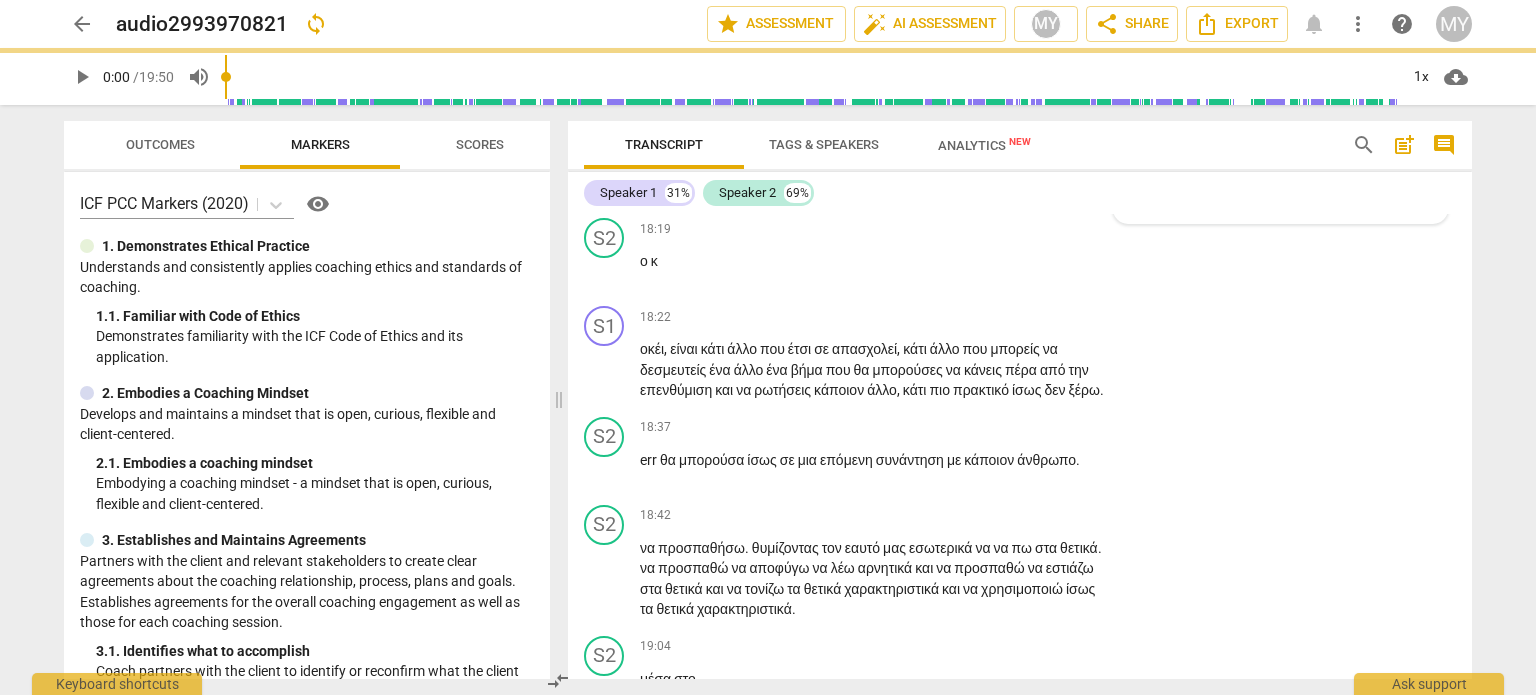 scroll, scrollTop: 9943, scrollLeft: 0, axis: vertical 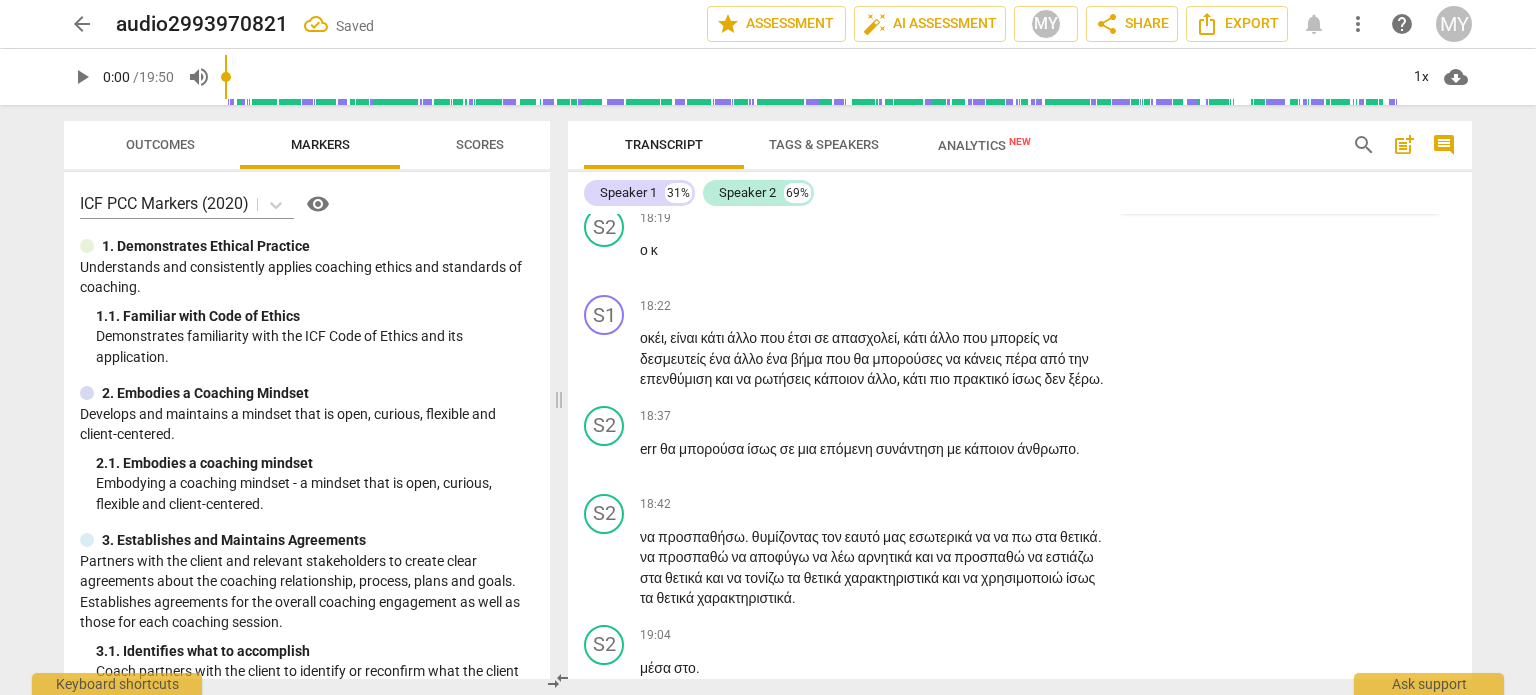 click on "Add competency" at bounding box center (1046, 131) 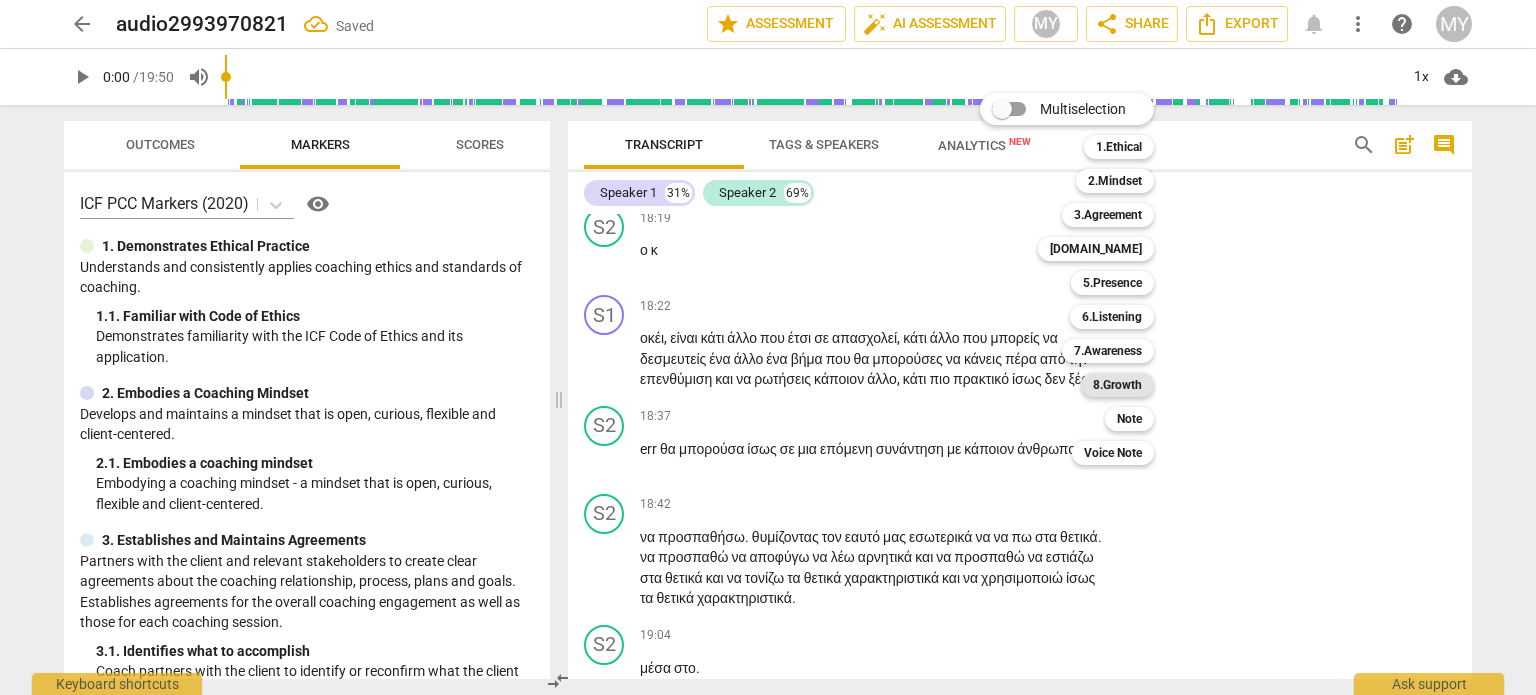 click on "8.Growth" at bounding box center (1117, 385) 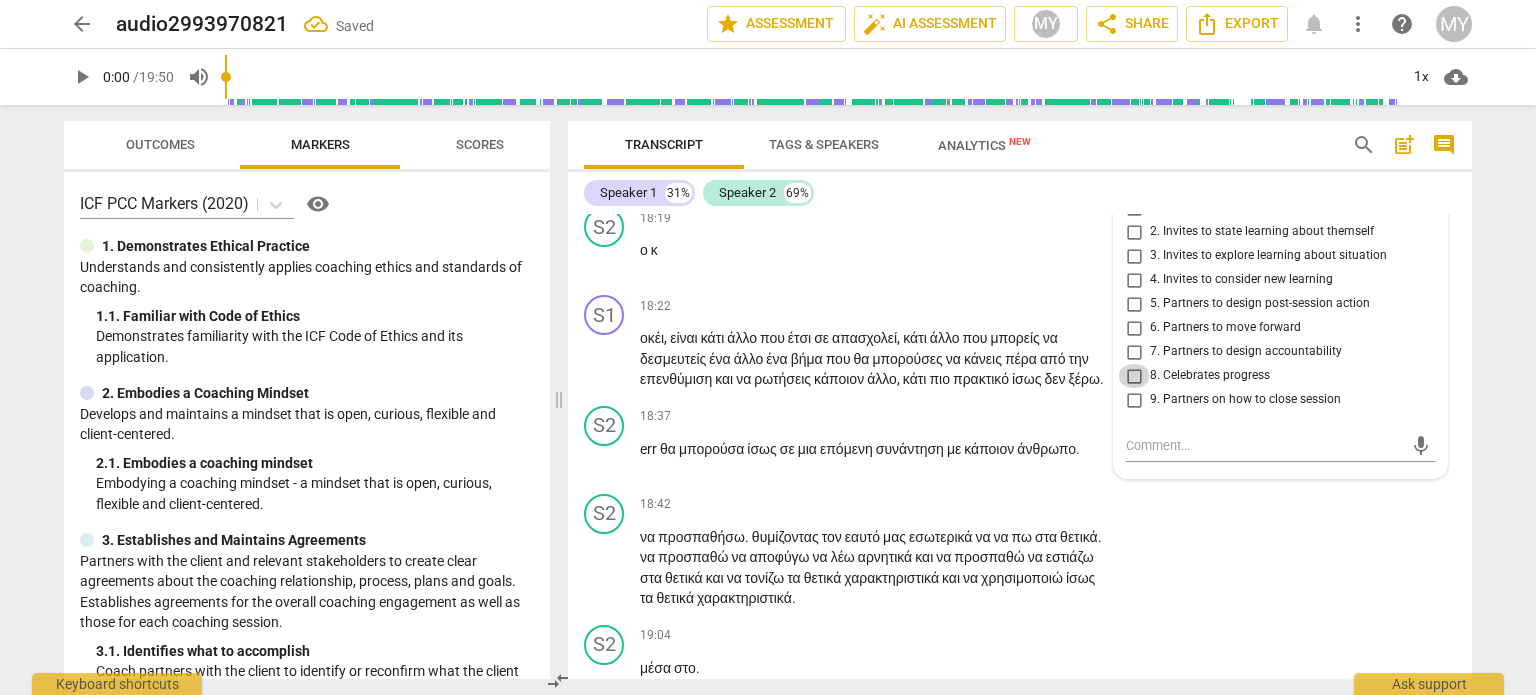 click on "8. Celebrates progress" at bounding box center (1134, 376) 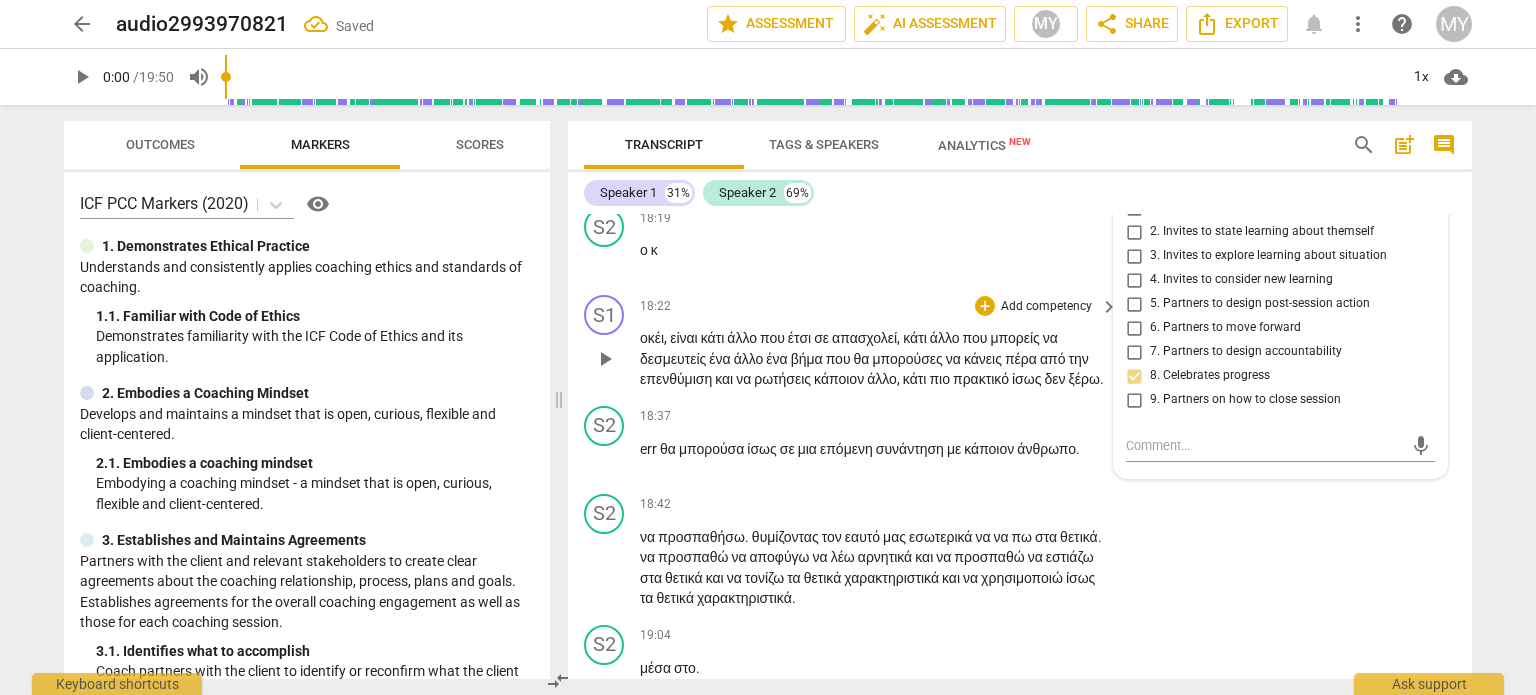 click on "Add competency" at bounding box center (1046, 307) 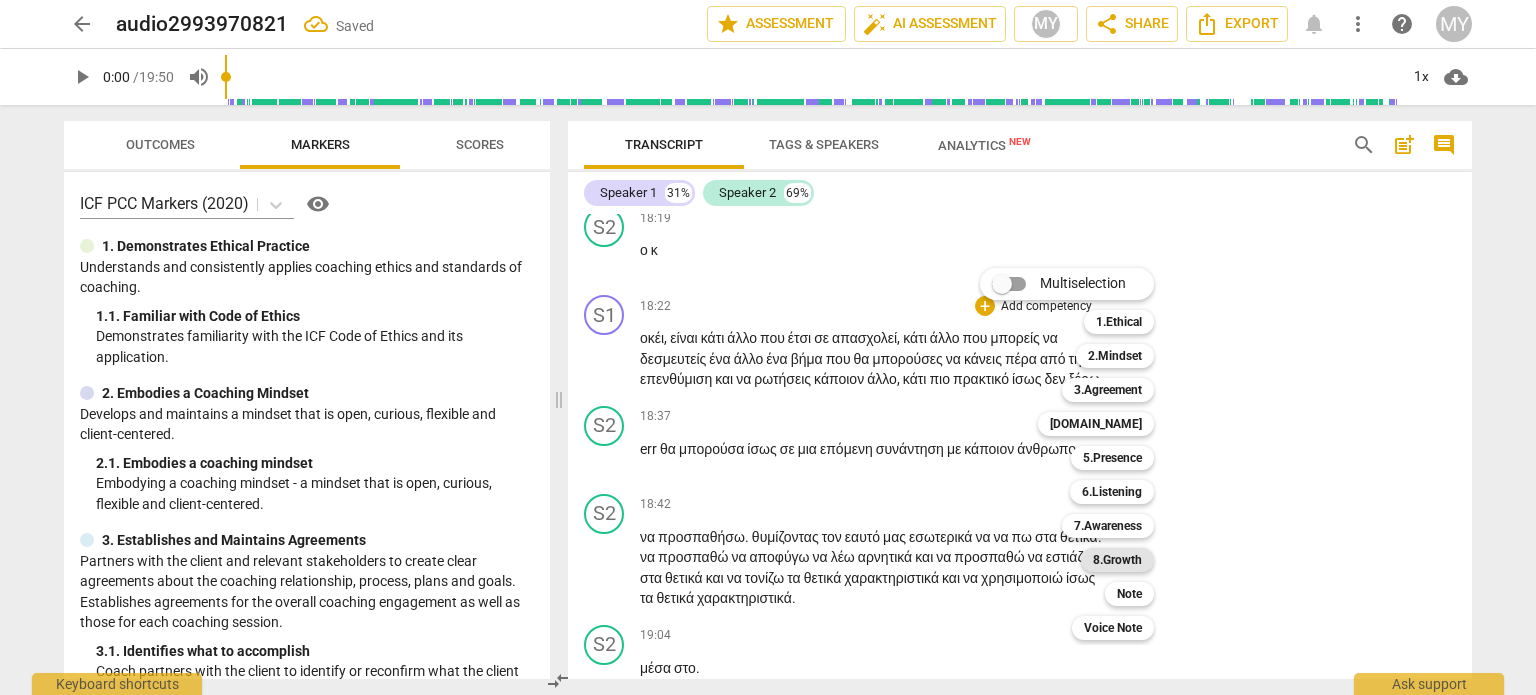 click on "8.Growth" at bounding box center (1117, 560) 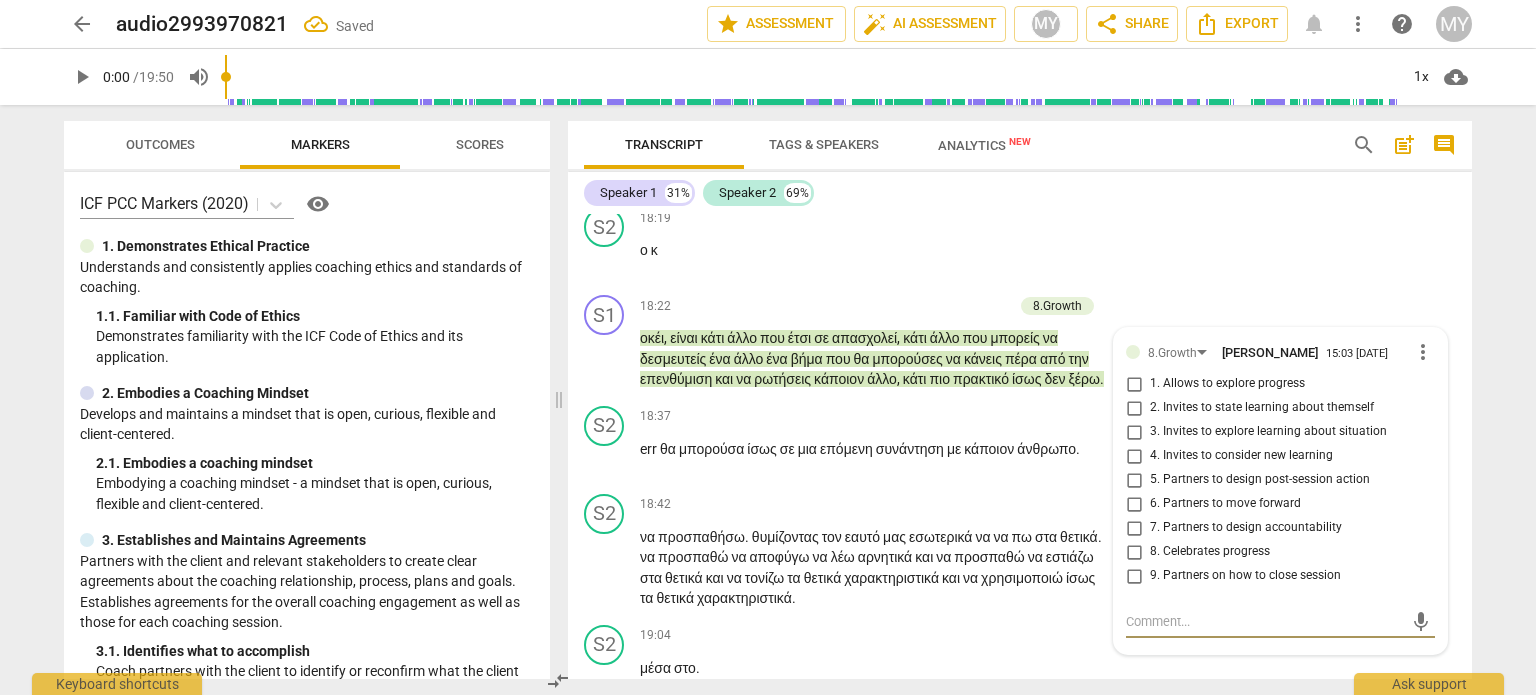 scroll, scrollTop: 10265, scrollLeft: 0, axis: vertical 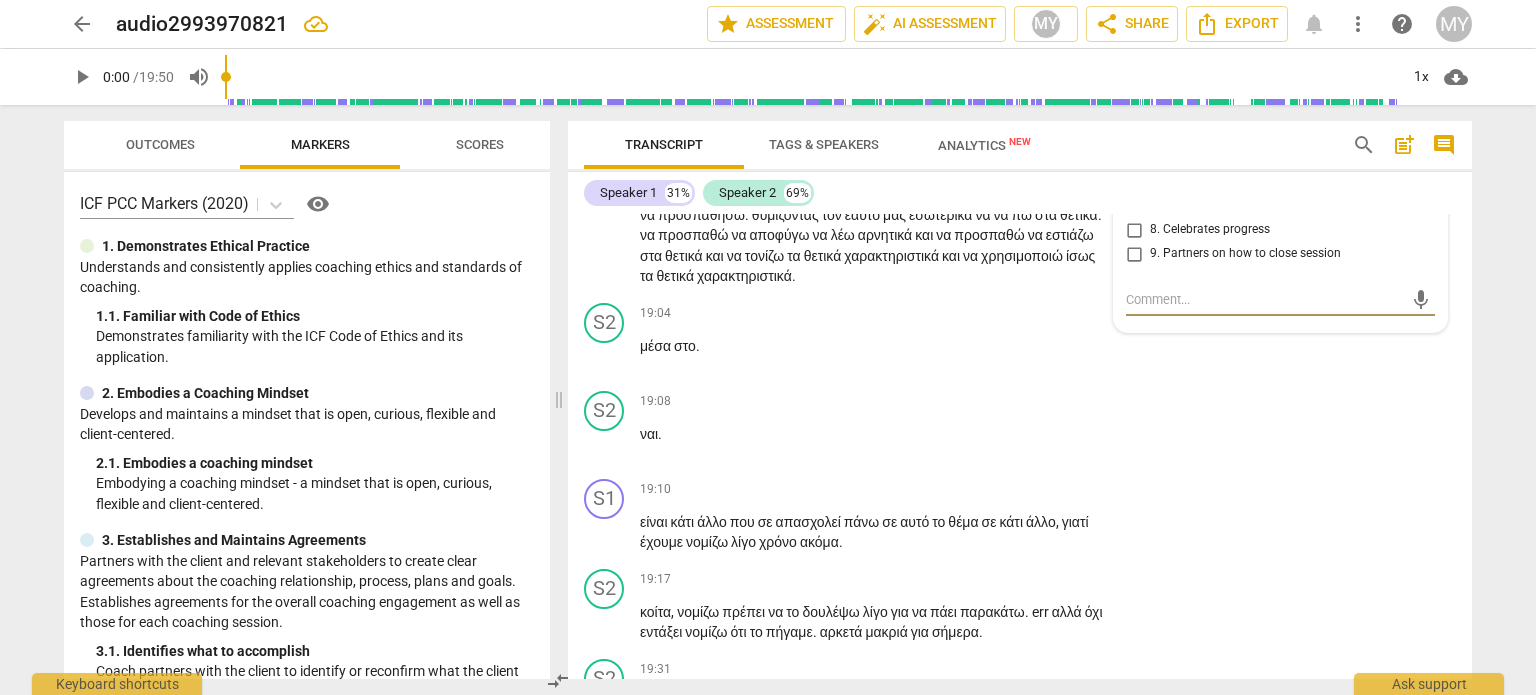 click on "5. Partners to design post-session action" at bounding box center (1134, 158) 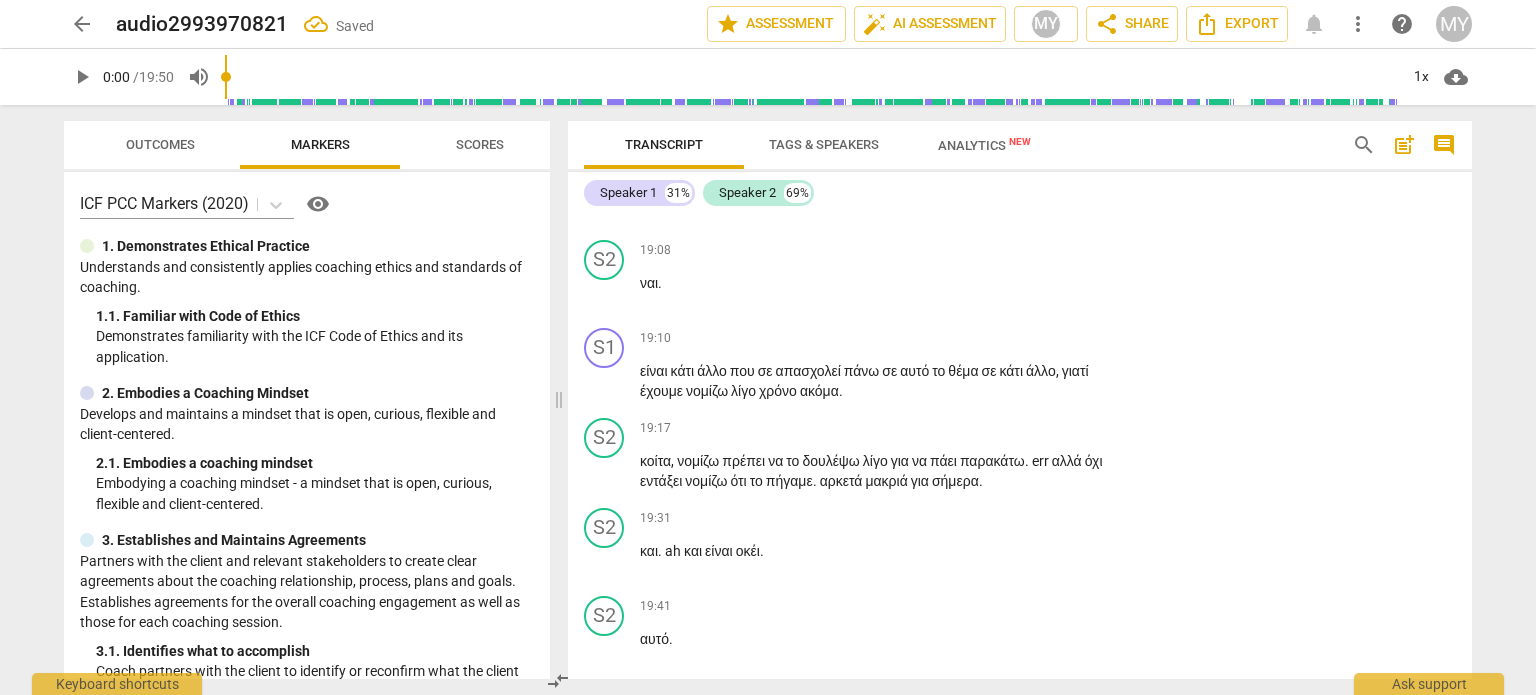 scroll, scrollTop: 10465, scrollLeft: 0, axis: vertical 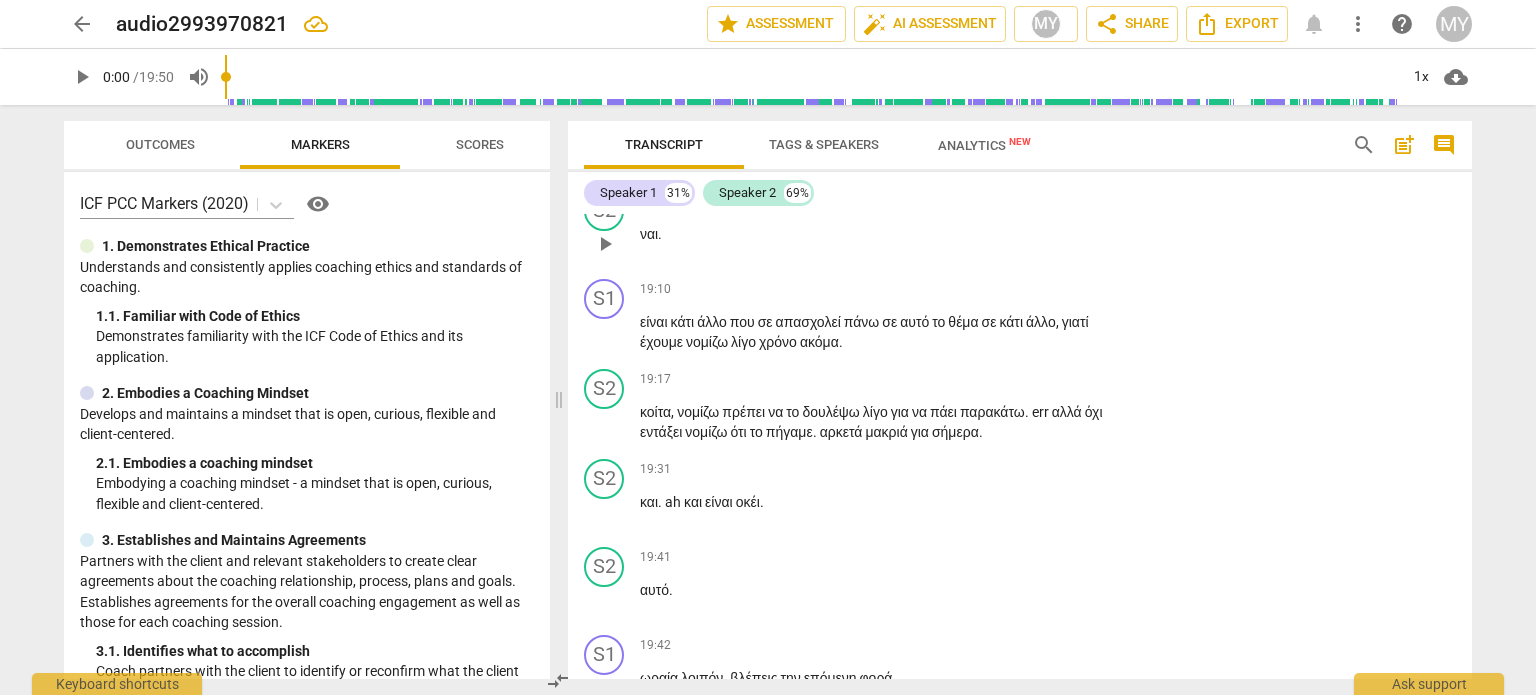 click on "play_arrow pause" at bounding box center [614, 244] 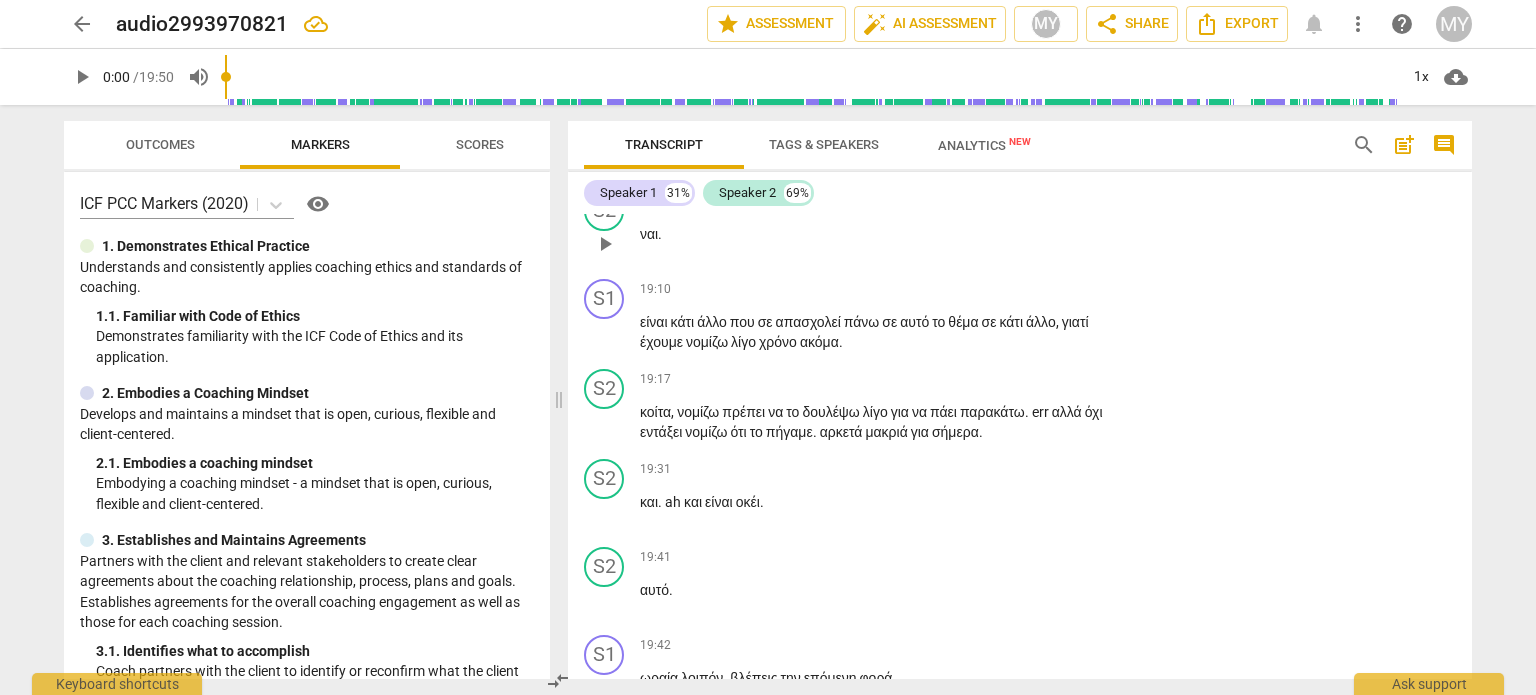 click on "ναι" at bounding box center [649, 234] 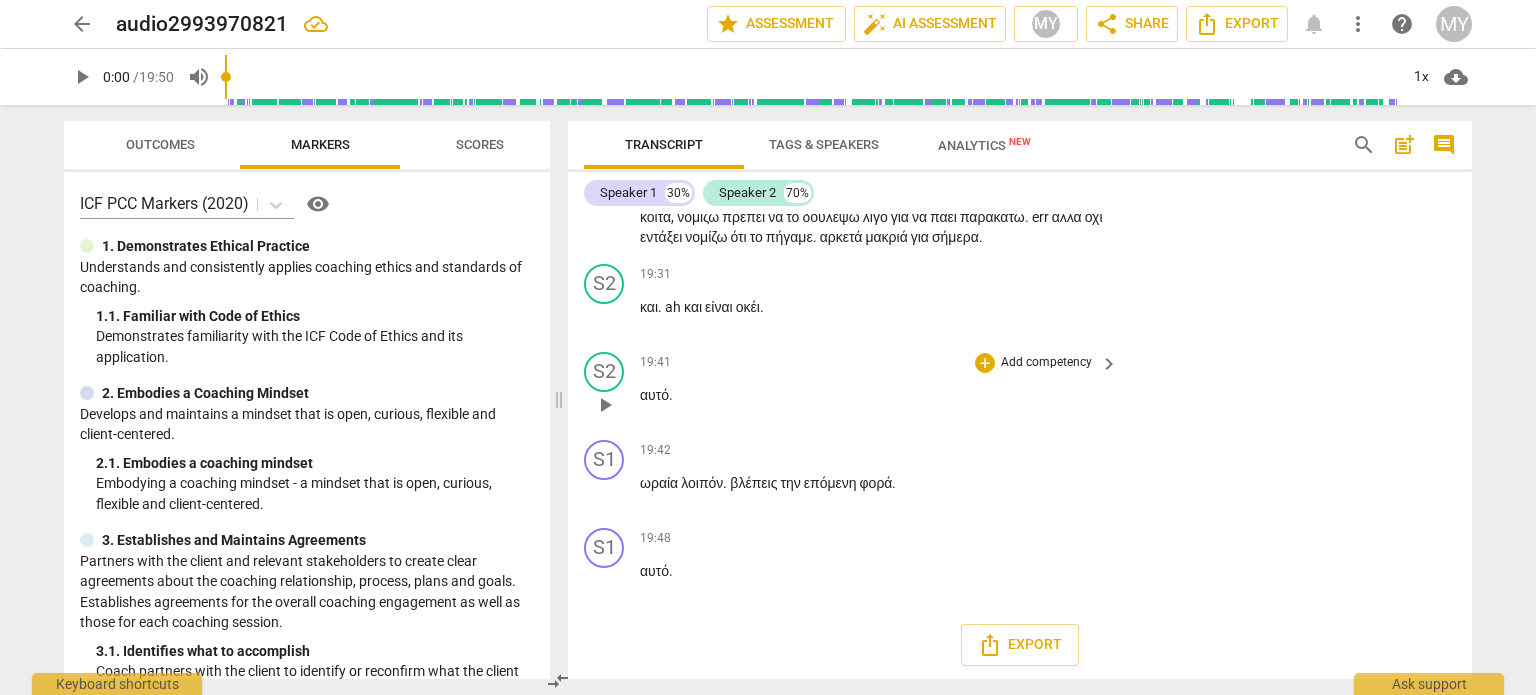 scroll, scrollTop: 10537, scrollLeft: 0, axis: vertical 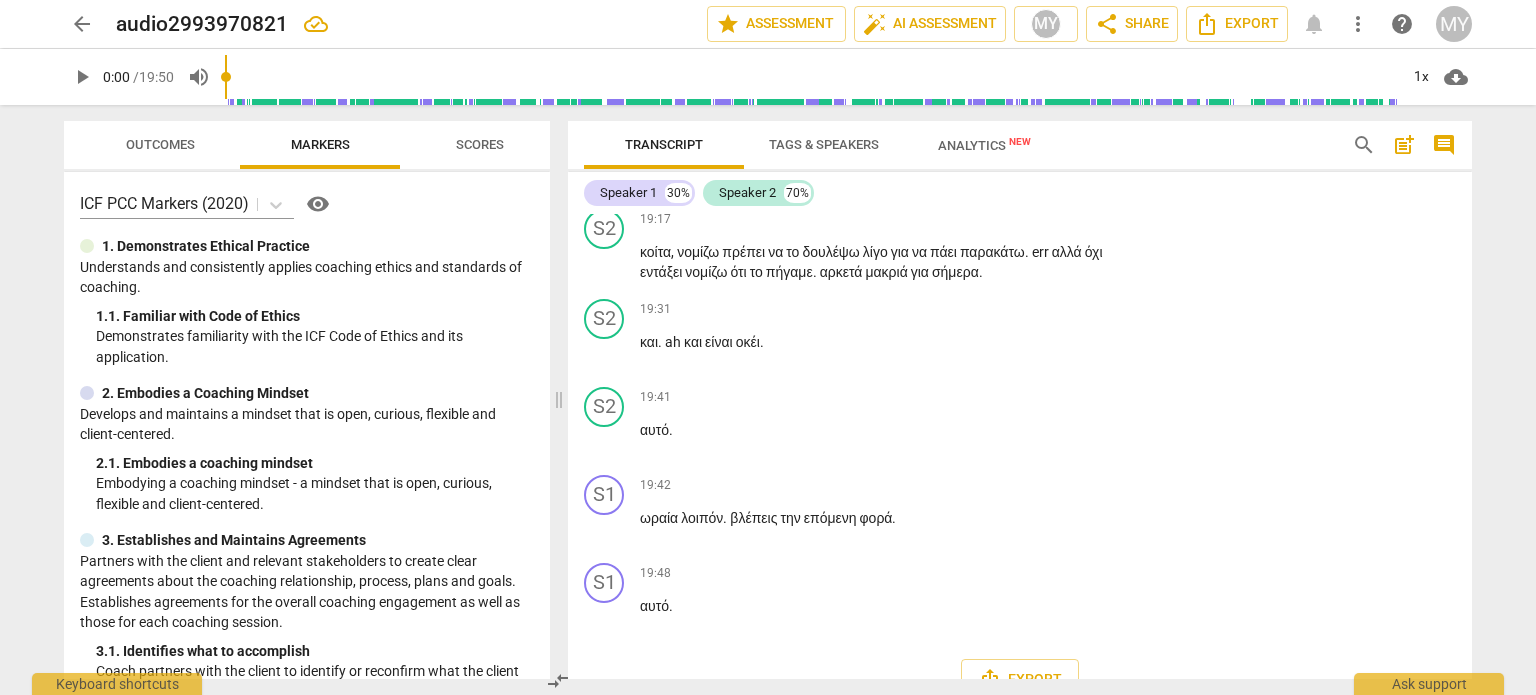 click on "Add competency" at bounding box center (1046, 130) 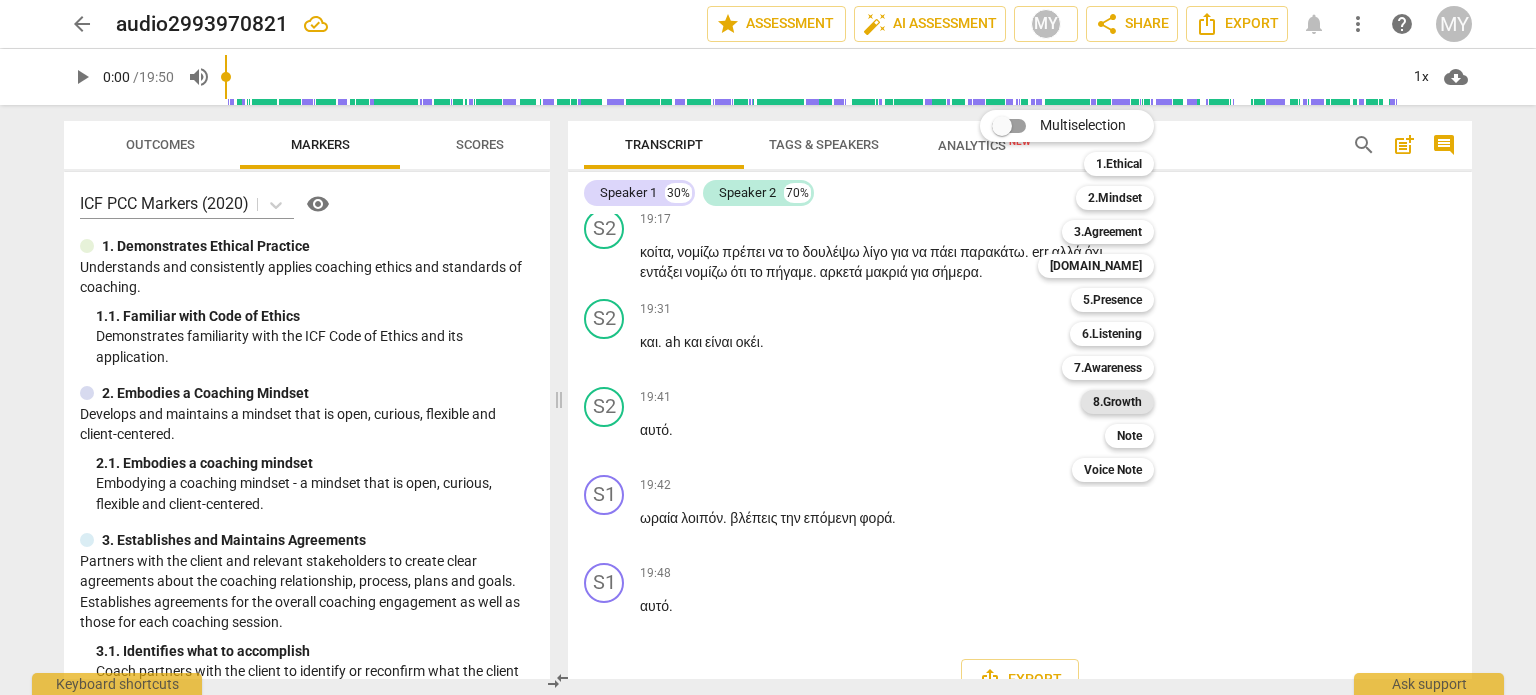 click on "8.Growth" at bounding box center [1117, 402] 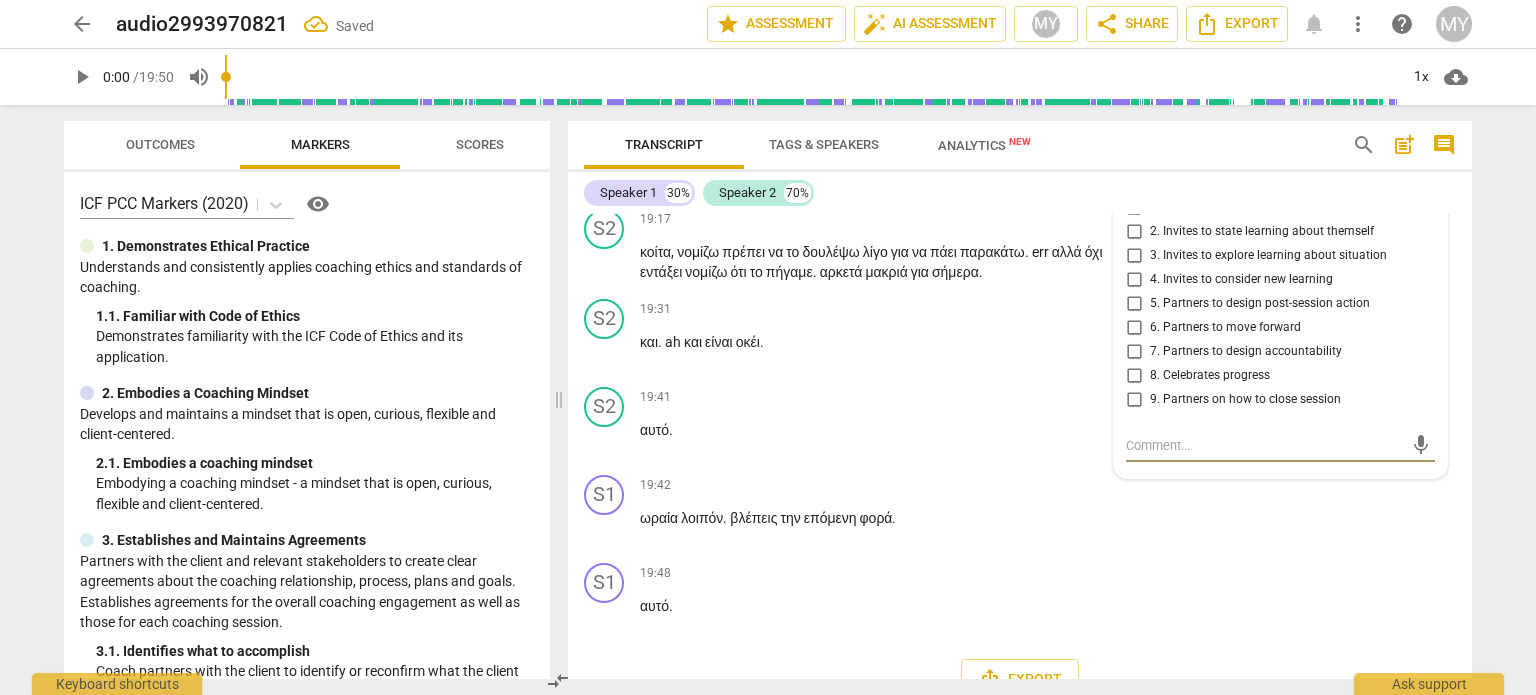 click on "9. Partners on how to close session" at bounding box center [1245, 400] 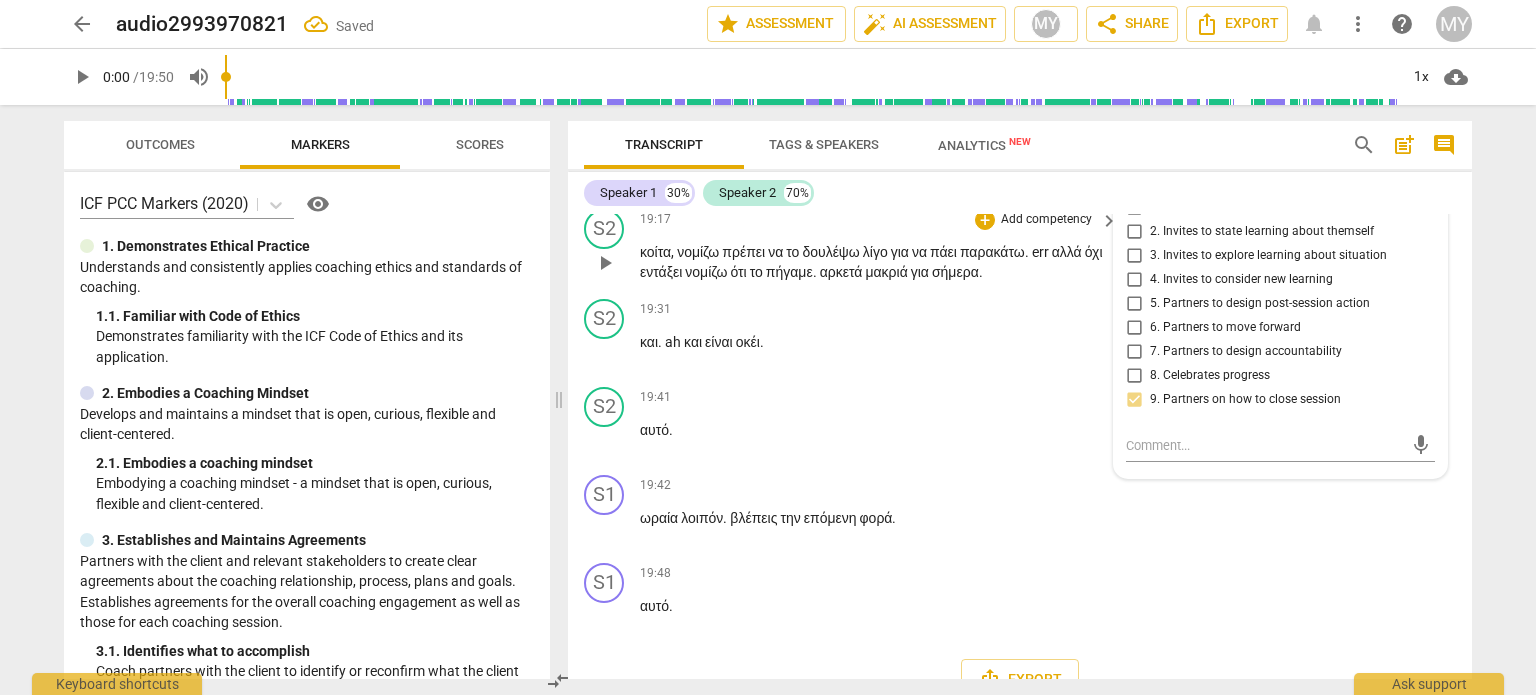 click on "κοίτα ,   νομίζω   πρέπει   να   το   δουλέψω   λίγο   για   να   πάει   παρακάτω .   err   αλλά   όχι   εντάξει   νομίζω   ότι   το   πήγαμε .   αρκετά   μακριά   για   σήμερα ." at bounding box center (874, 262) 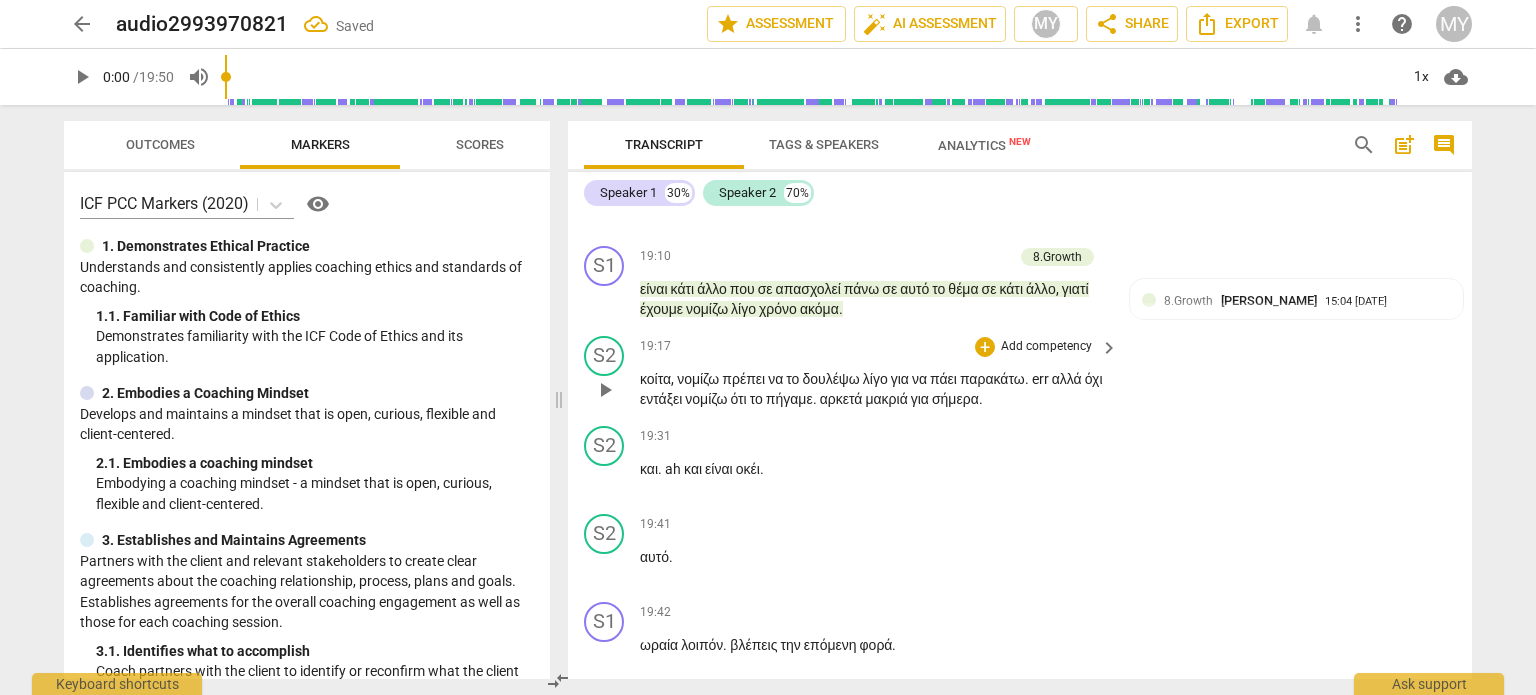 scroll, scrollTop: 10237, scrollLeft: 0, axis: vertical 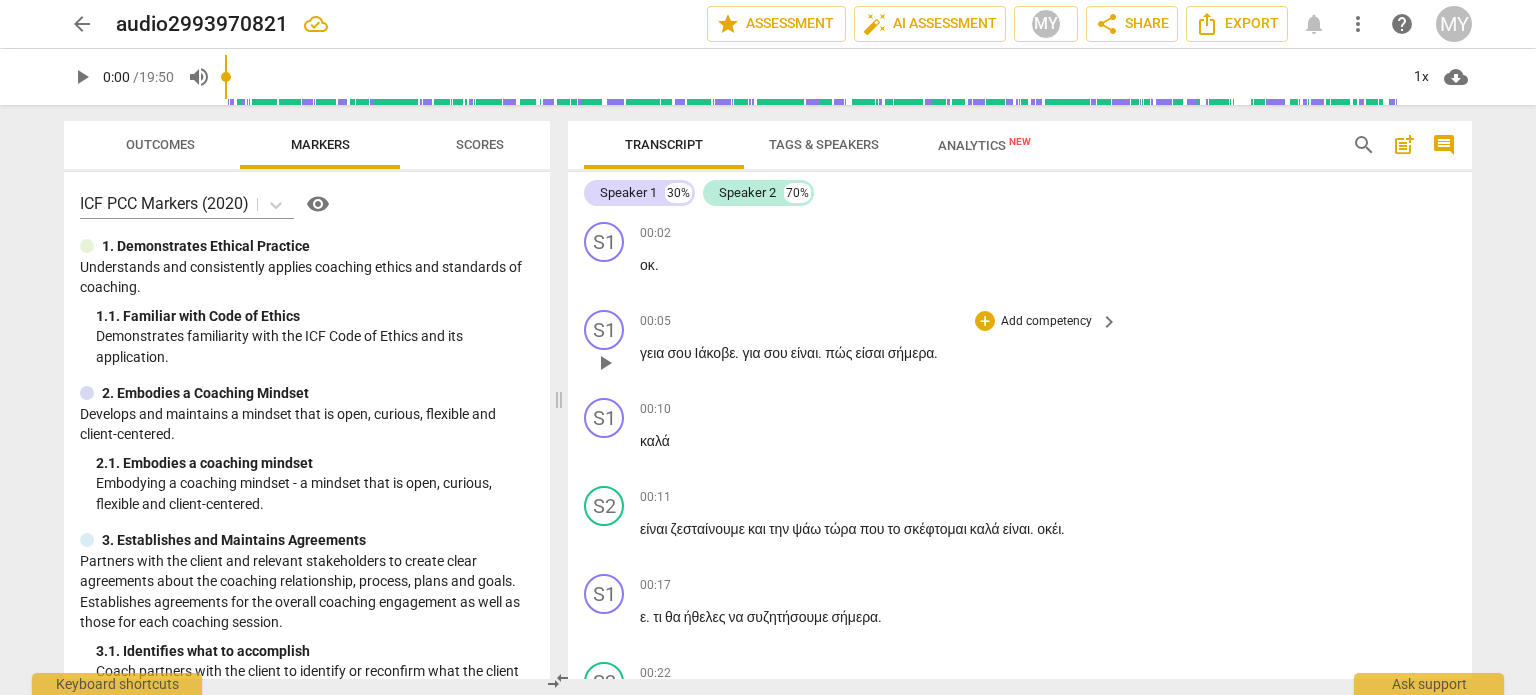 click on "για" at bounding box center [752, 353] 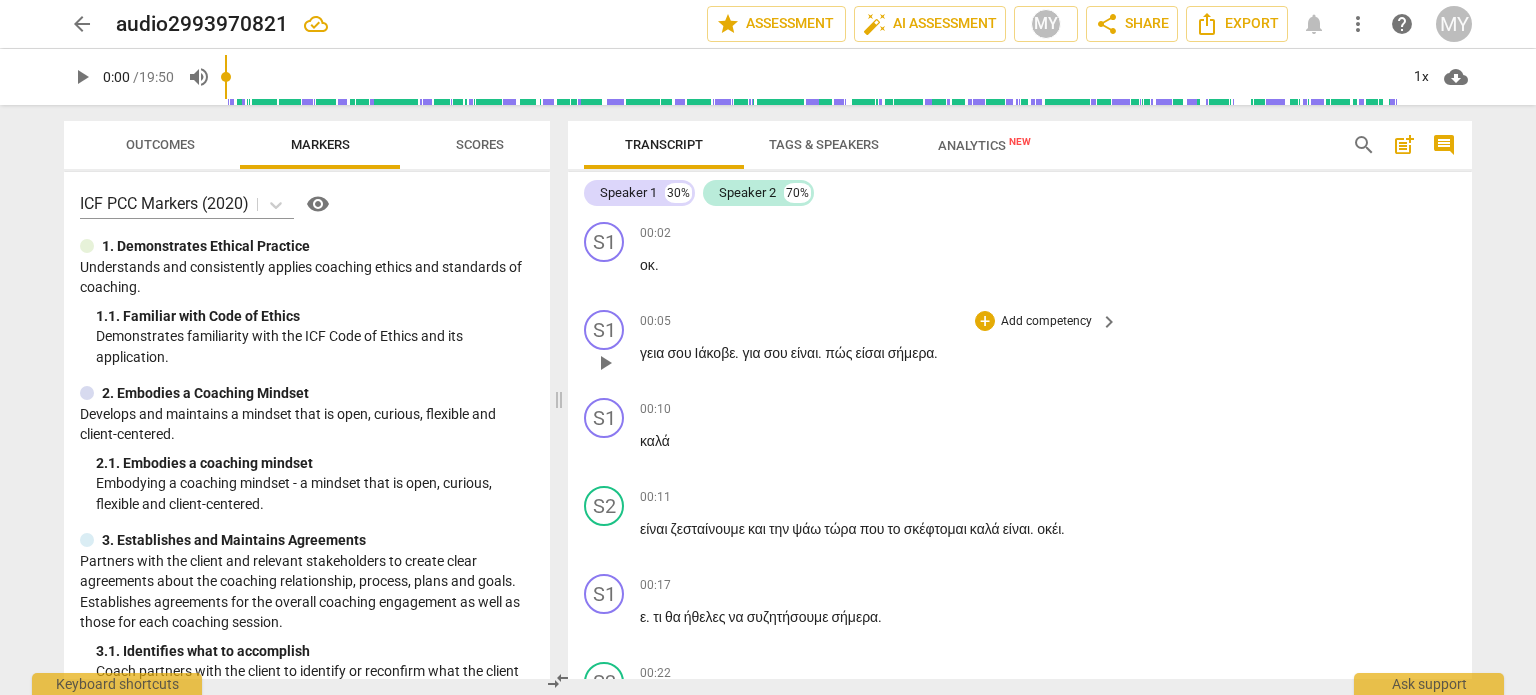 type 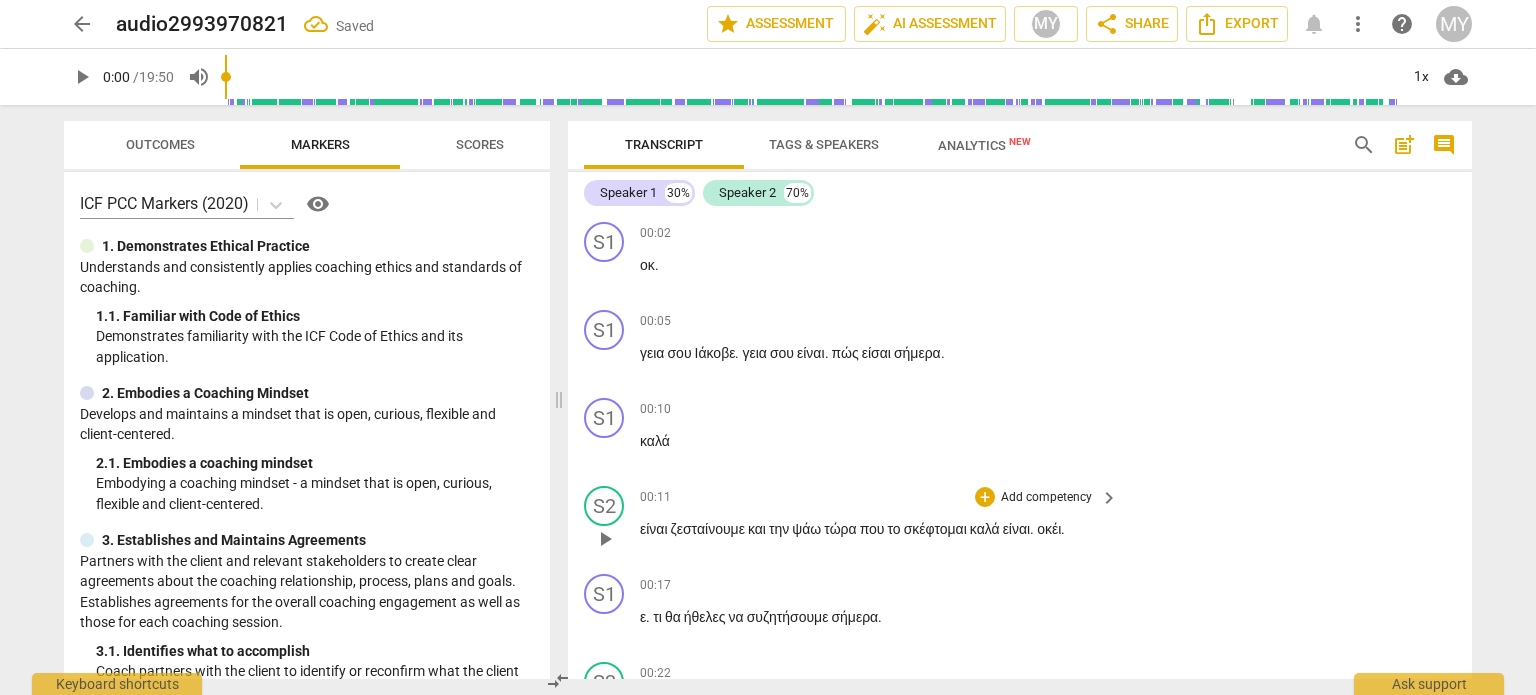 click on "ψάω" at bounding box center [808, 529] 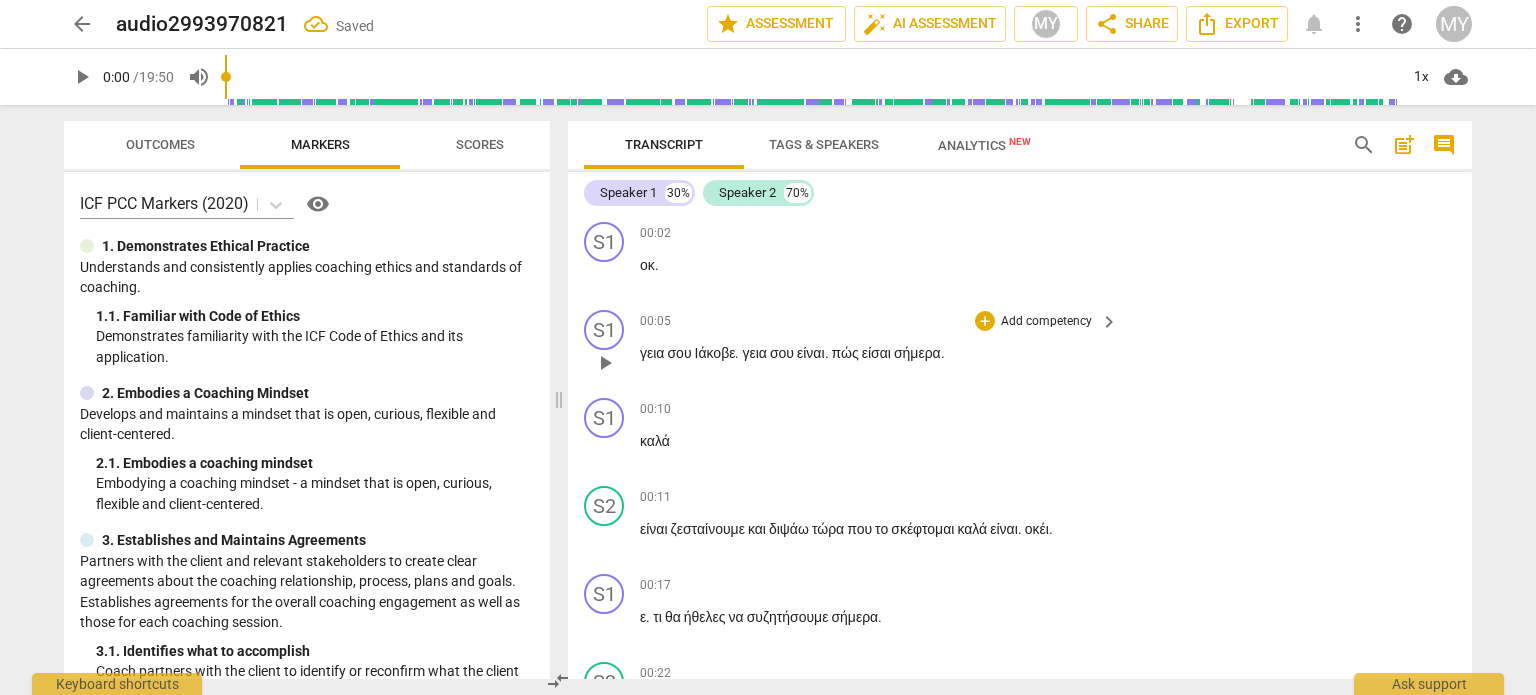 click on "Add competency" at bounding box center (1046, 322) 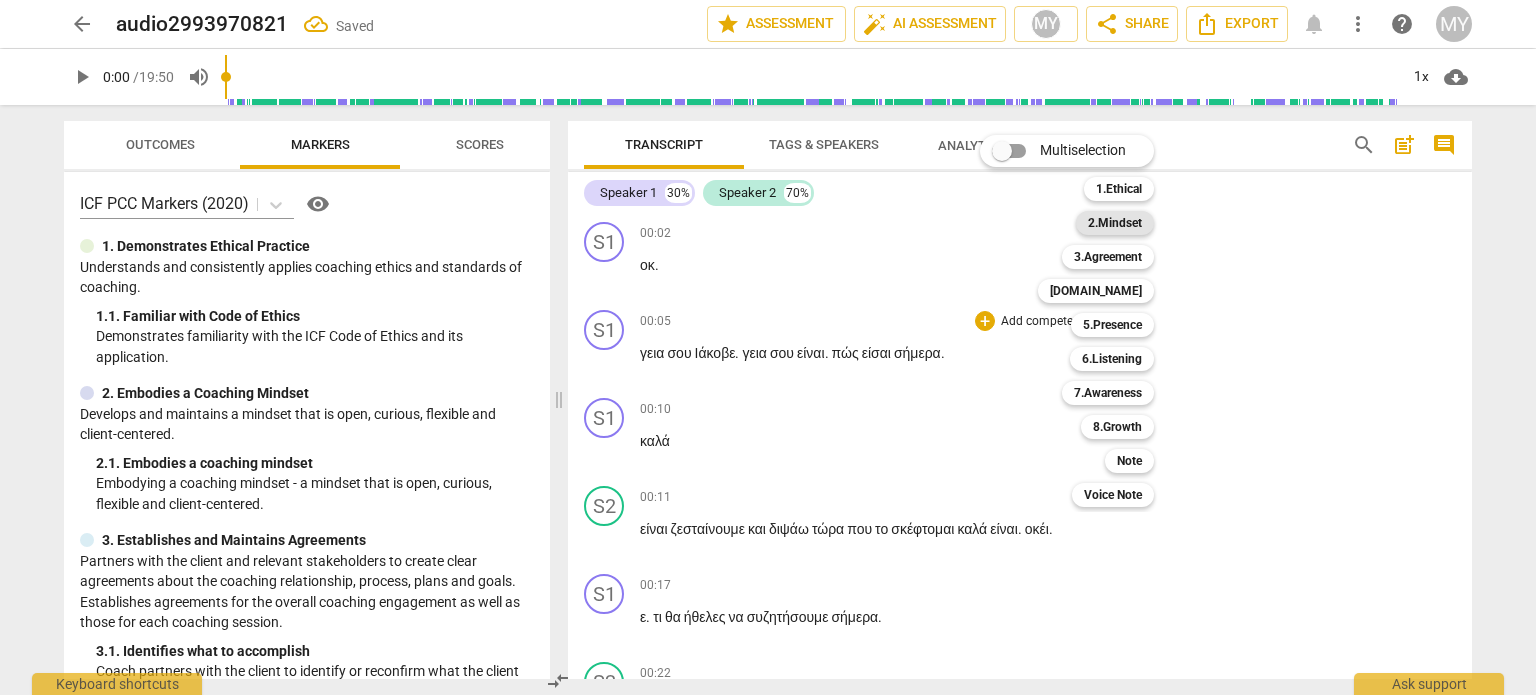 click on "2.Mindset" at bounding box center (1115, 223) 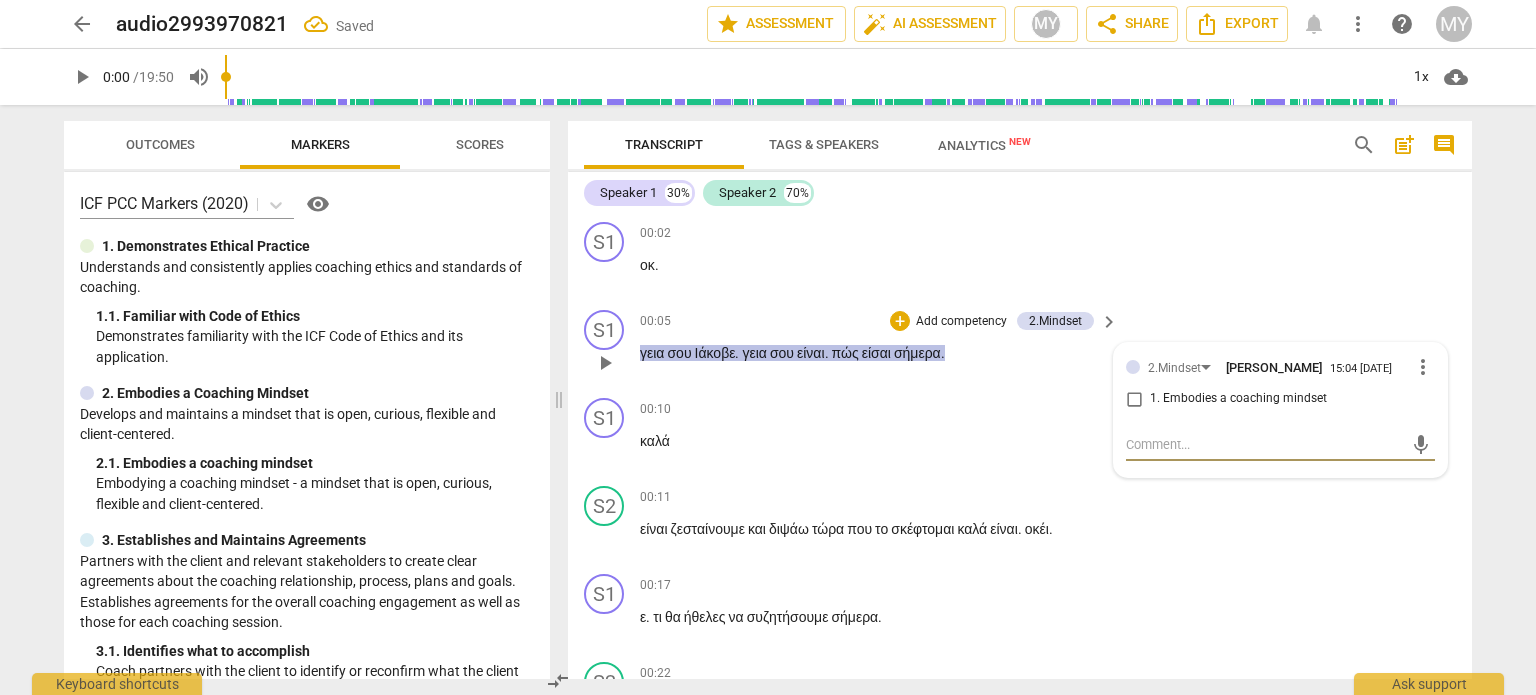 click on "1. Embodies a coaching mindset" at bounding box center [1134, 399] 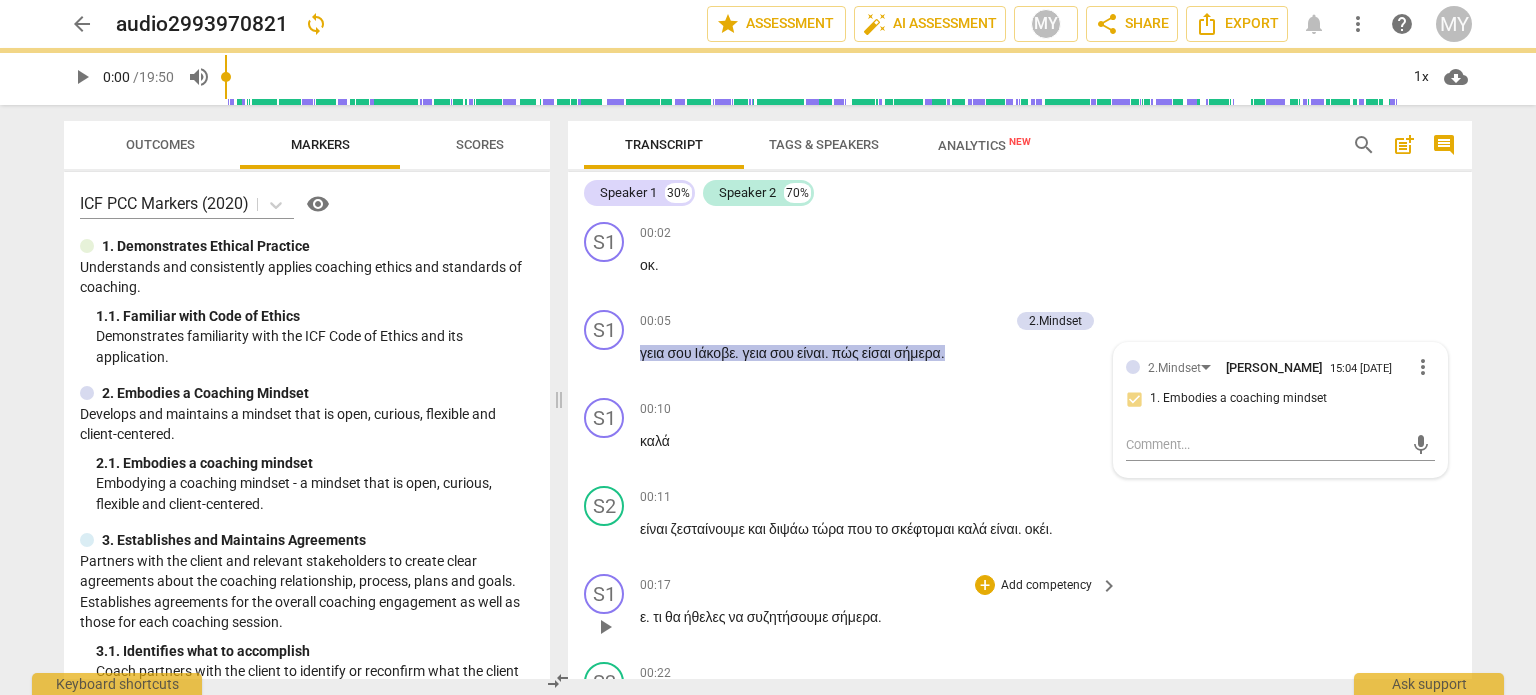 click on "Add competency" at bounding box center [1046, 586] 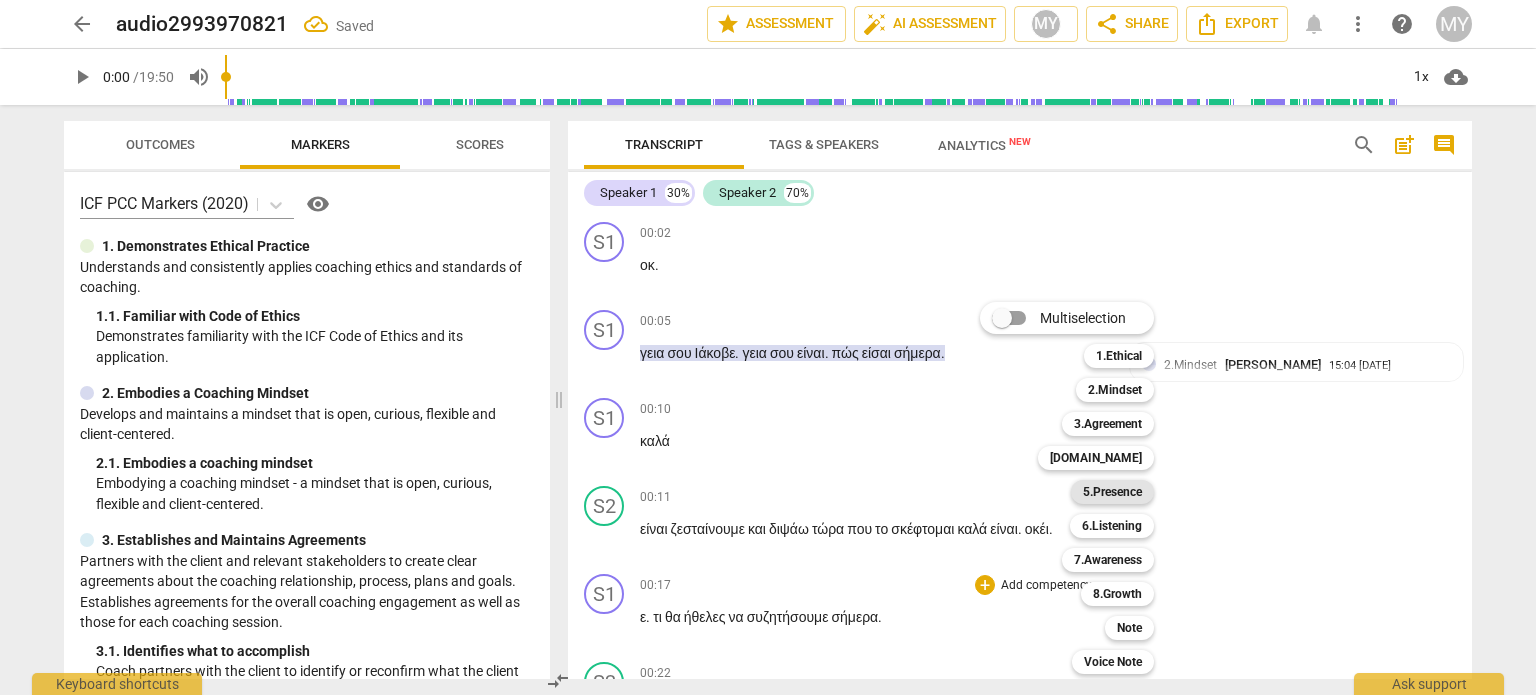 click on "5.Presence" at bounding box center [1112, 492] 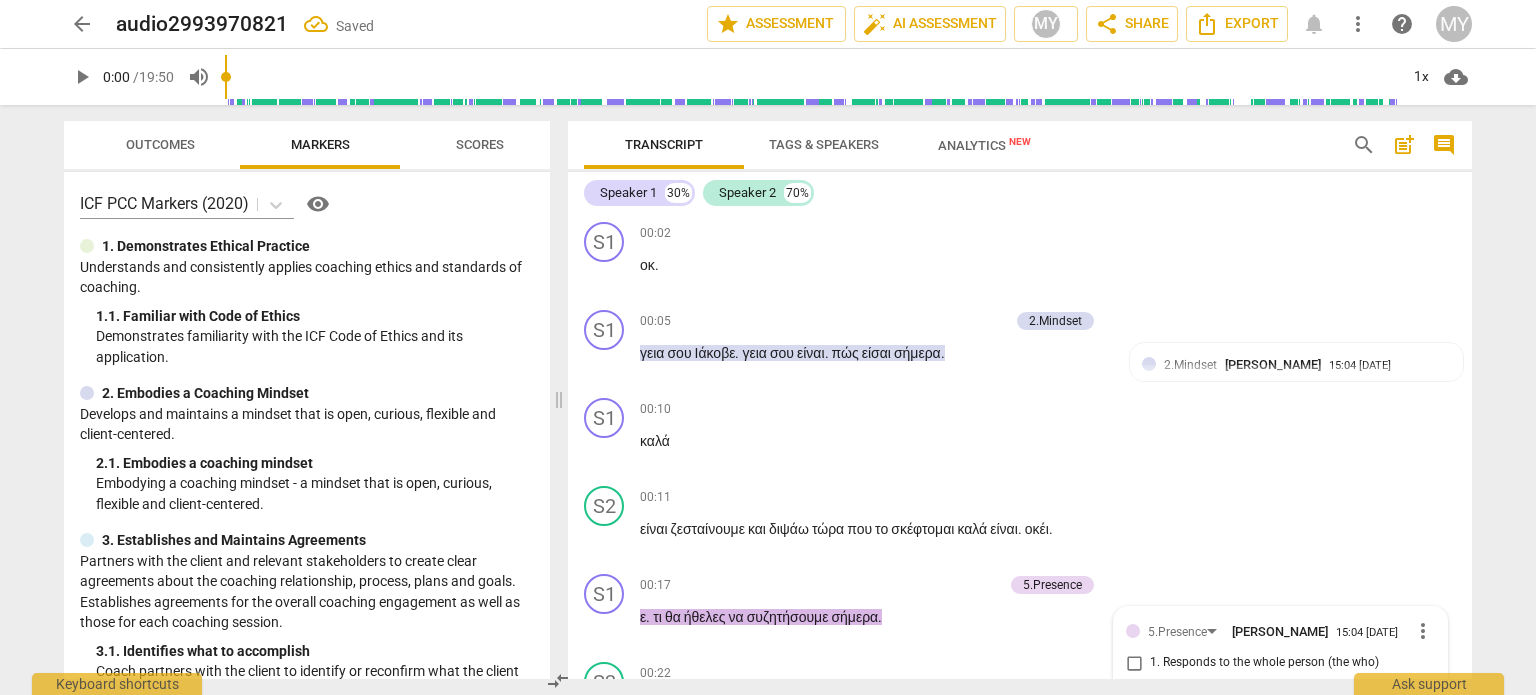 scroll, scrollTop: 362, scrollLeft: 0, axis: vertical 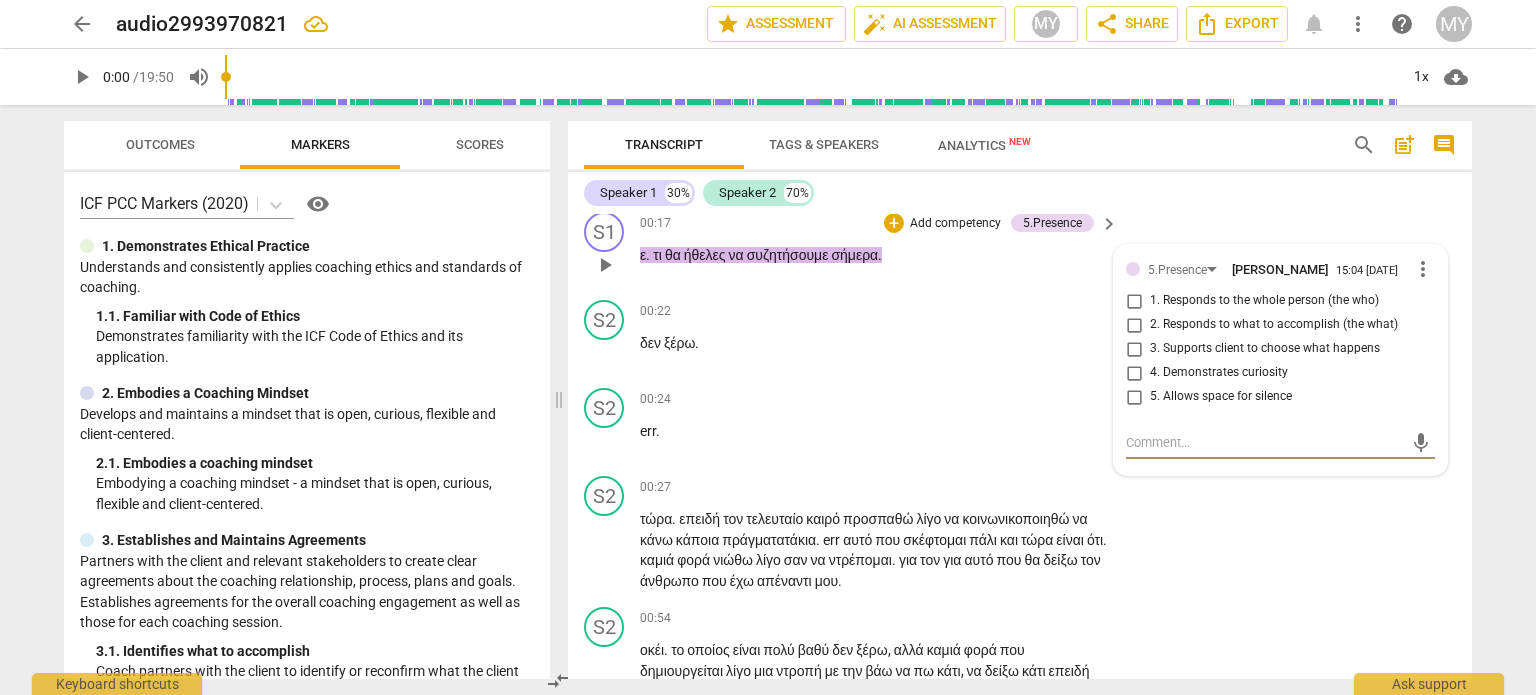 click on "3. Supports client to choose what happens" at bounding box center (1134, 349) 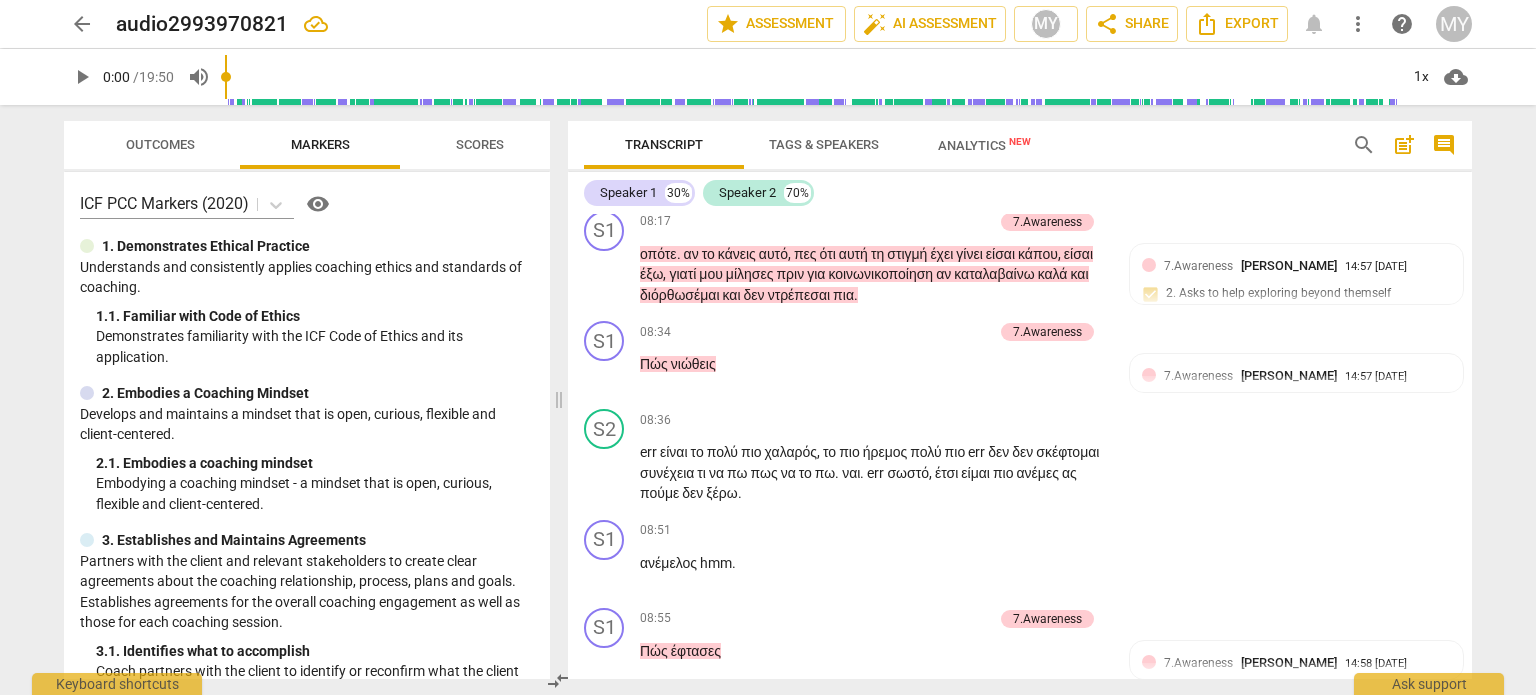 scroll, scrollTop: 4262, scrollLeft: 0, axis: vertical 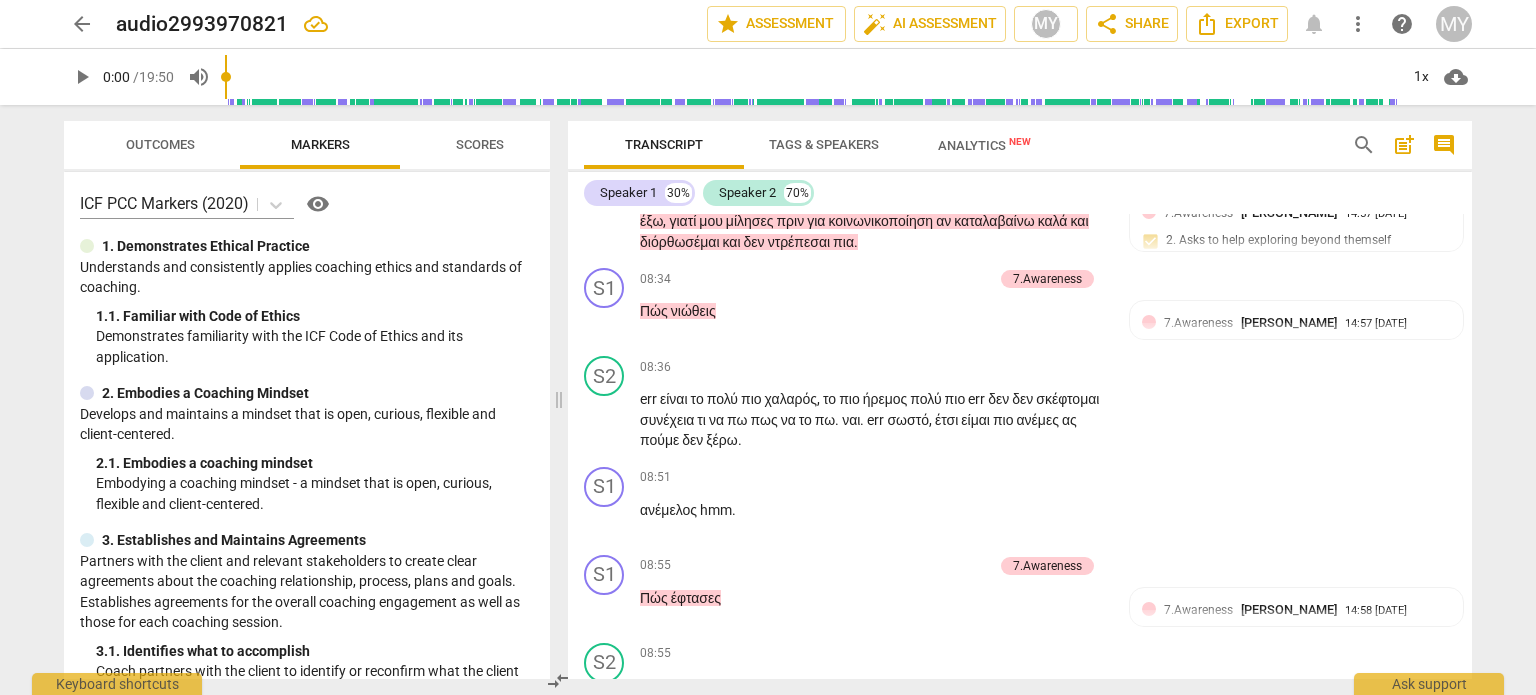 click on "Scores" at bounding box center [480, 144] 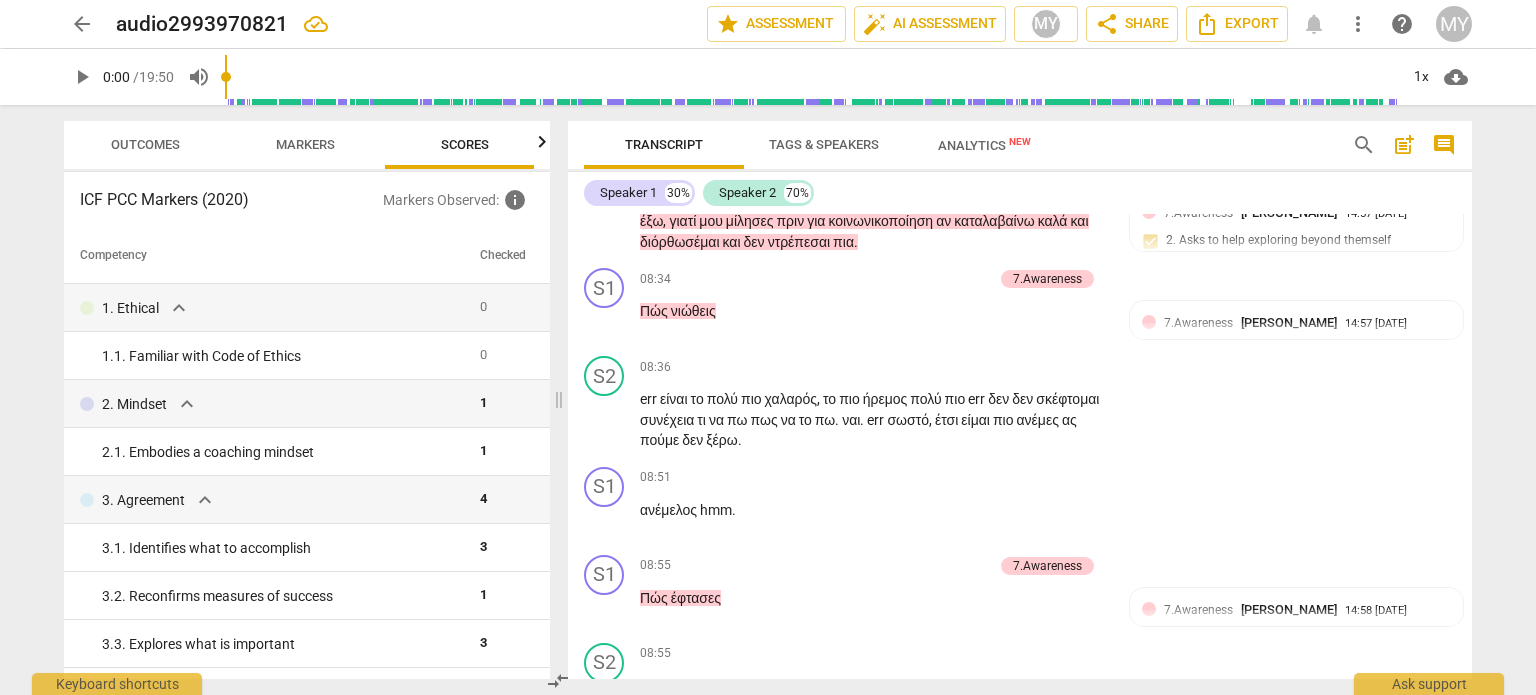scroll, scrollTop: 0, scrollLeft: 25, axis: horizontal 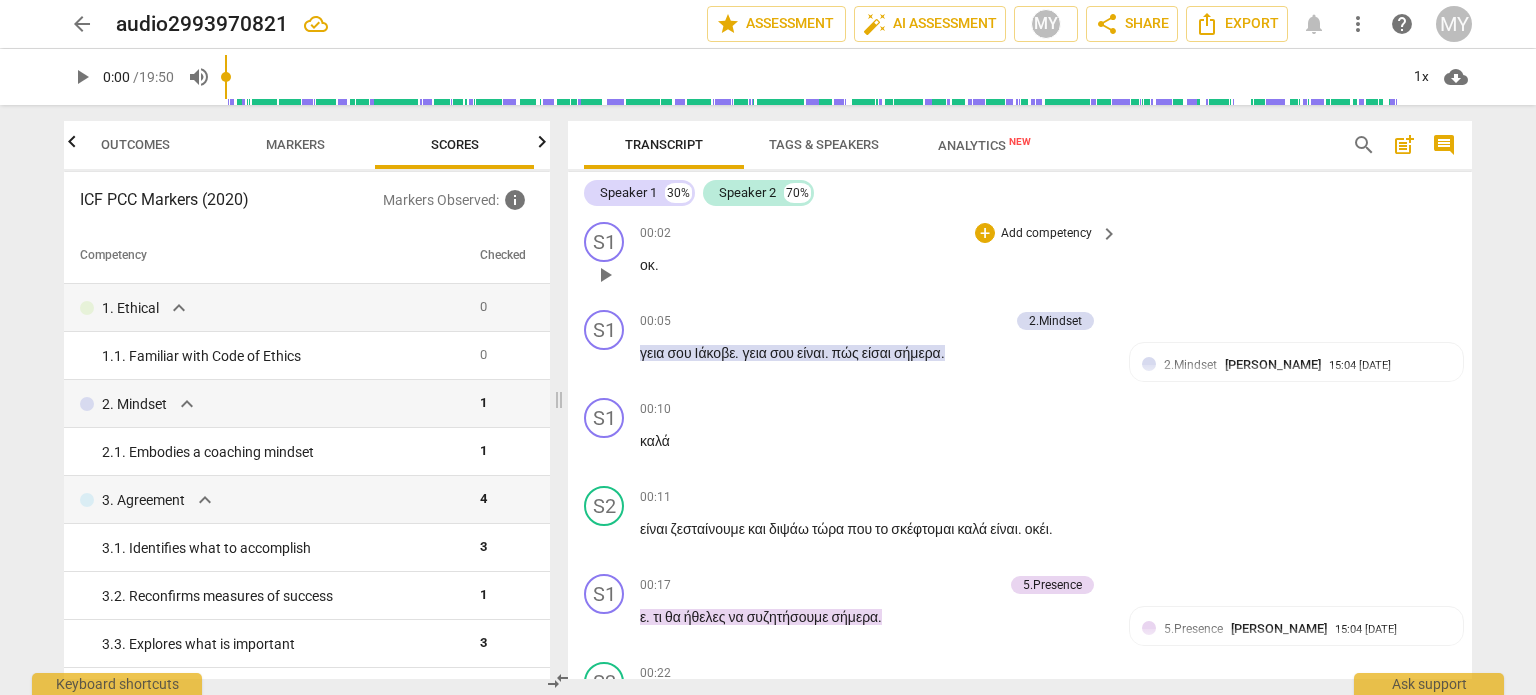 click on "οκ ." at bounding box center [874, 265] 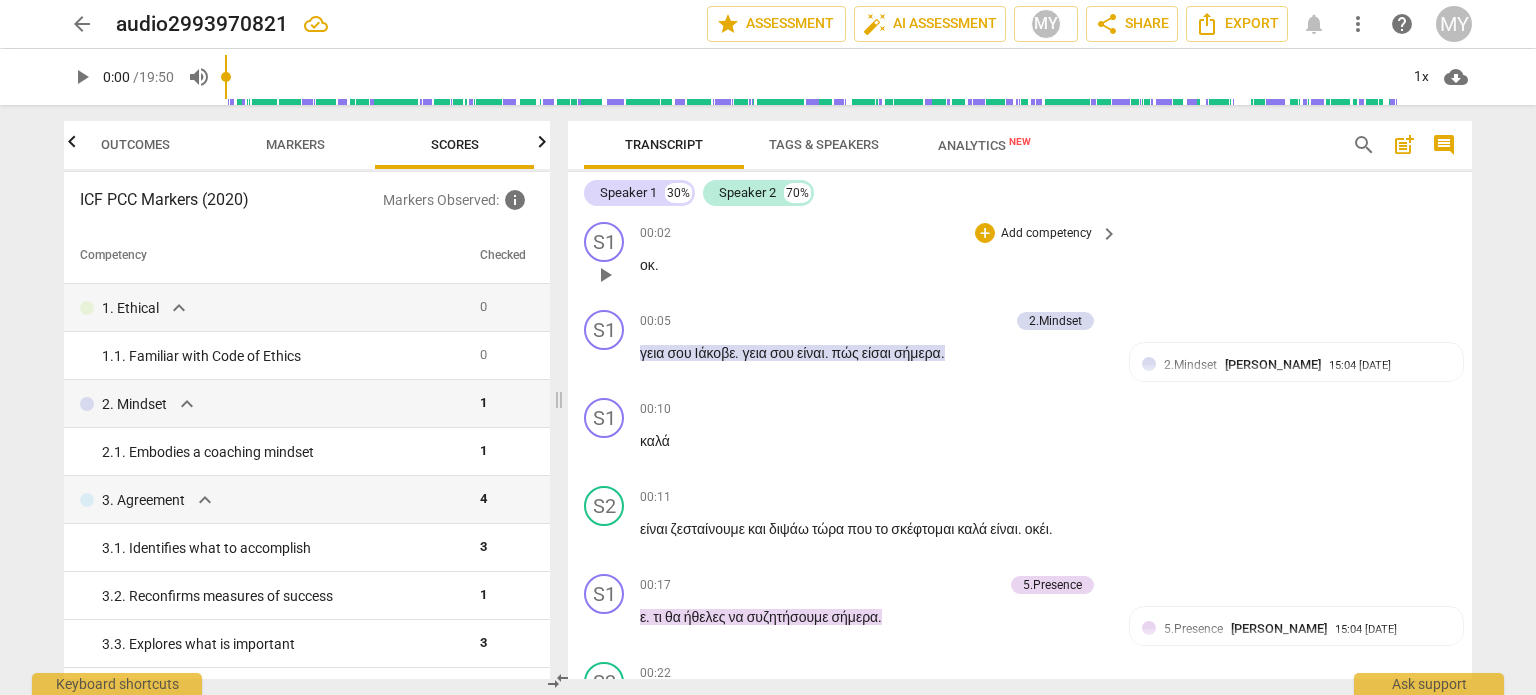 type 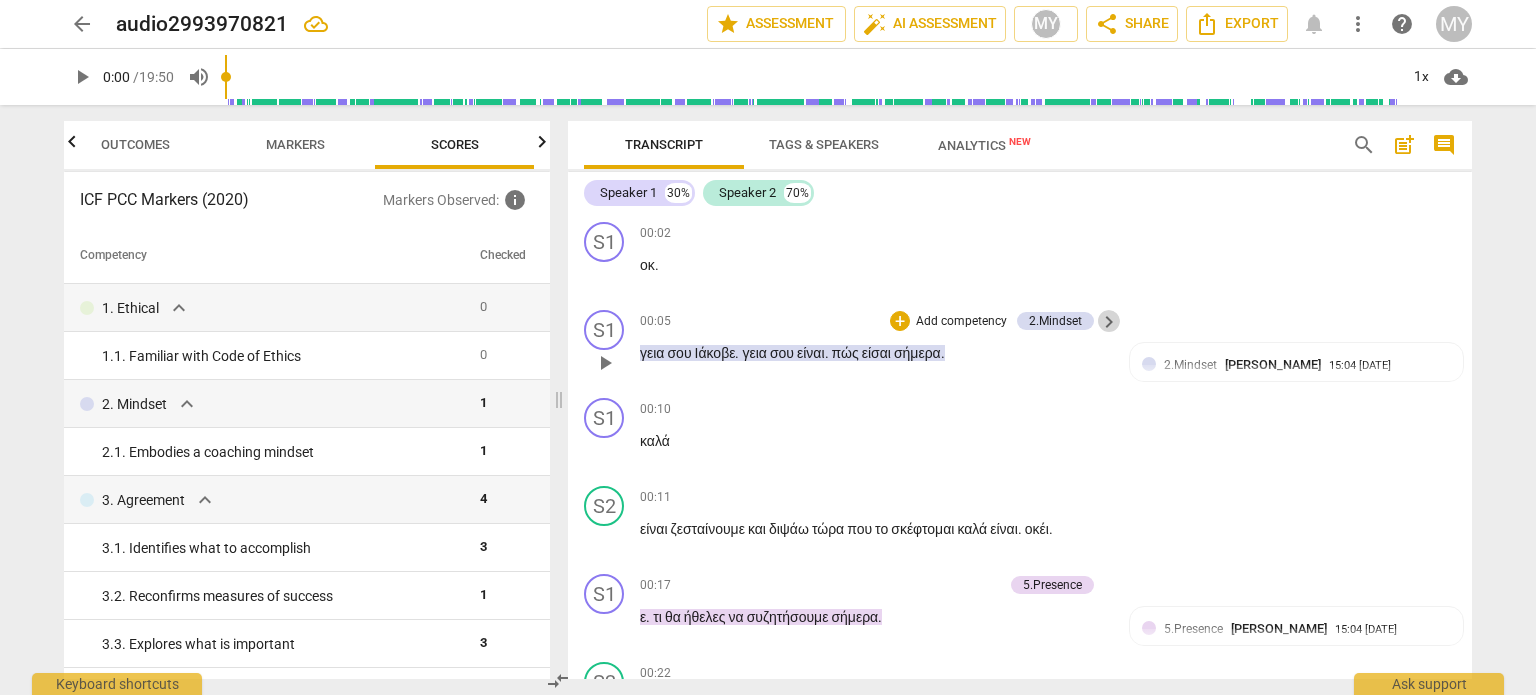click on "keyboard_arrow_right" at bounding box center (1109, 322) 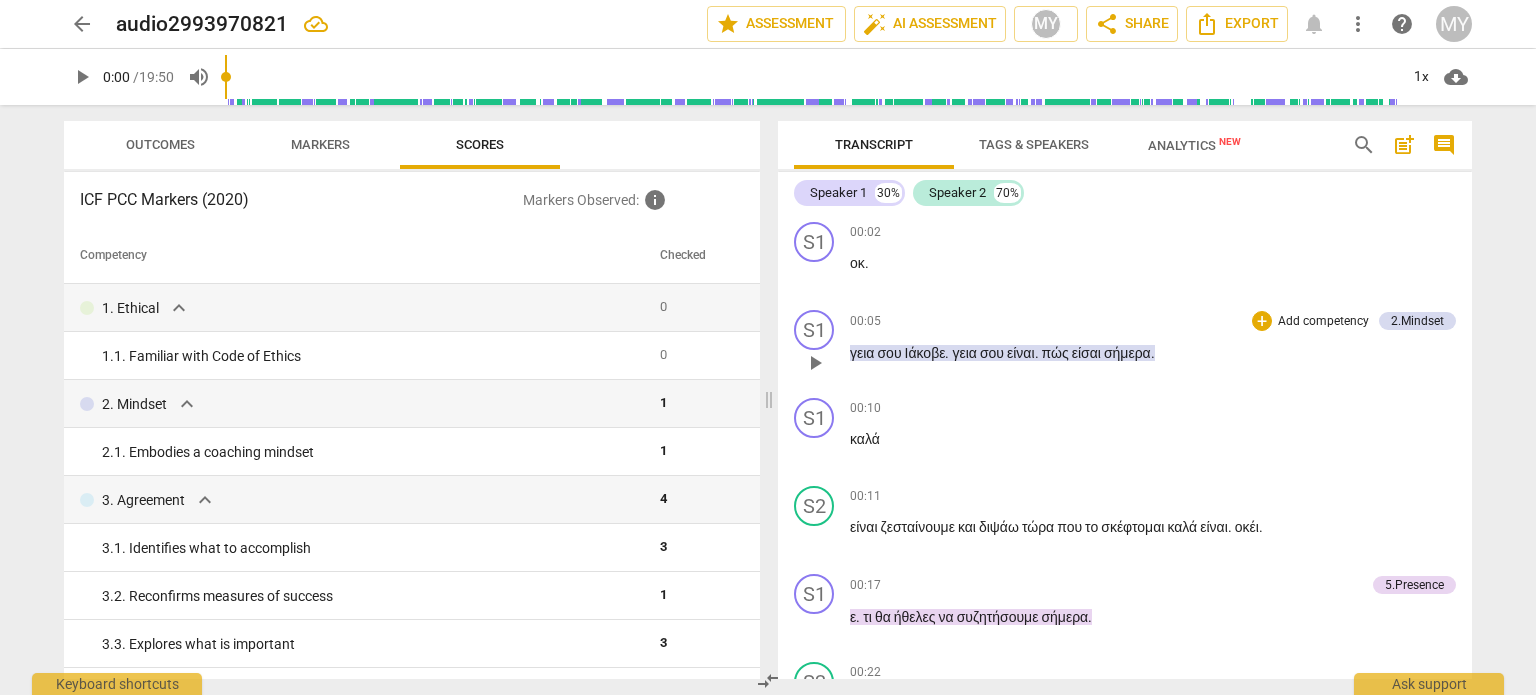 click on "Add competency" at bounding box center (1323, 322) 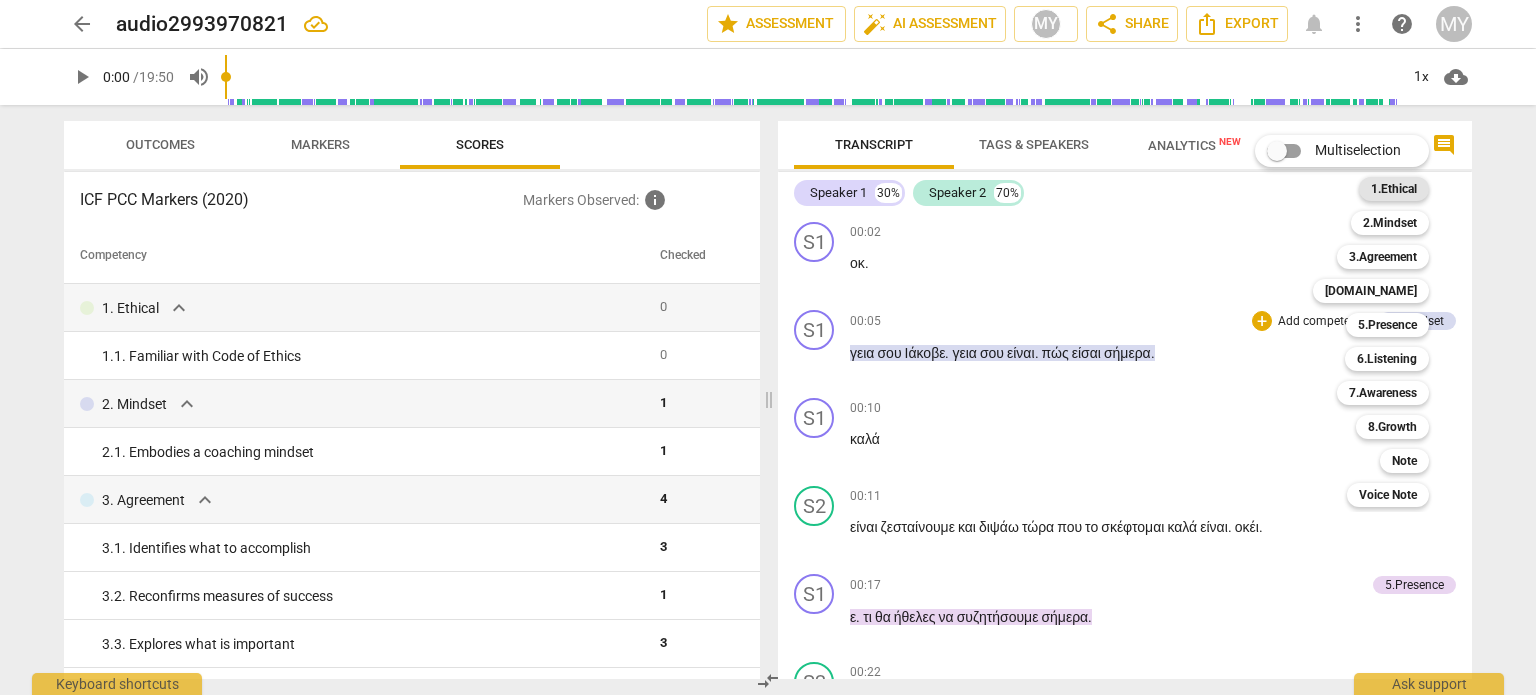 click on "1.Ethical" at bounding box center [1394, 189] 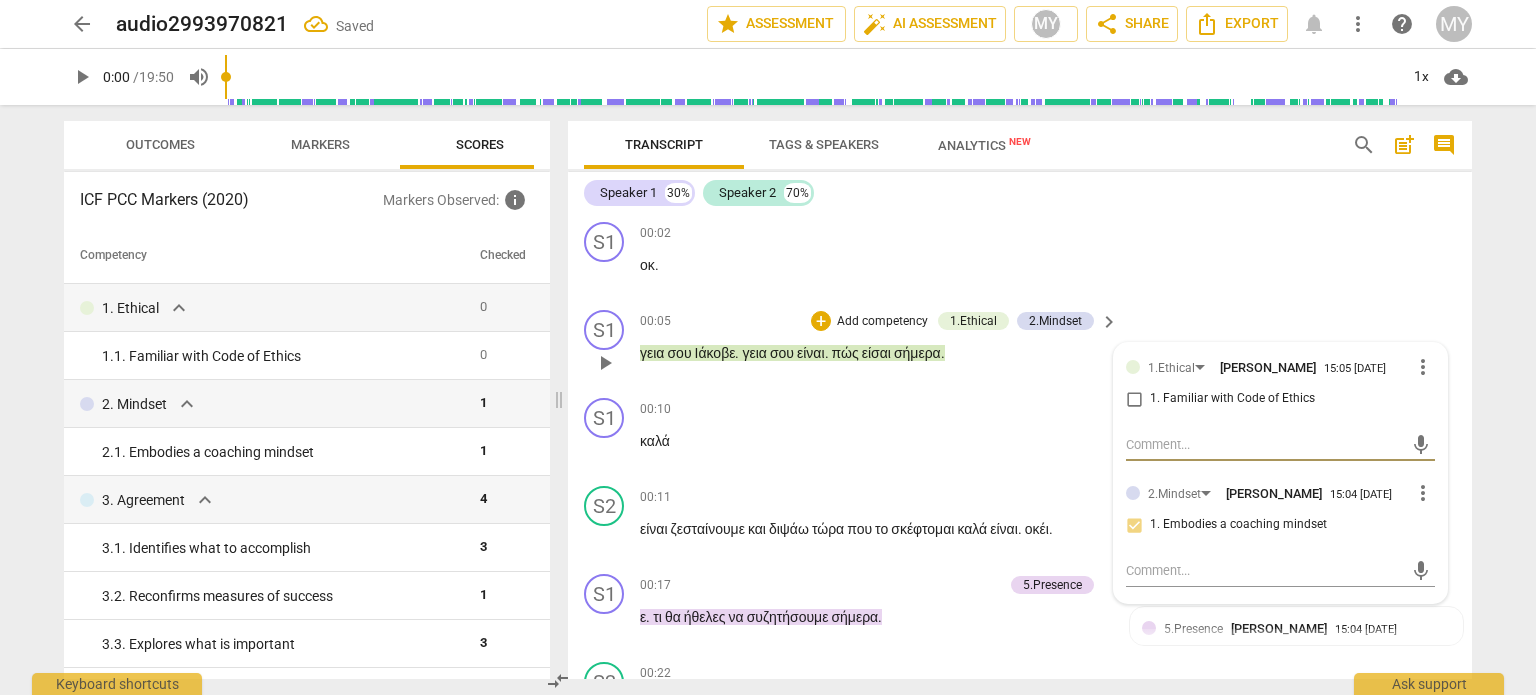 click on "1. Familiar with Code of Ethics" at bounding box center (1134, 399) 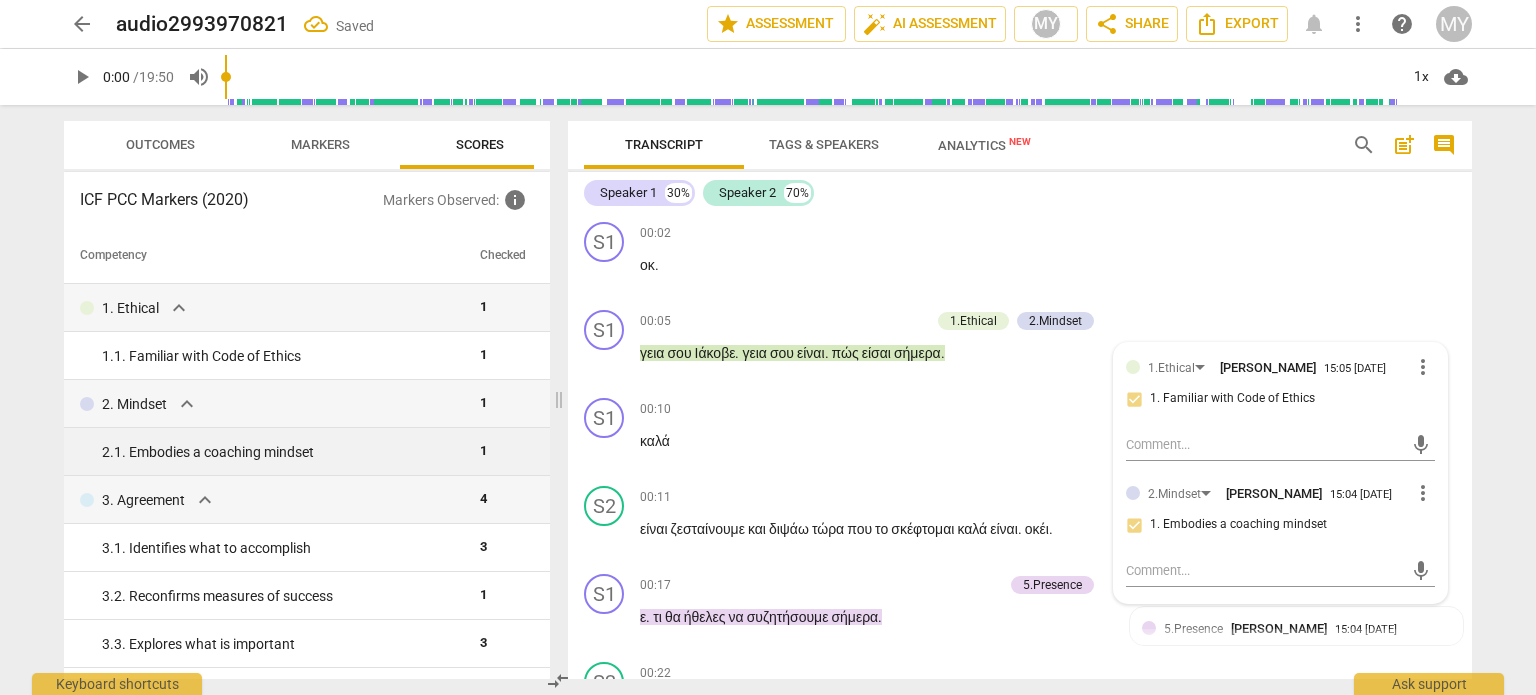 scroll, scrollTop: 300, scrollLeft: 0, axis: vertical 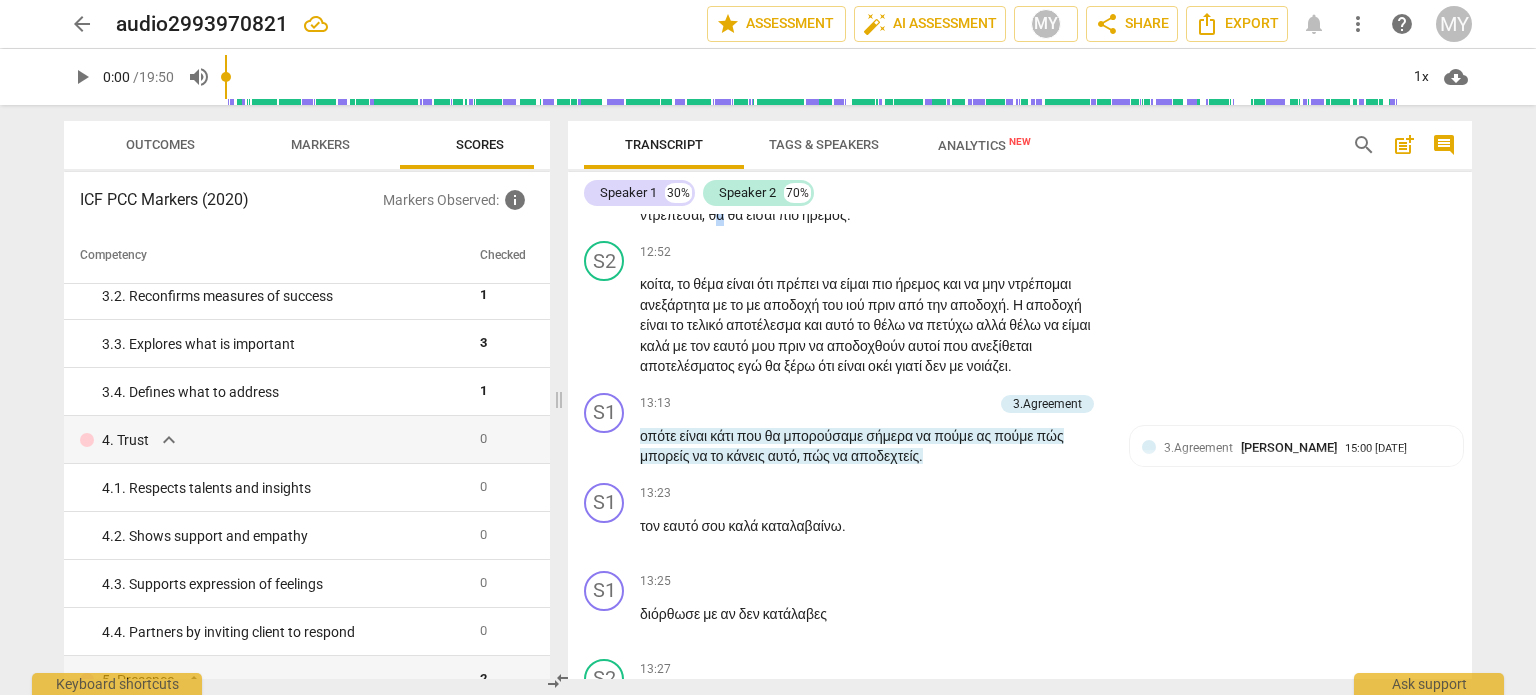 click on "θα" at bounding box center [717, 215] 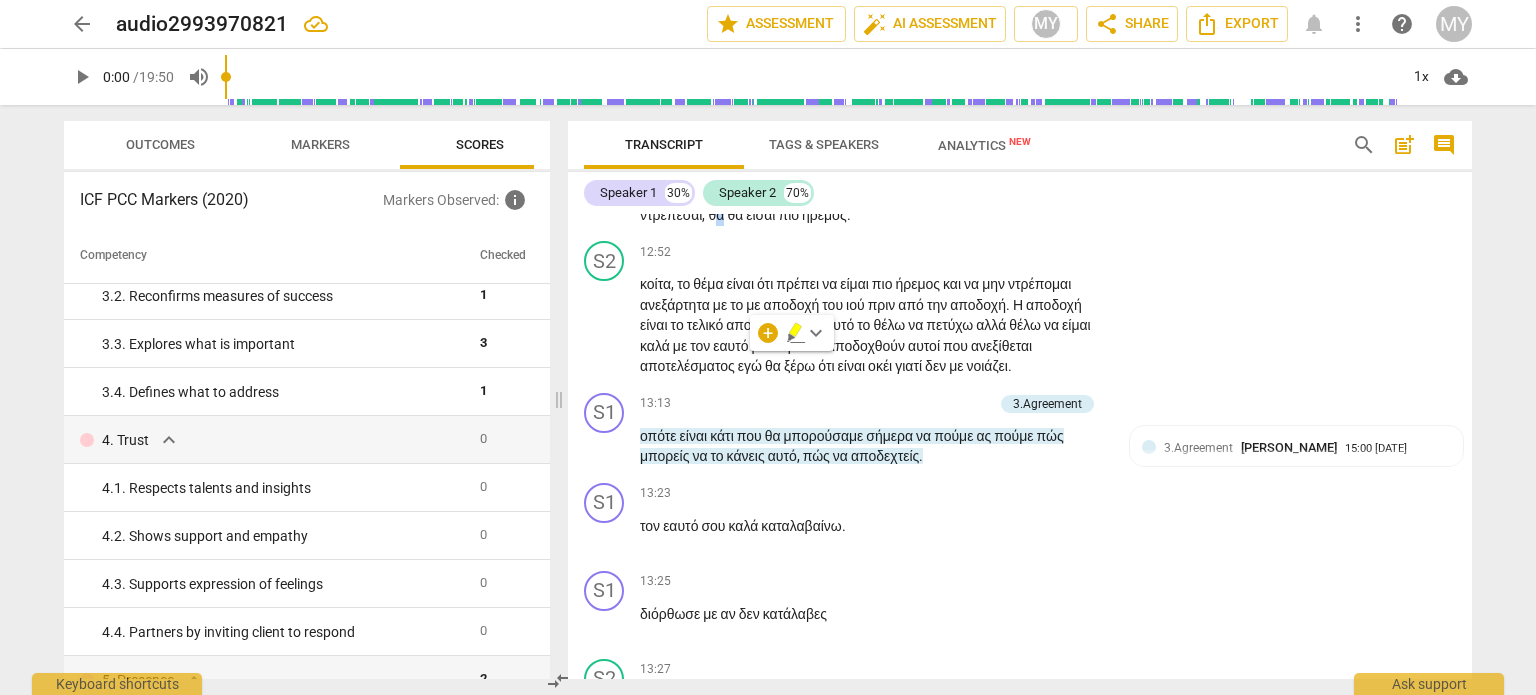type 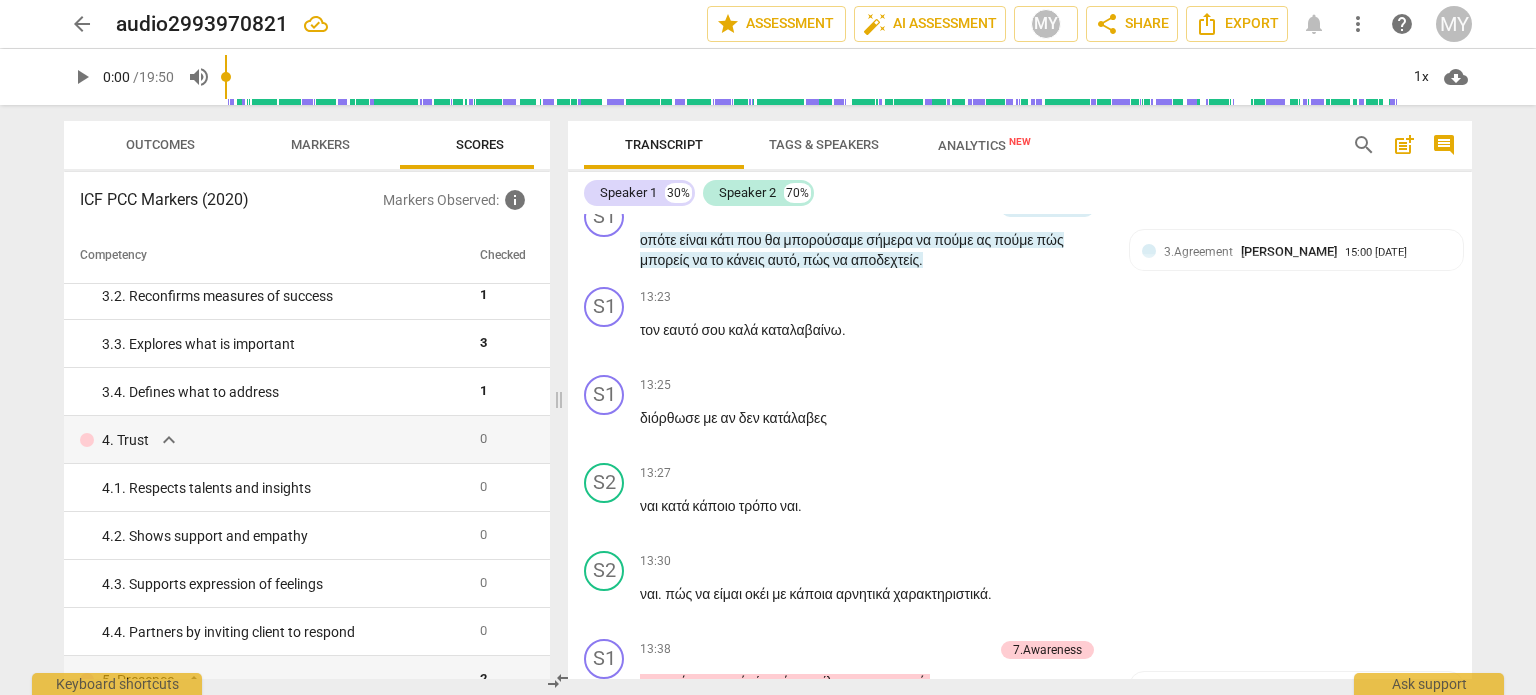 scroll, scrollTop: 6900, scrollLeft: 0, axis: vertical 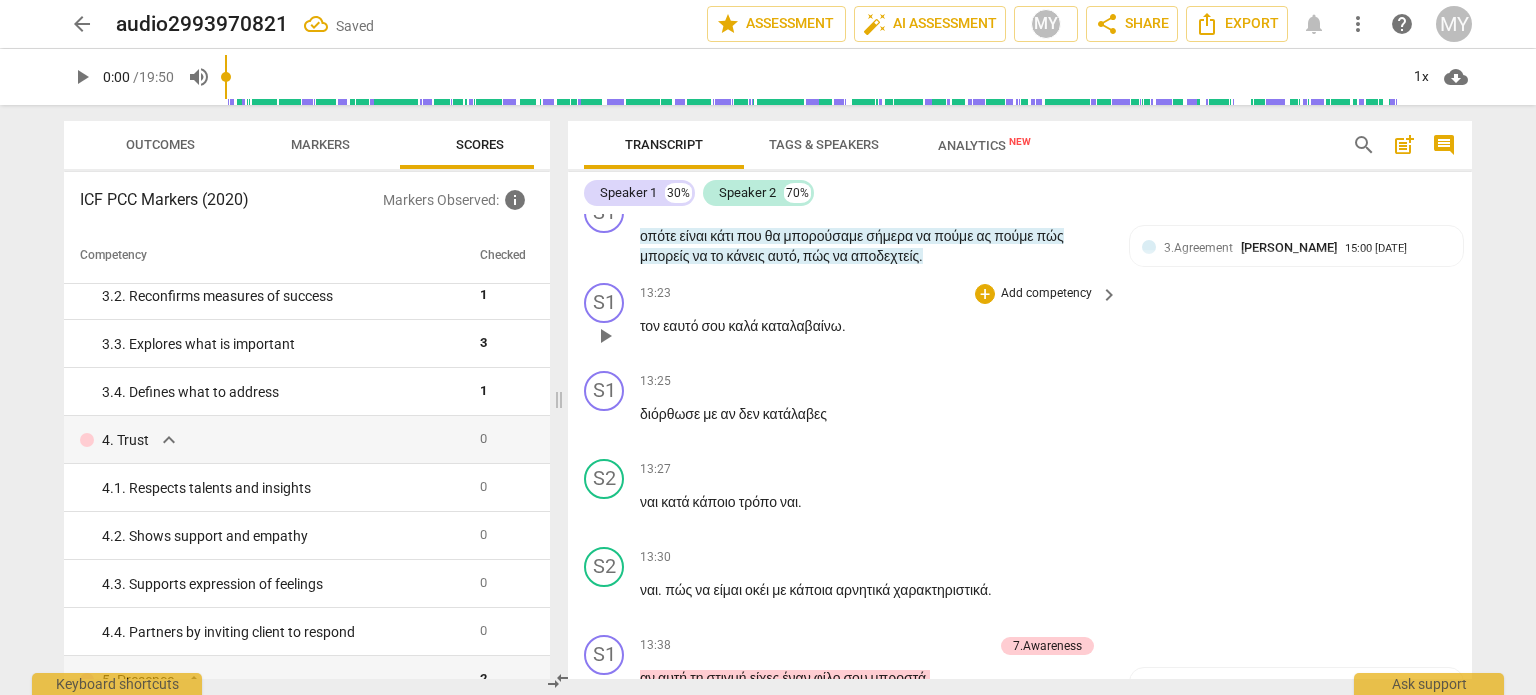 click on "τον" at bounding box center [651, 326] 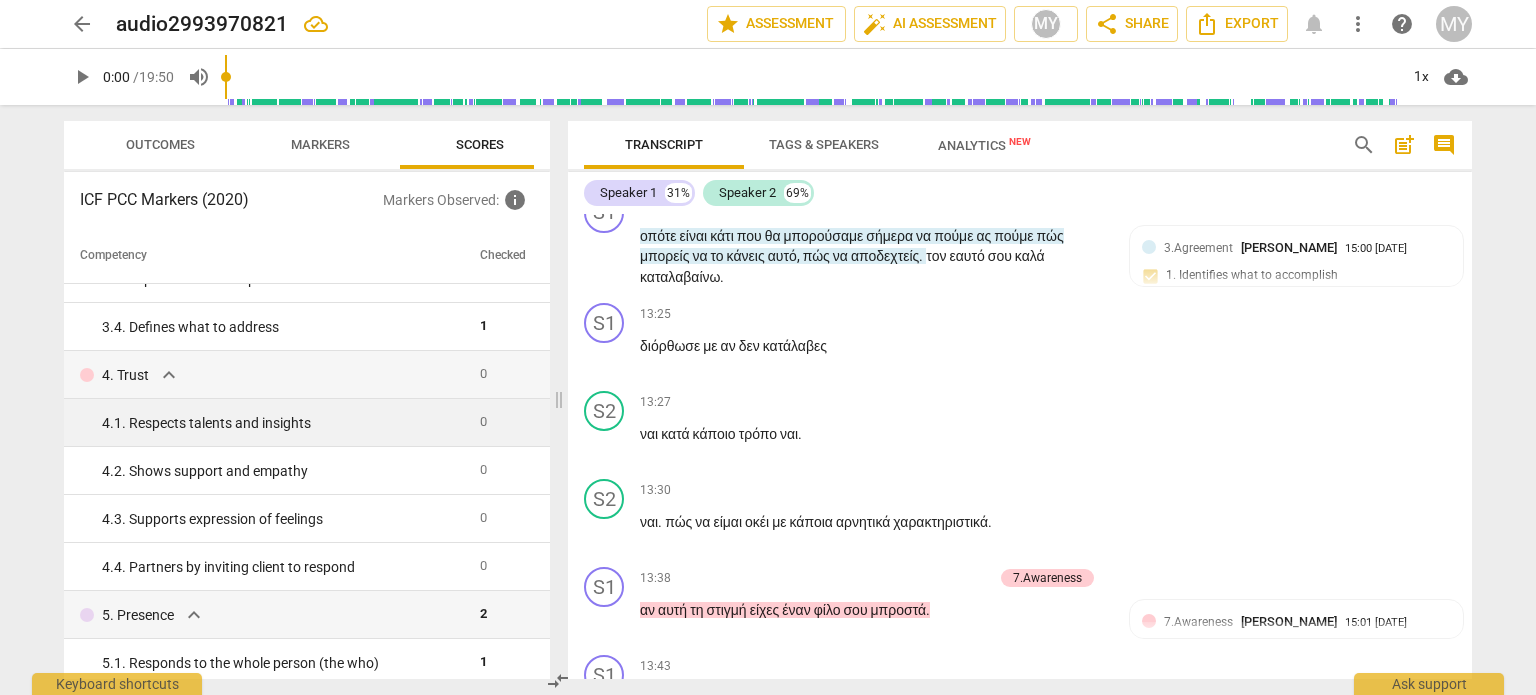 scroll, scrollTop: 400, scrollLeft: 0, axis: vertical 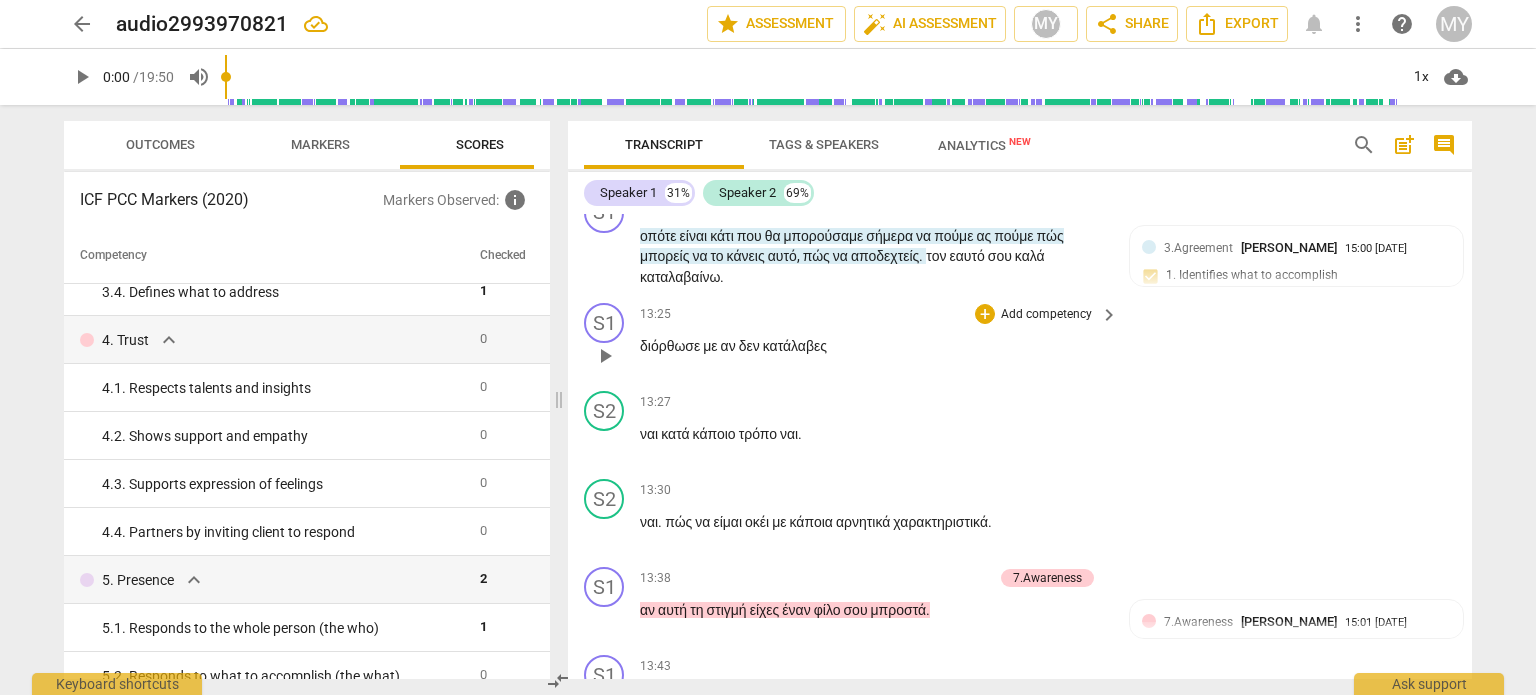 click on "Add competency" at bounding box center [1046, 315] 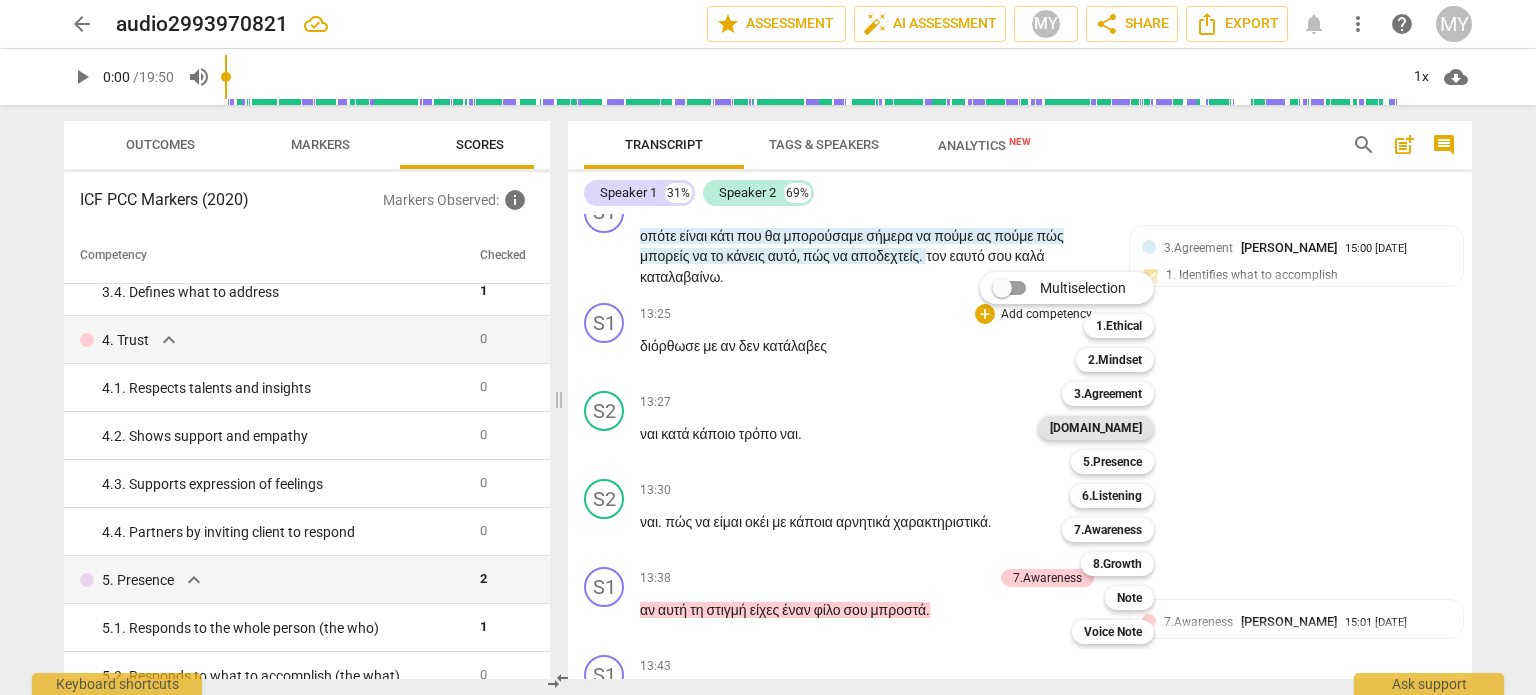 click on "[DOMAIN_NAME]" at bounding box center [1096, 428] 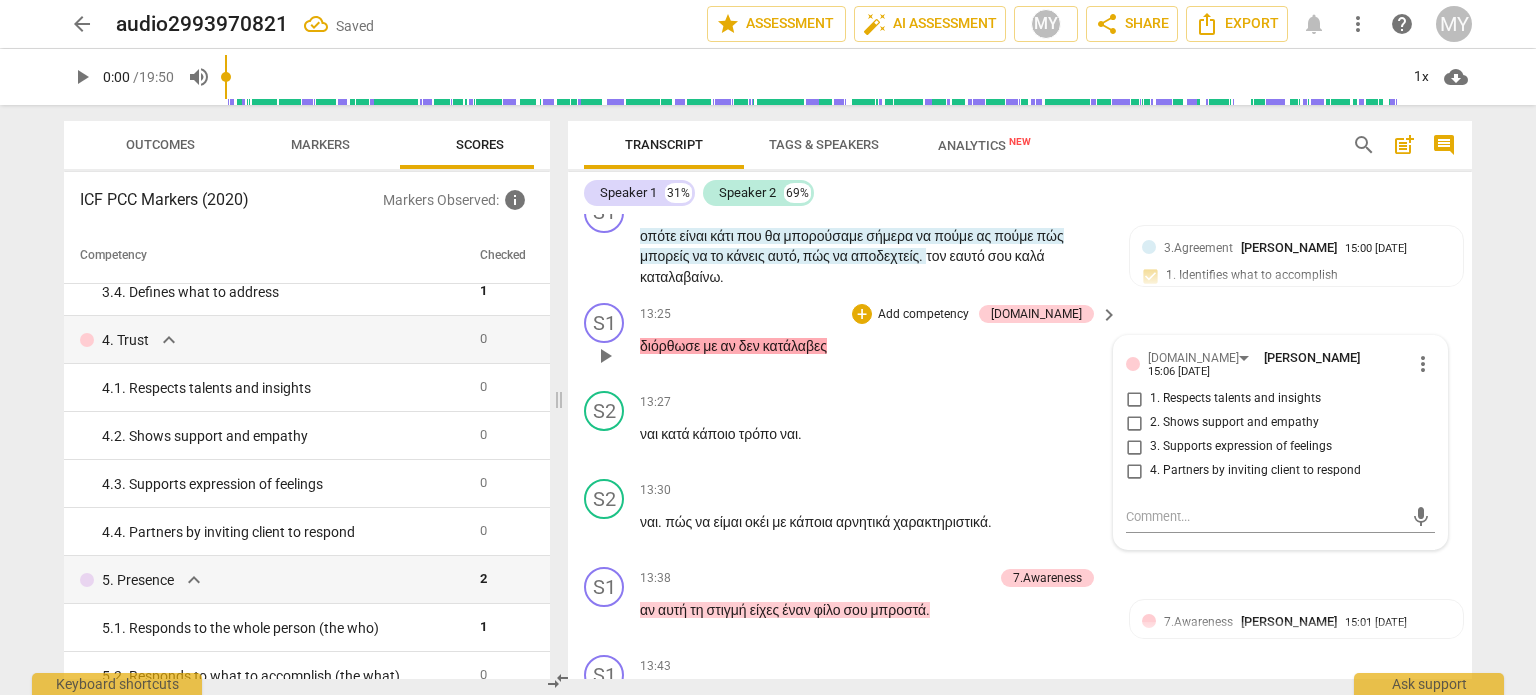 click on "4. Partners by inviting client to respond" at bounding box center [1255, 471] 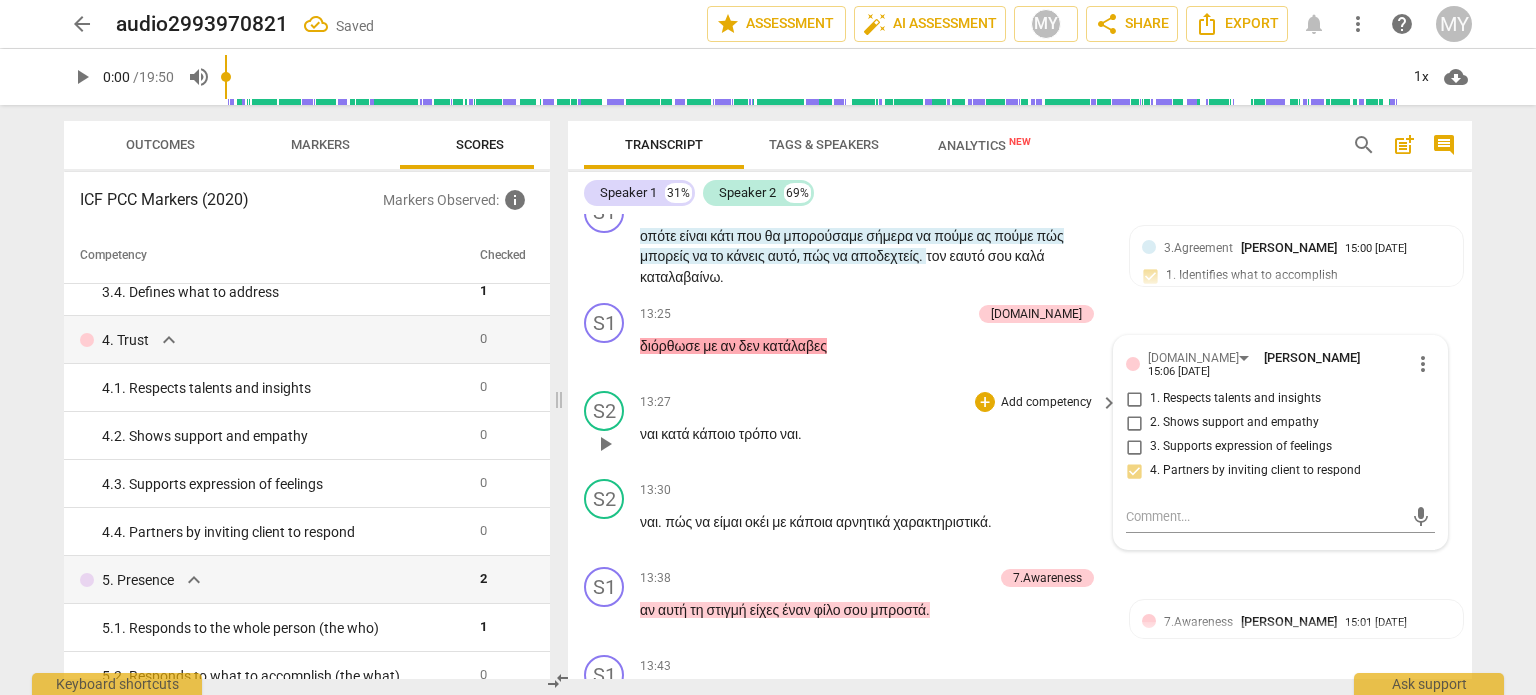 click on "κάποιο" at bounding box center [716, 434] 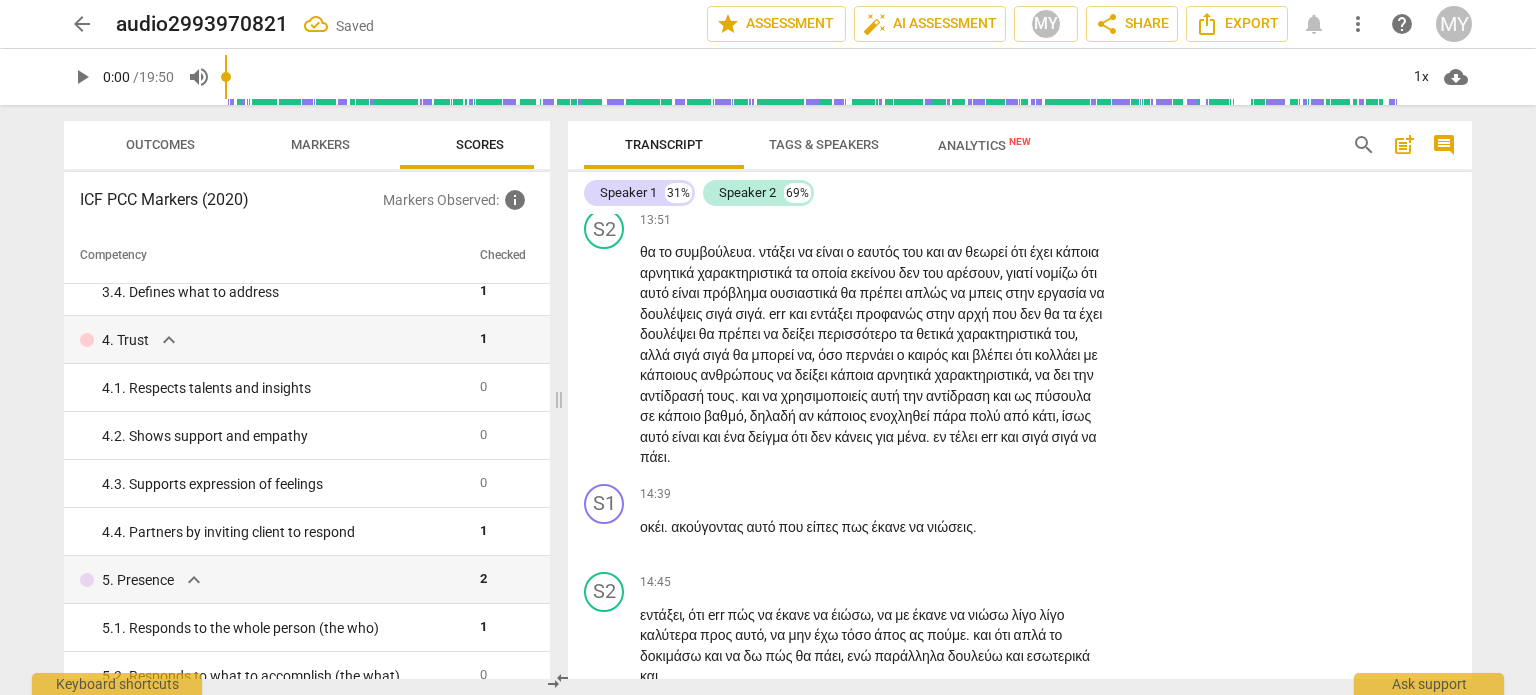 scroll, scrollTop: 7400, scrollLeft: 0, axis: vertical 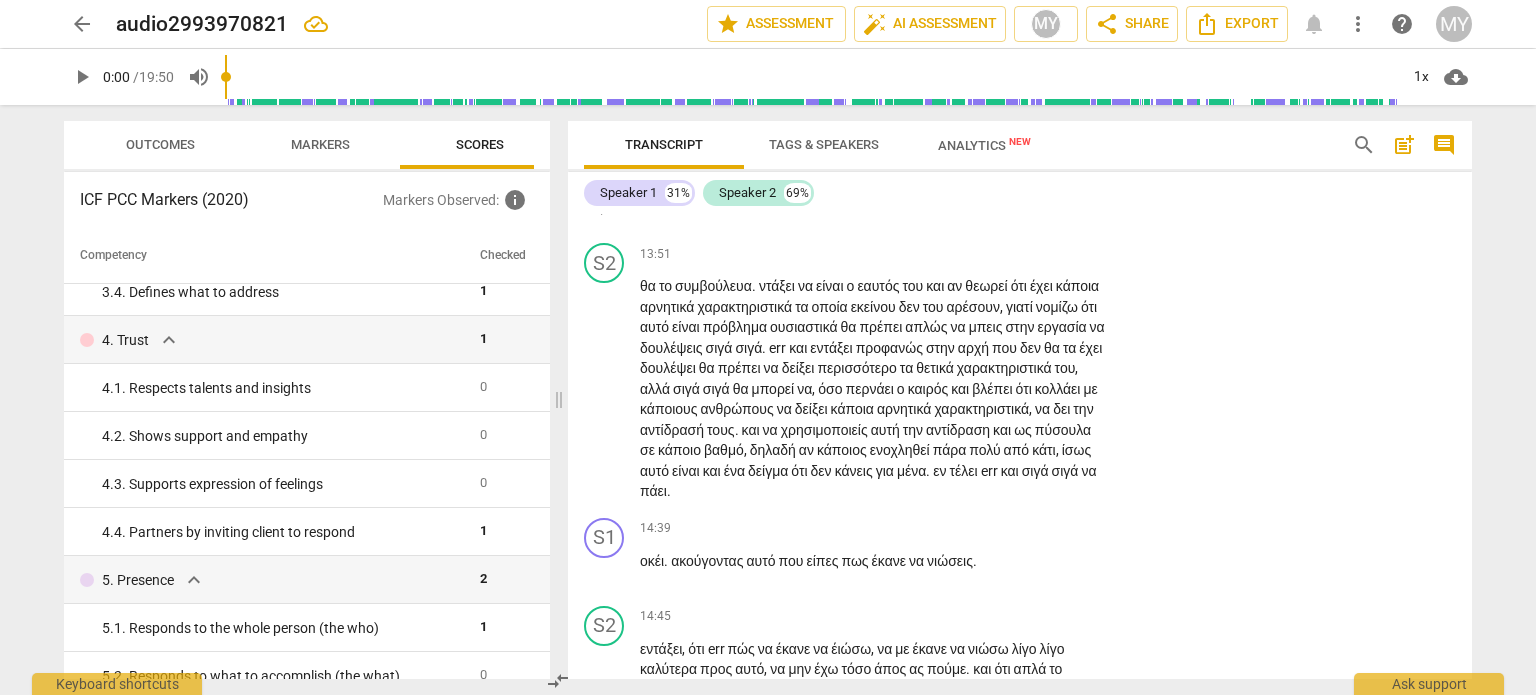 click on "αυτό" at bounding box center (728, 198) 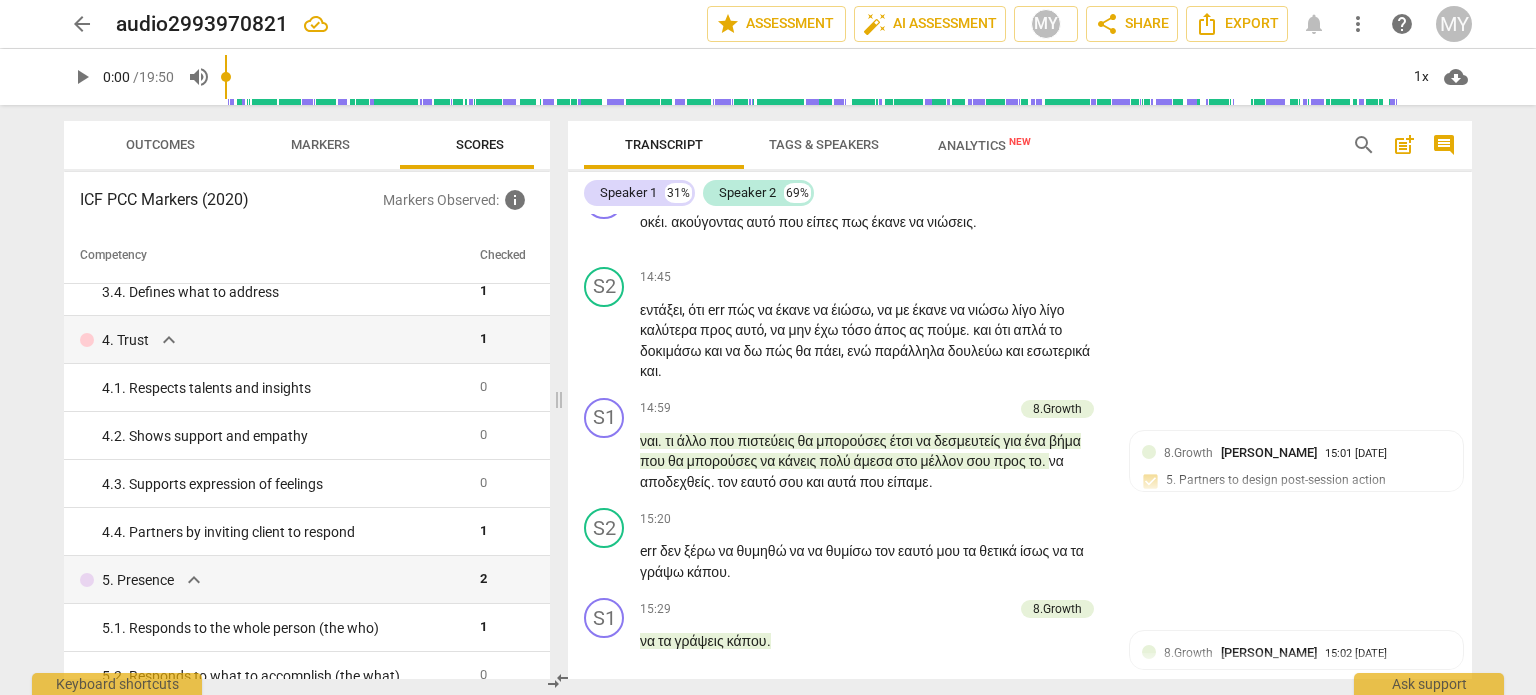 scroll, scrollTop: 7800, scrollLeft: 0, axis: vertical 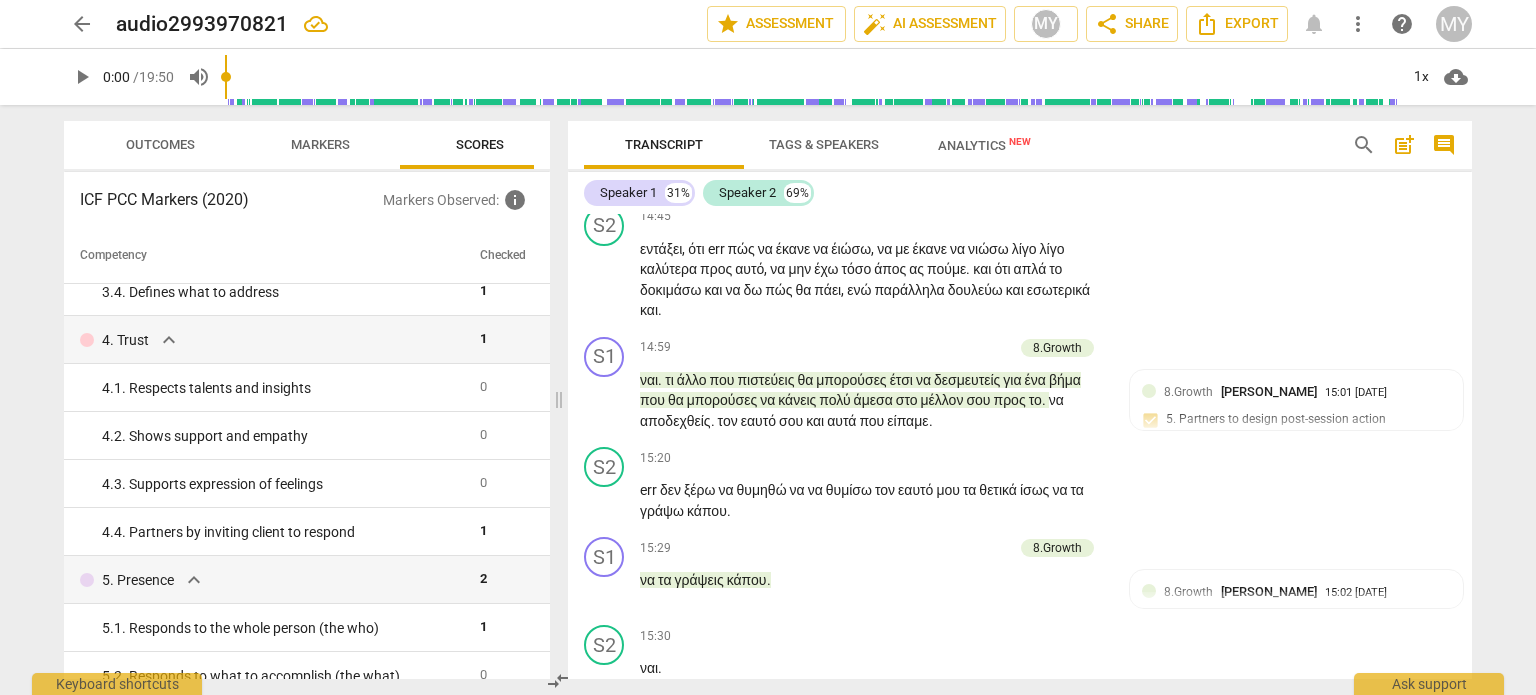 click on "Add competency" at bounding box center (1046, 129) 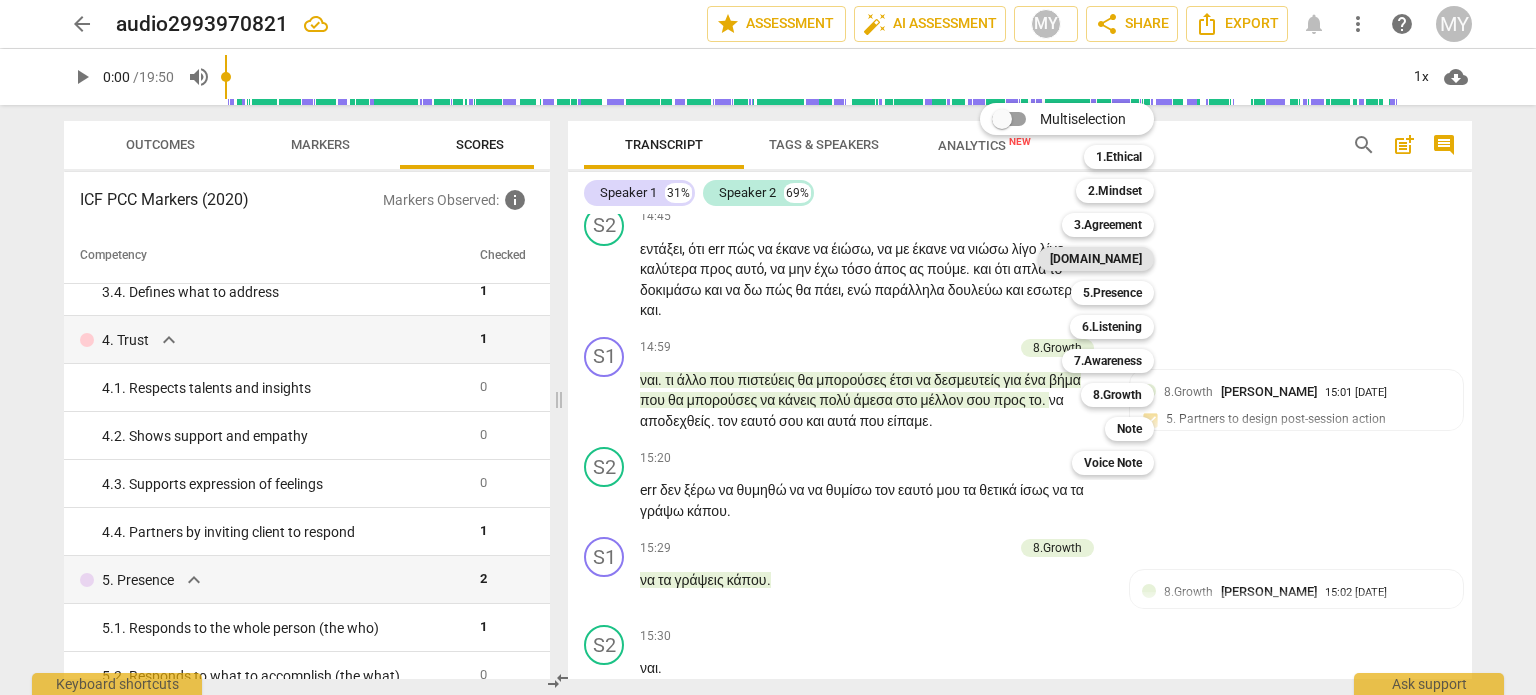 click on "[DOMAIN_NAME]" at bounding box center (1096, 259) 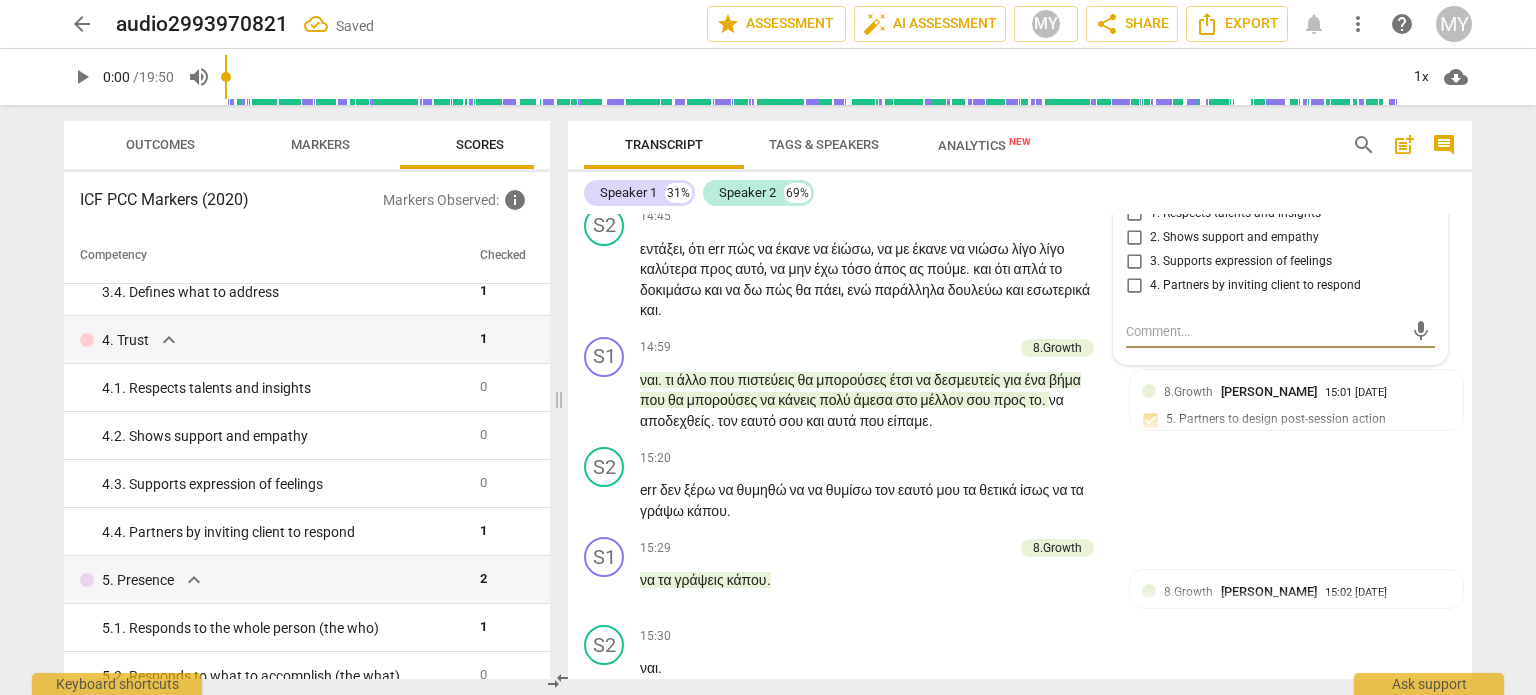 click on "3. Supports expression of feelings" at bounding box center (1241, 262) 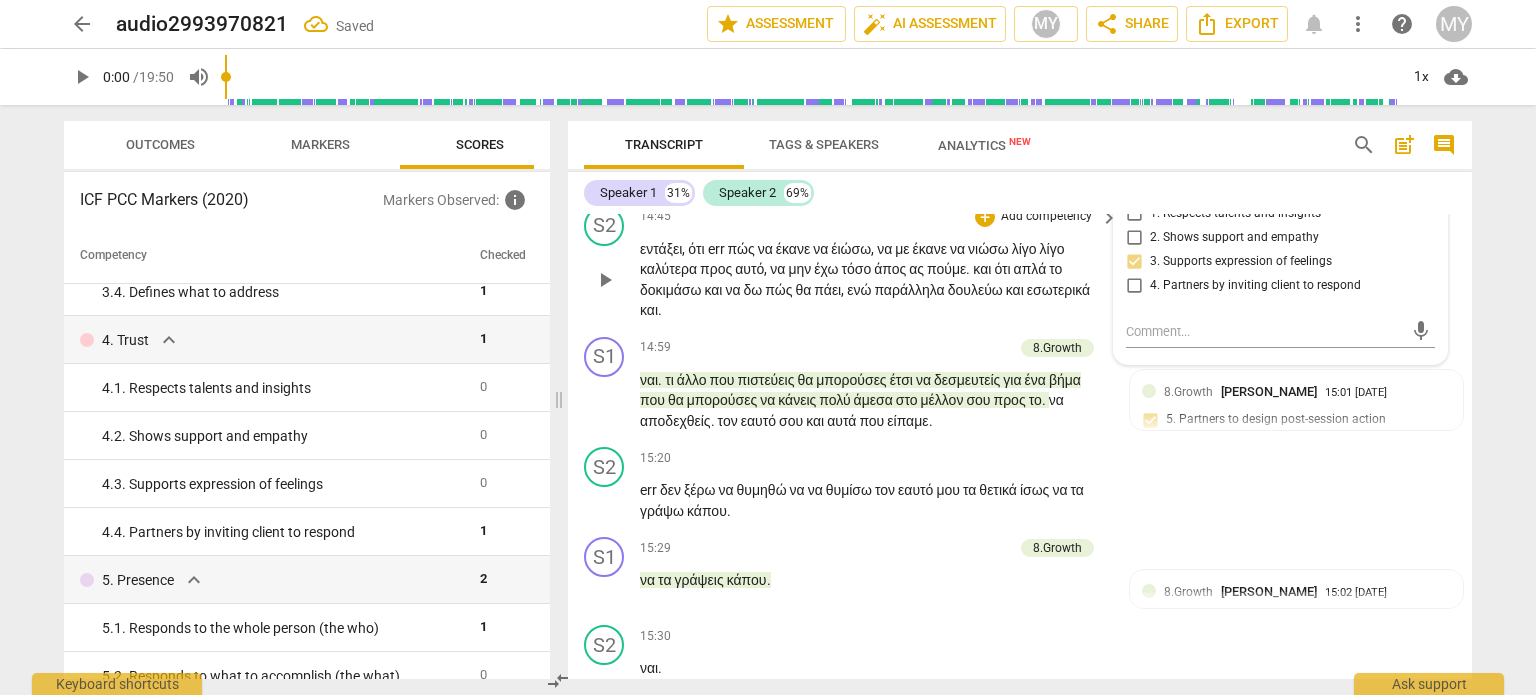 click on "άπος" at bounding box center [891, 269] 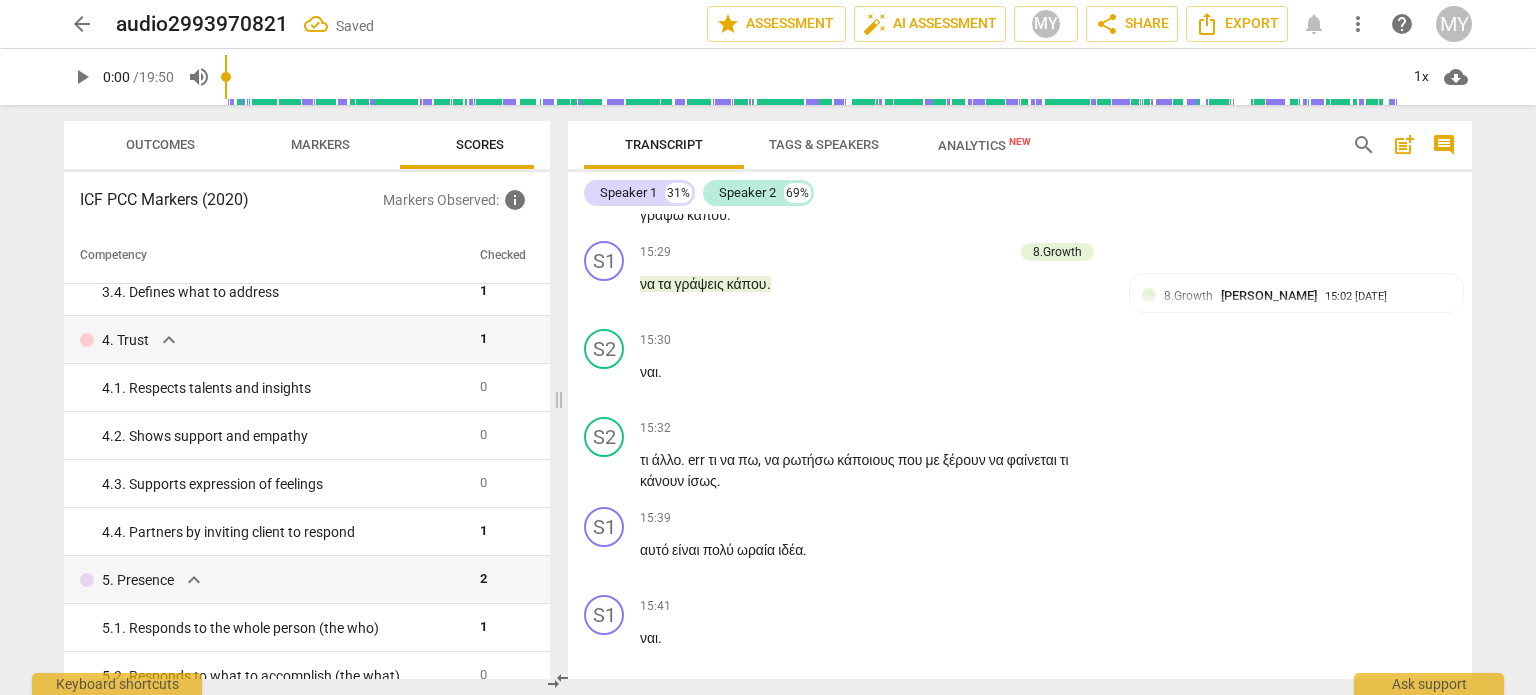scroll, scrollTop: 8100, scrollLeft: 0, axis: vertical 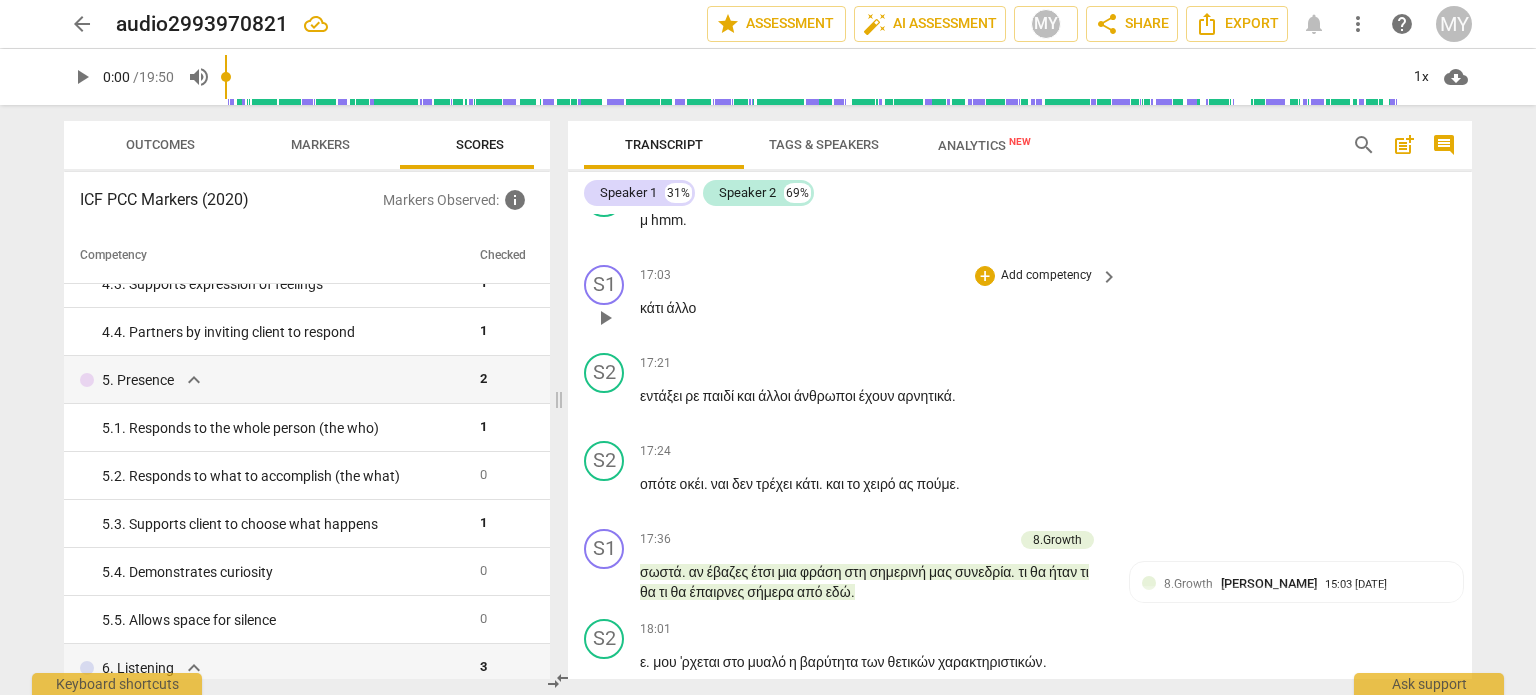 click on "Add competency" at bounding box center (1046, 276) 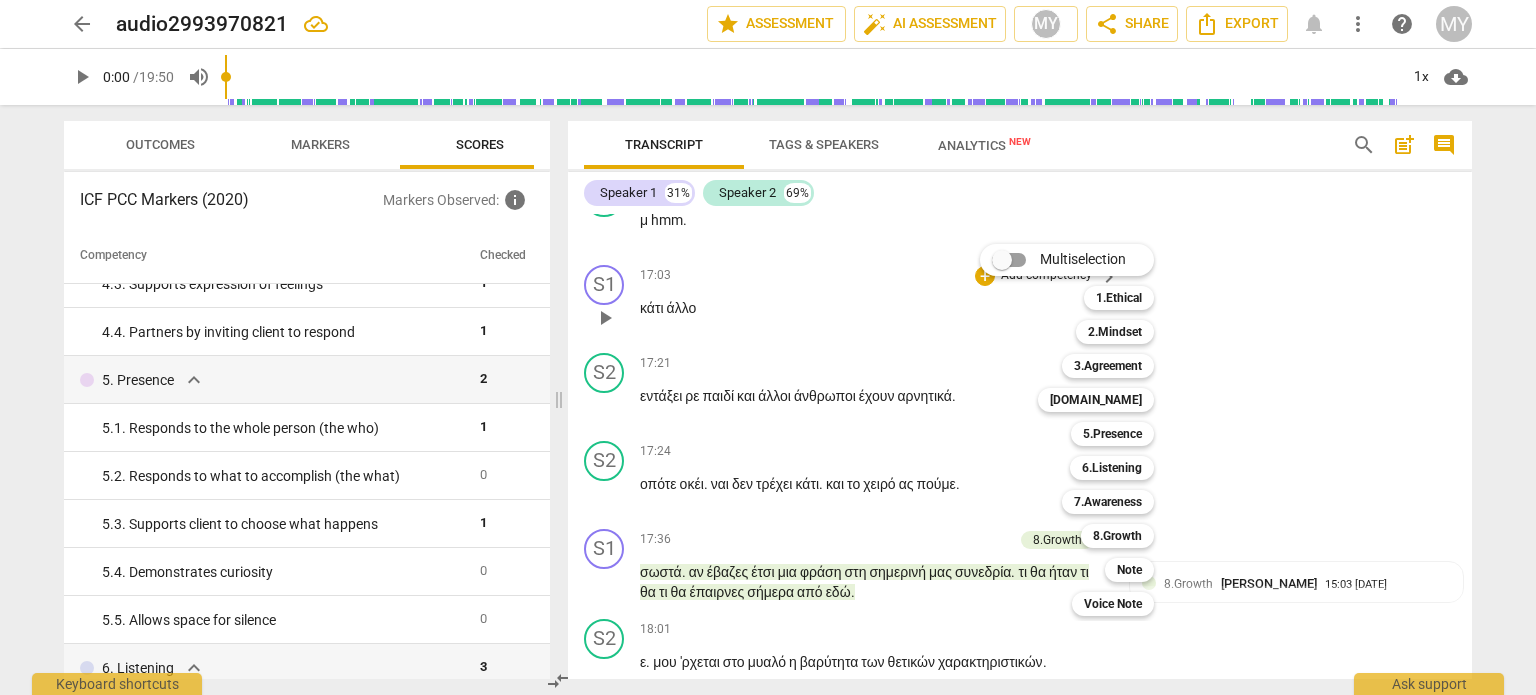 click on "5.Presence" at bounding box center [1112, 434] 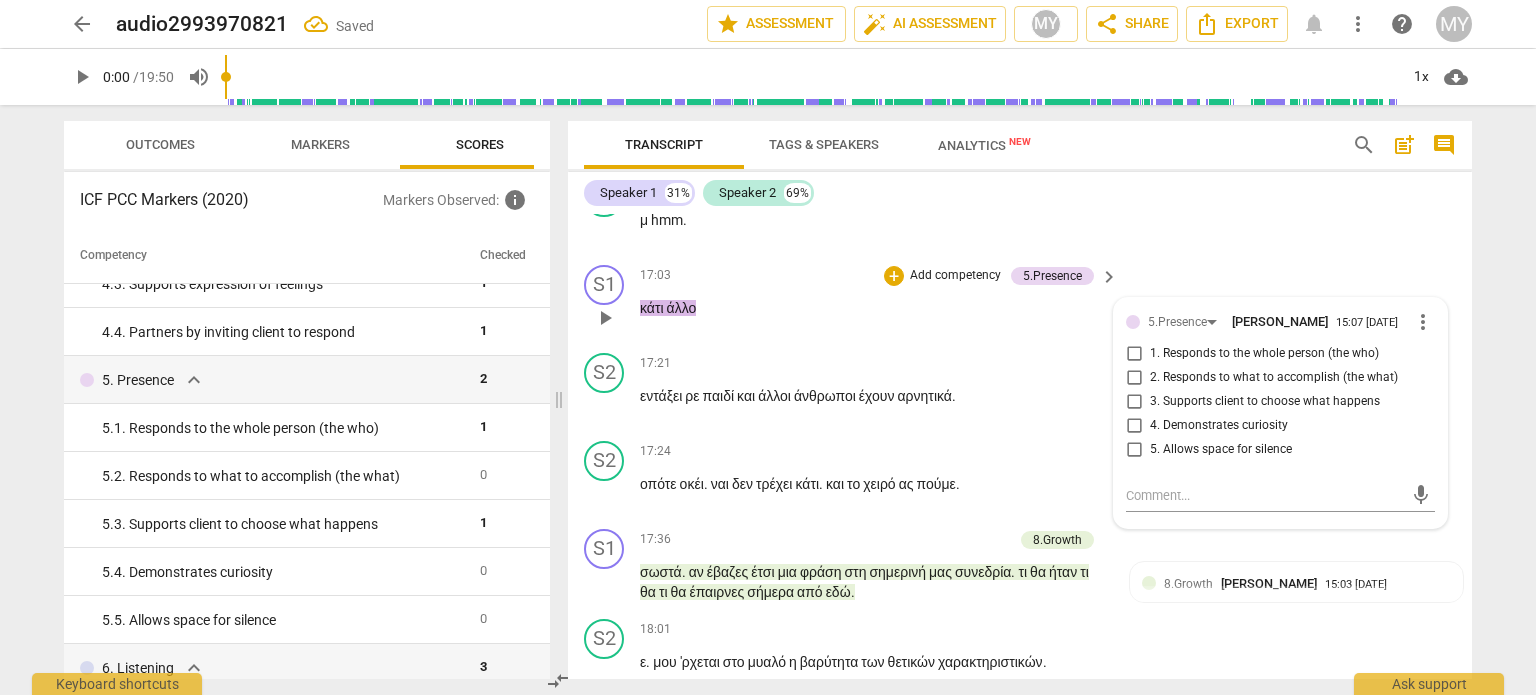 click on "5. Allows space for silence" at bounding box center (1221, 450) 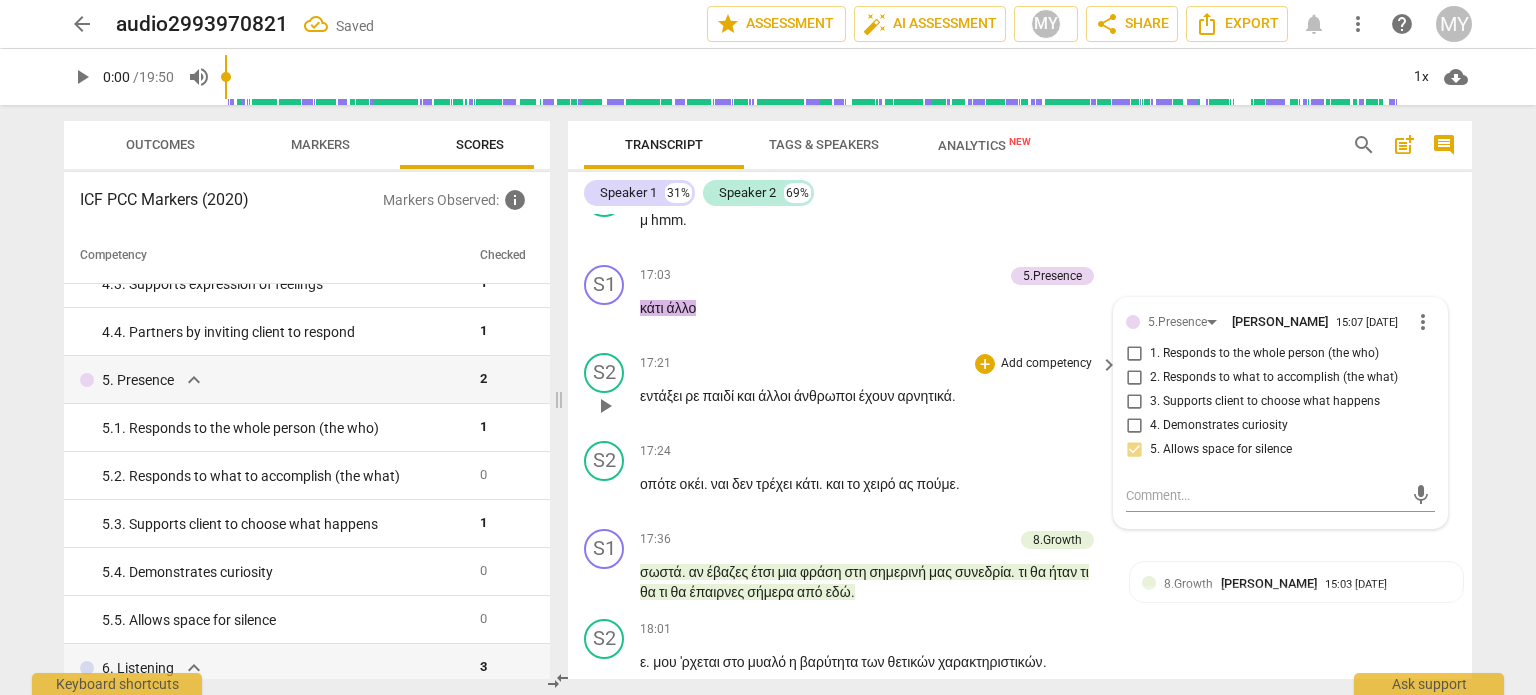 click on "άνθρωποι" at bounding box center (826, 396) 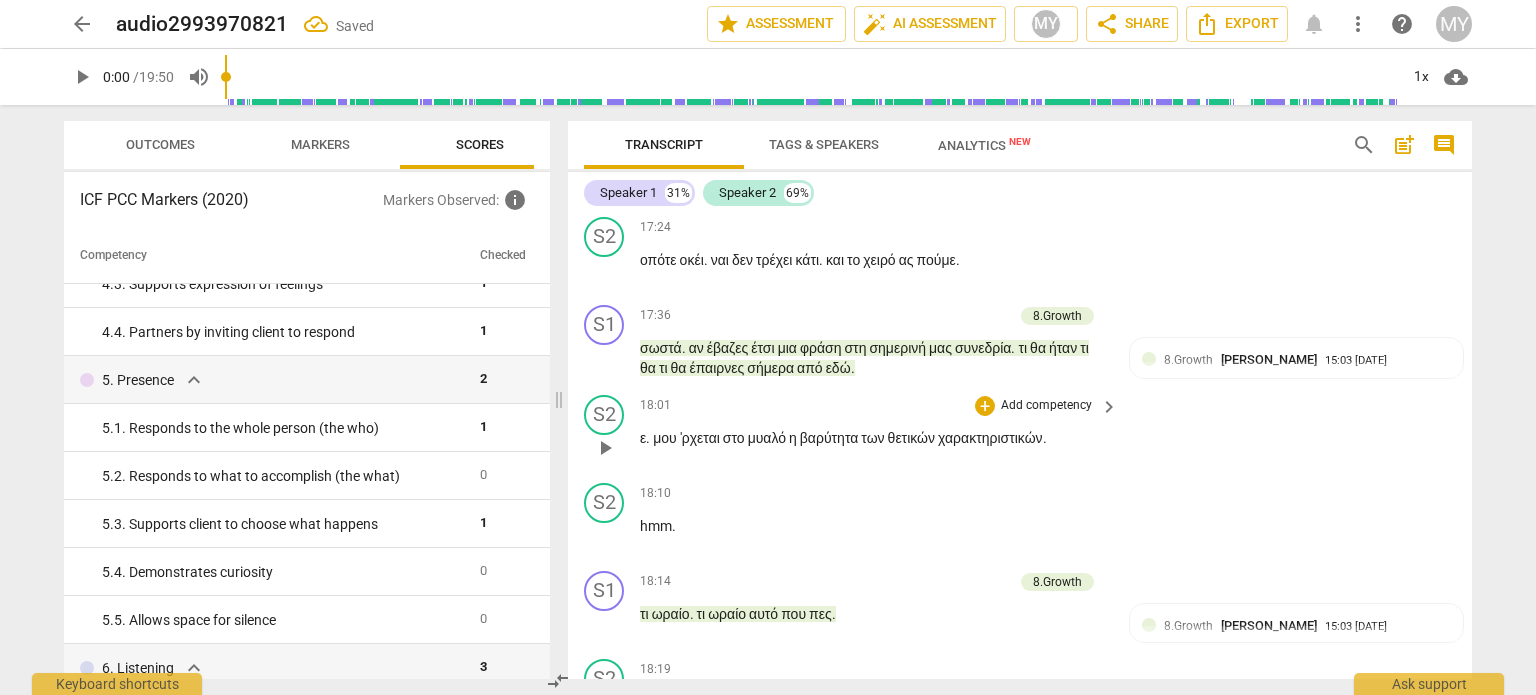 scroll, scrollTop: 9500, scrollLeft: 0, axis: vertical 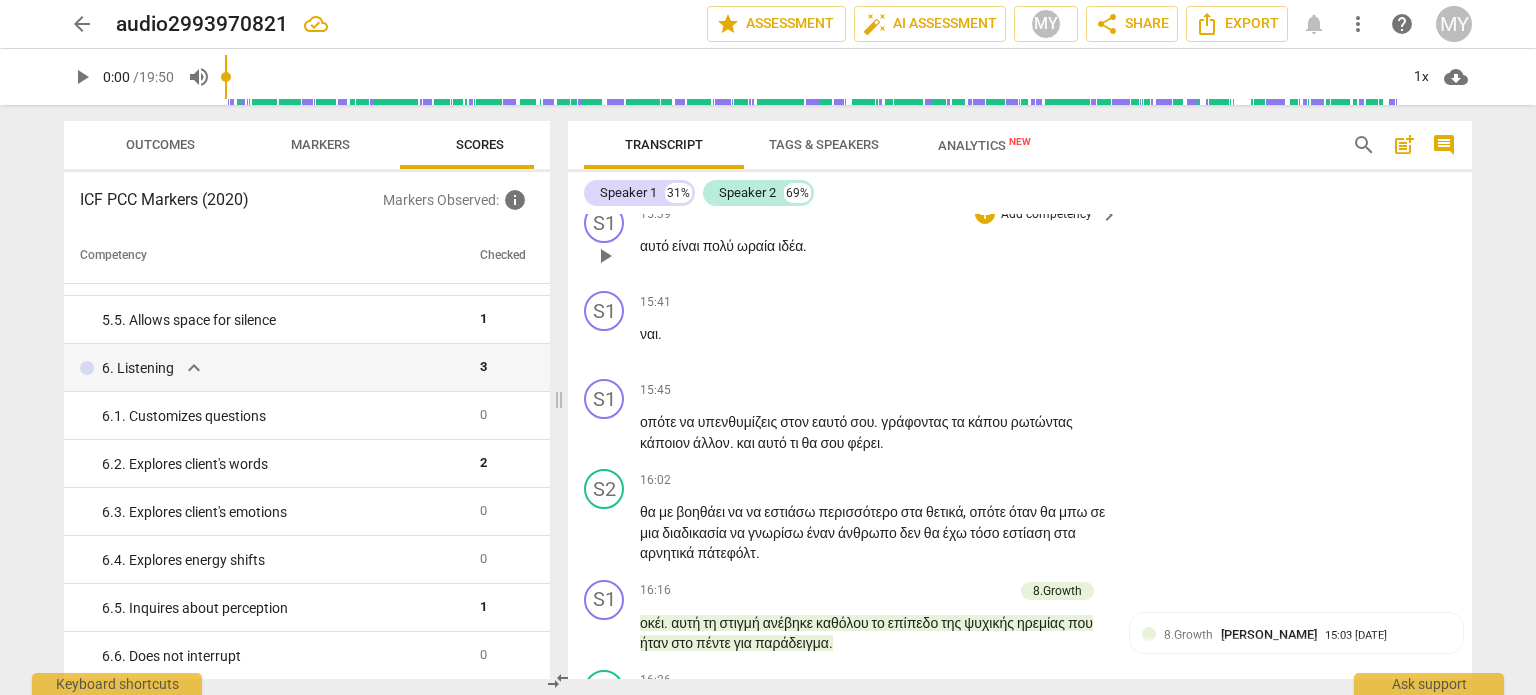 click on "Add competency" at bounding box center [1046, 215] 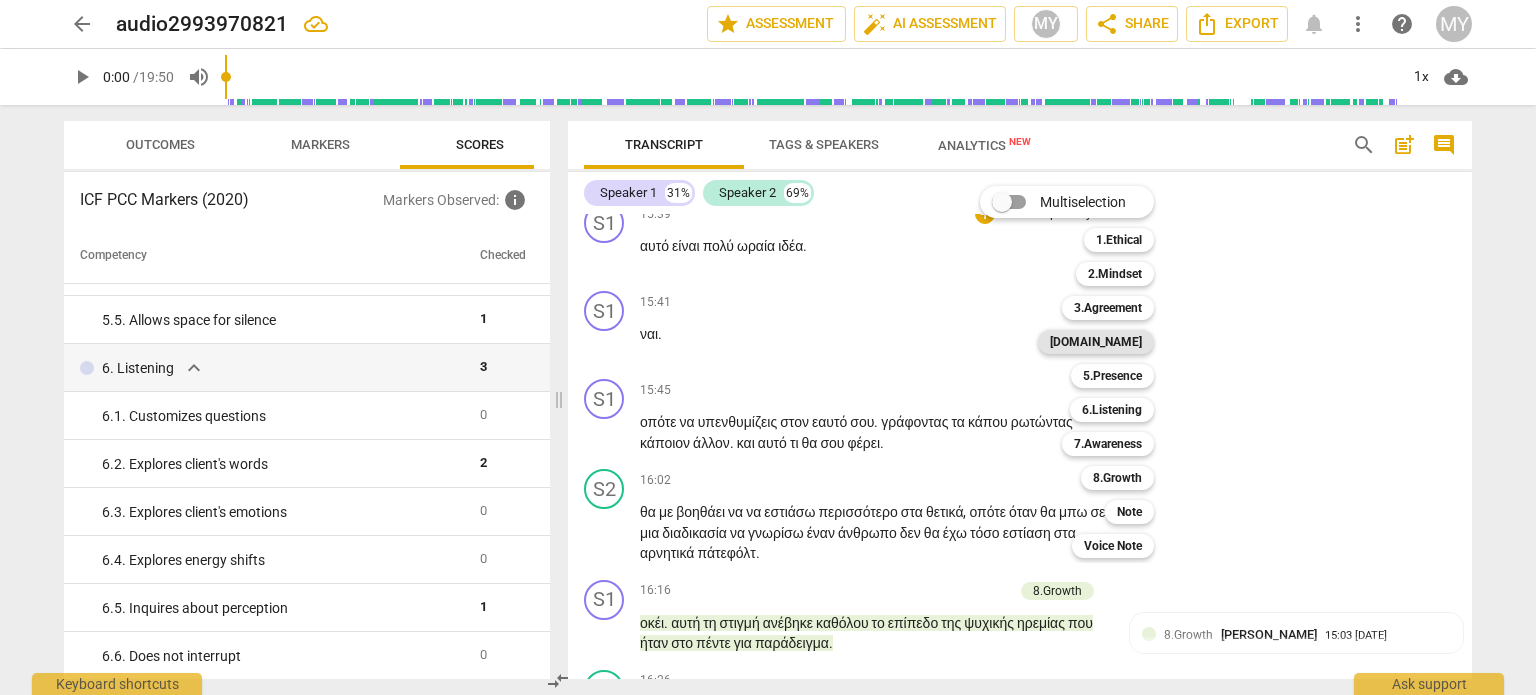 click on "[DOMAIN_NAME]" at bounding box center (1096, 342) 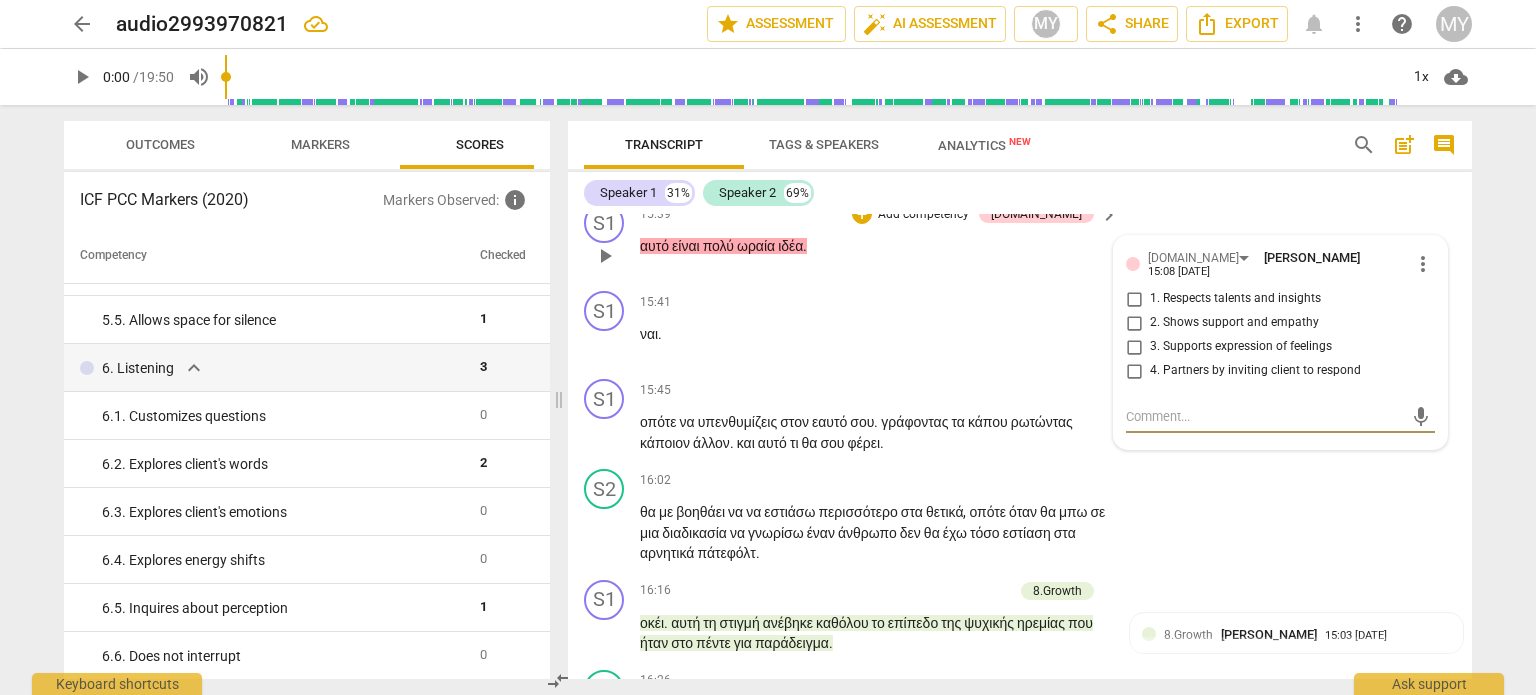 click on "more_vert" at bounding box center (1423, 264) 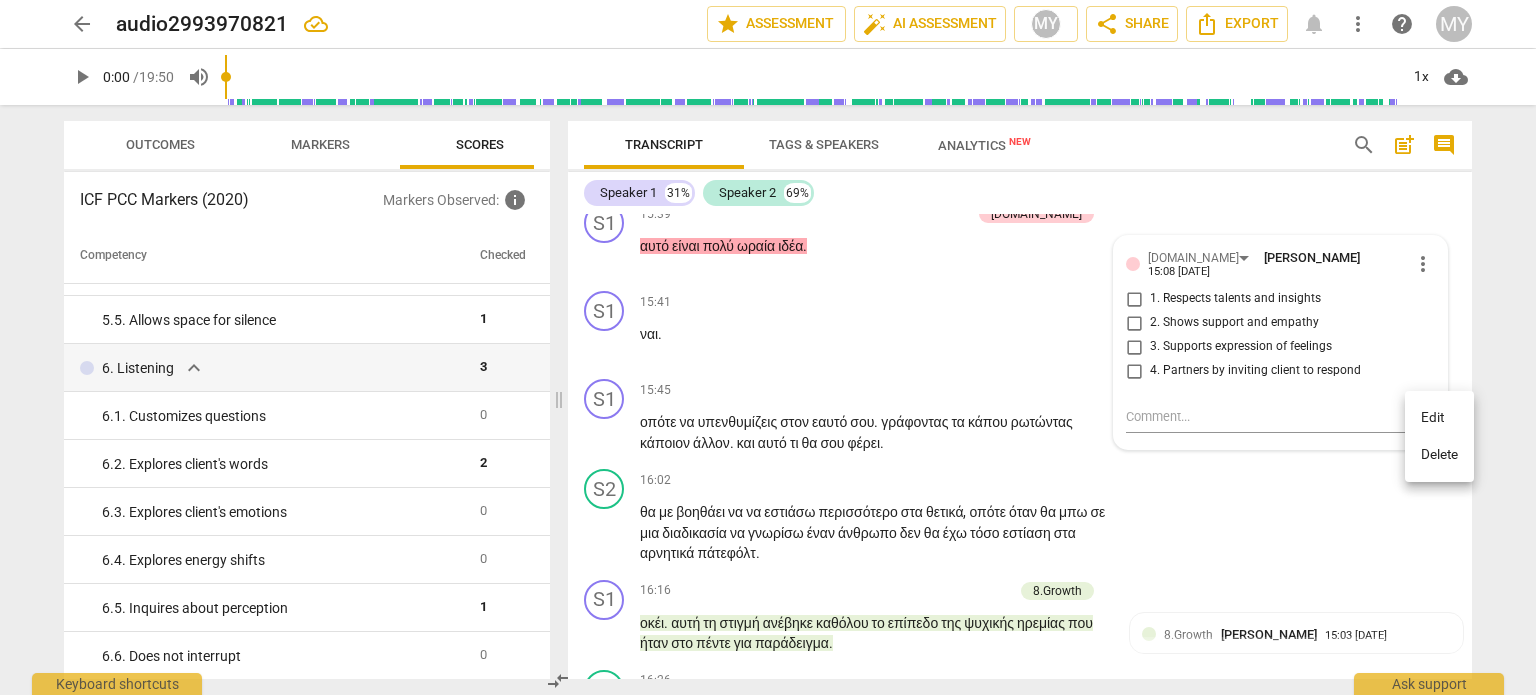 click on "Delete" at bounding box center [1439, 455] 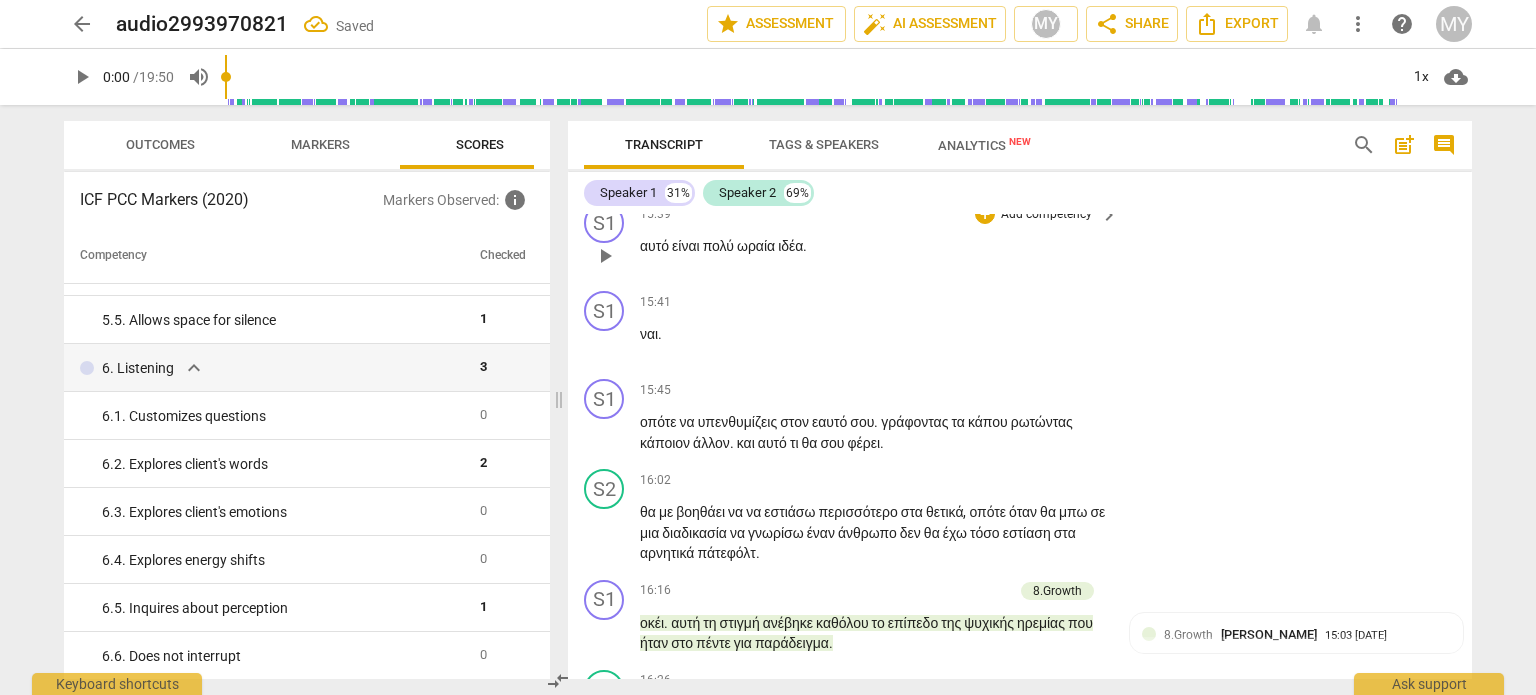click on "Add competency" at bounding box center (1046, 215) 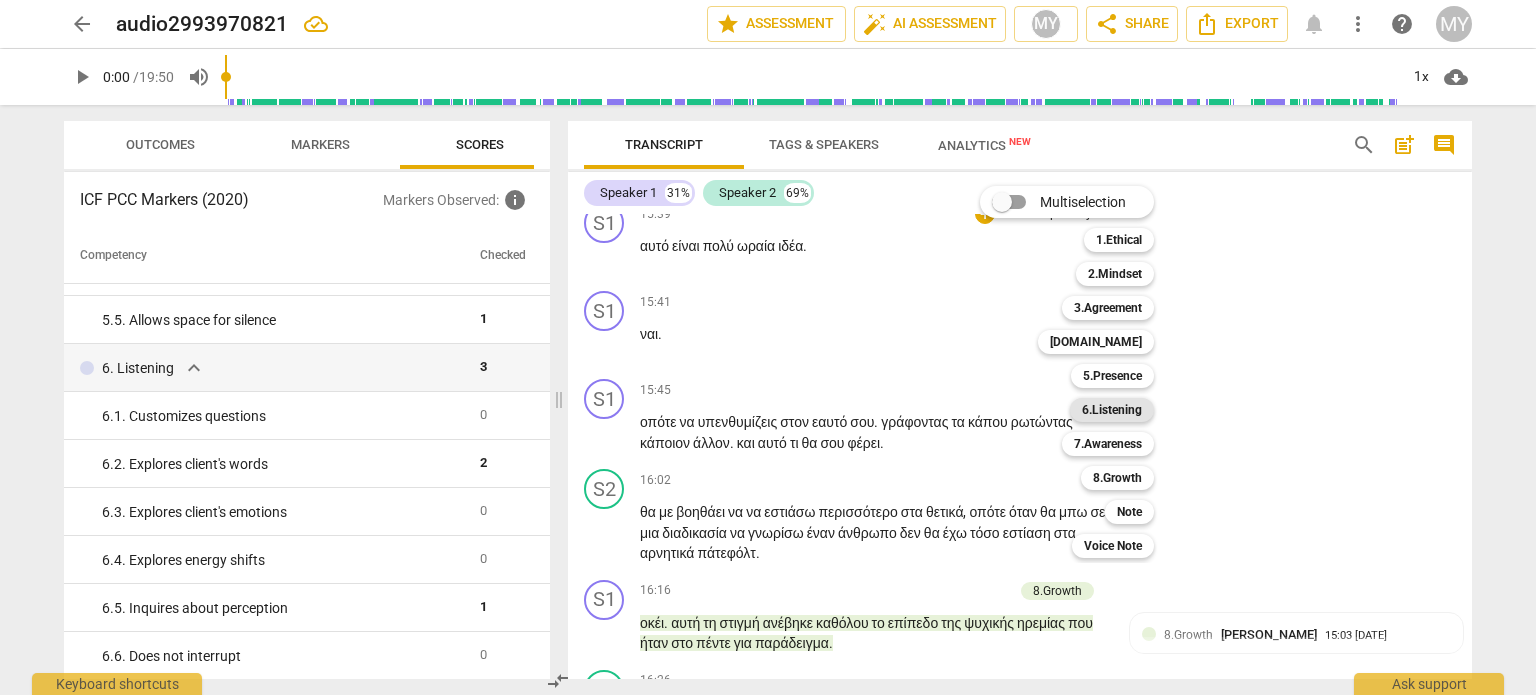 click on "6.Listening" at bounding box center (1112, 410) 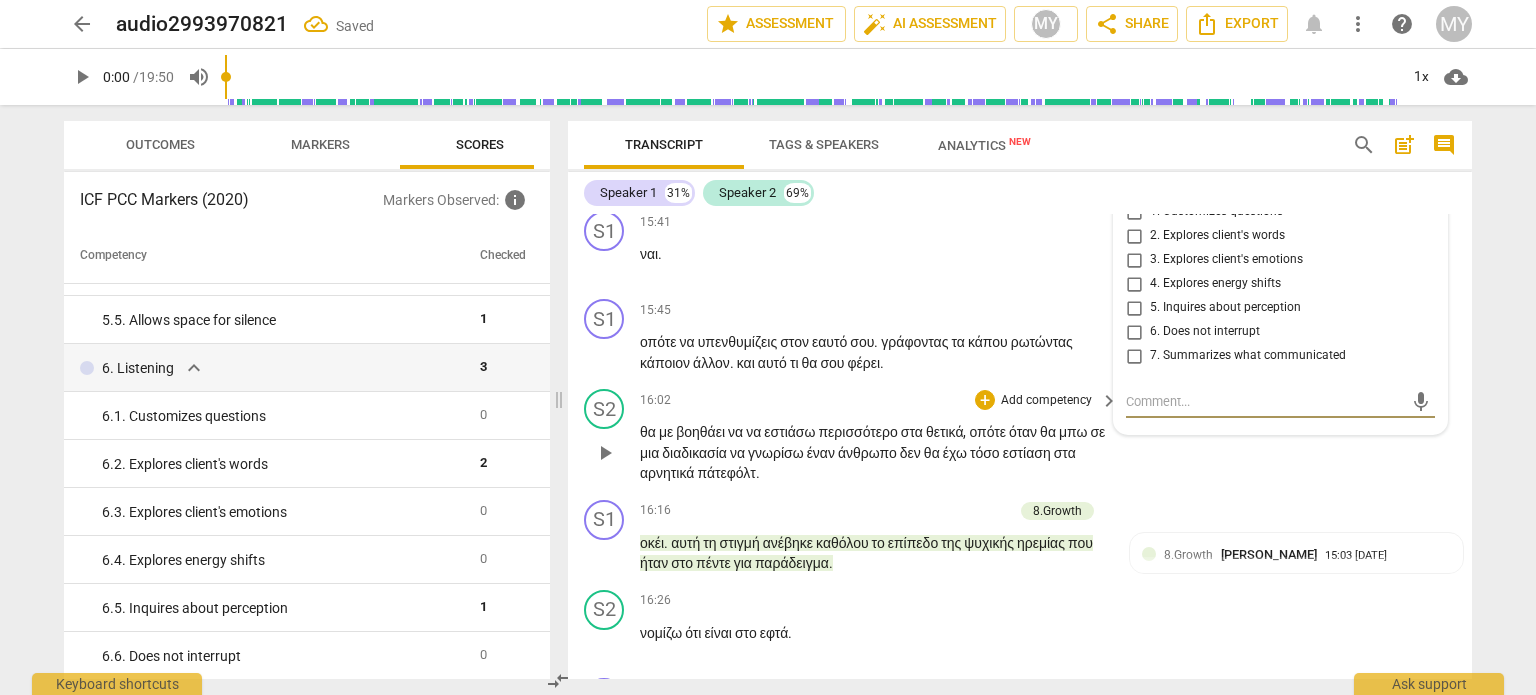 scroll, scrollTop: 8600, scrollLeft: 0, axis: vertical 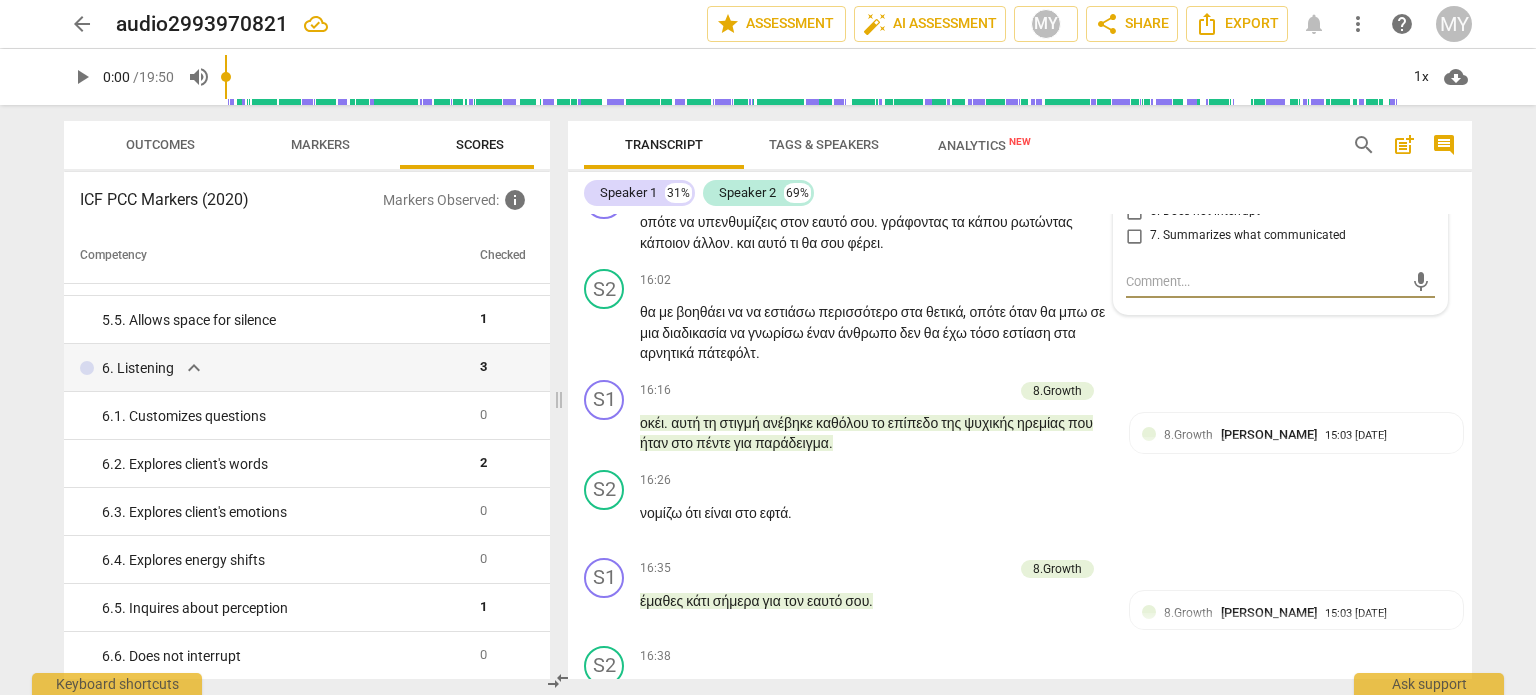 click on "3. Explores client's emotions" at bounding box center (1134, 140) 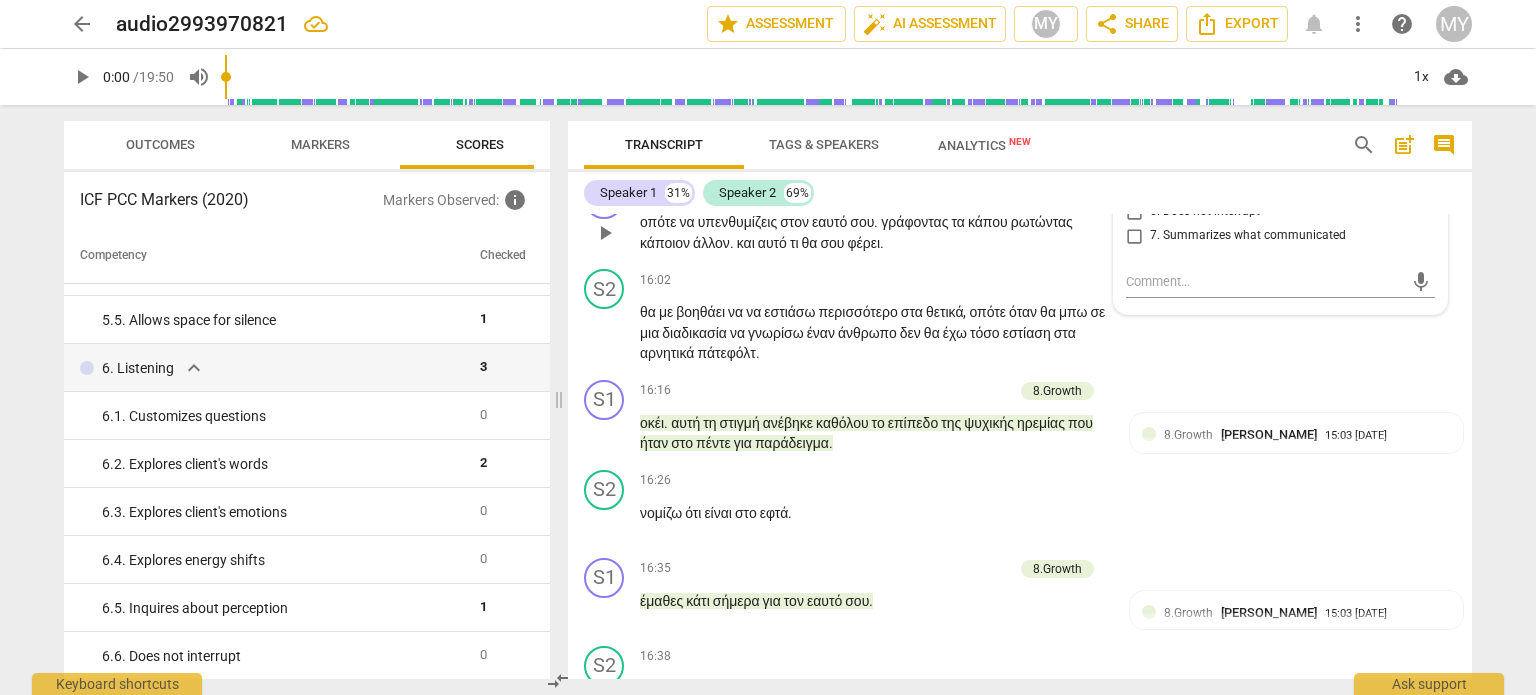 click on "στον" at bounding box center (796, 222) 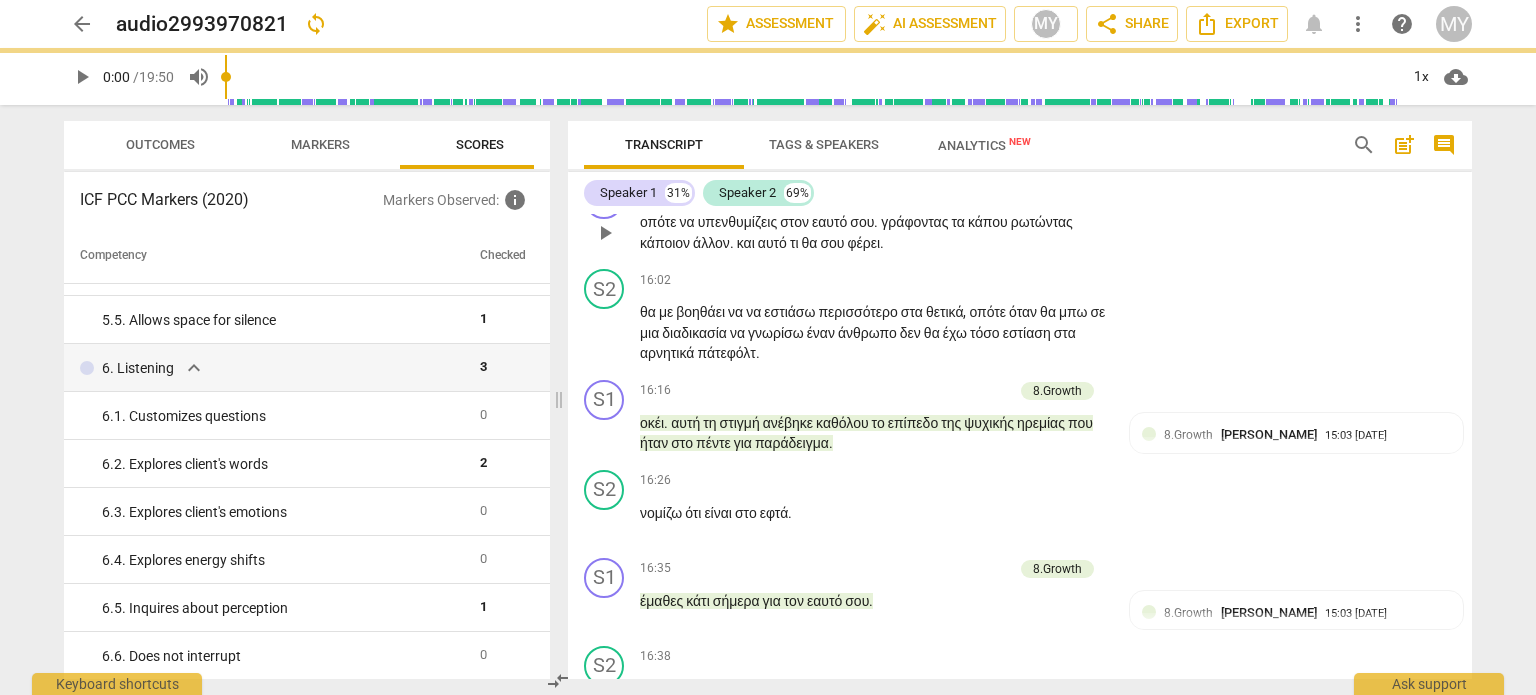 scroll, scrollTop: 8800, scrollLeft: 0, axis: vertical 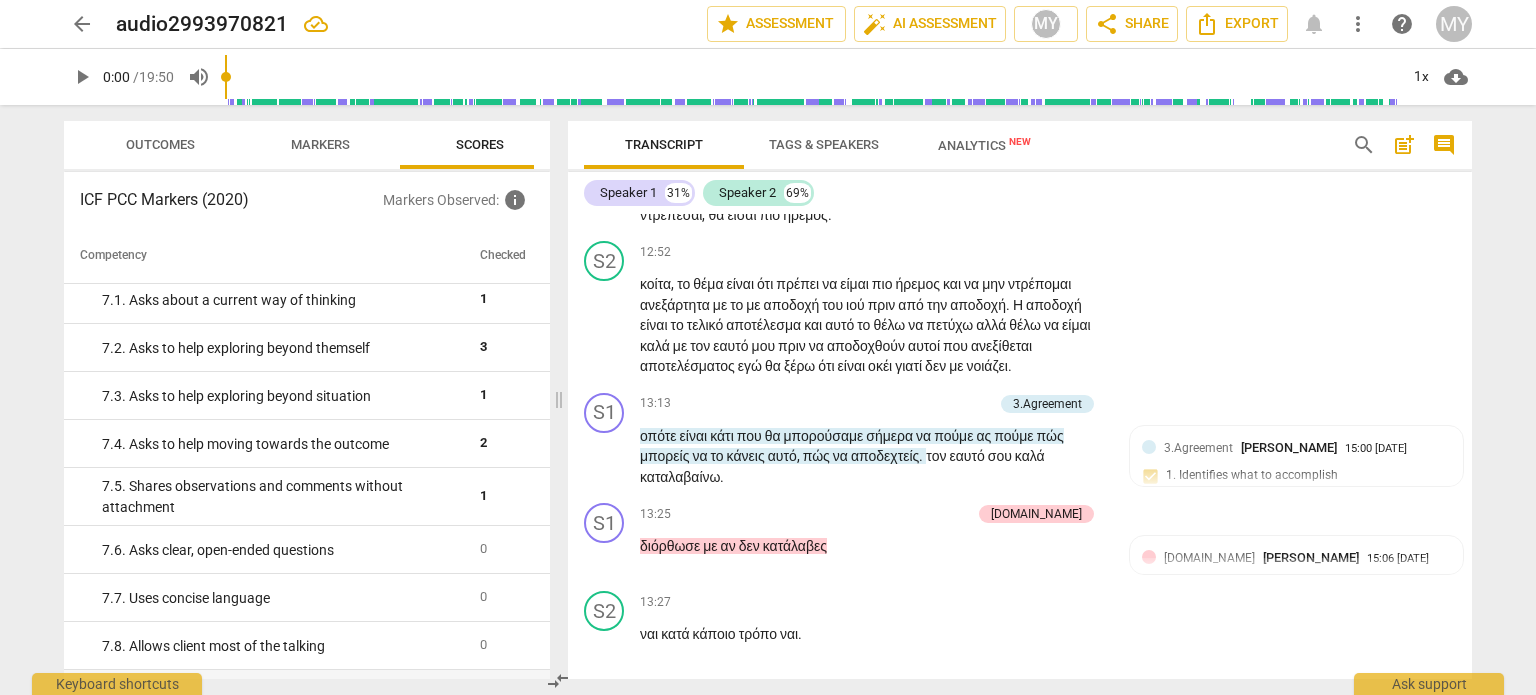 click on "keyboard_arrow_right" at bounding box center [1109, 163] 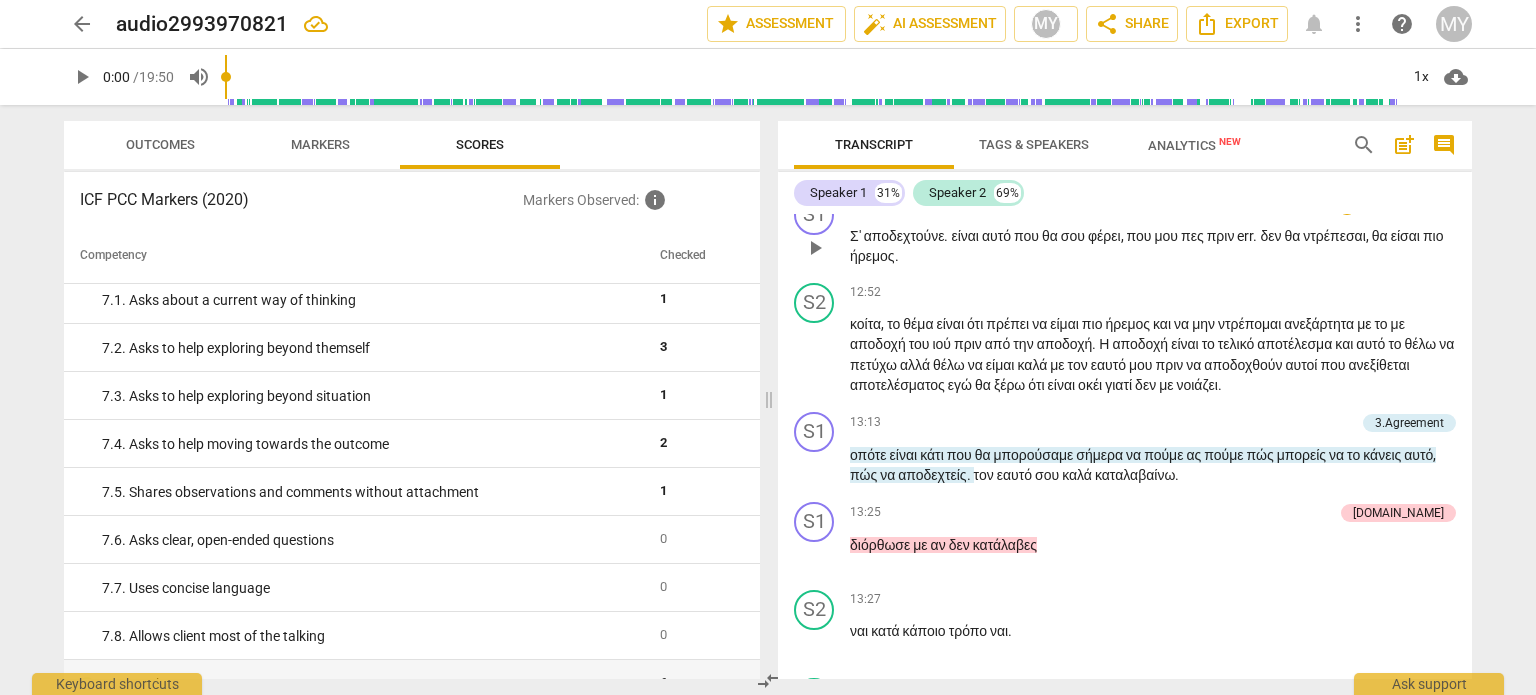 click on "Add competency" at bounding box center (1408, 205) 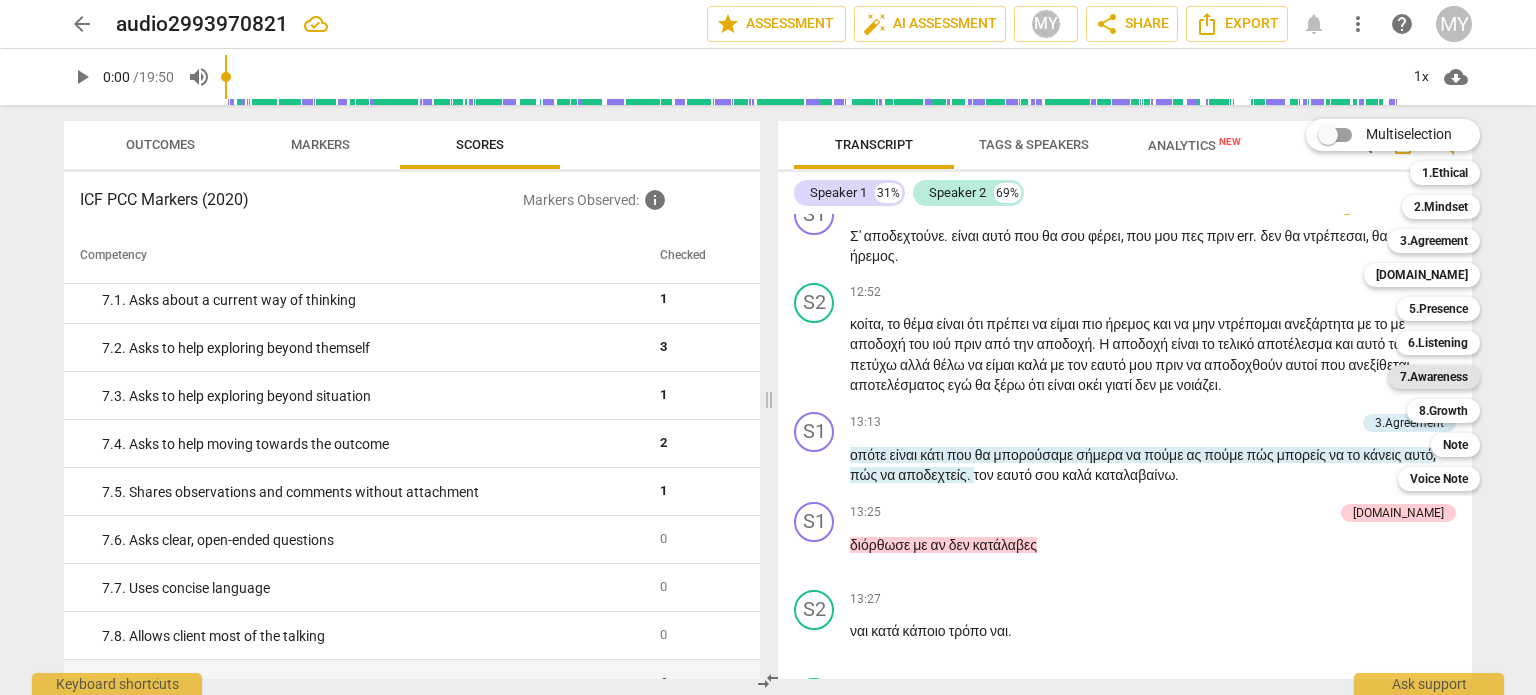 click on "7.Awareness" at bounding box center (1434, 377) 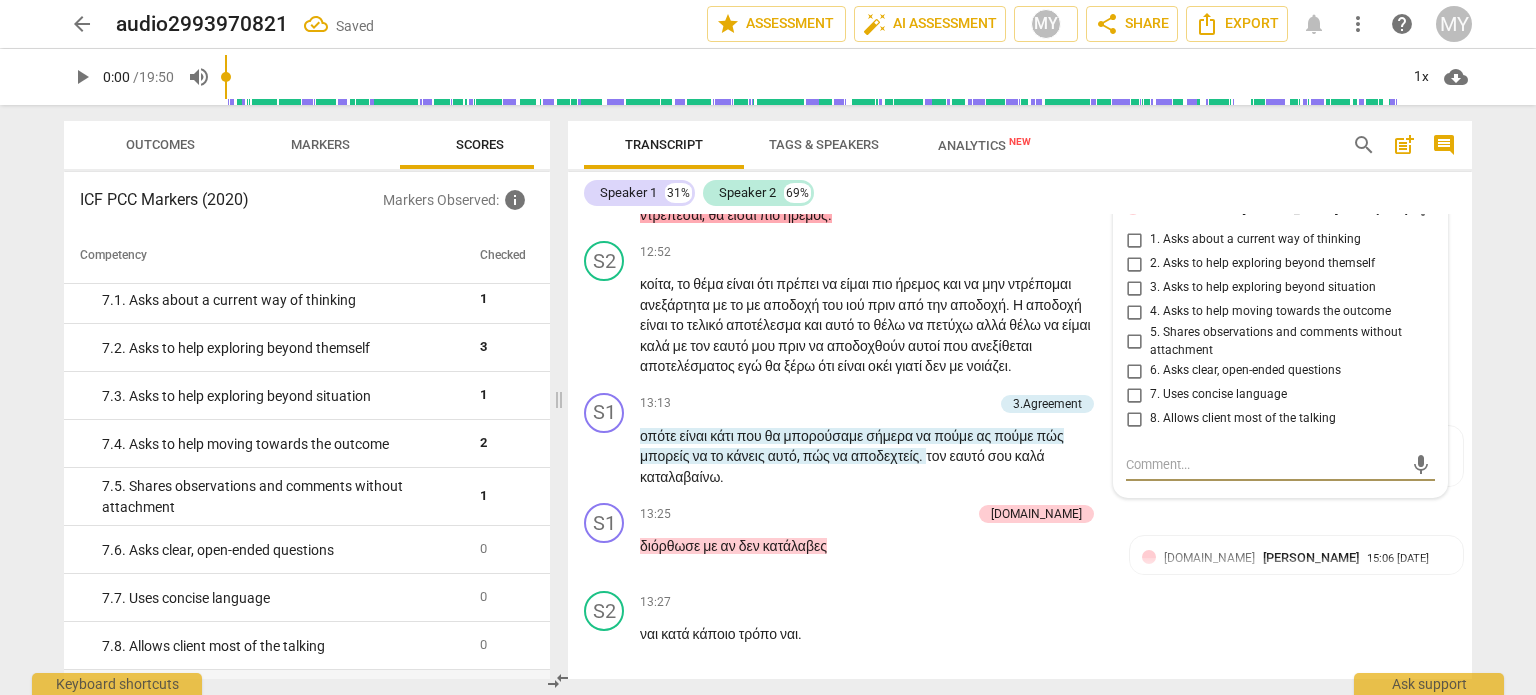 click on "6. Asks clear, open-ended questions" at bounding box center [1134, 371] 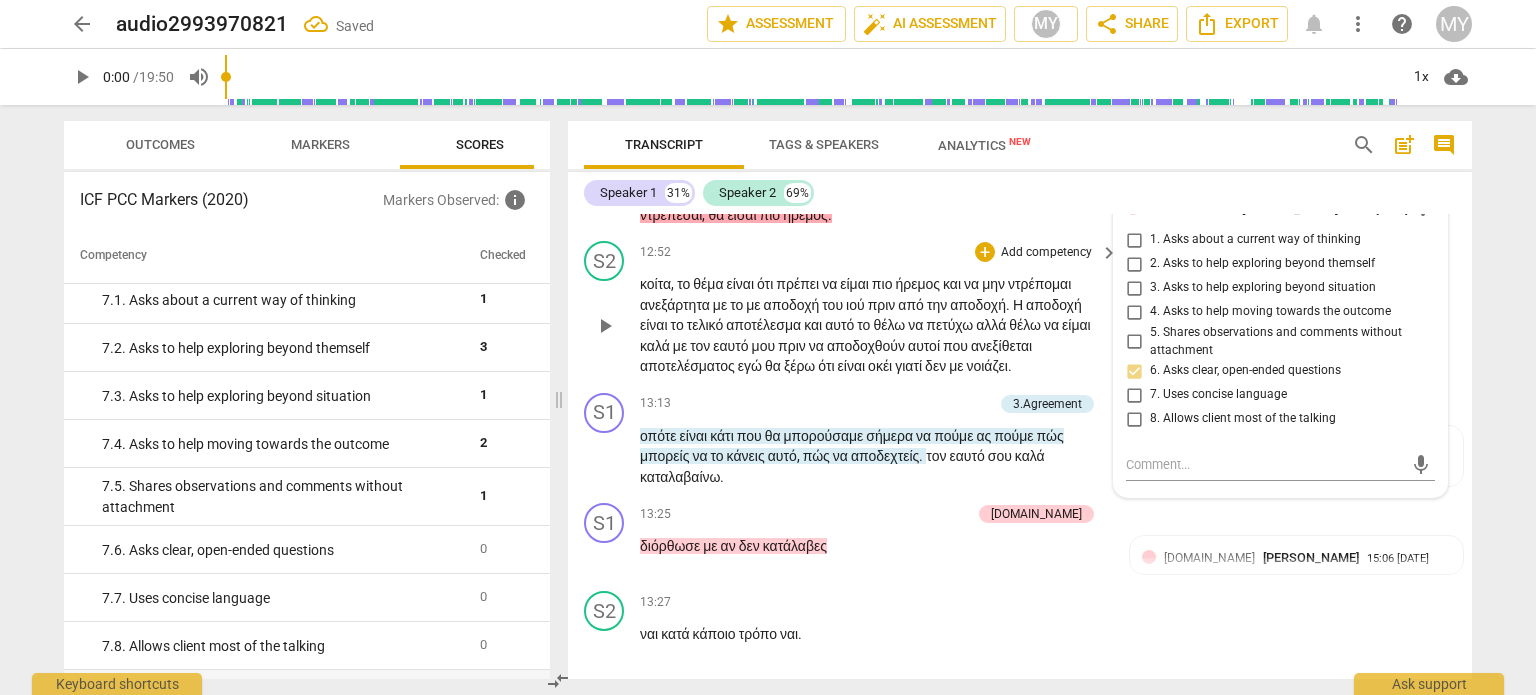 click on "αποτέλεσμα" at bounding box center (765, 325) 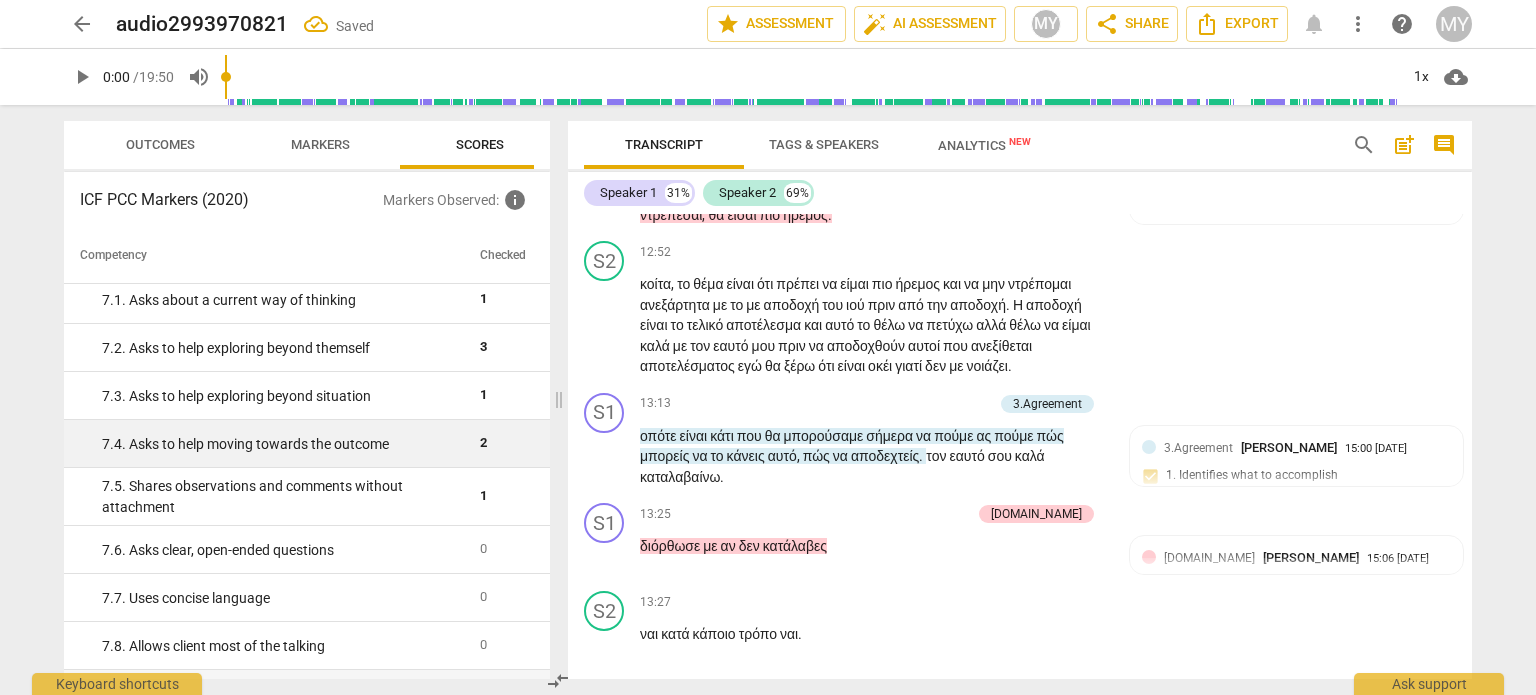 scroll, scrollTop: 1500, scrollLeft: 0, axis: vertical 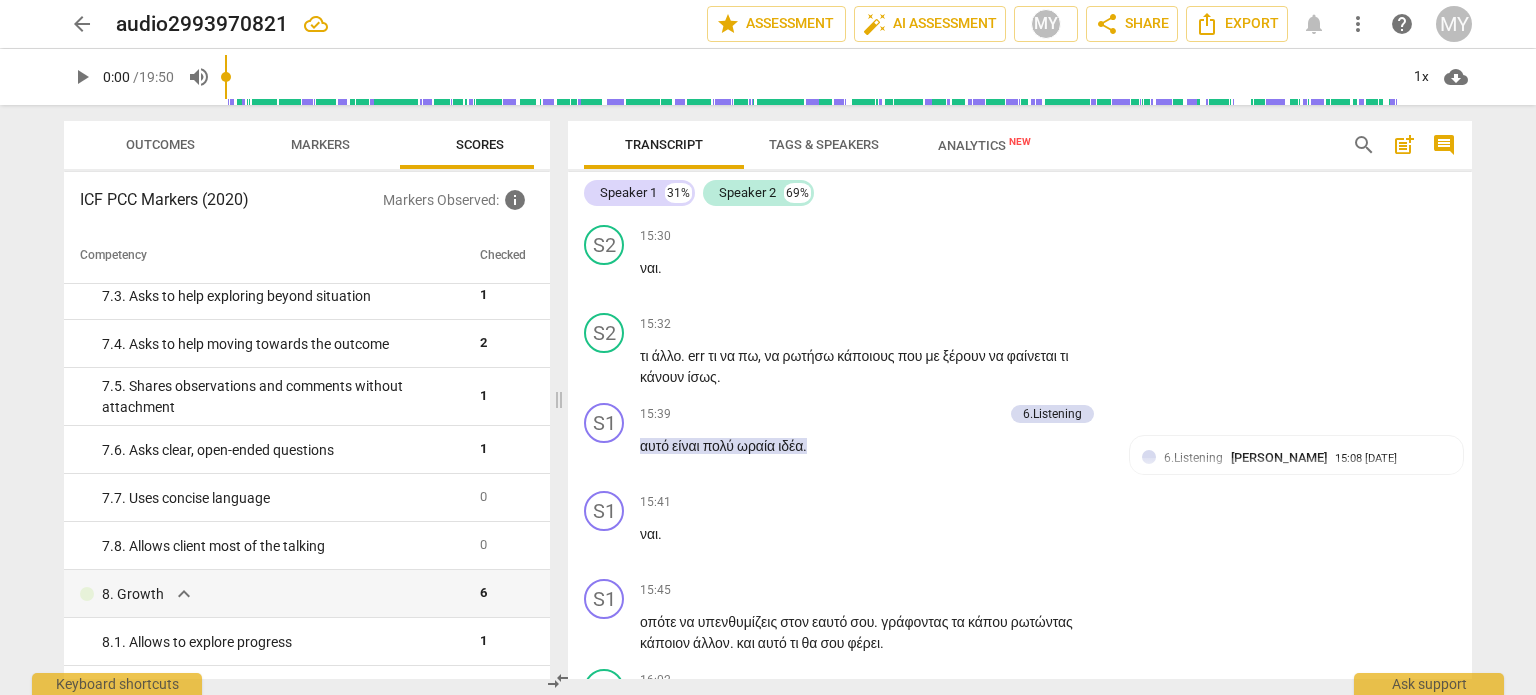 click on "Add competency" at bounding box center (965, 149) 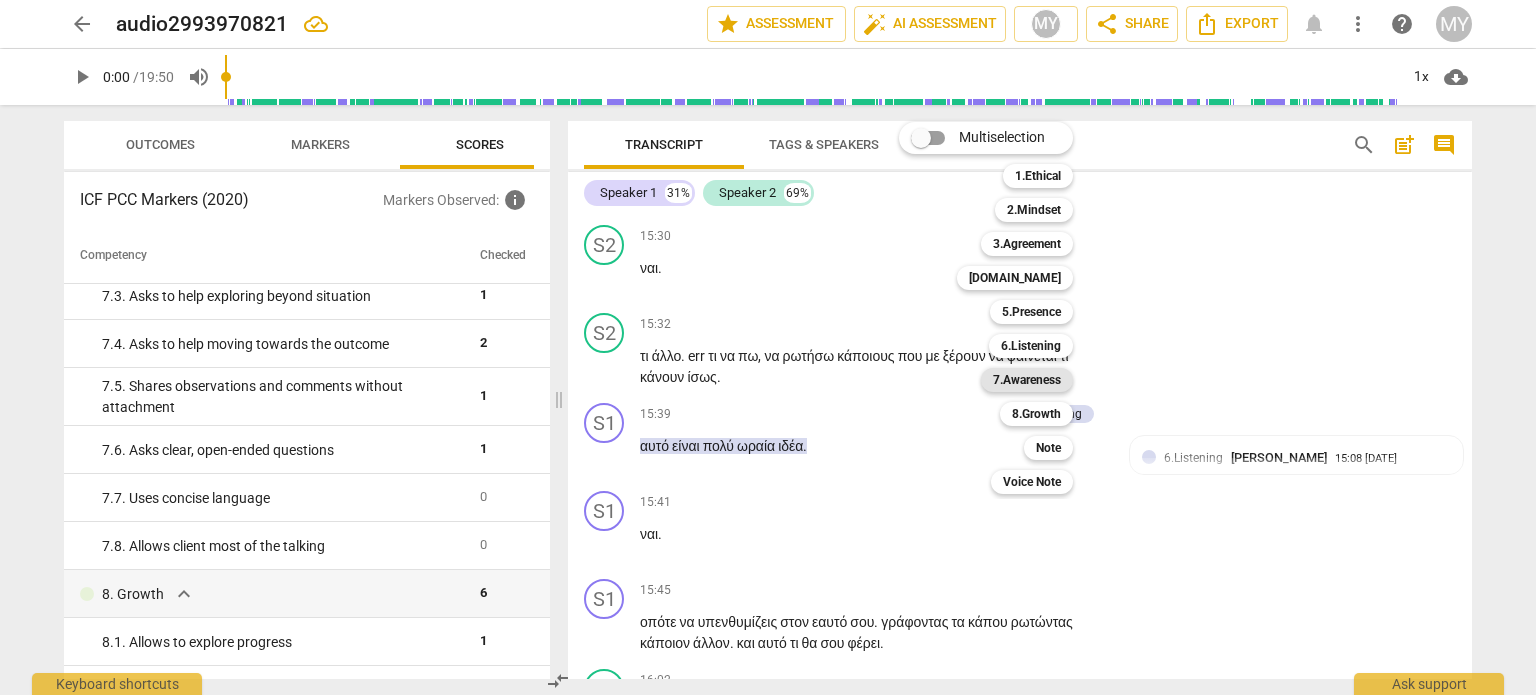 click on "7.Awareness" at bounding box center [1027, 380] 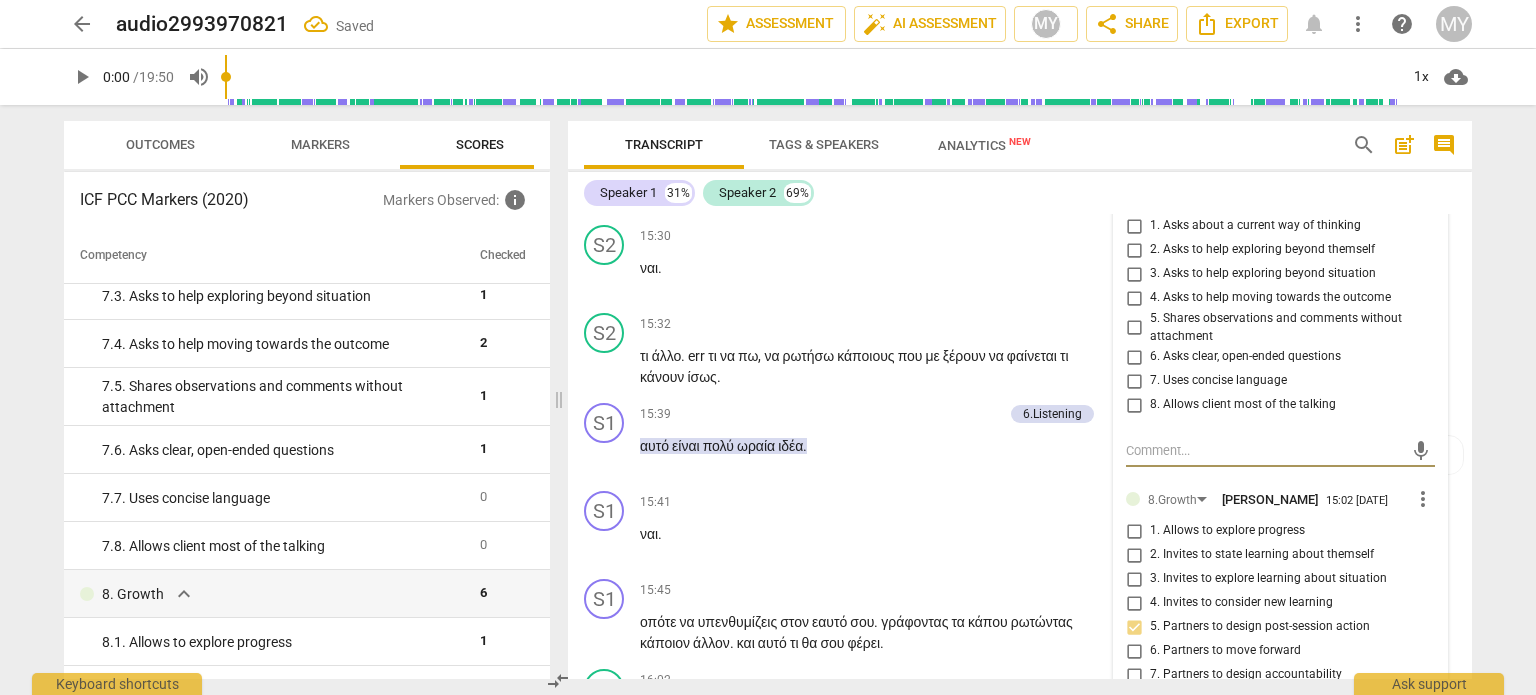 click on "8. Allows client most of the talking" at bounding box center (1243, 405) 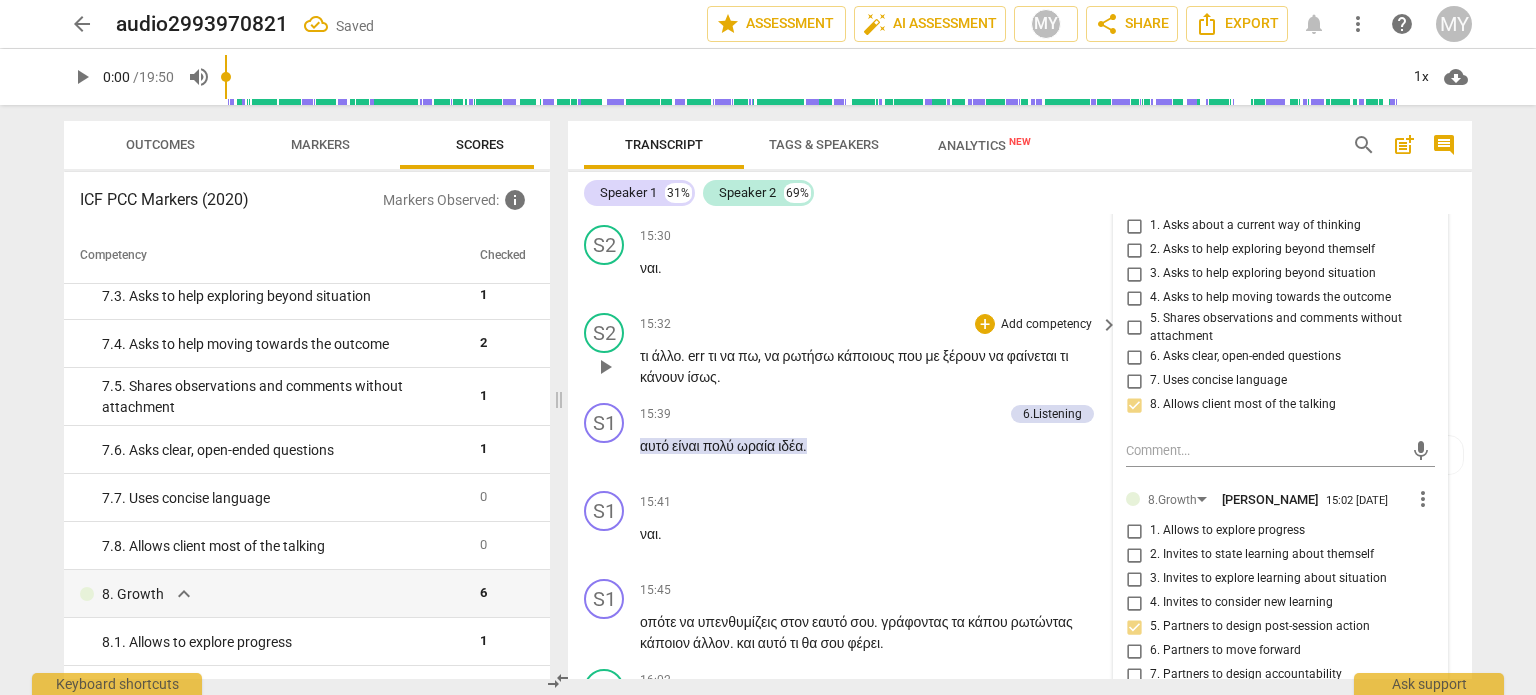 click on "κάποιους" at bounding box center [867, 356] 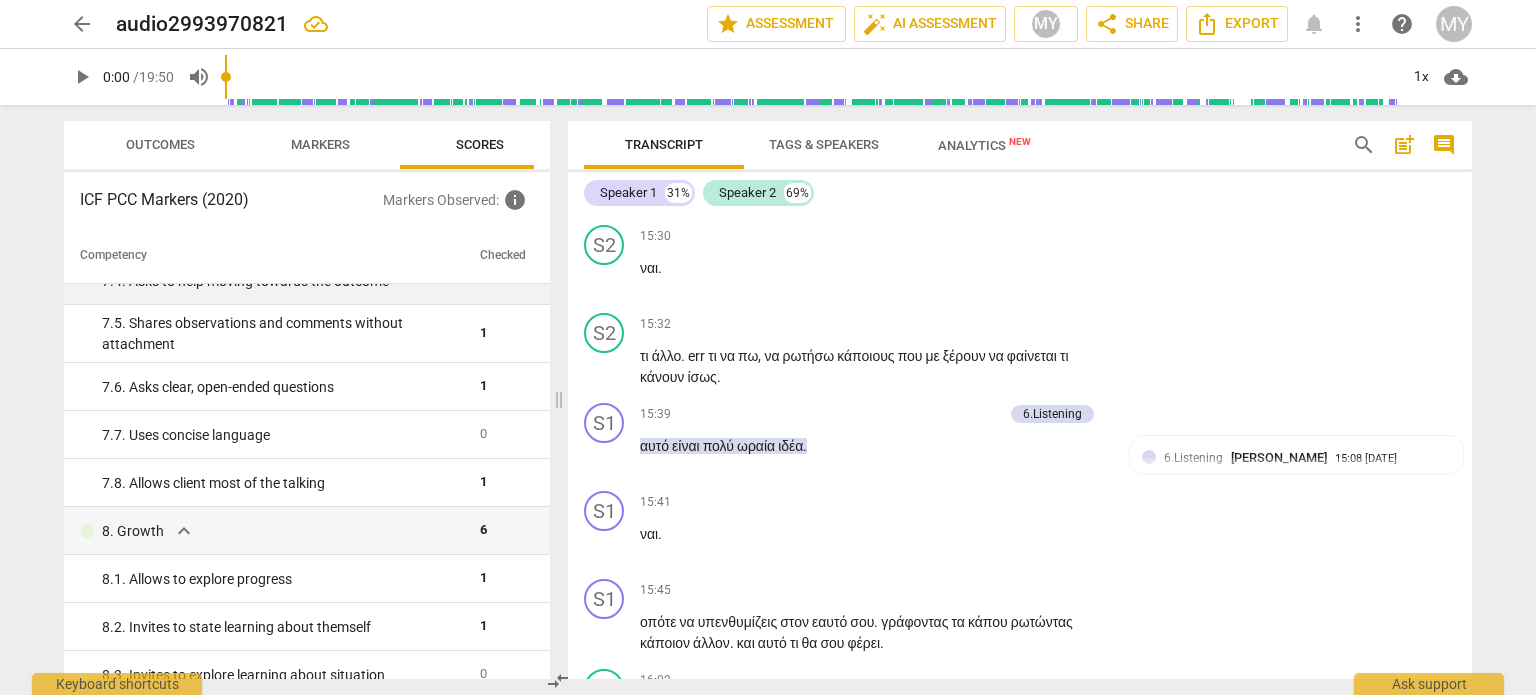 scroll, scrollTop: 1371, scrollLeft: 0, axis: vertical 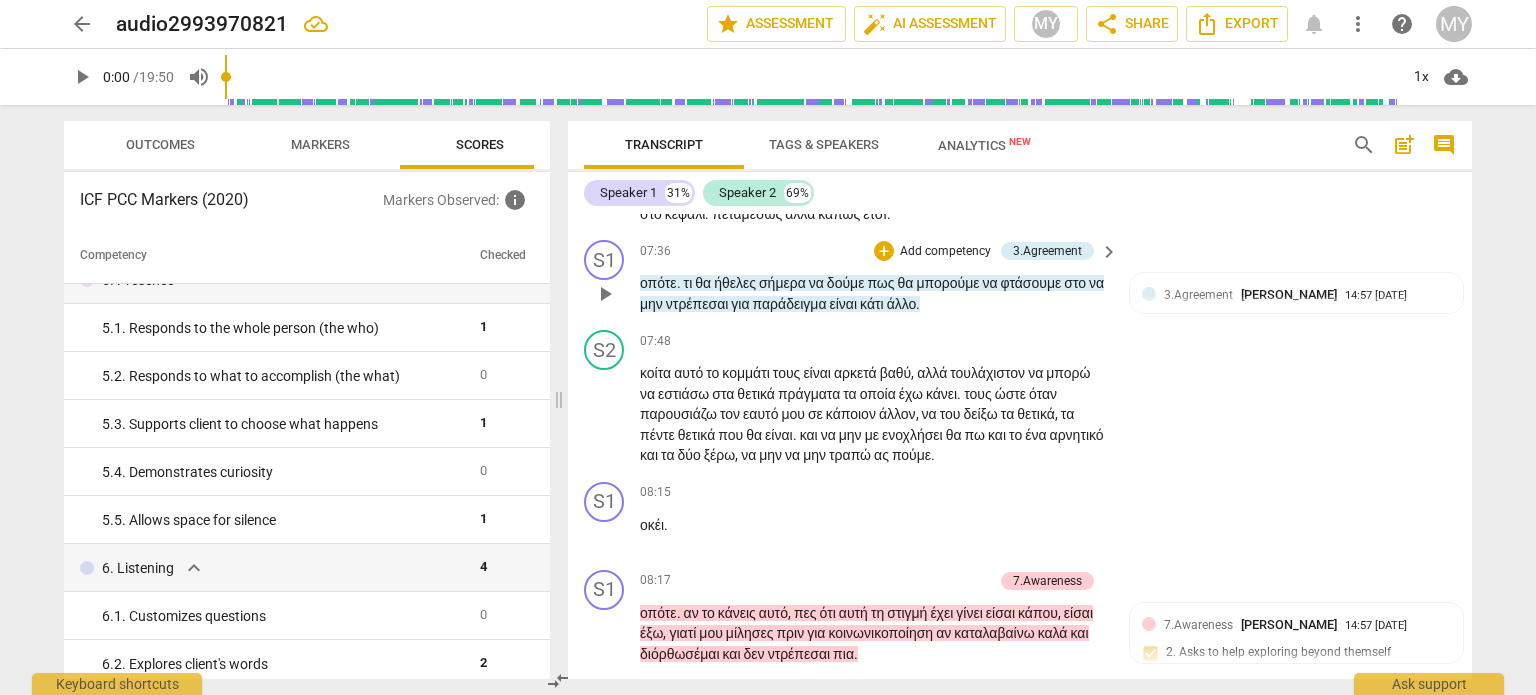 click on "Add competency" at bounding box center [945, 252] 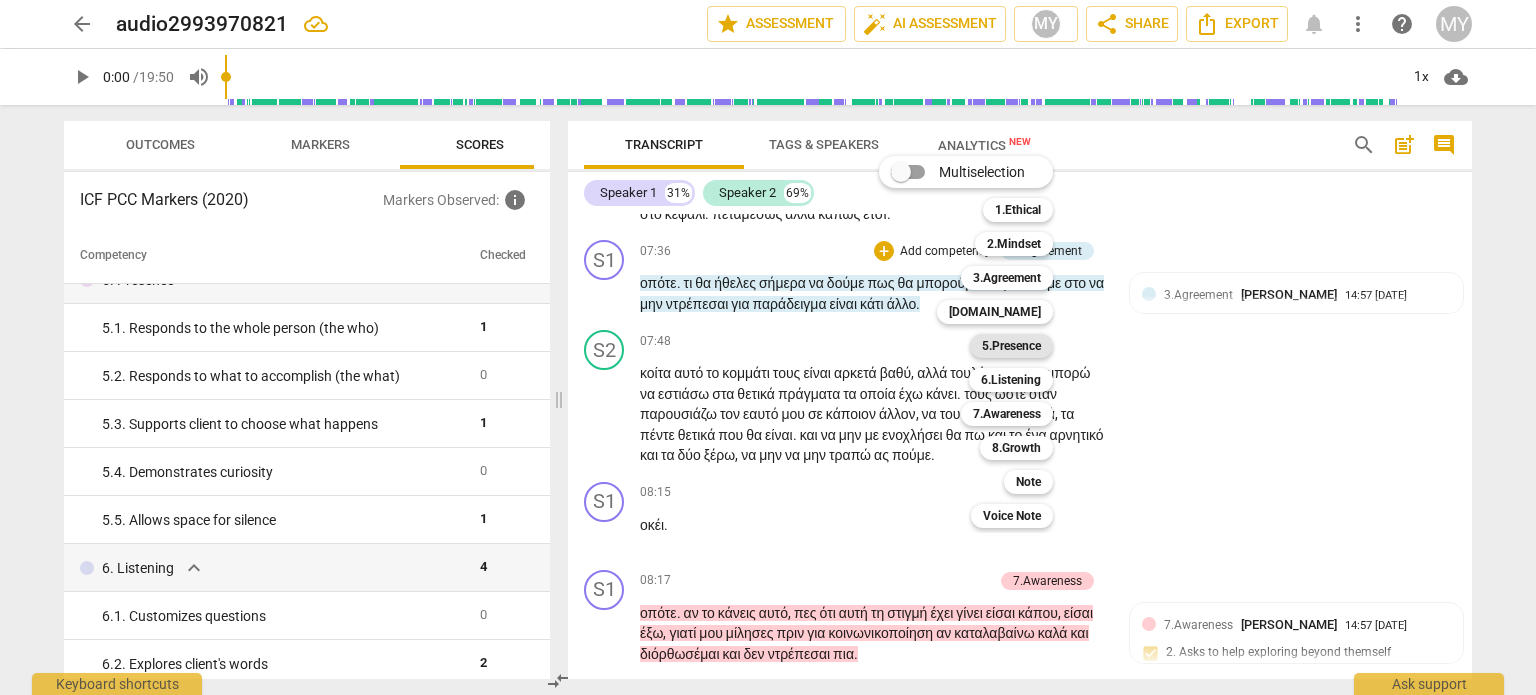 click on "5.Presence" at bounding box center (1011, 346) 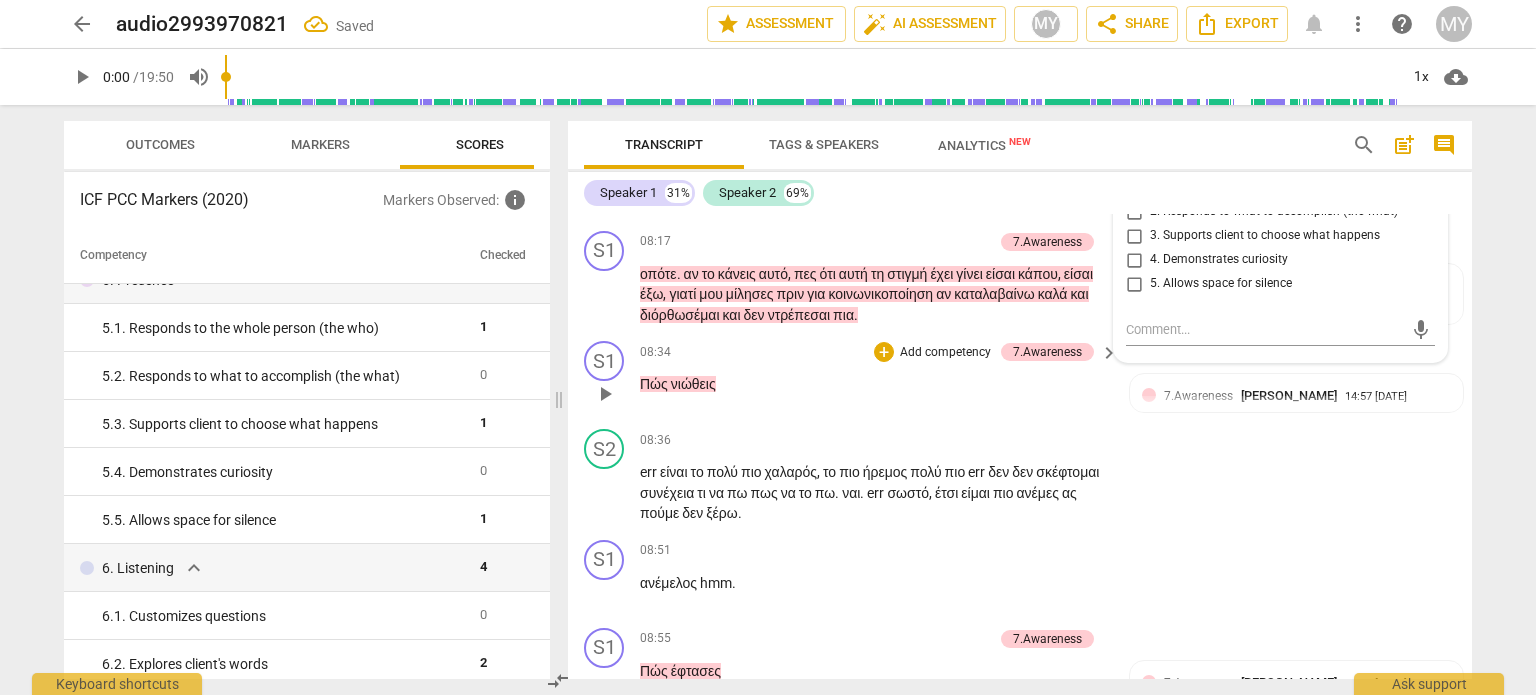 scroll, scrollTop: 4250, scrollLeft: 0, axis: vertical 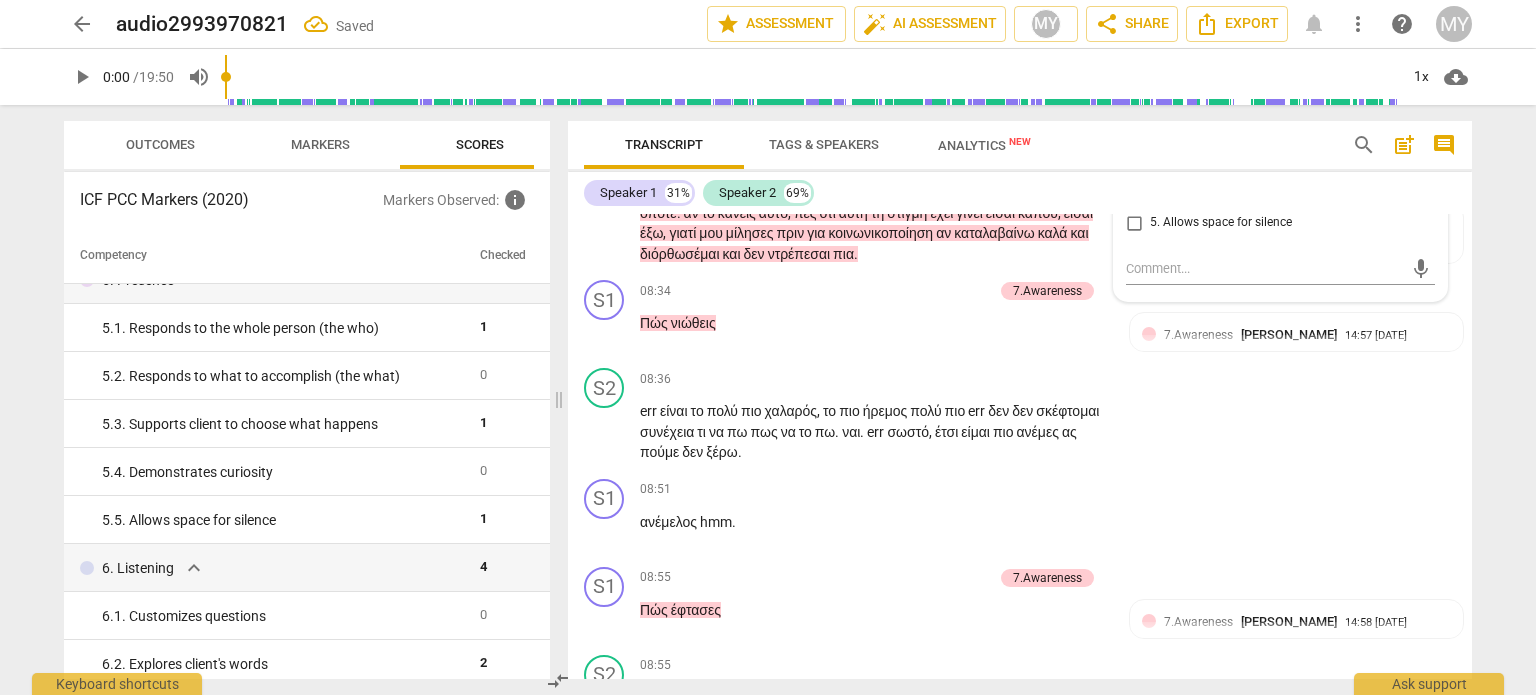 click on "2. Responds to what to accomplish (the what)" at bounding box center [1134, 151] 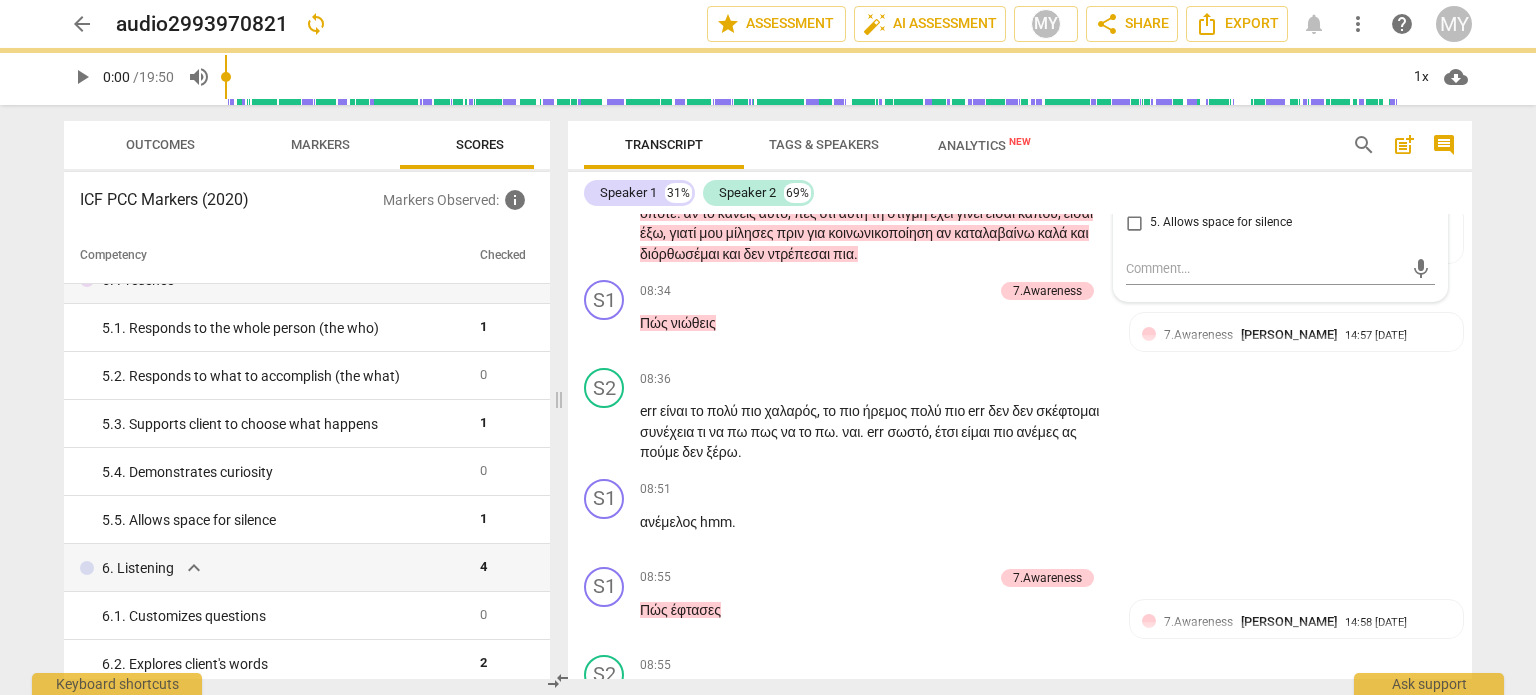 click on "4. Demonstrates curiosity" at bounding box center (1134, 199) 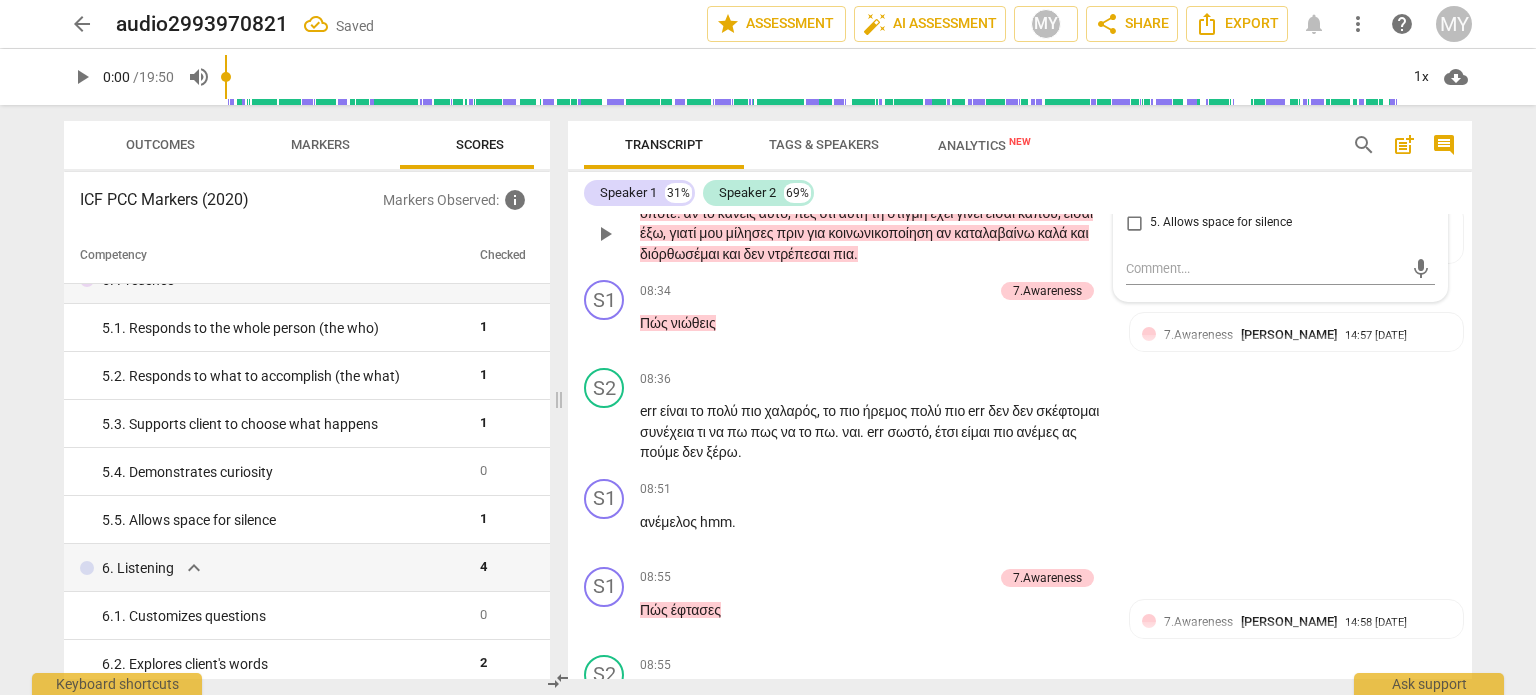 click on "κοινωνικοποίηση" at bounding box center (882, 233) 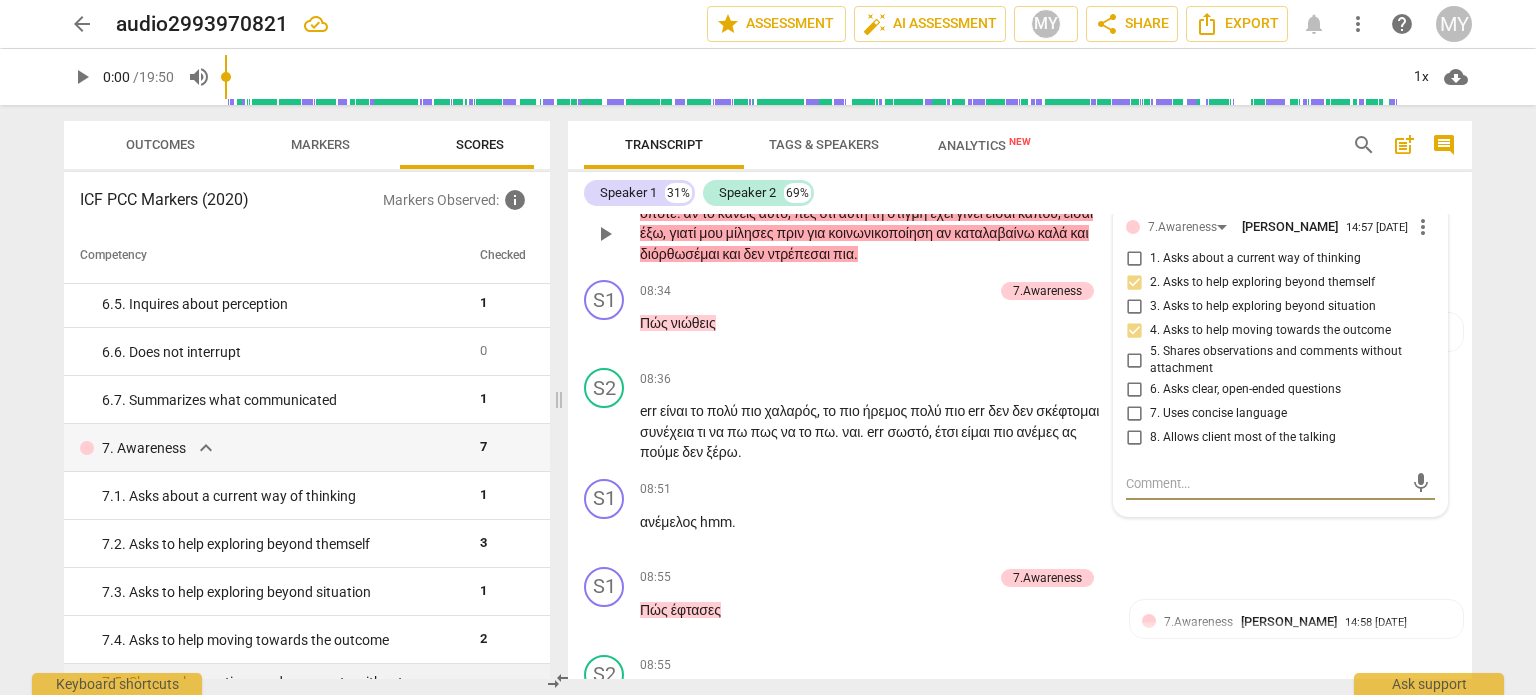 scroll, scrollTop: 1200, scrollLeft: 0, axis: vertical 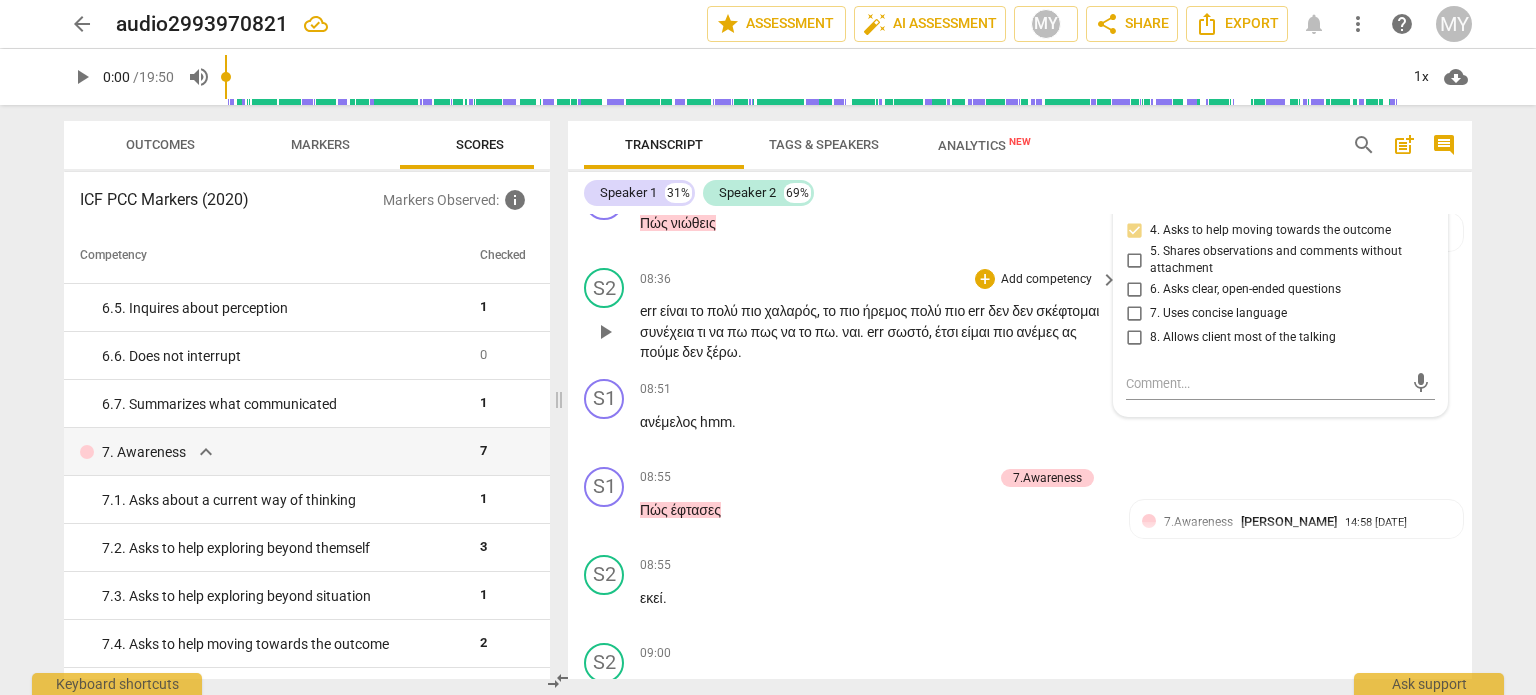 click on "πιο" at bounding box center (753, 311) 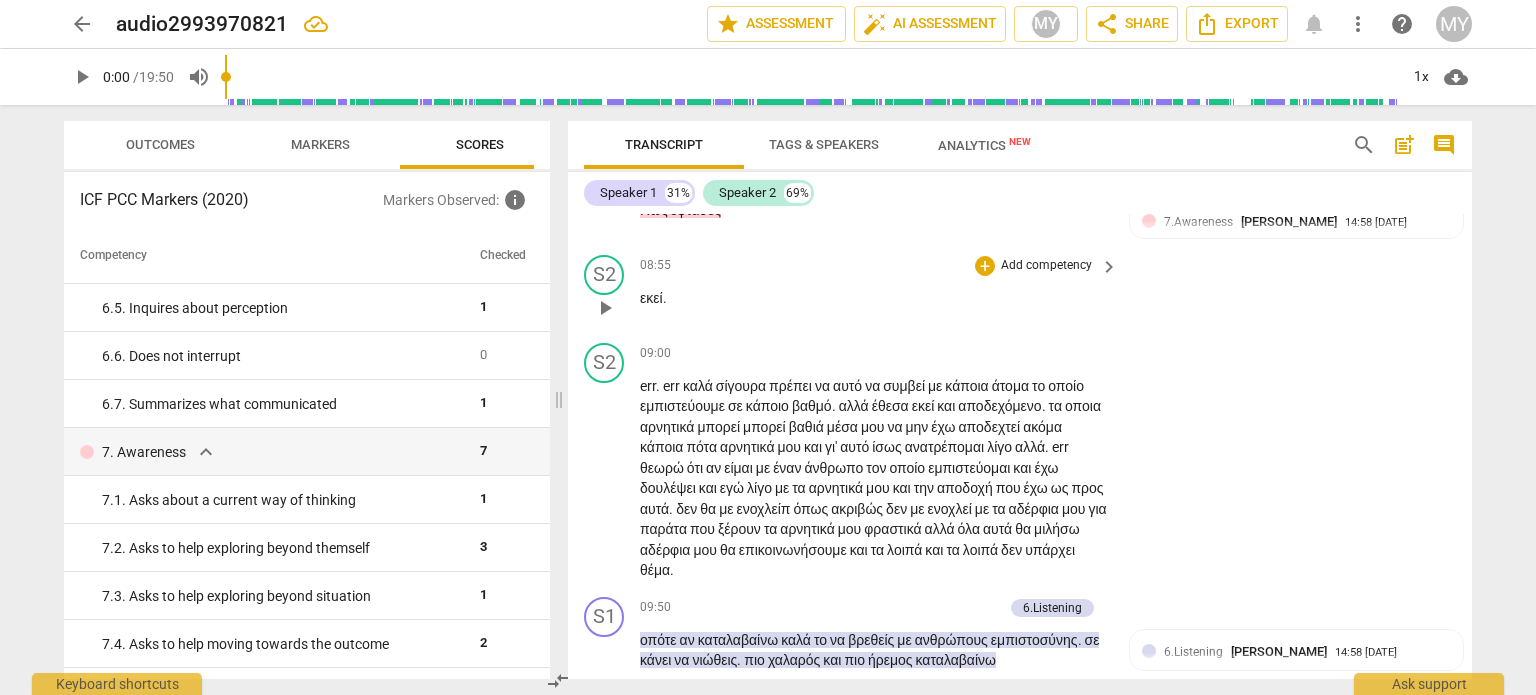 scroll, scrollTop: 4550, scrollLeft: 0, axis: vertical 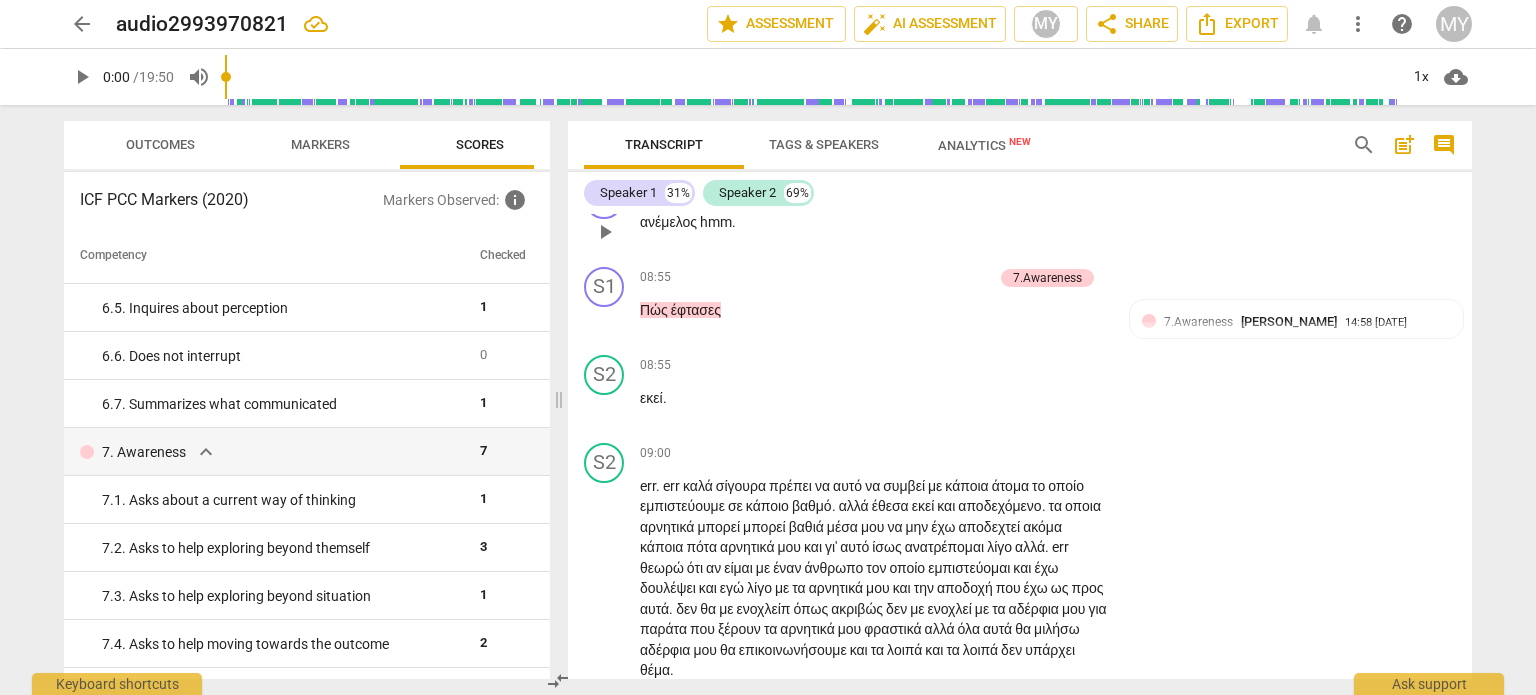 click on "keyboard_arrow_right" at bounding box center (1109, 191) 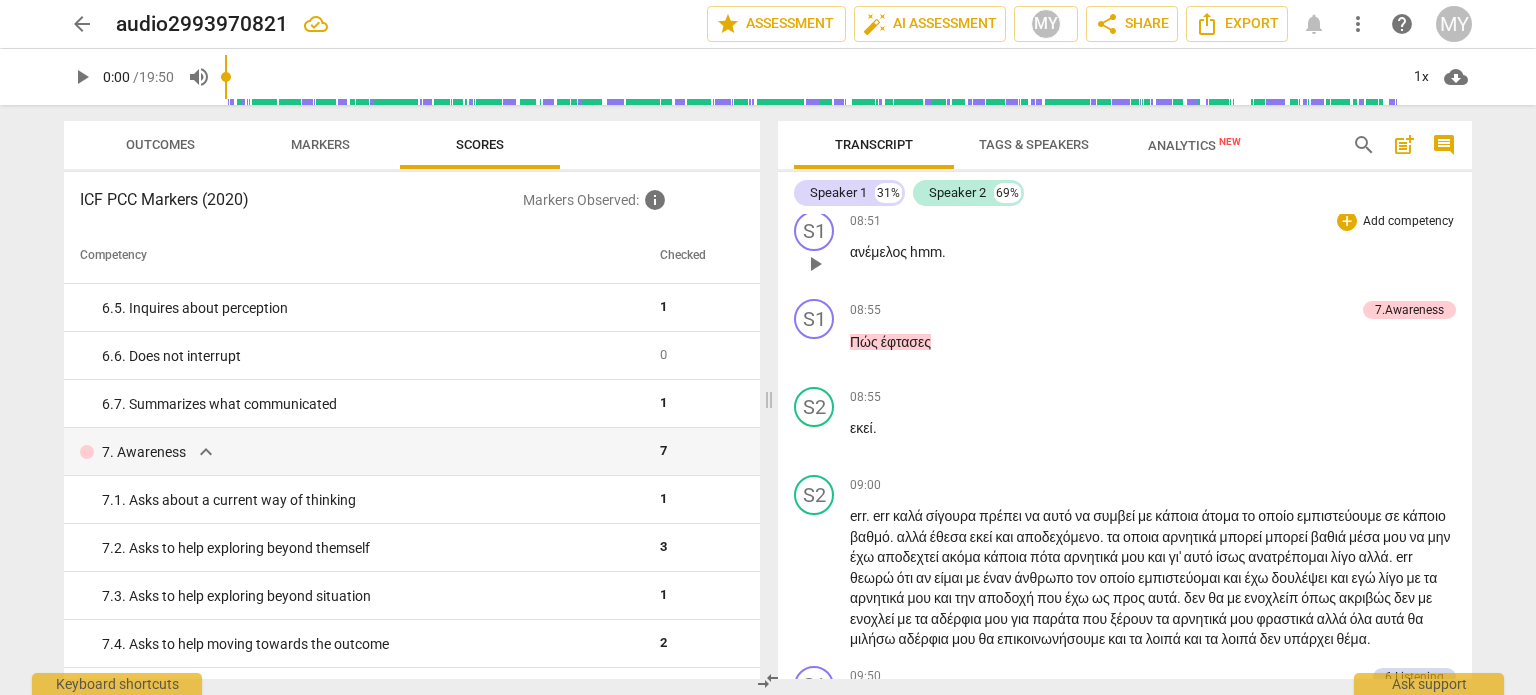 click on "Add competency" at bounding box center (1408, 222) 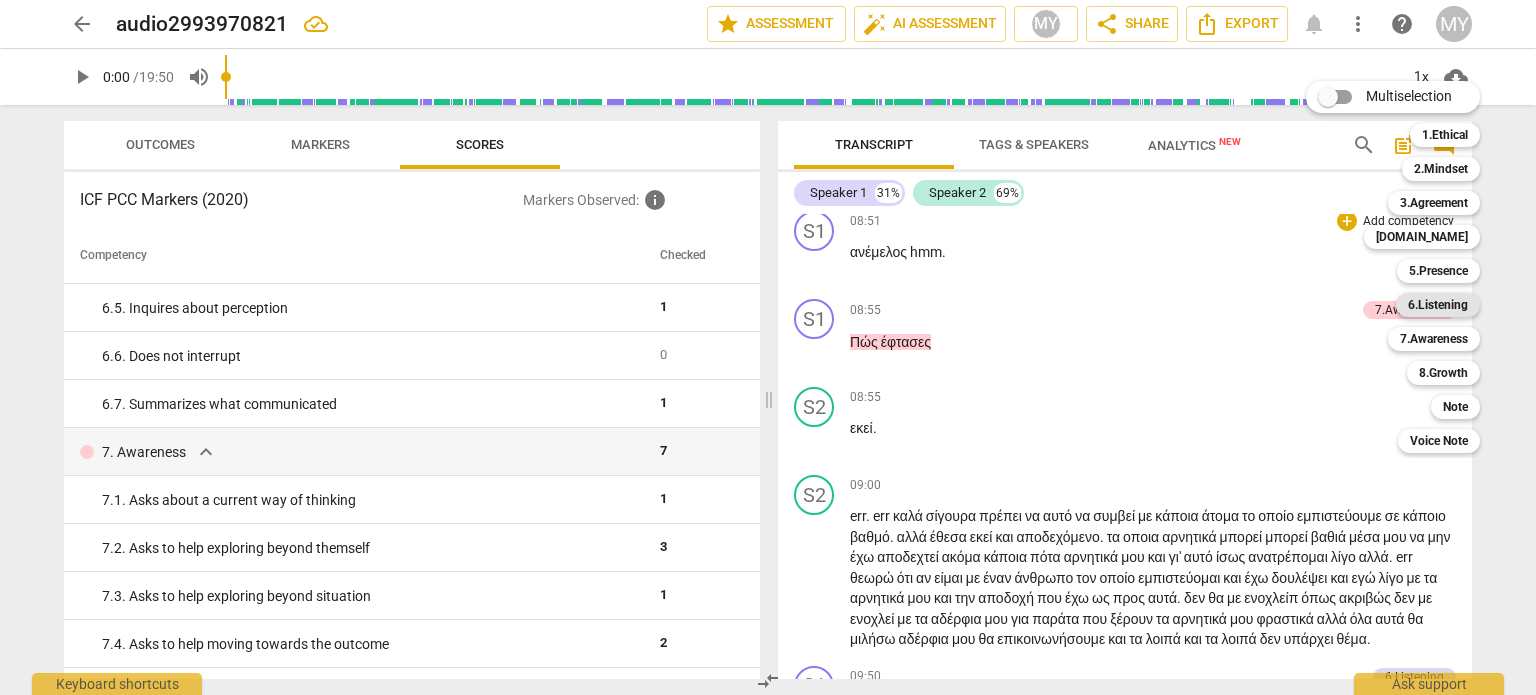 click on "6.Listening" at bounding box center [1438, 305] 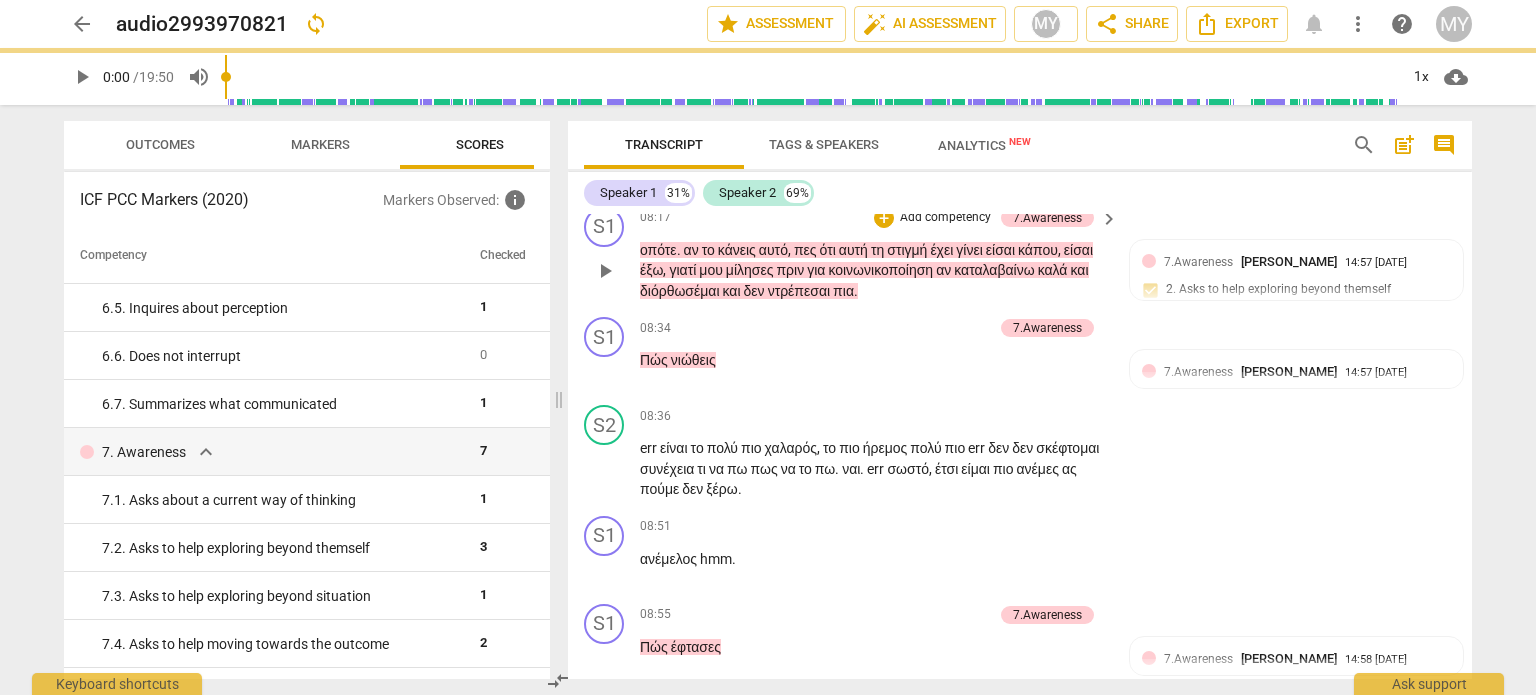 scroll, scrollTop: 4550, scrollLeft: 0, axis: vertical 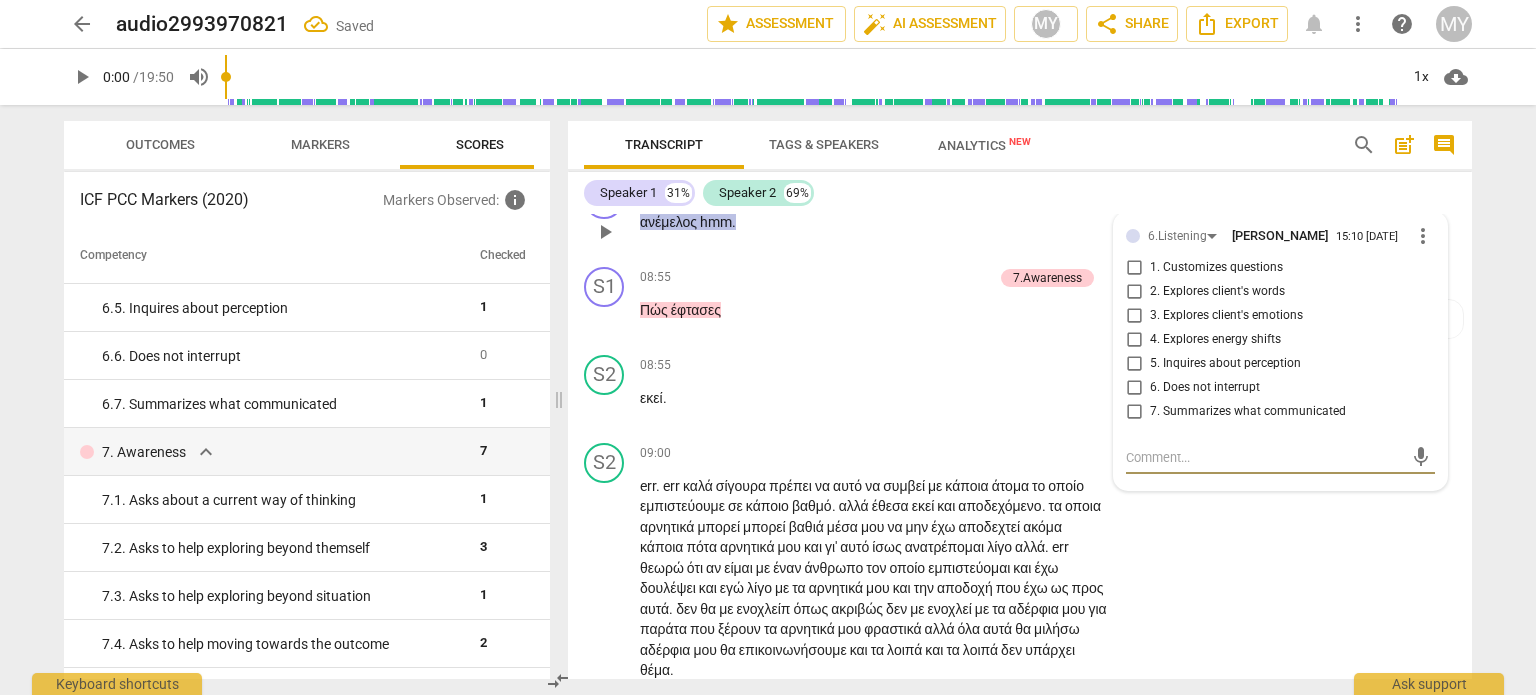 drag, startPoint x: 1205, startPoint y: 480, endPoint x: 1129, endPoint y: 458, distance: 79.12016 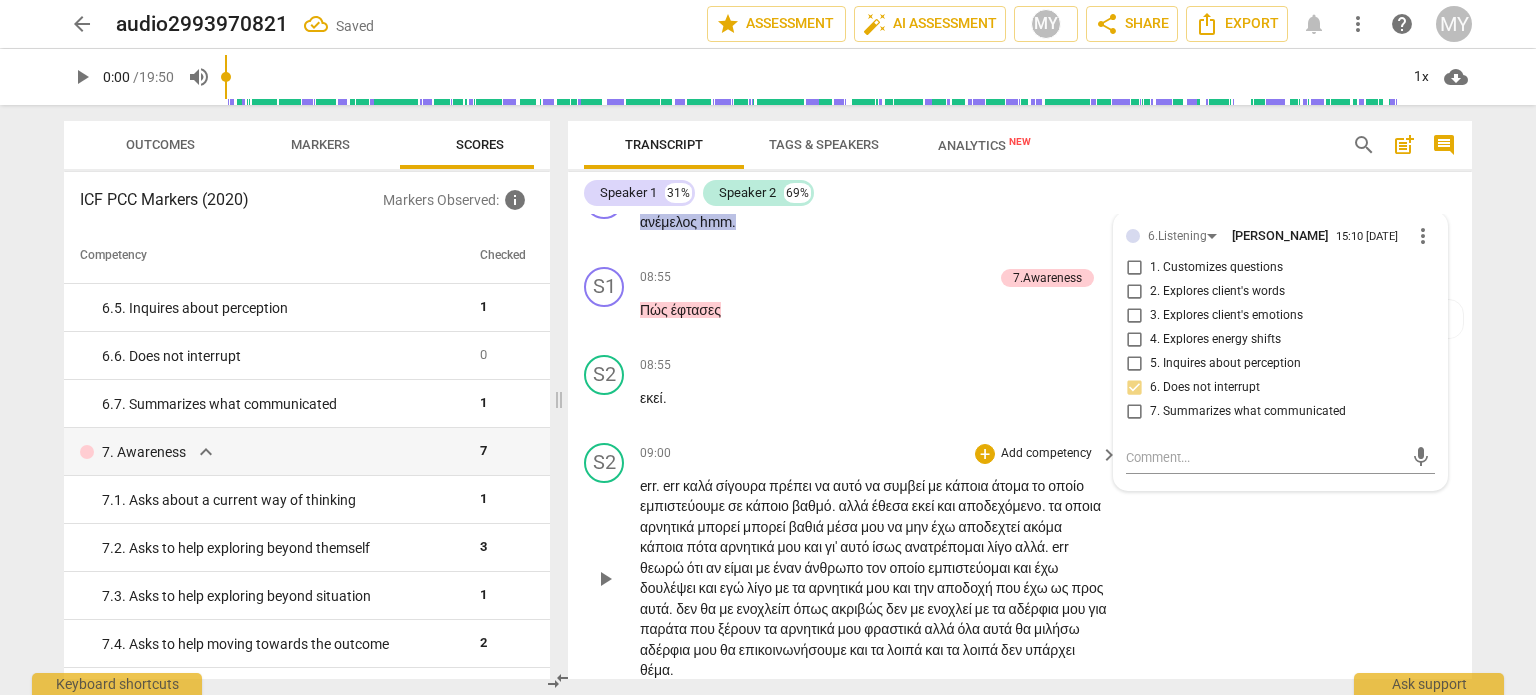 click on "κάποιο" at bounding box center (769, 506) 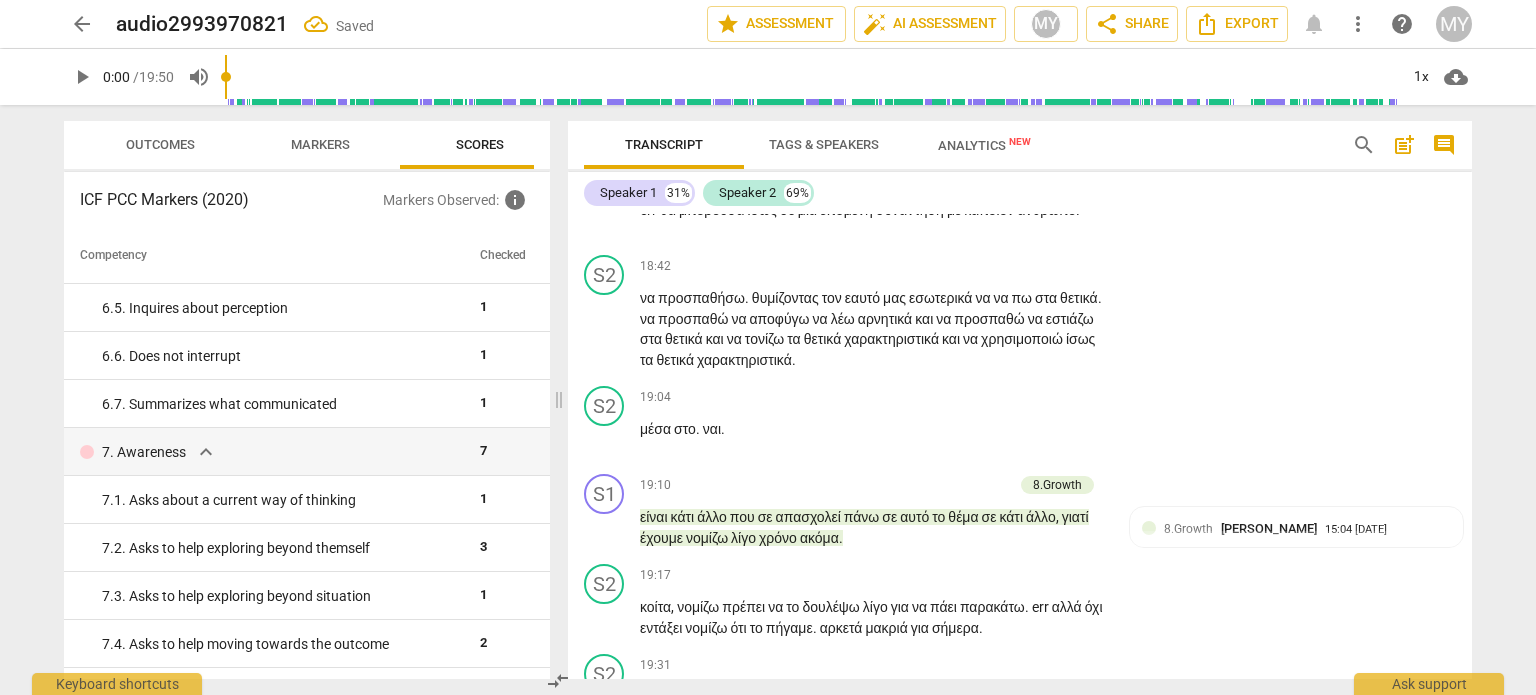 scroll, scrollTop: 10670, scrollLeft: 0, axis: vertical 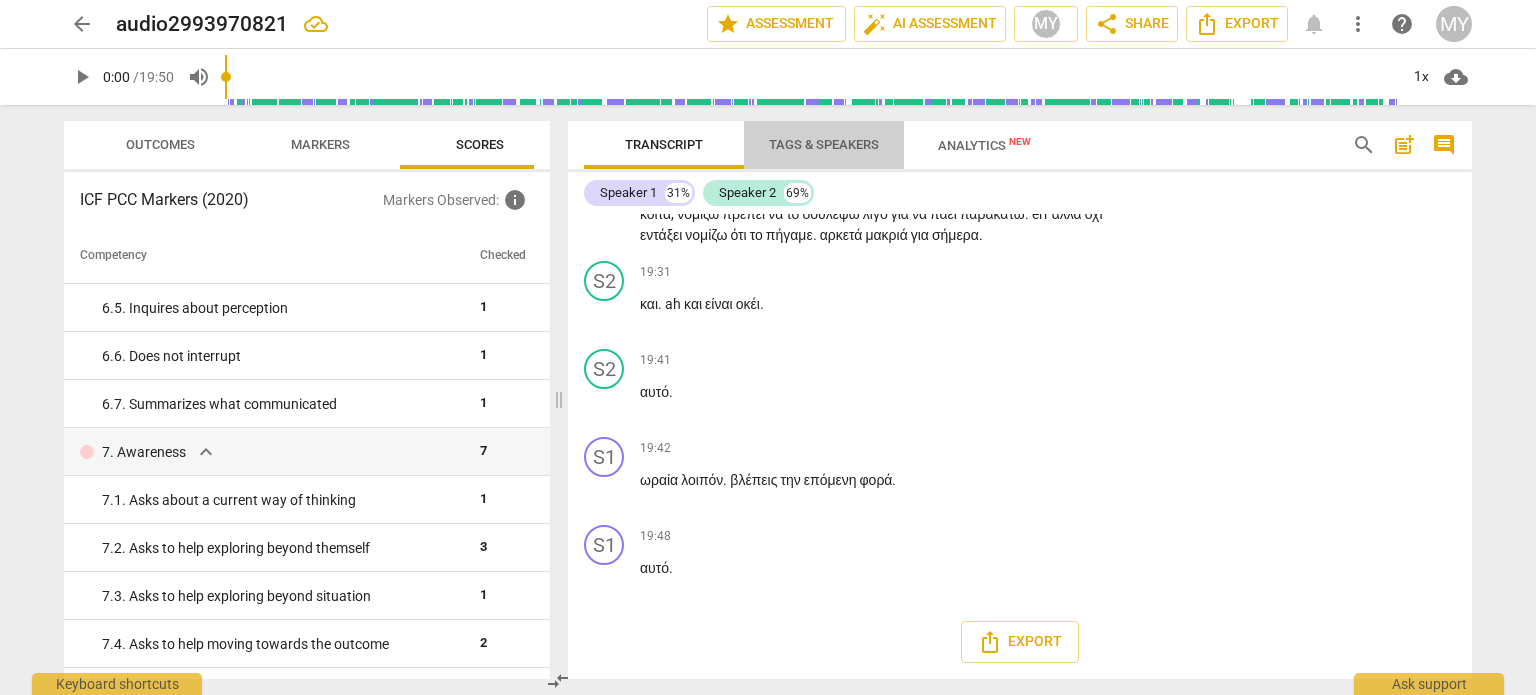 click on "Tags & Speakers" at bounding box center [824, 144] 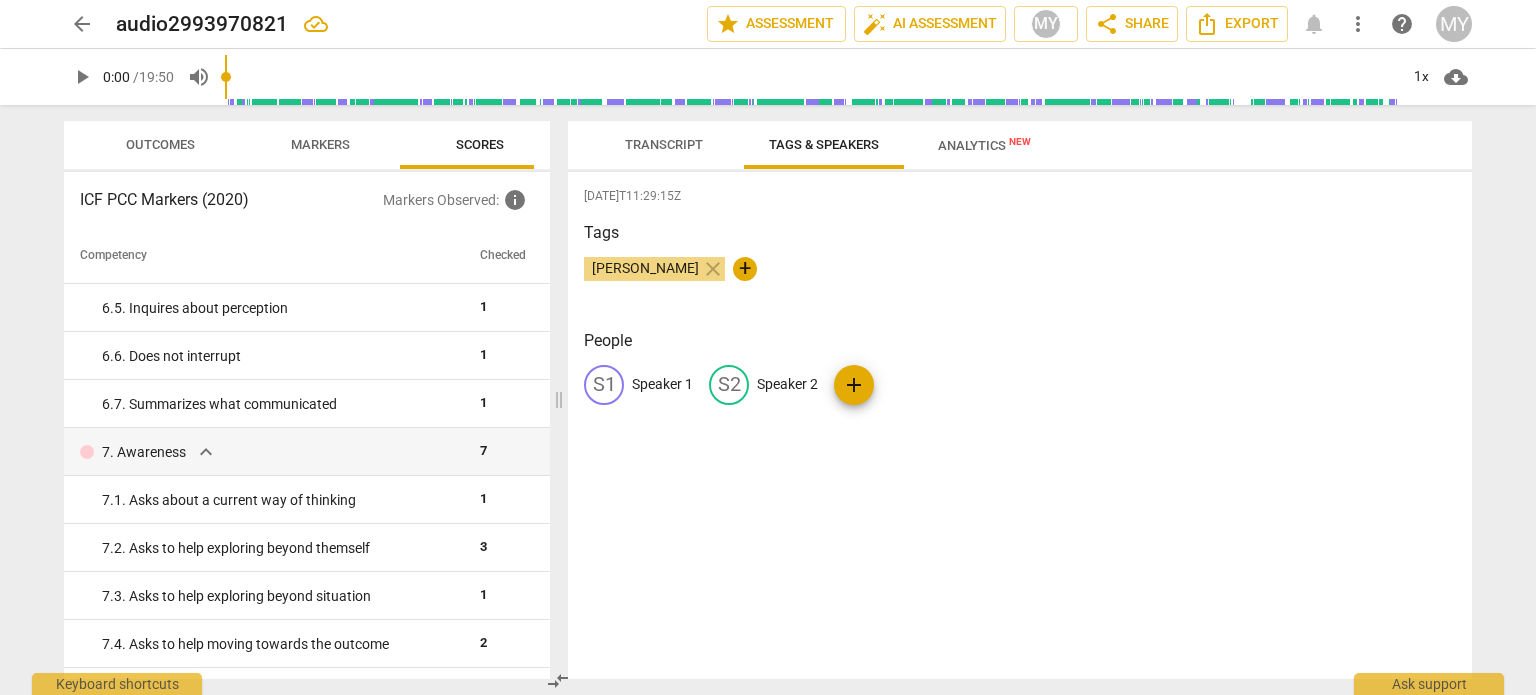 click on "Speaker 1" at bounding box center (662, 384) 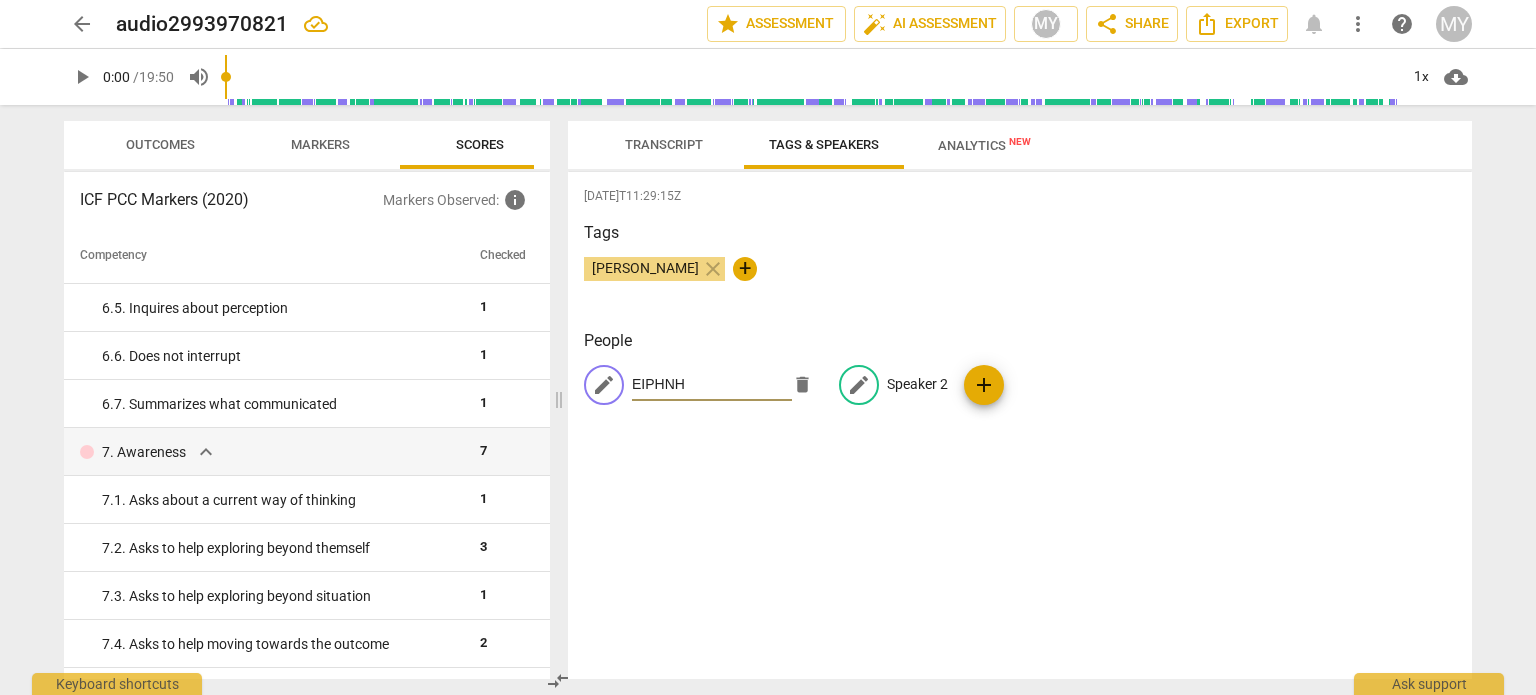 type on "ΕΙΡΗΝΗ" 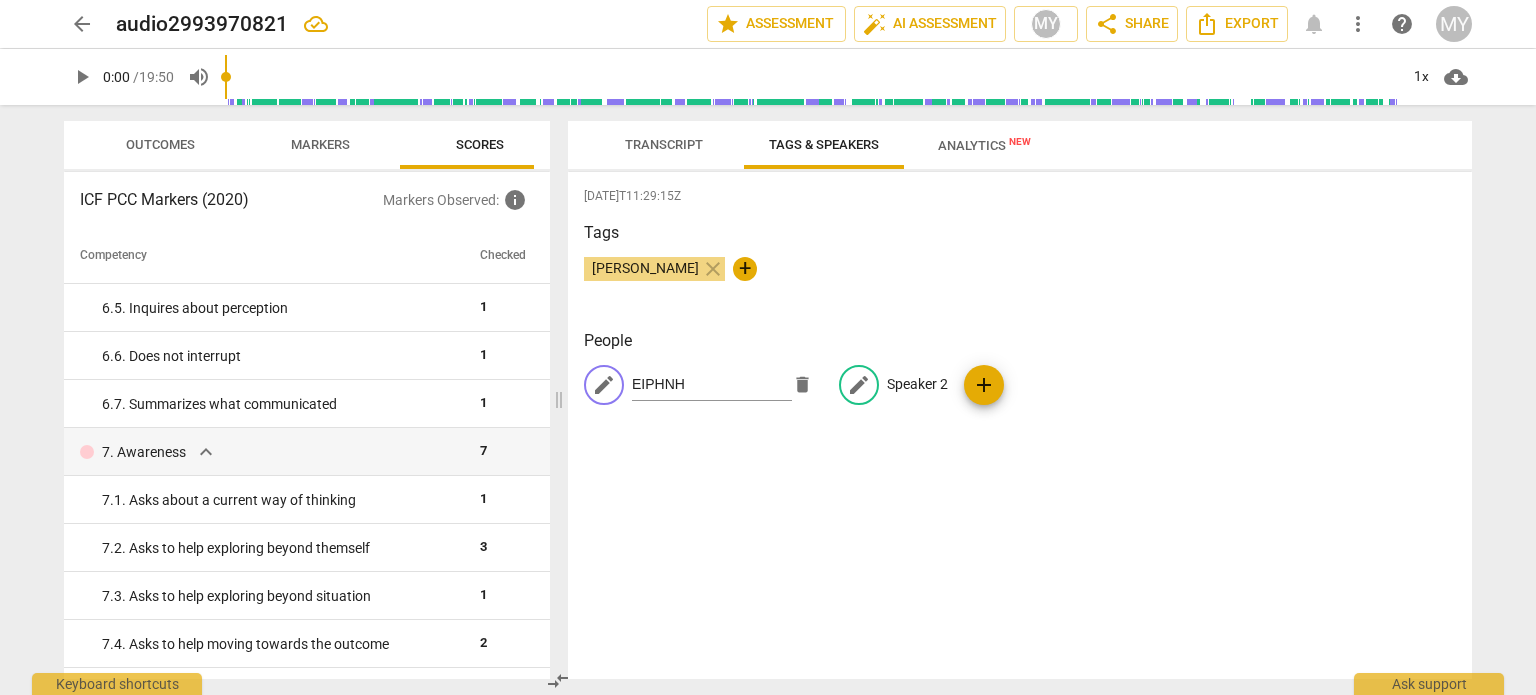 click on "Speaker 2" at bounding box center [917, 384] 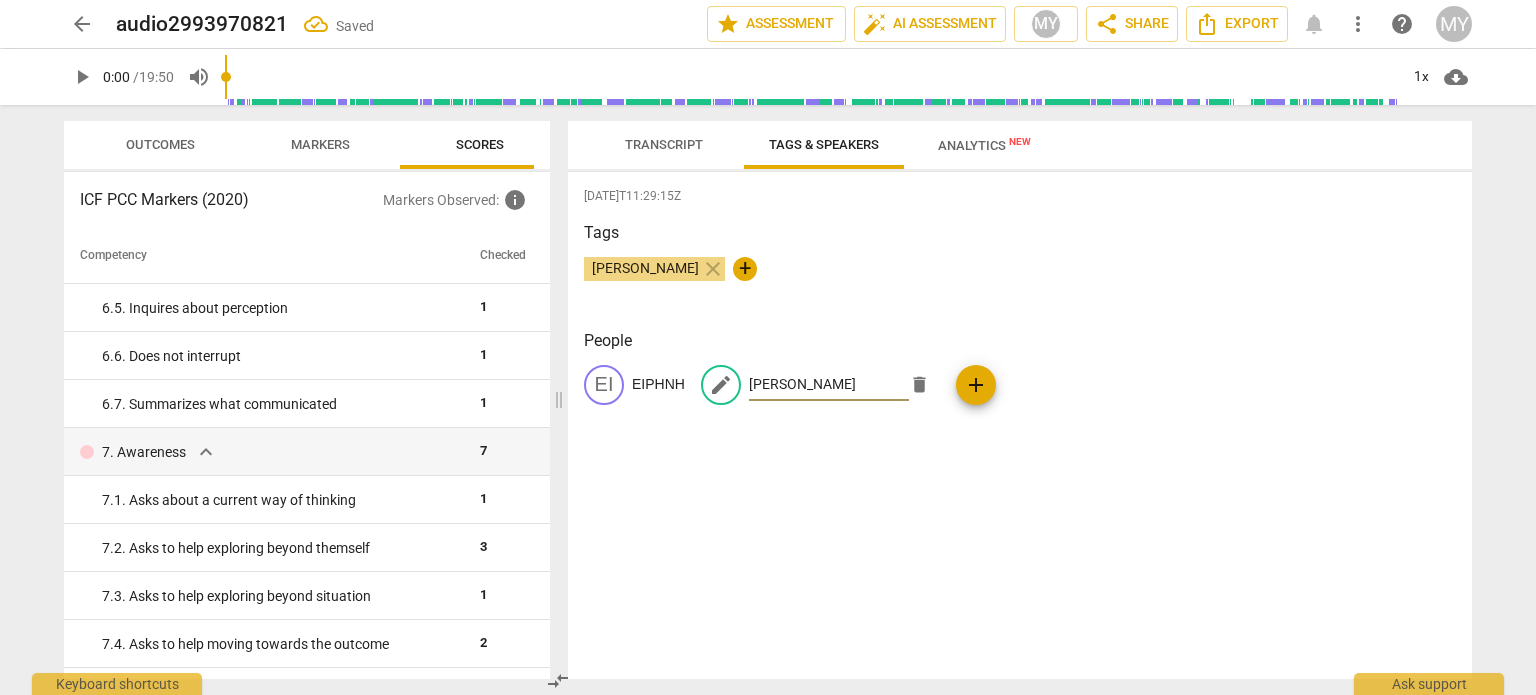 type on "[PERSON_NAME]" 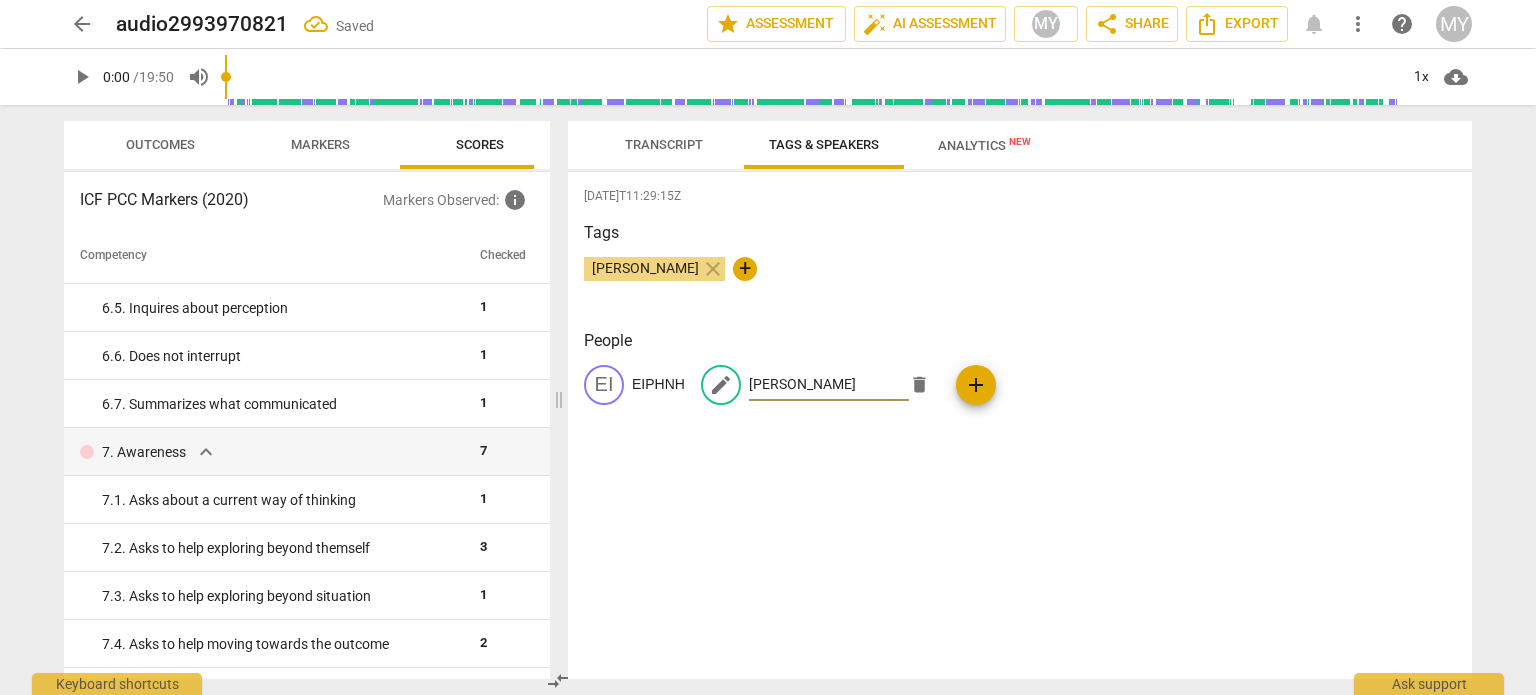 click on "[PERSON_NAME] close +" at bounding box center [1020, 277] 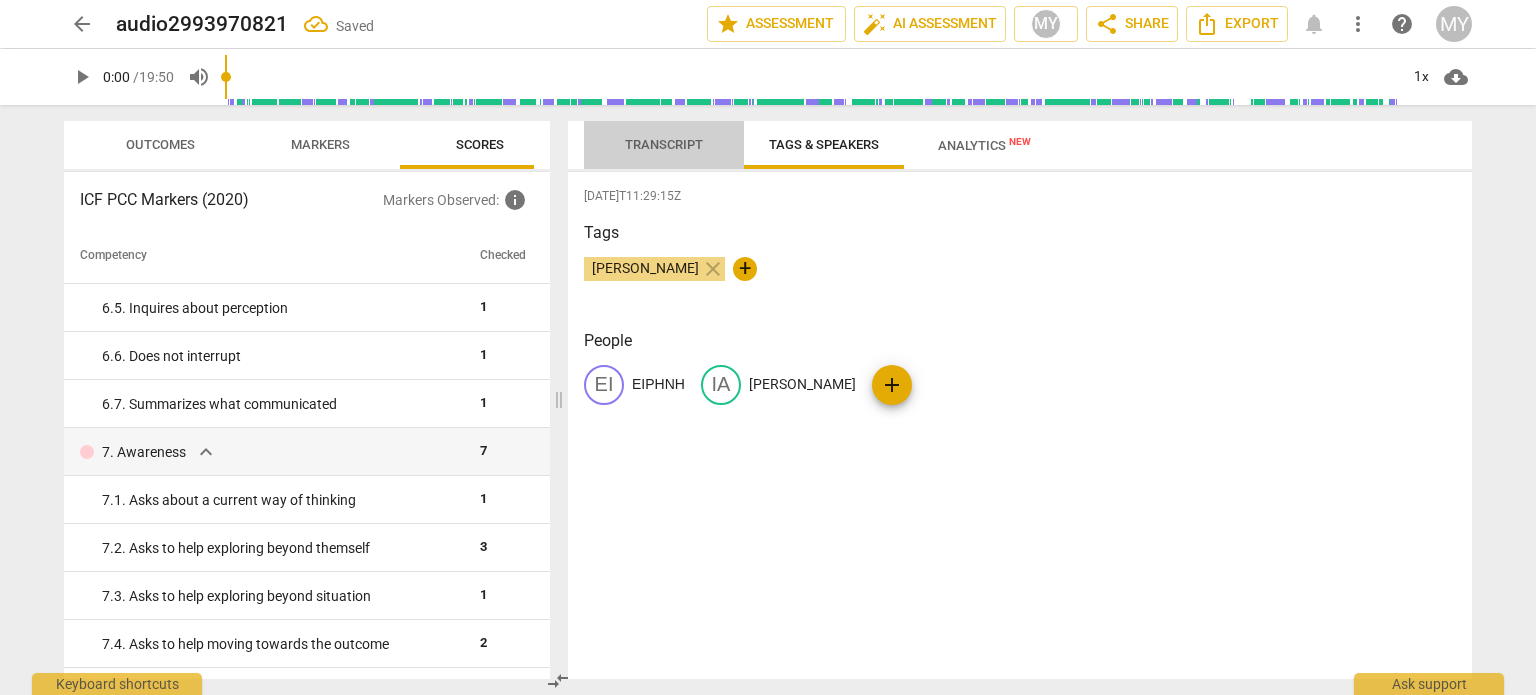 click on "Transcript" at bounding box center [664, 144] 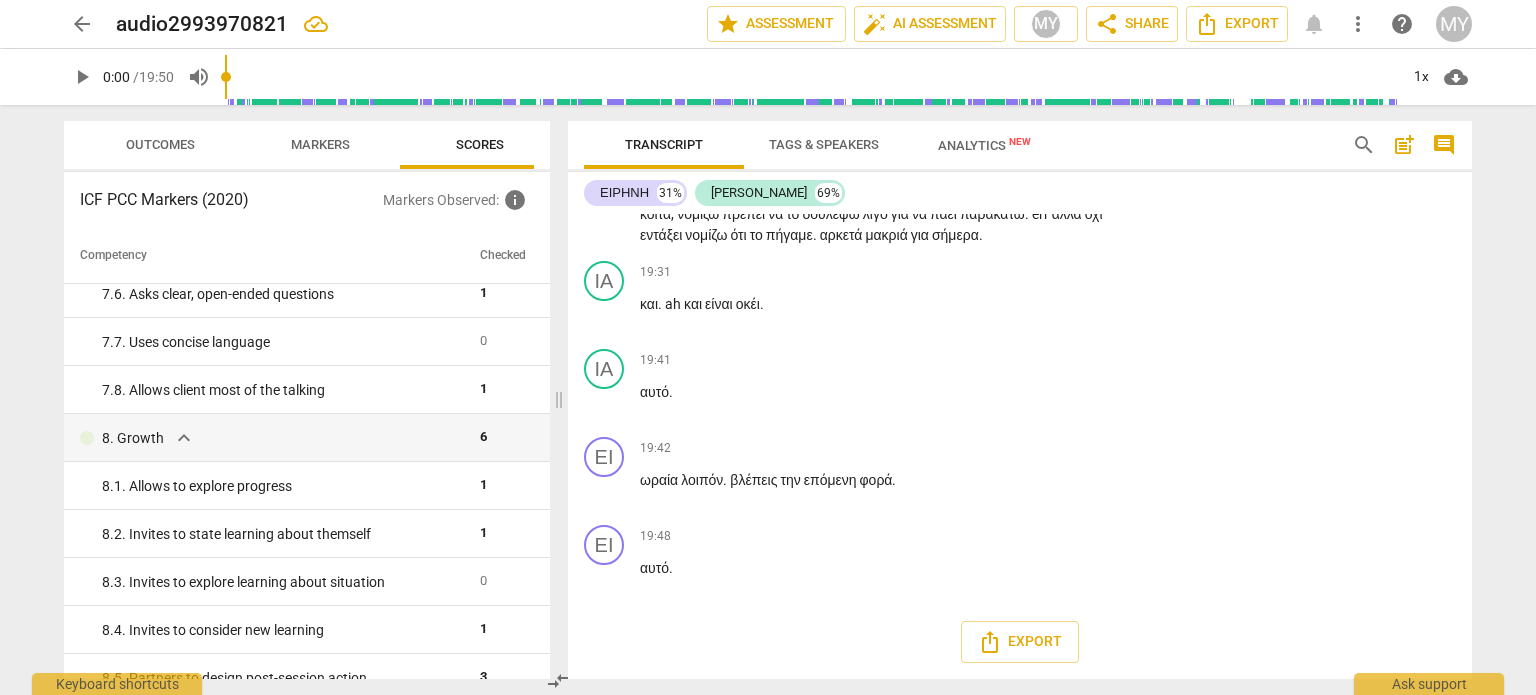 scroll, scrollTop: 1871, scrollLeft: 0, axis: vertical 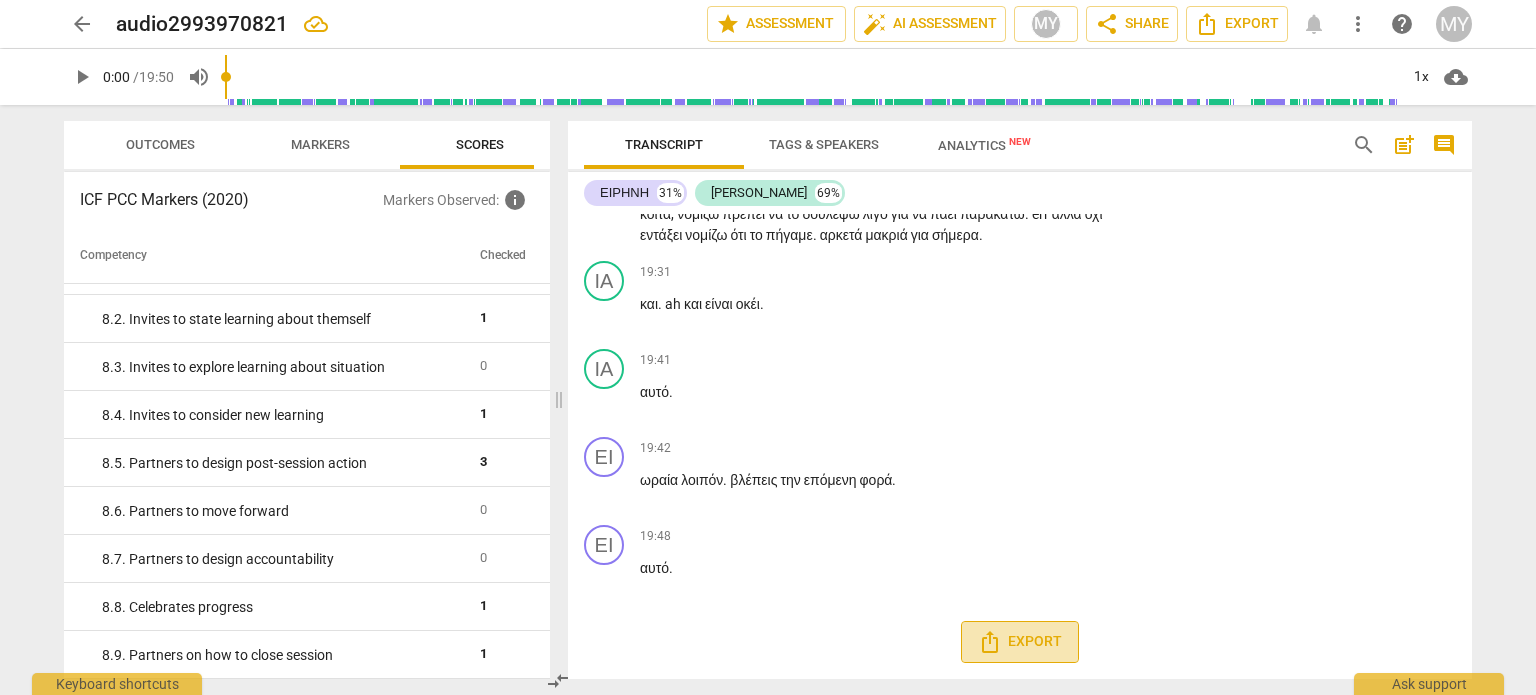 click on "Export" at bounding box center [1020, 642] 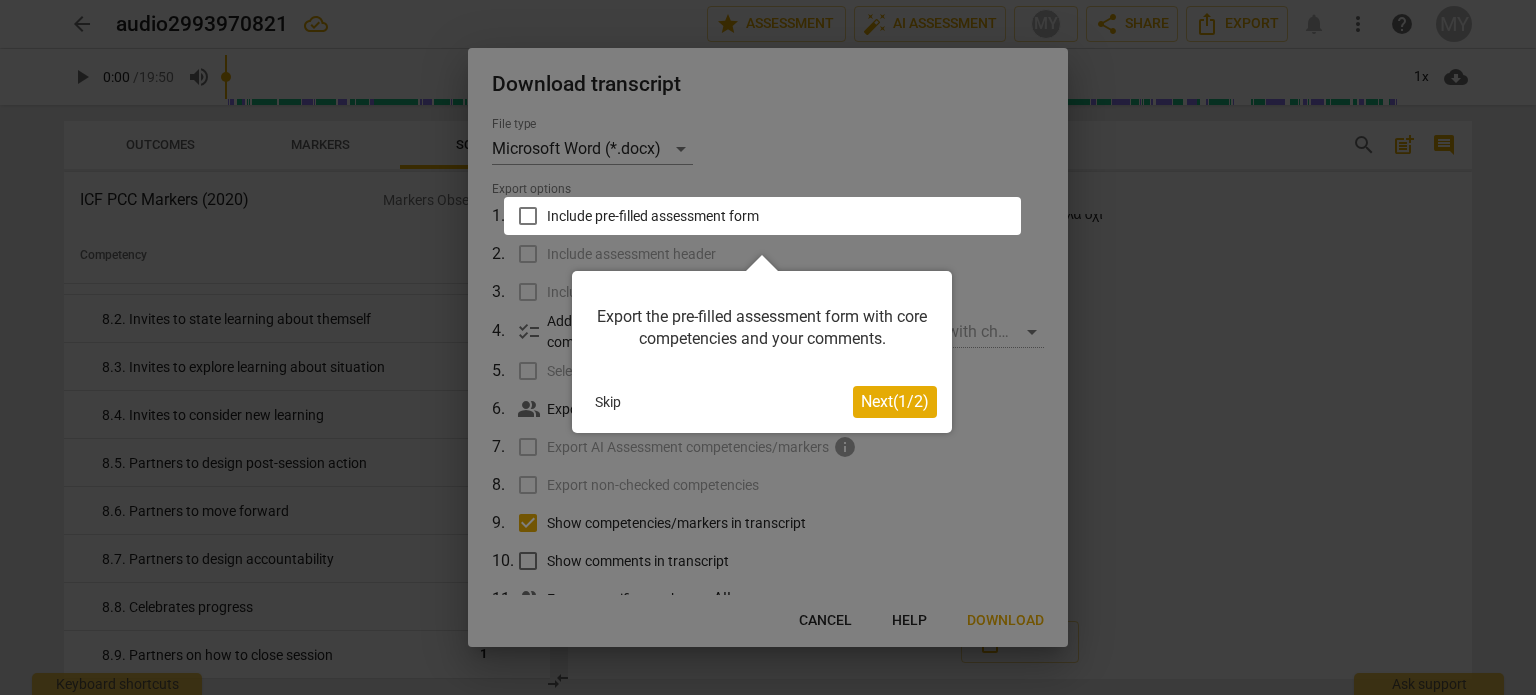 click on "Next  ( 1 / 2 )" at bounding box center (895, 401) 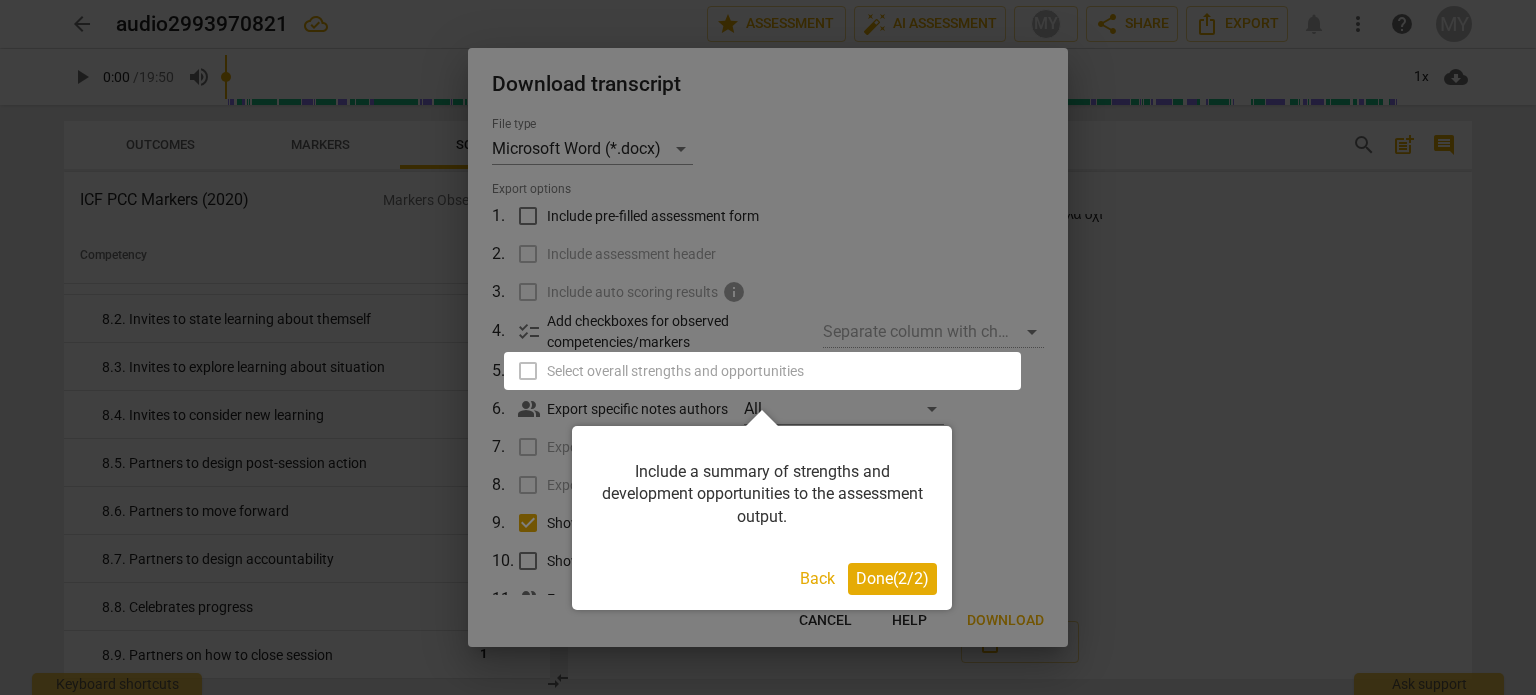 click on "Done  ( 2 / 2 )" at bounding box center (892, 578) 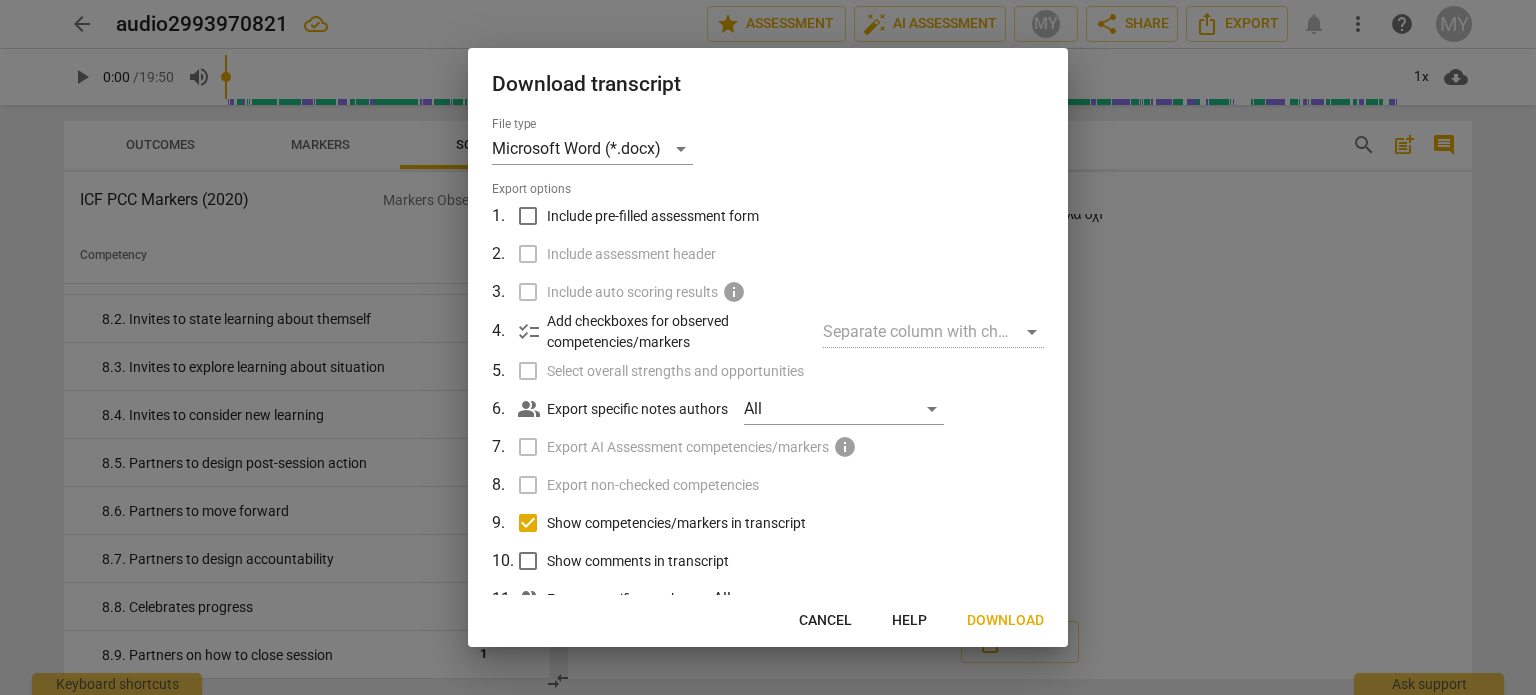 click on "Include pre-filled assessment form" at bounding box center [528, 216] 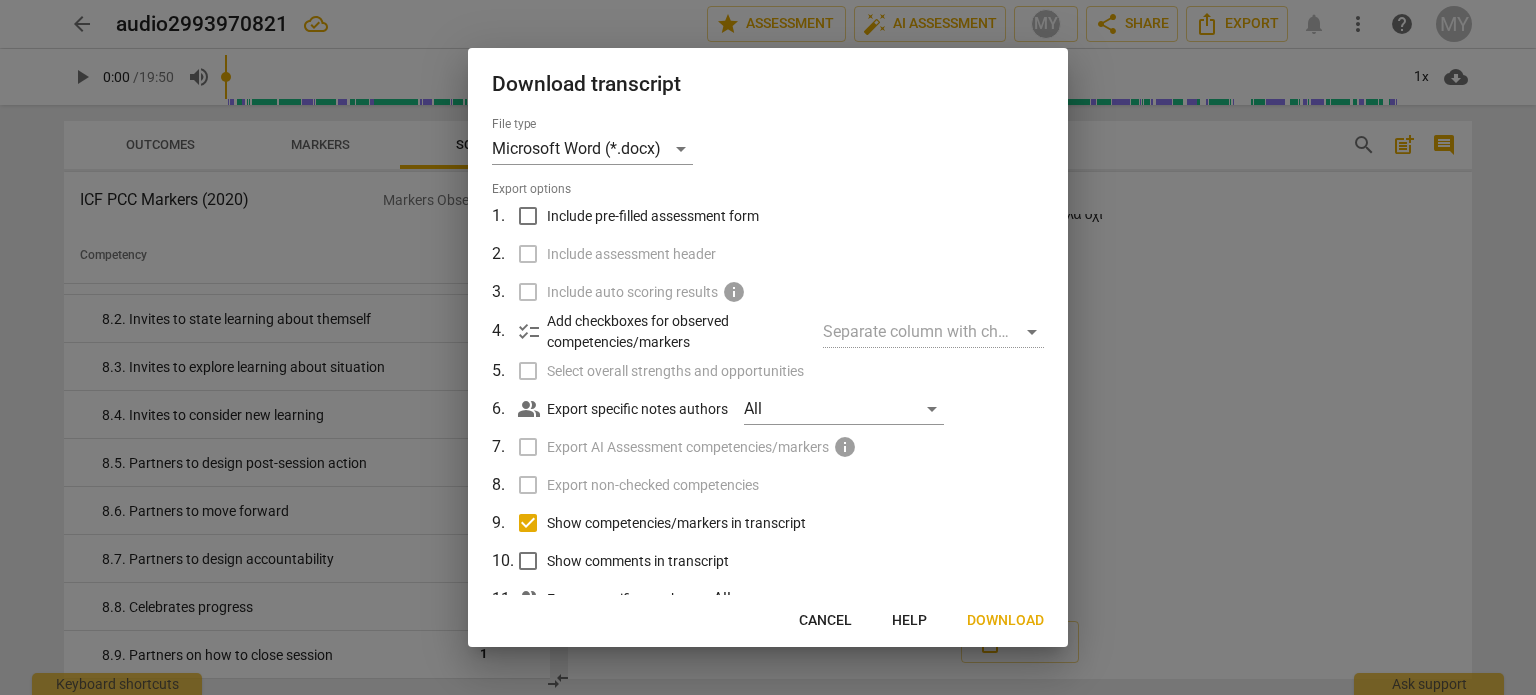 checkbox on "true" 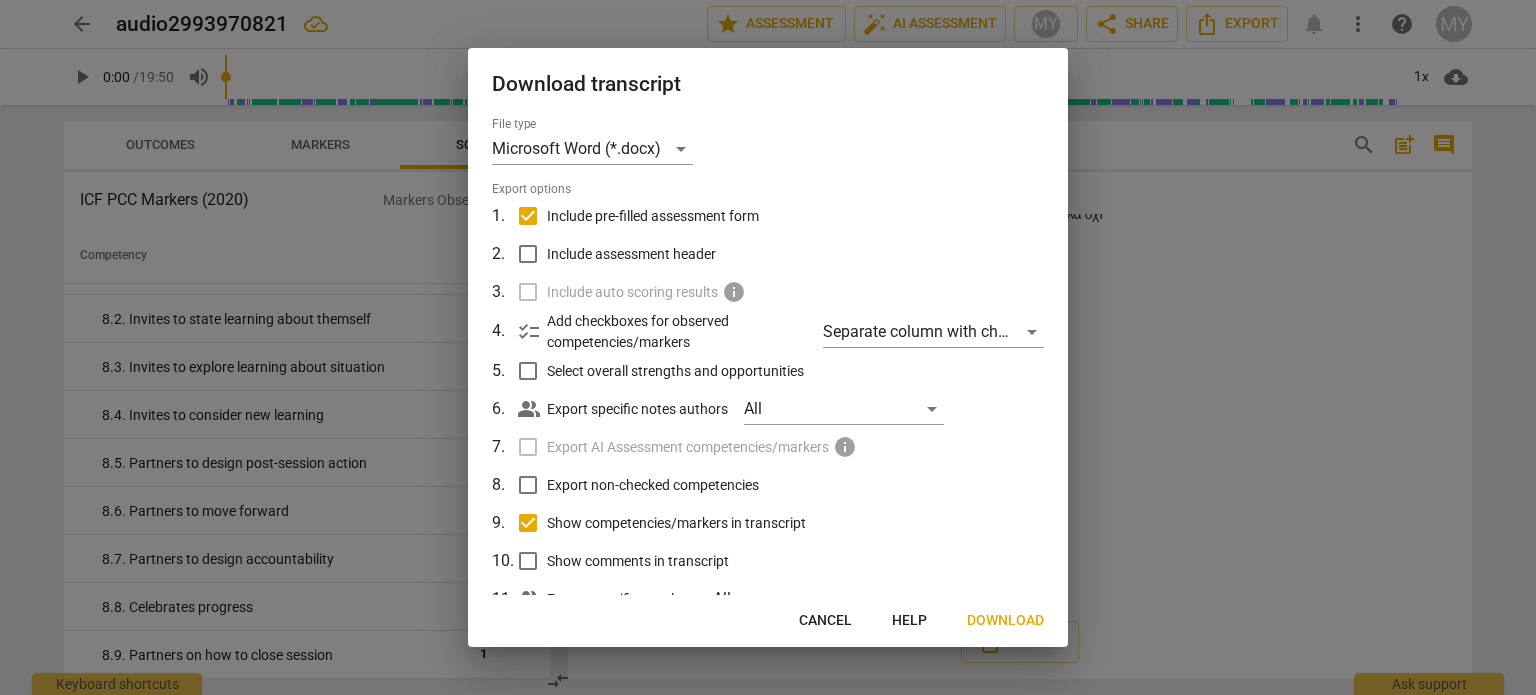 click on "Select overall strengths and opportunities" at bounding box center [528, 371] 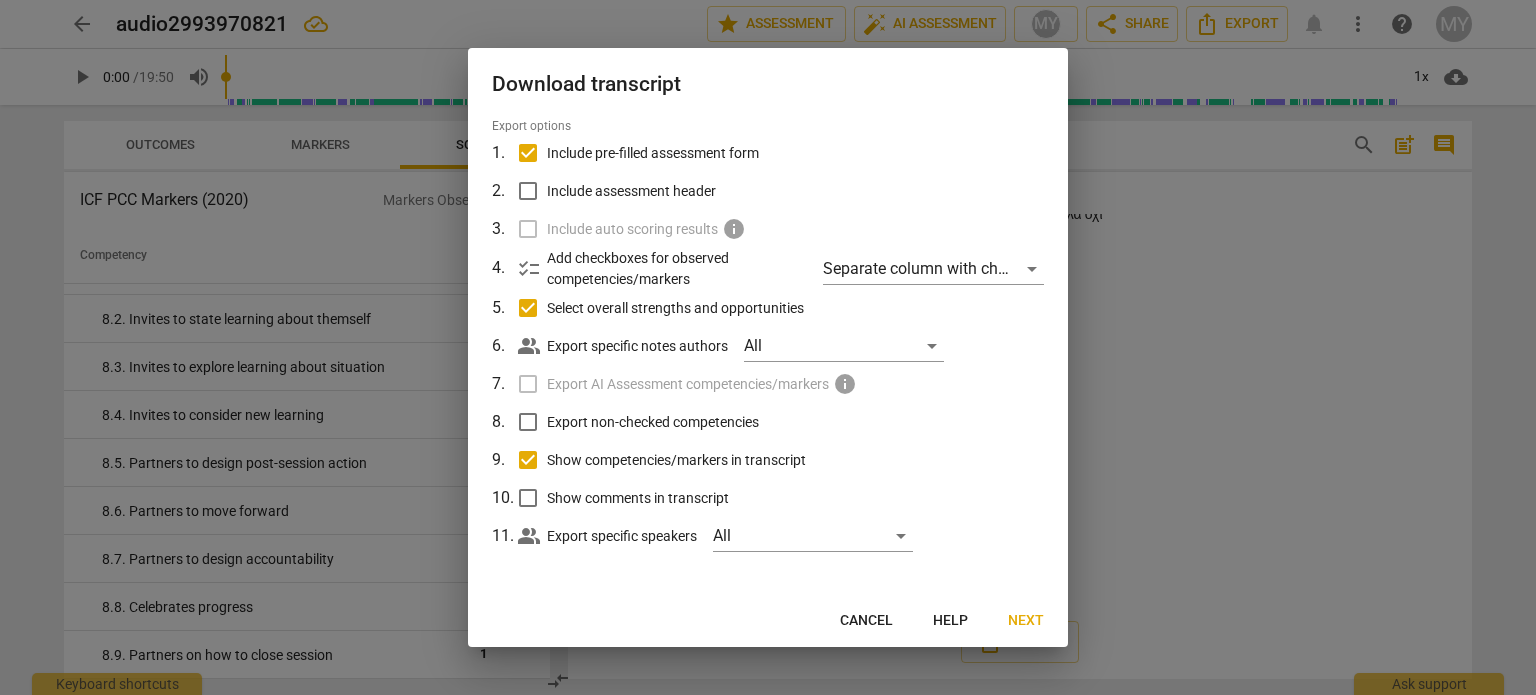 scroll, scrollTop: 0, scrollLeft: 0, axis: both 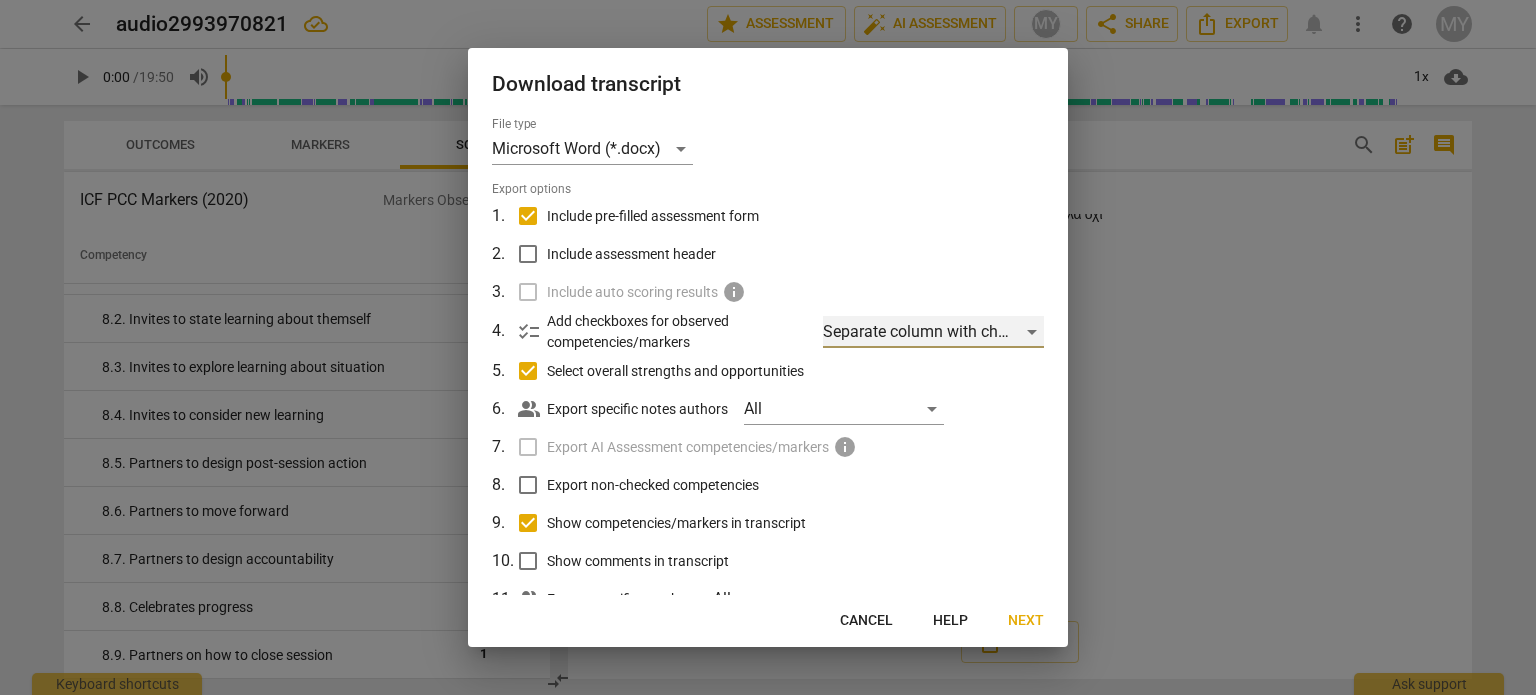 click on "Separate column with check marks" at bounding box center [933, 332] 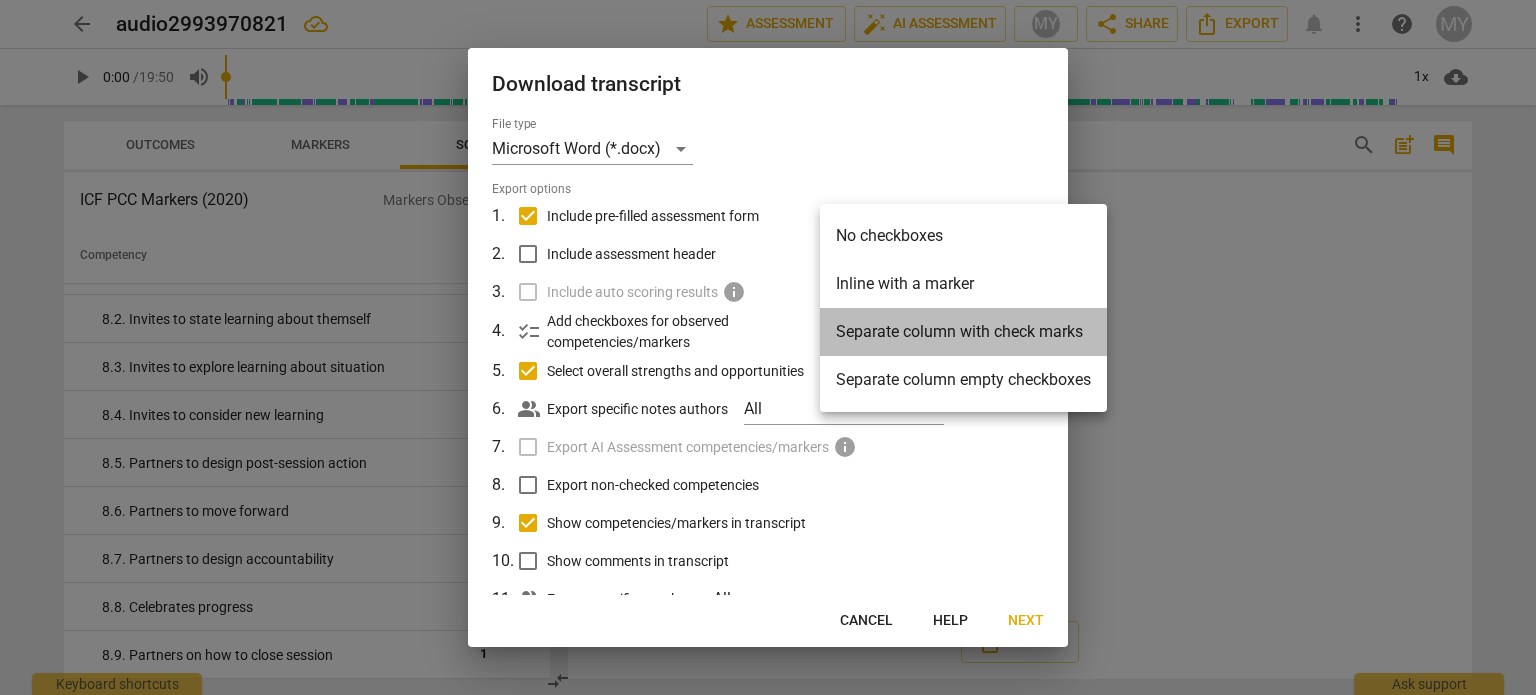 click on "Separate column with check marks" at bounding box center [963, 332] 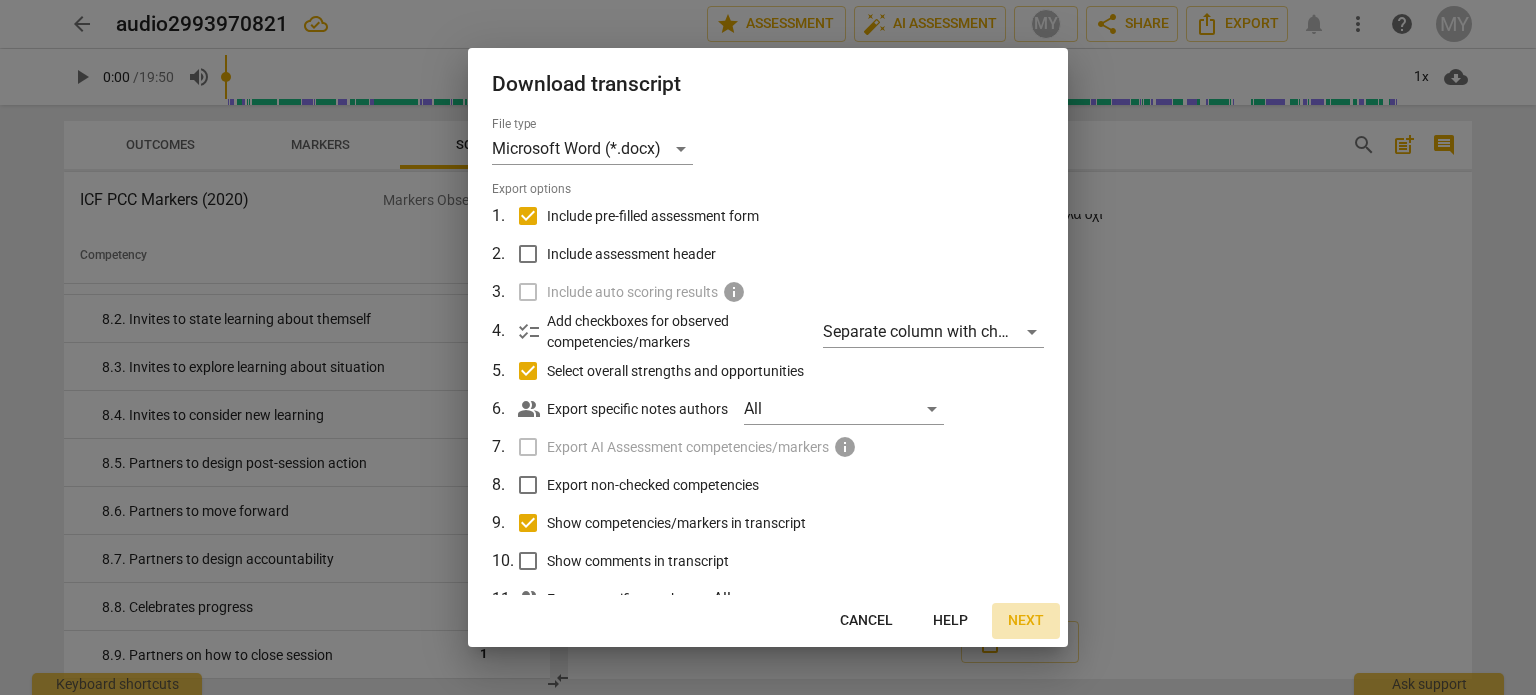 click on "Next" at bounding box center [1026, 621] 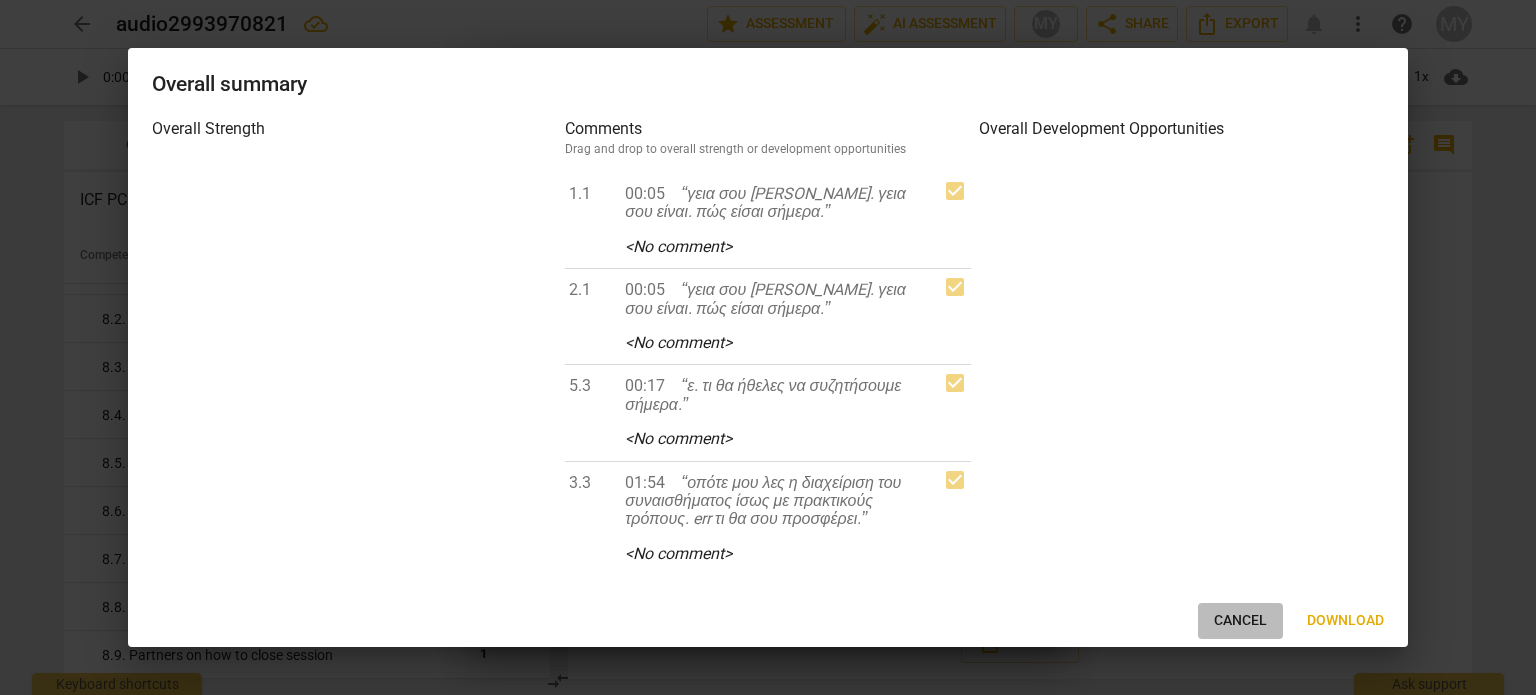 click on "Cancel" at bounding box center (1240, 621) 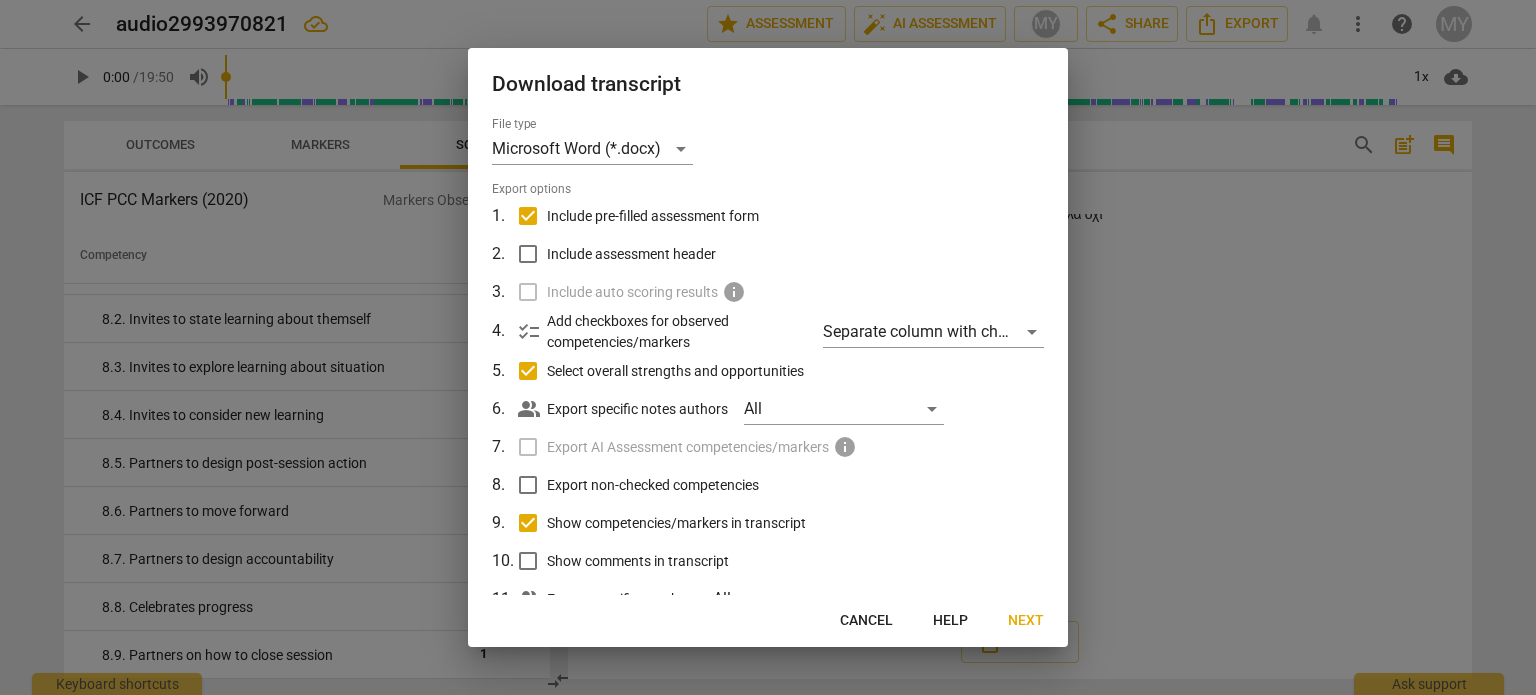 click on "Select overall strengths and opportunities" at bounding box center [528, 371] 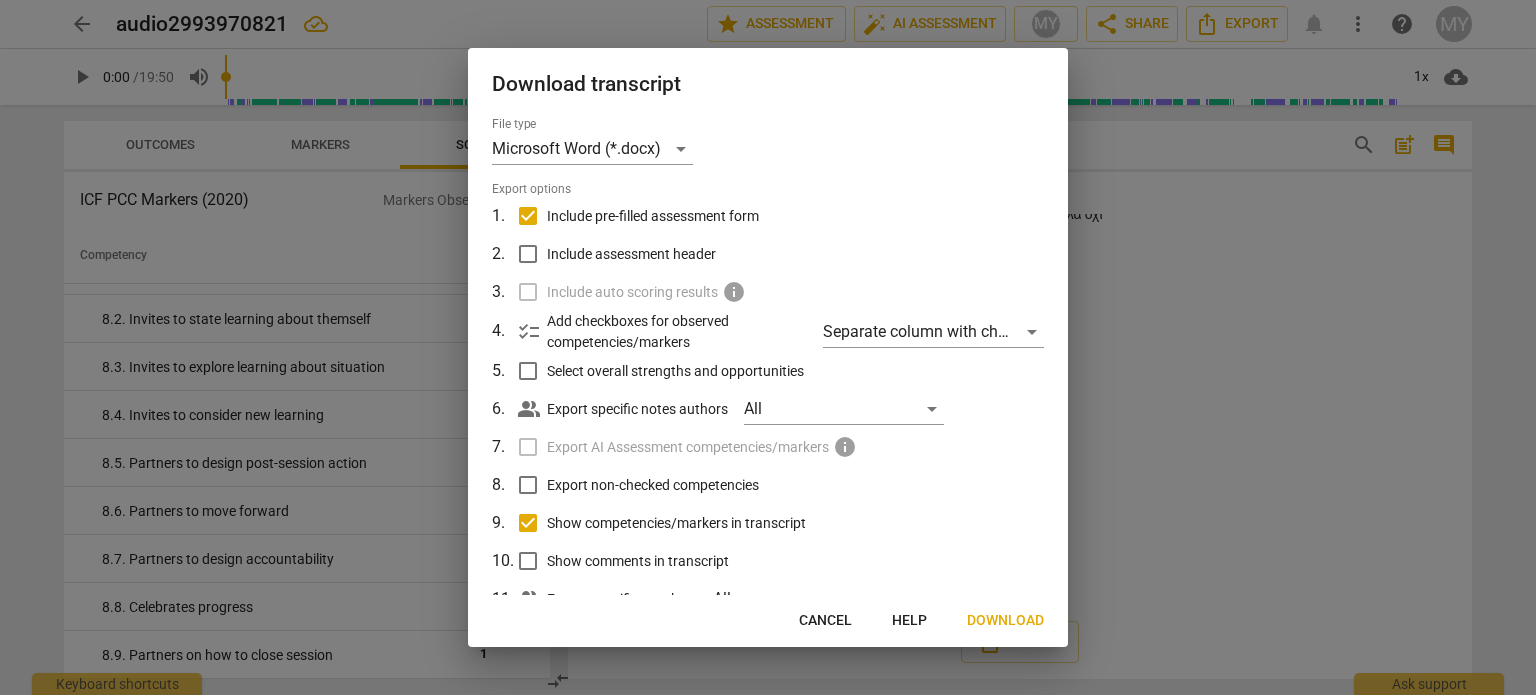 click on "Download" at bounding box center [1005, 621] 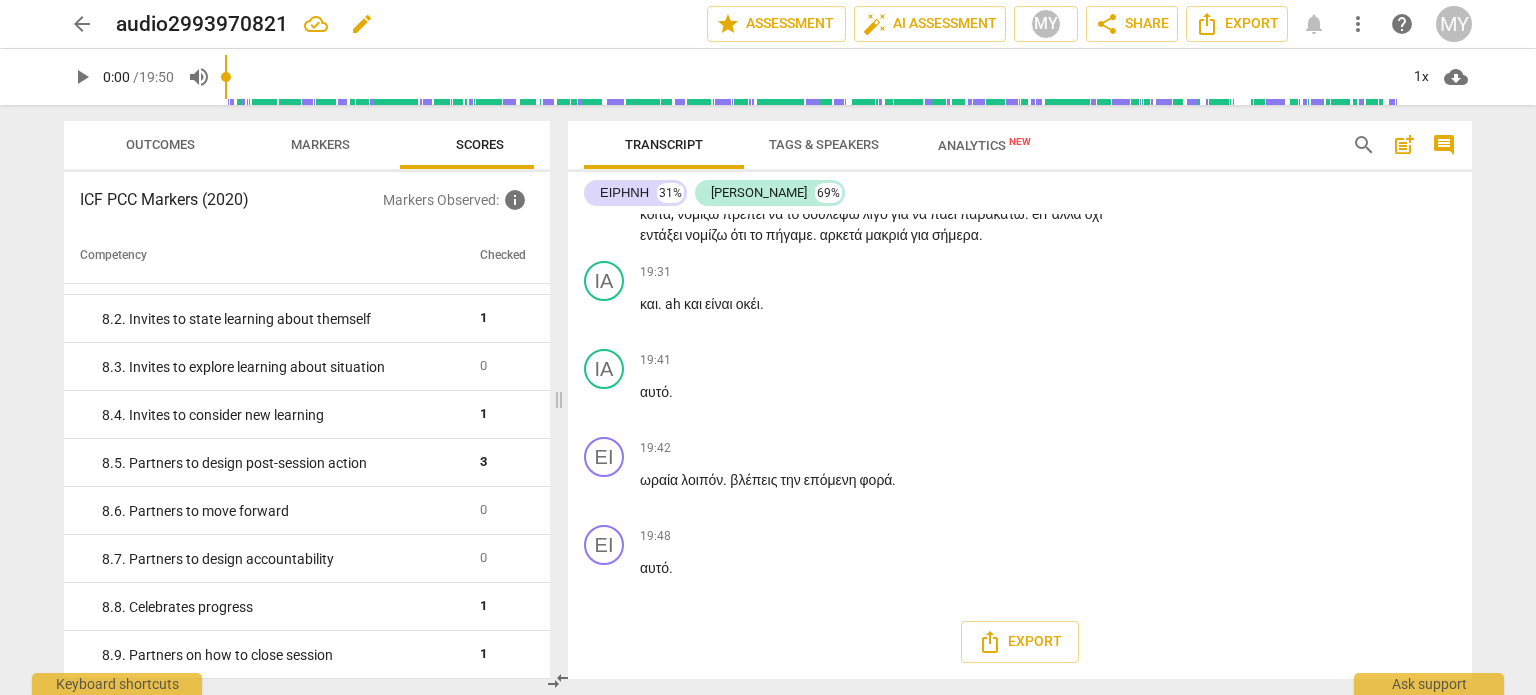 click on "audio2993970821" at bounding box center (202, 24) 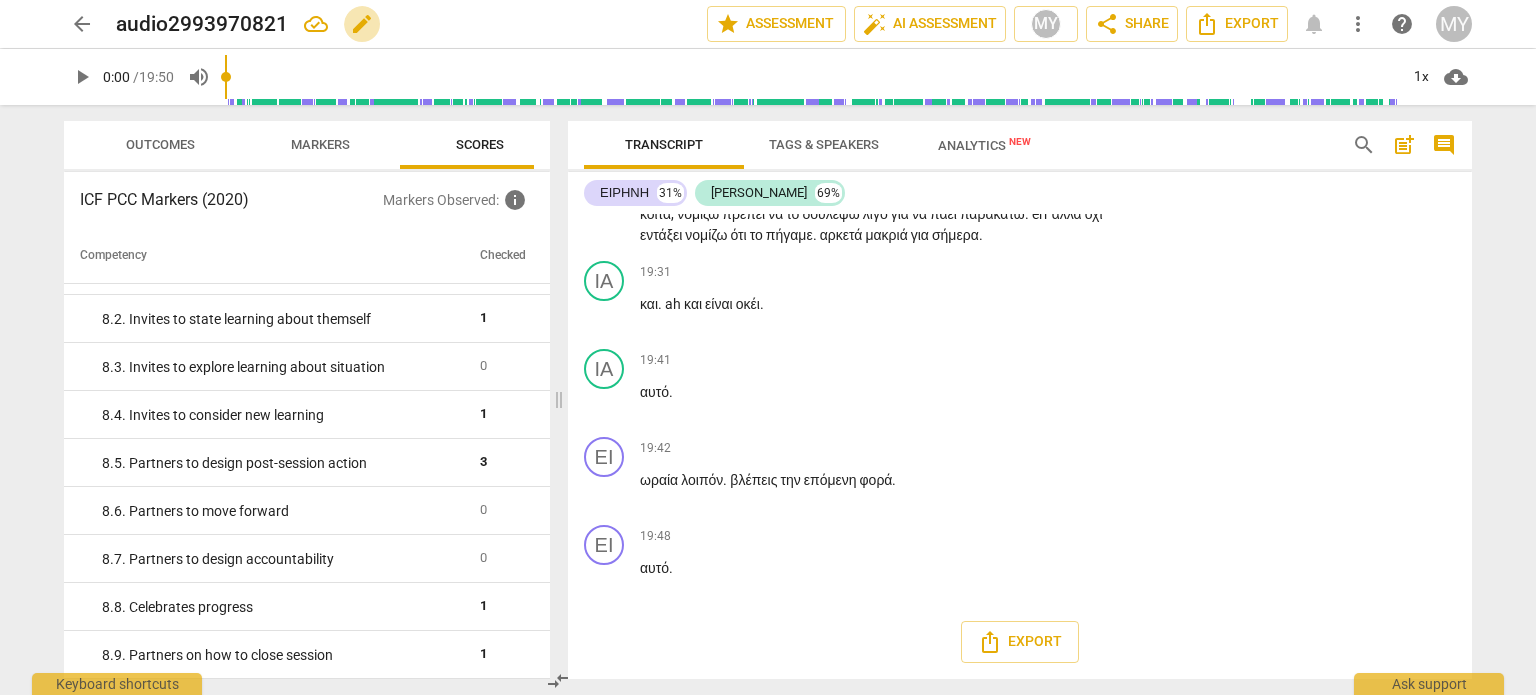 click on "edit" at bounding box center [362, 24] 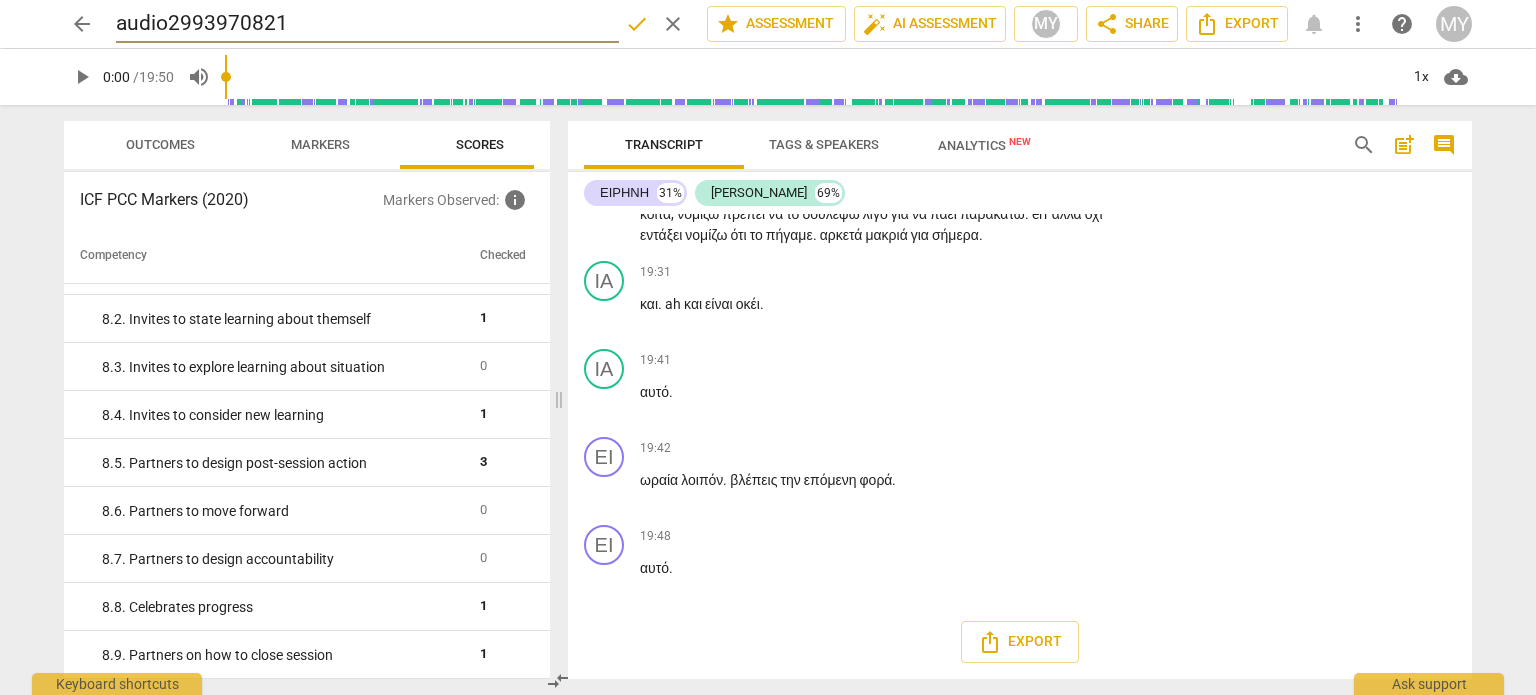 drag, startPoint x: 360, startPoint y: 20, endPoint x: 116, endPoint y: 12, distance: 244.13112 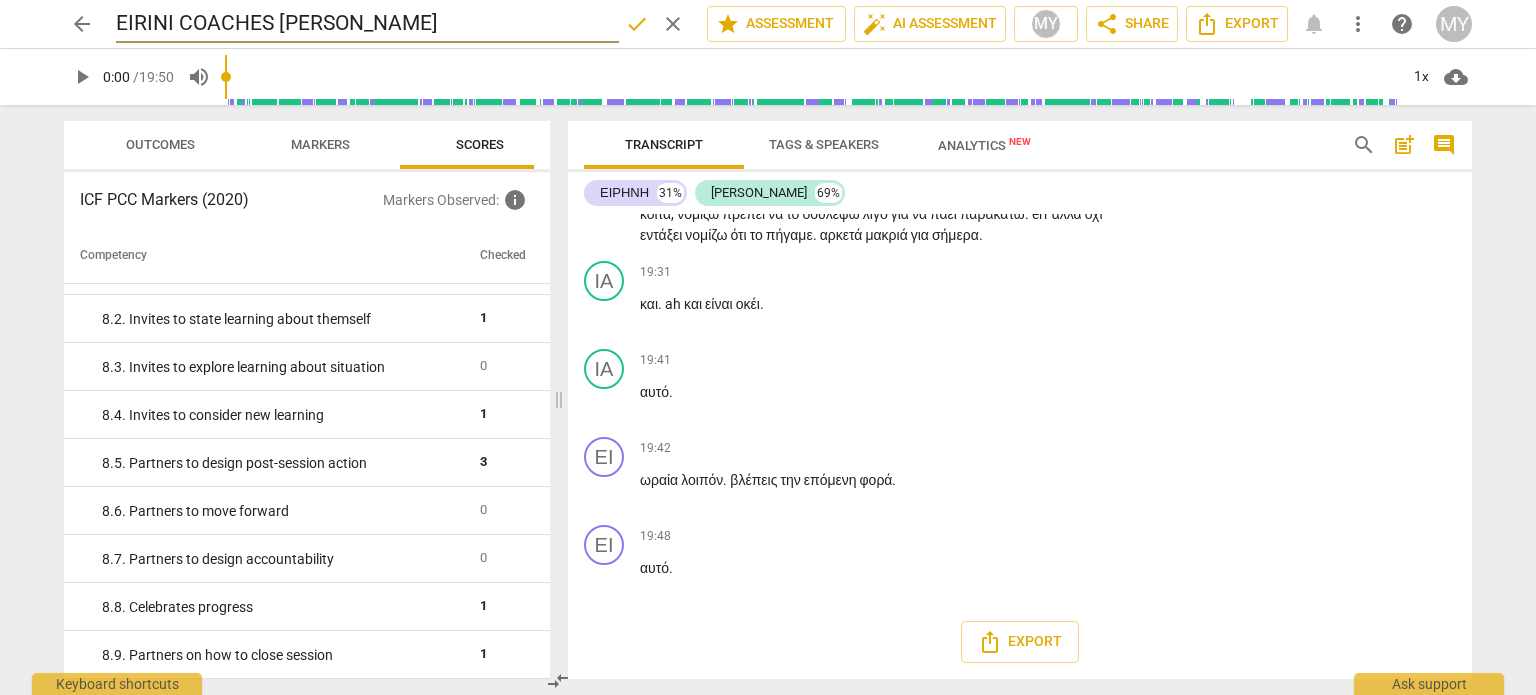 type on "EIRINI COACHES [PERSON_NAME]" 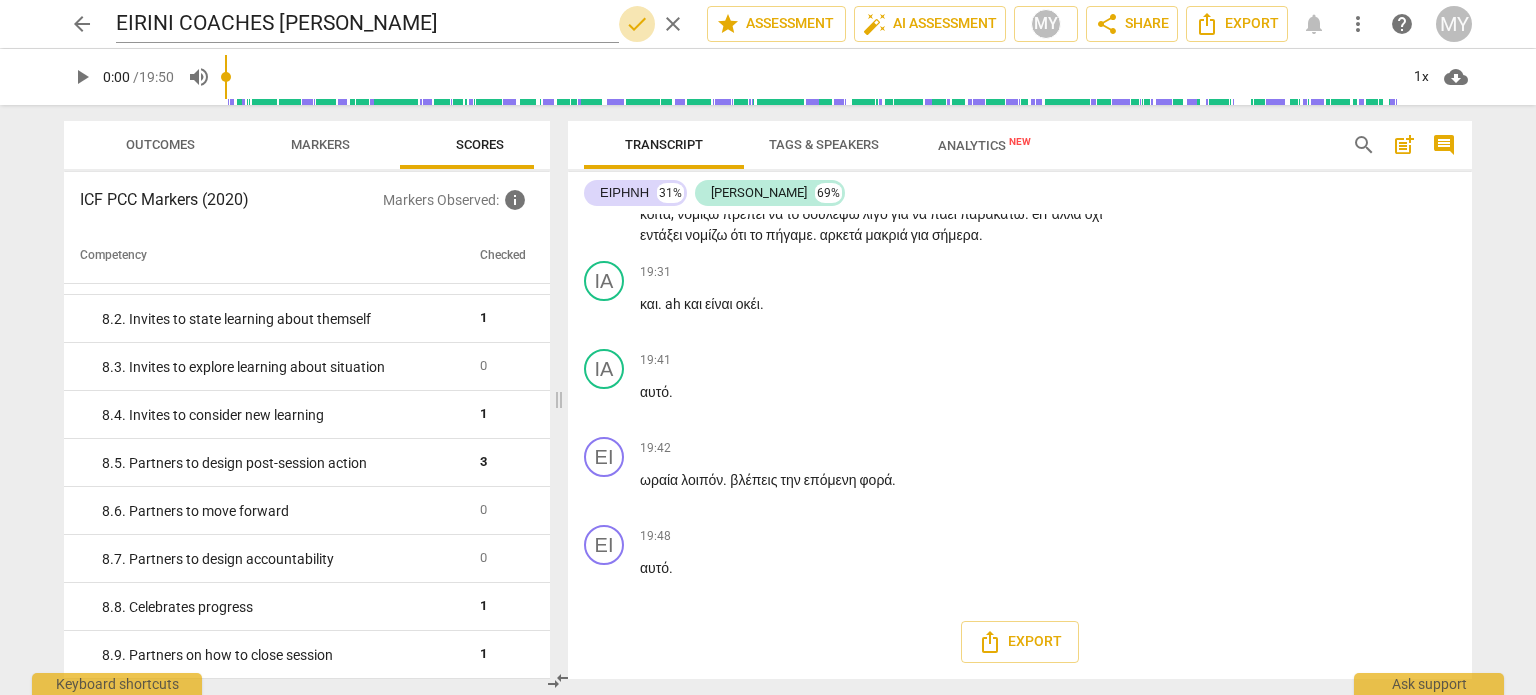 click on "done" at bounding box center (637, 24) 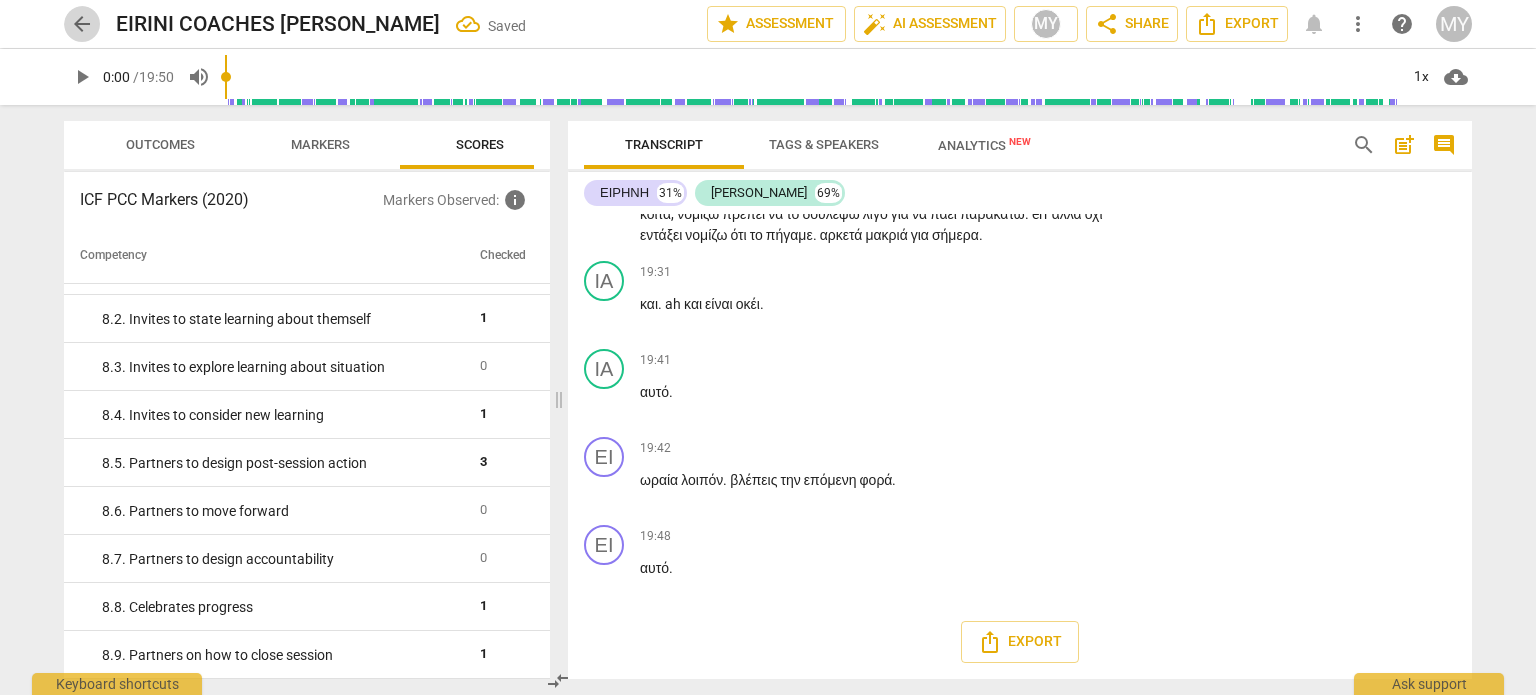 click on "arrow_back" at bounding box center [82, 24] 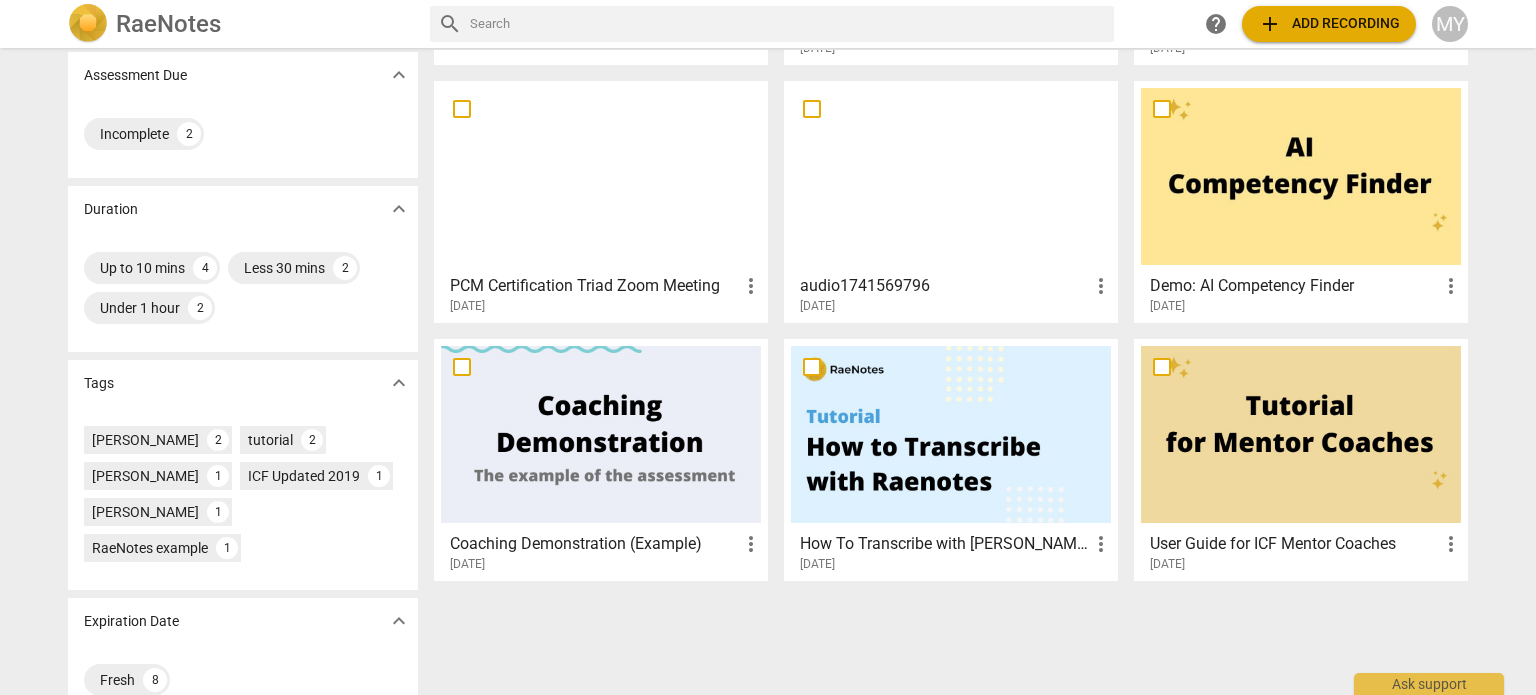scroll, scrollTop: 0, scrollLeft: 0, axis: both 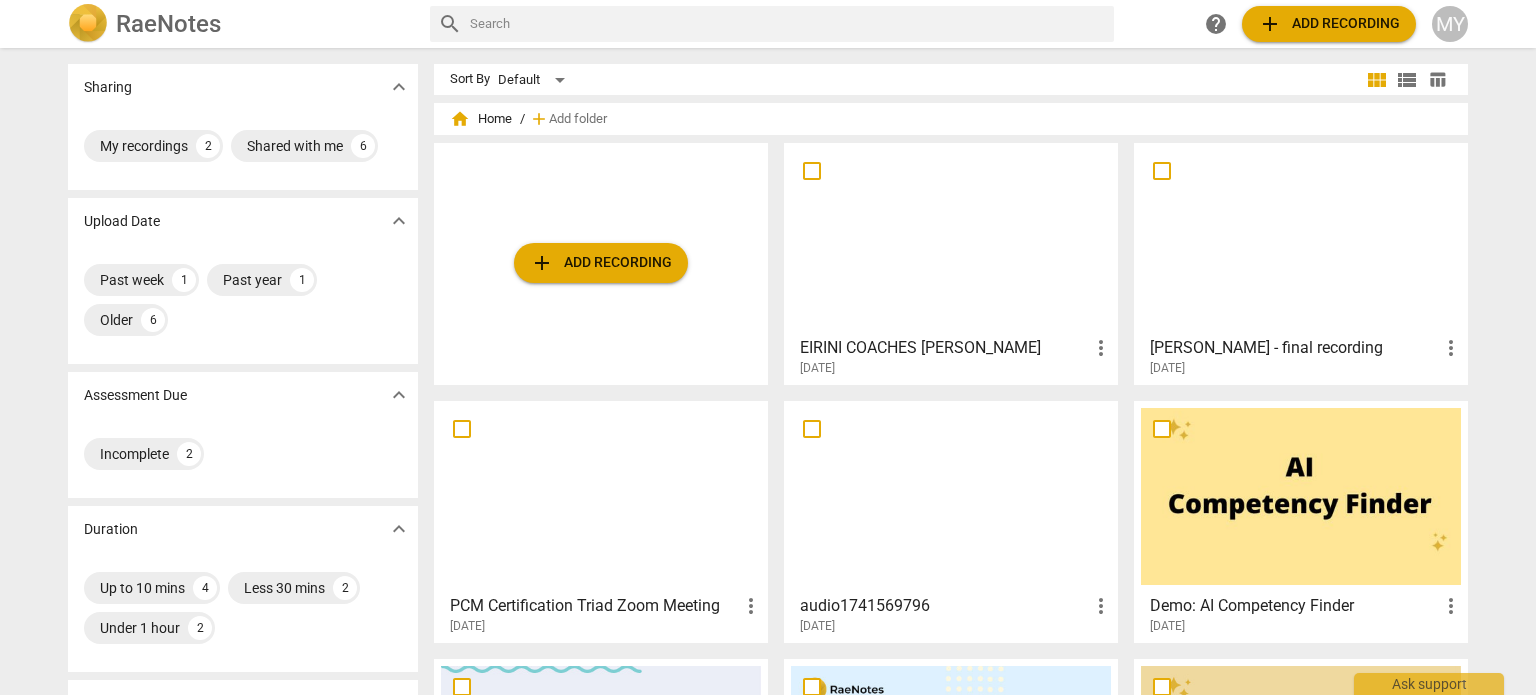 click on "MY" at bounding box center [1450, 24] 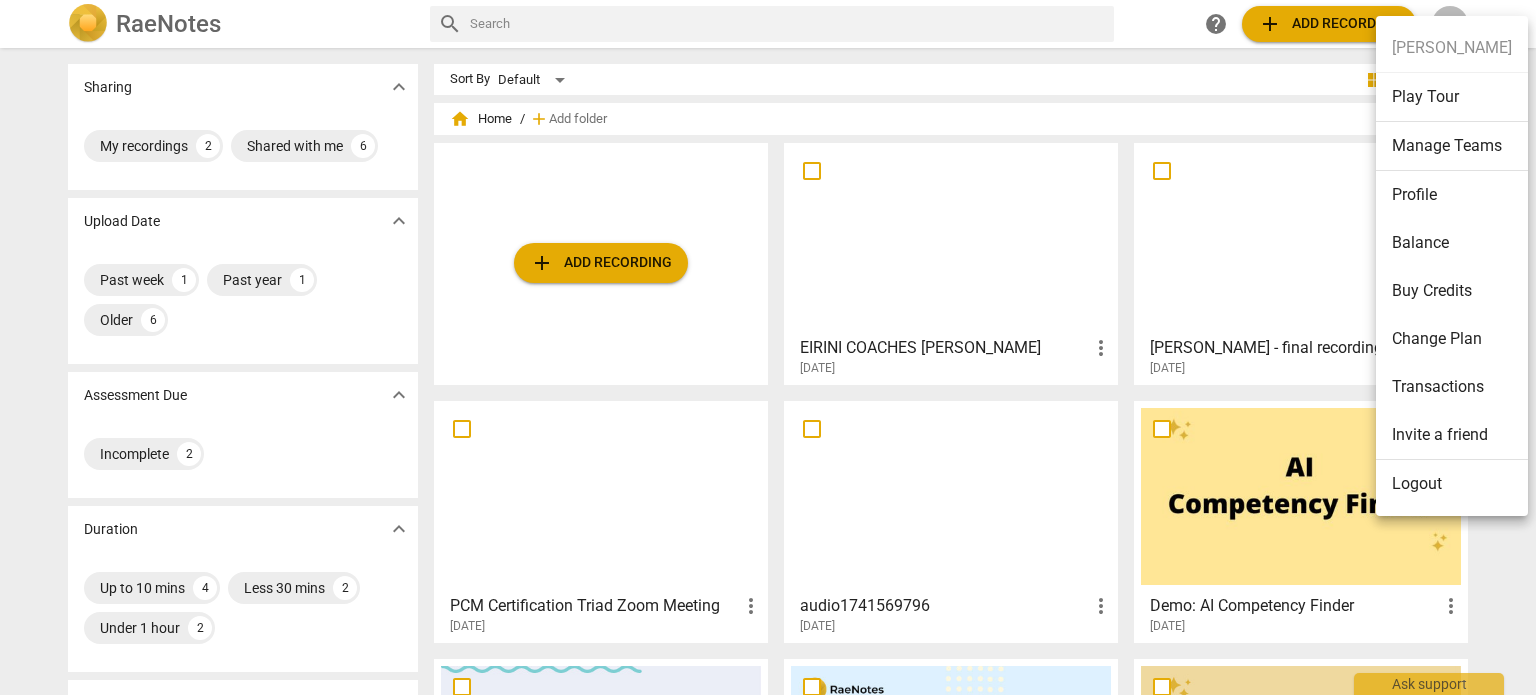click on "Balance" at bounding box center [1452, 243] 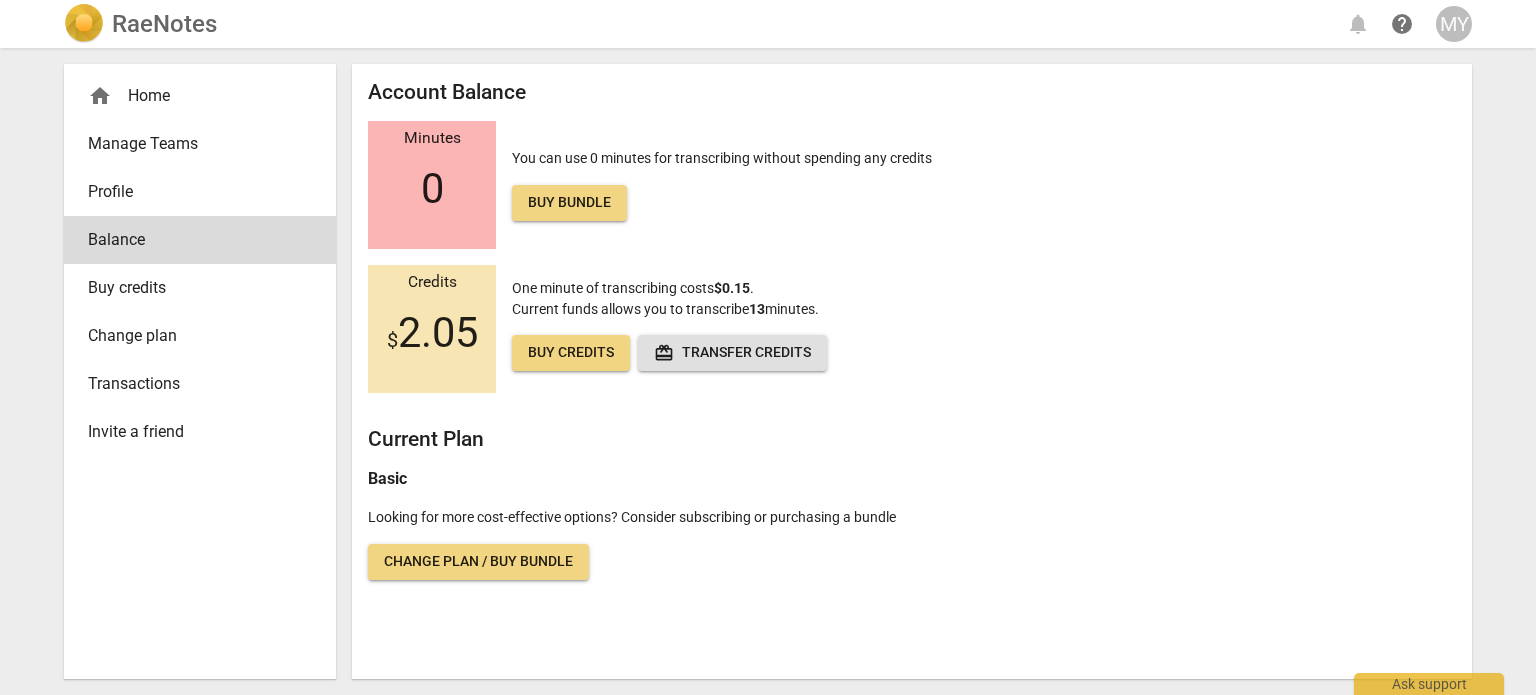 click on "RaeNotes" at bounding box center (164, 24) 